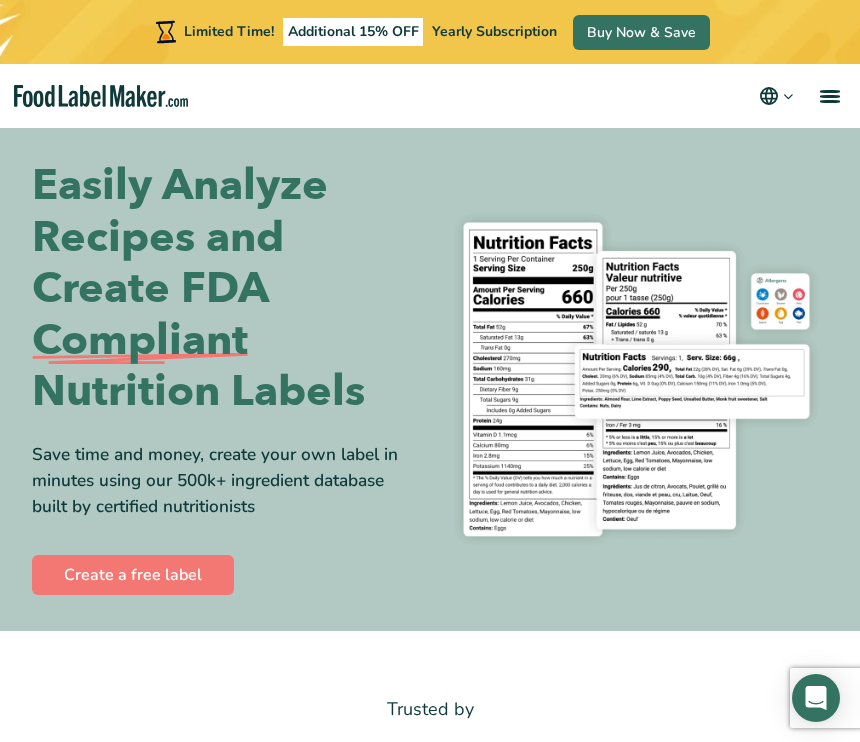 scroll, scrollTop: 0, scrollLeft: 0, axis: both 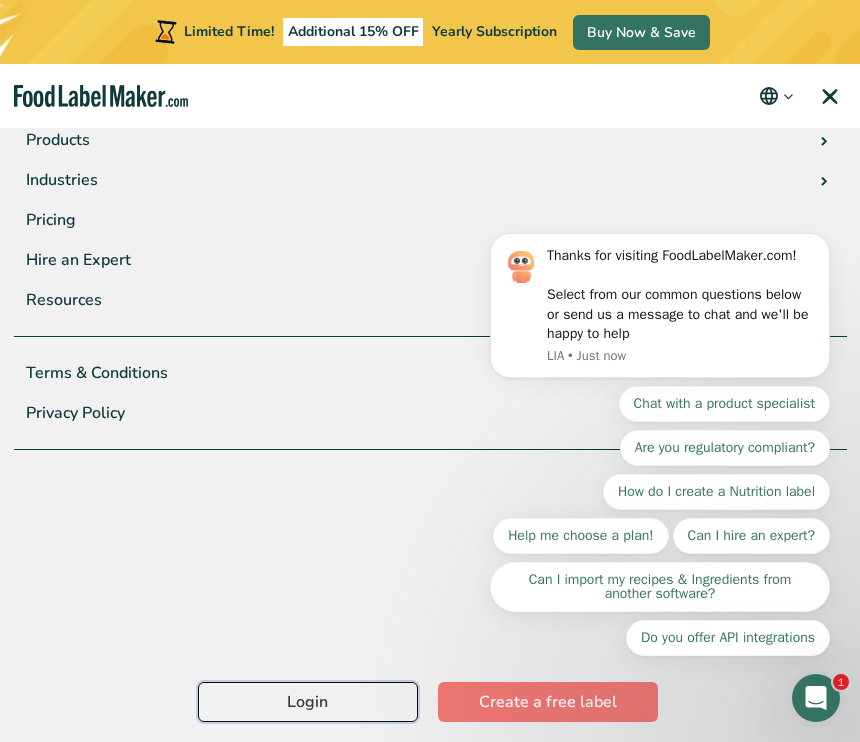 click on "Login" at bounding box center (308, 702) 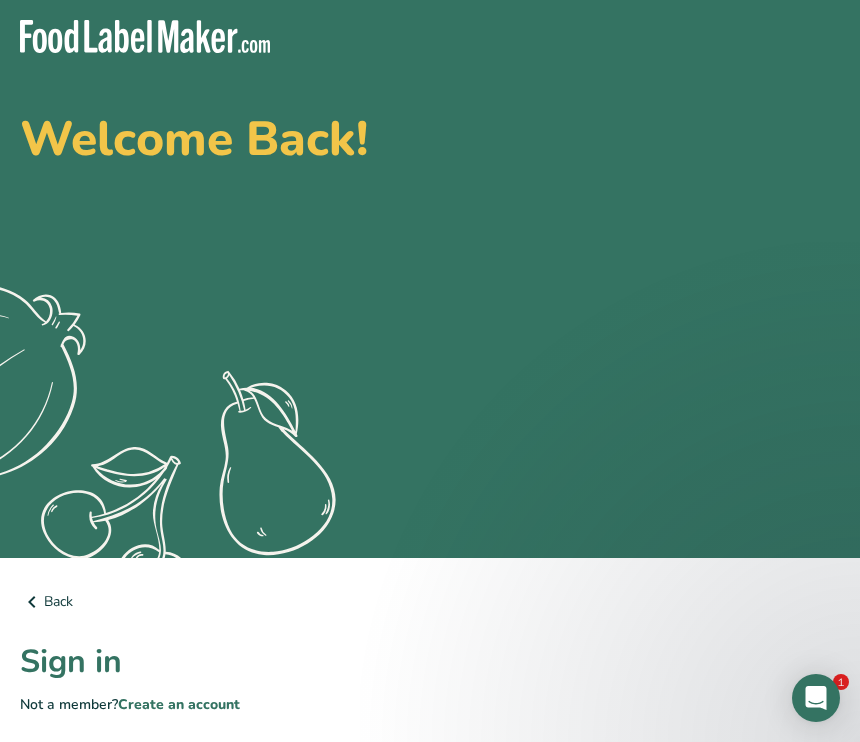 scroll, scrollTop: 43, scrollLeft: 0, axis: vertical 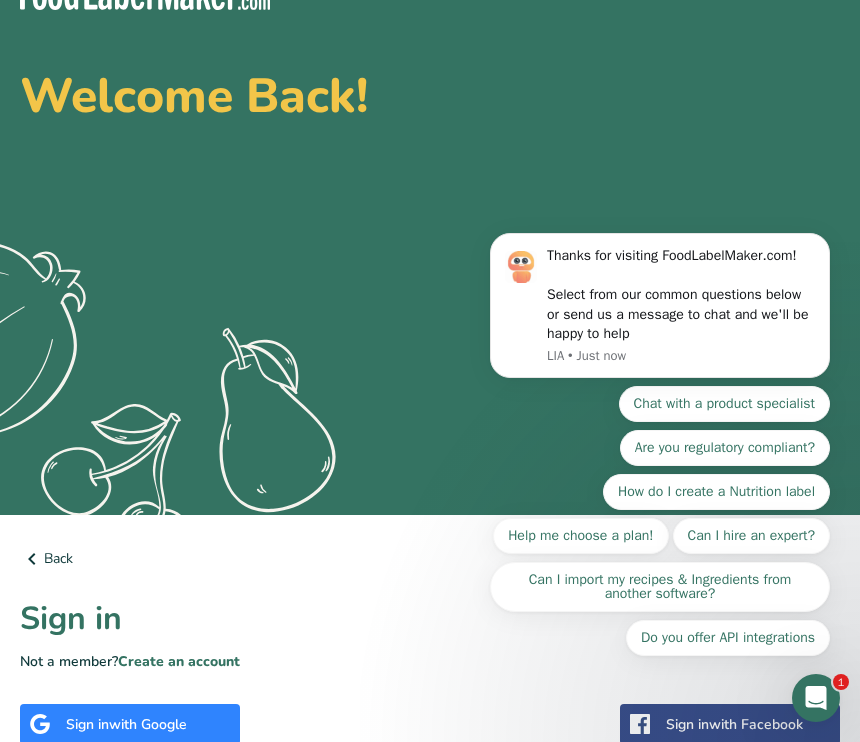 click on "Sign in" at bounding box center (430, 619) 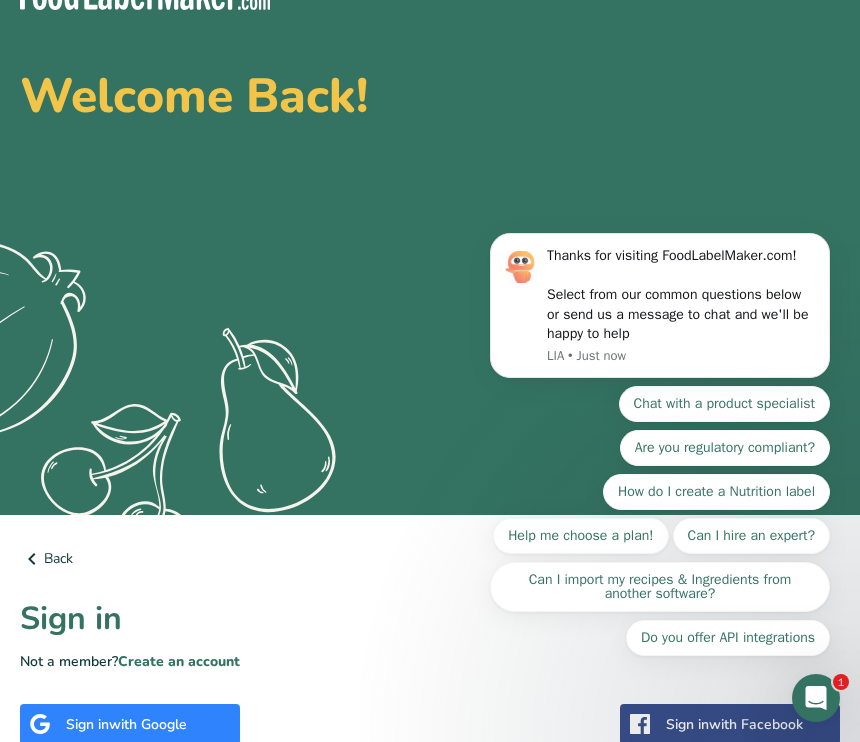 click on "Sign in" at bounding box center (430, 619) 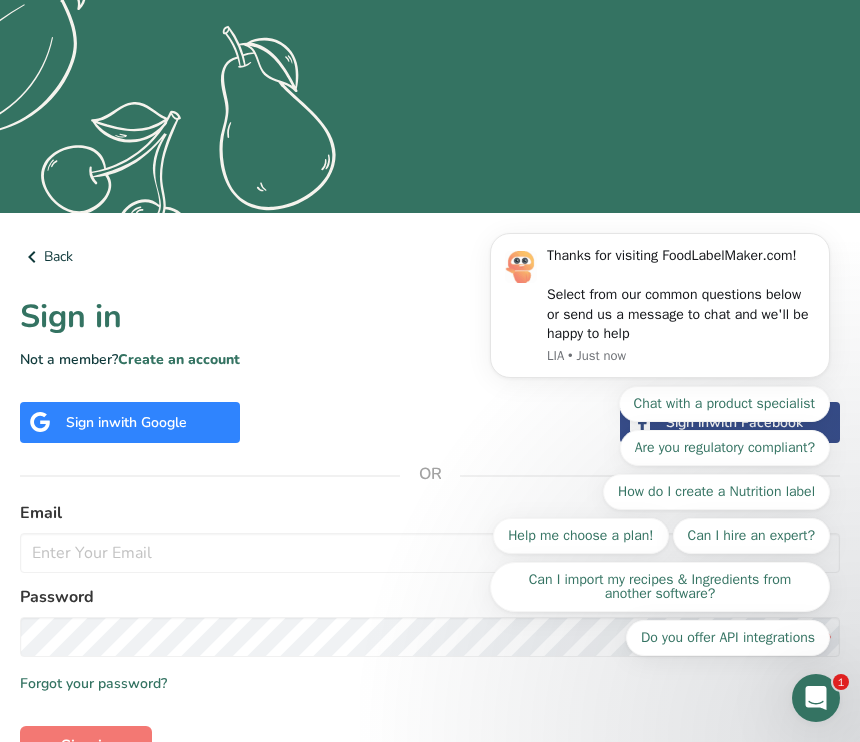 scroll, scrollTop: 371, scrollLeft: 0, axis: vertical 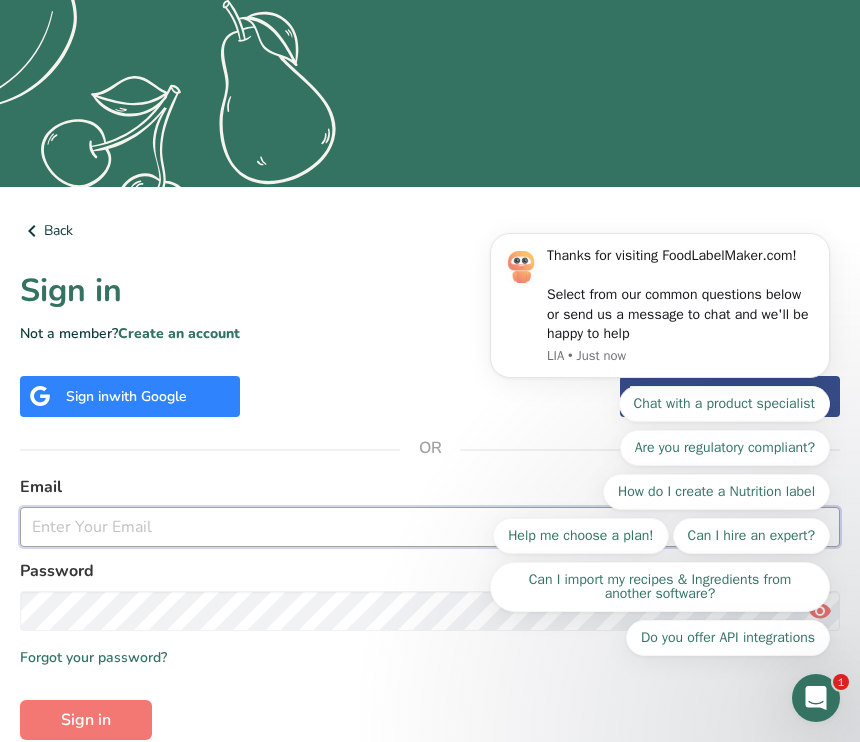 click at bounding box center (430, 527) 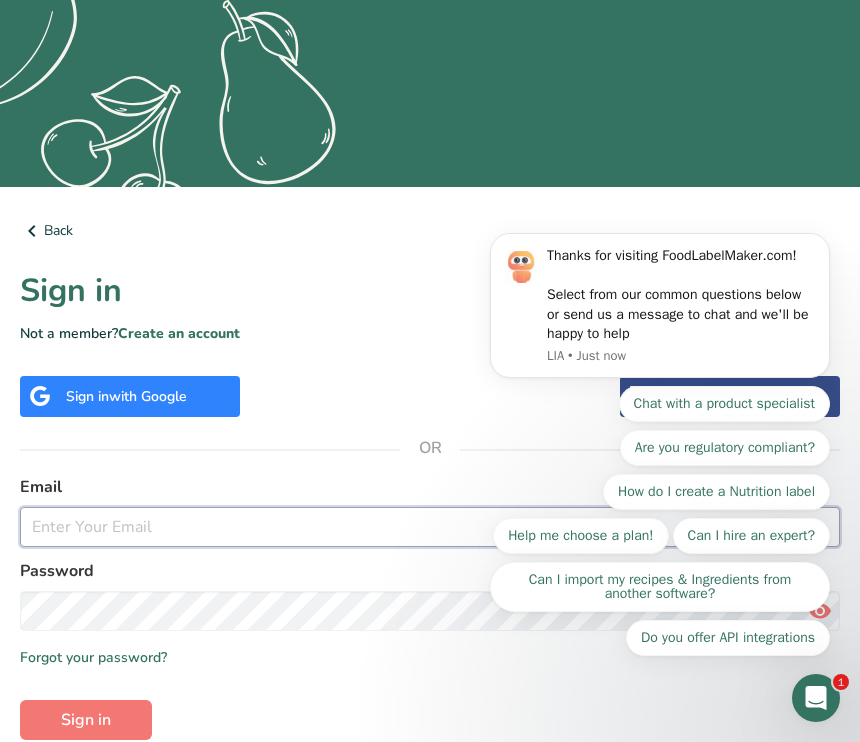 type on "blairraggio@gmail.com" 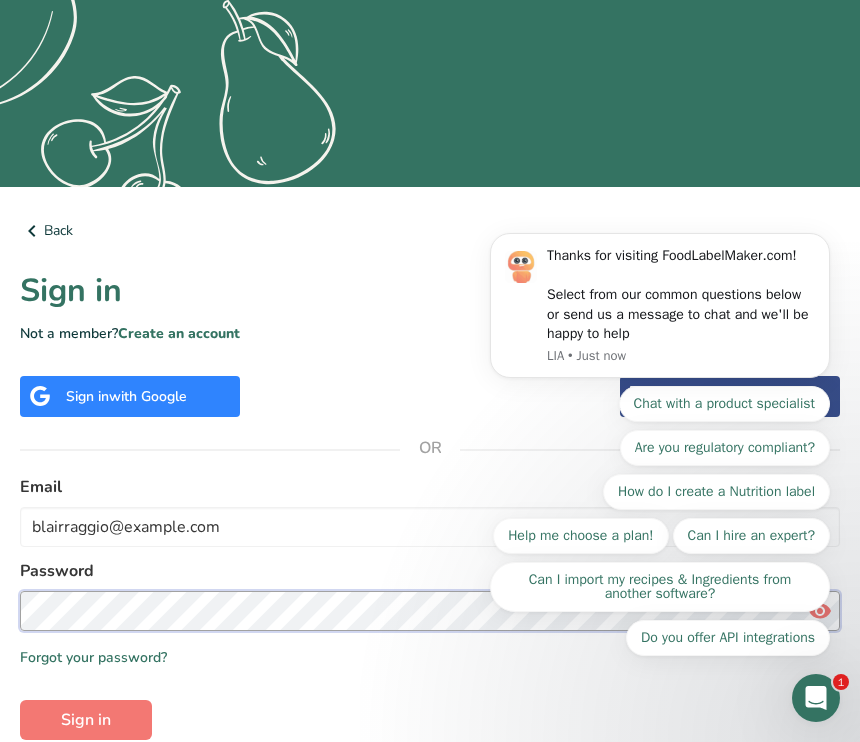 click on "Sign in" at bounding box center [86, 720] 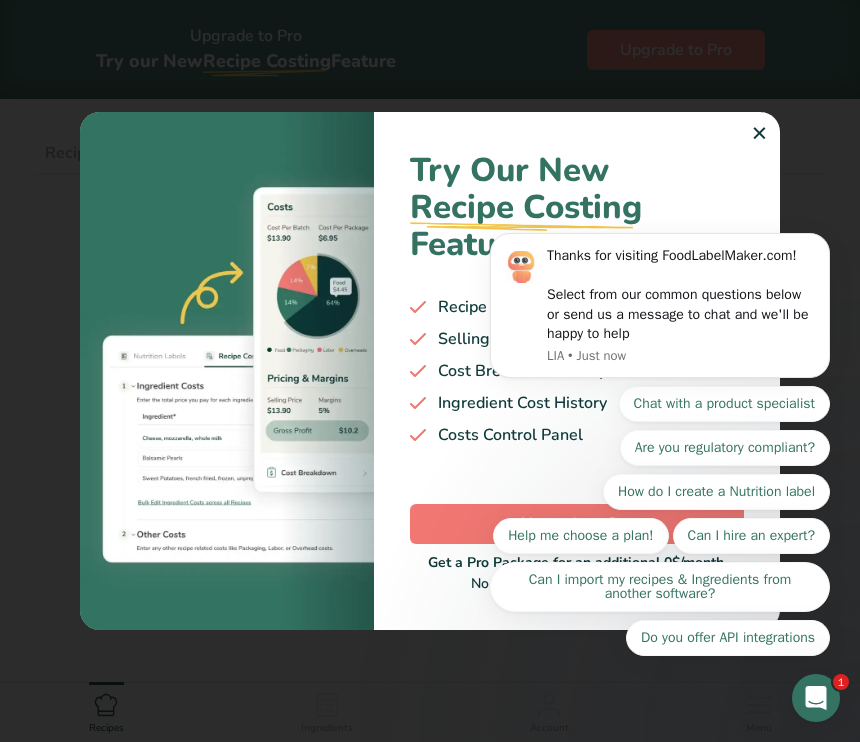 scroll, scrollTop: 0, scrollLeft: 0, axis: both 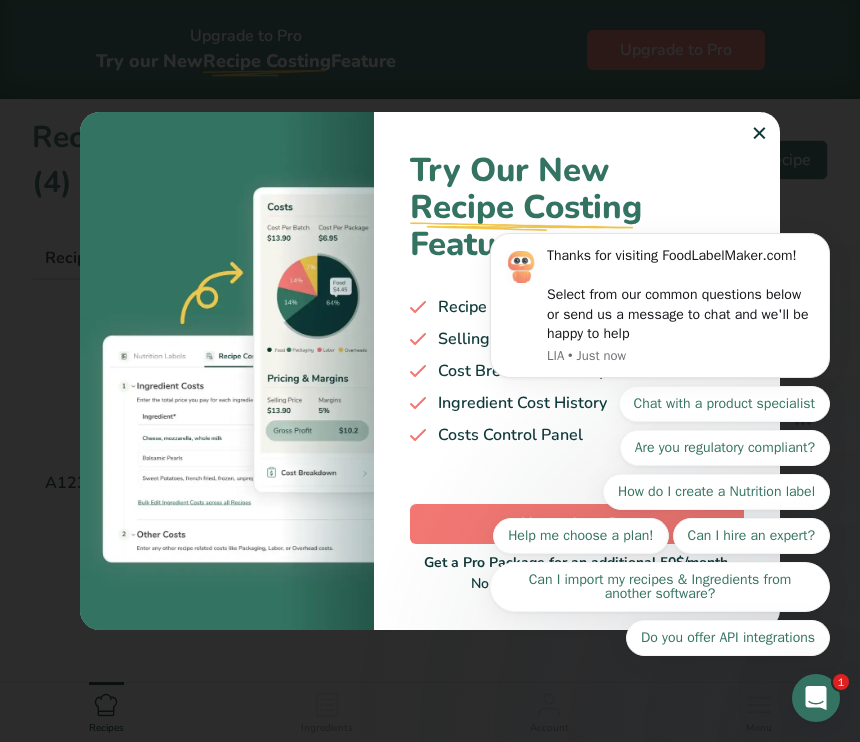 click on "Thanks for visiting FoodLabelMaker.com! Select from our common questions below or send us a message to chat and we'll be happy to help LIA • Just now Chat with a product specialist Are you regulatory compliant? How do I create a Nutrition label Help me choose a plan! Can I hire an expert? Can I import my recipes & Ingredients from another software? Do you offer API integrations" at bounding box center [660, 266] 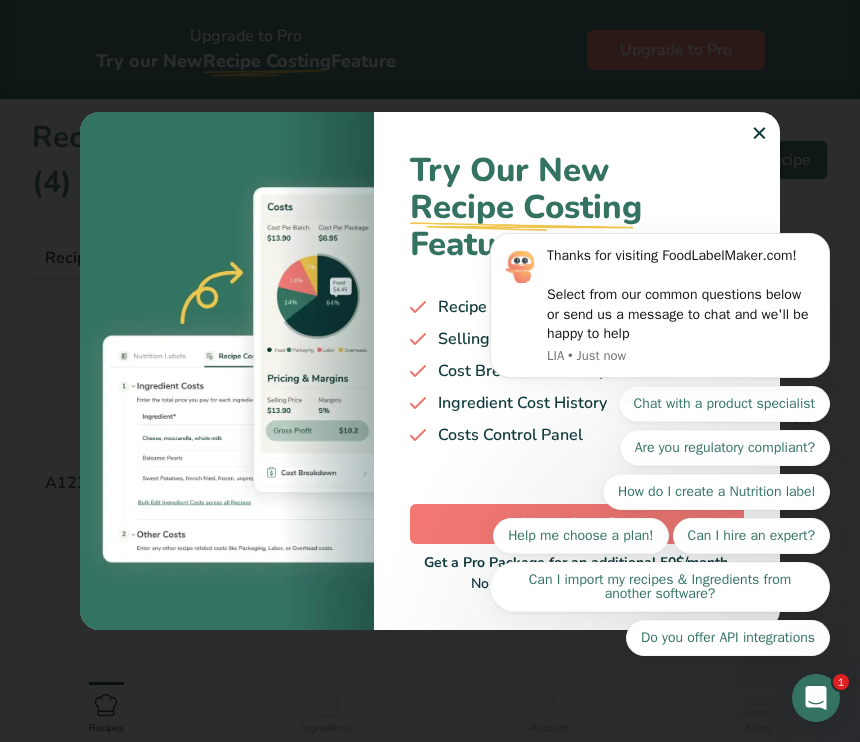 click on "Thanks for visiting FoodLabelMaker.com! Select from our common questions below or send us a message to chat and we'll be happy to help LIA • Just now Chat with a product specialist Are you regulatory compliant? How do I create a Nutrition label Help me choose a plan! Can I hire an expert? Can I import my recipes & Ingredients from another software? Do you offer API integrations" at bounding box center (660, 266) 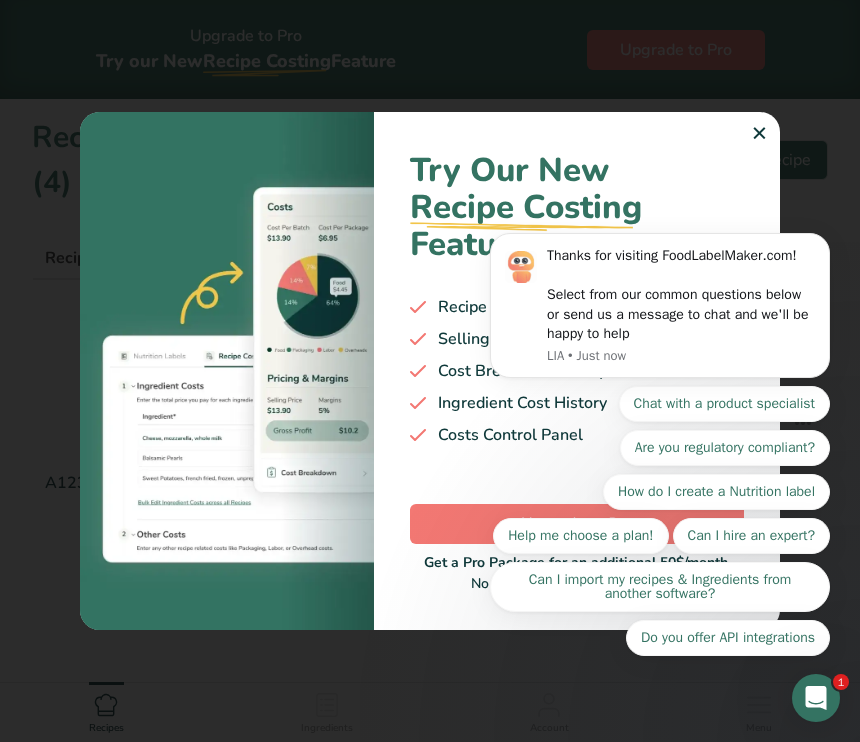 click on "Thanks for visiting FoodLabelMaker.com! Select from our common questions below or send us a message to chat and we'll be happy to help LIA • Just now Chat with a product specialist Are you regulatory compliant? How do I create a Nutrition label Help me choose a plan! Can I hire an expert? Can I import my recipes & Ingredients from another software? Do you offer API integrations" at bounding box center (660, 266) 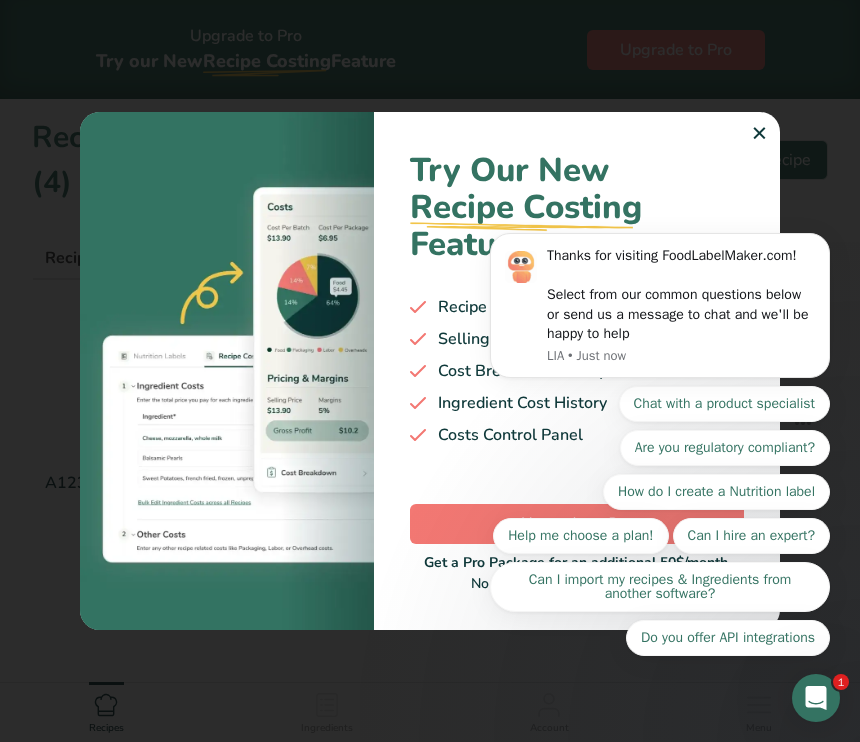 click on "Thanks for visiting FoodLabelMaker.com! Select from our common questions below or send us a message to chat and we'll be happy to help LIA • Just now Chat with a product specialist Are you regulatory compliant? How do I create a Nutrition label Help me choose a plan! Can I hire an expert? Can I import my recipes & Ingredients from another software? Do you offer API integrations" at bounding box center (660, 266) 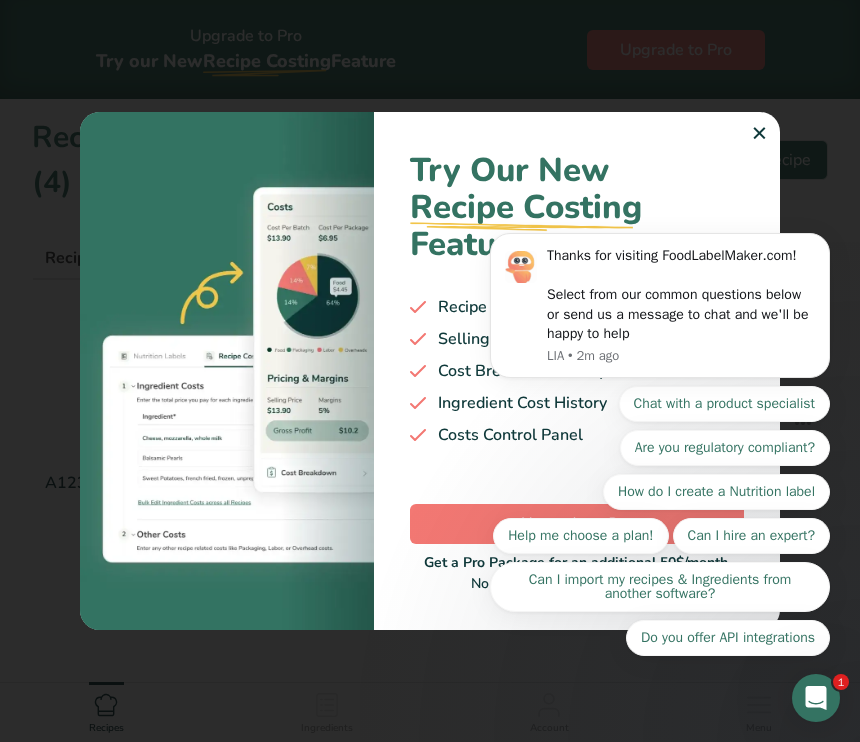 click on "Thanks for visiting FoodLabelMaker.com! Select from our common questions below or send us a message to chat and we'll be happy to help LIA • 2m ago Chat with a product specialist Are you regulatory compliant? How do I create a Nutrition label Help me choose a plan! Can I hire an expert? Can I import my recipes & Ingredients from another software? Do you offer API integrations" at bounding box center (660, 266) 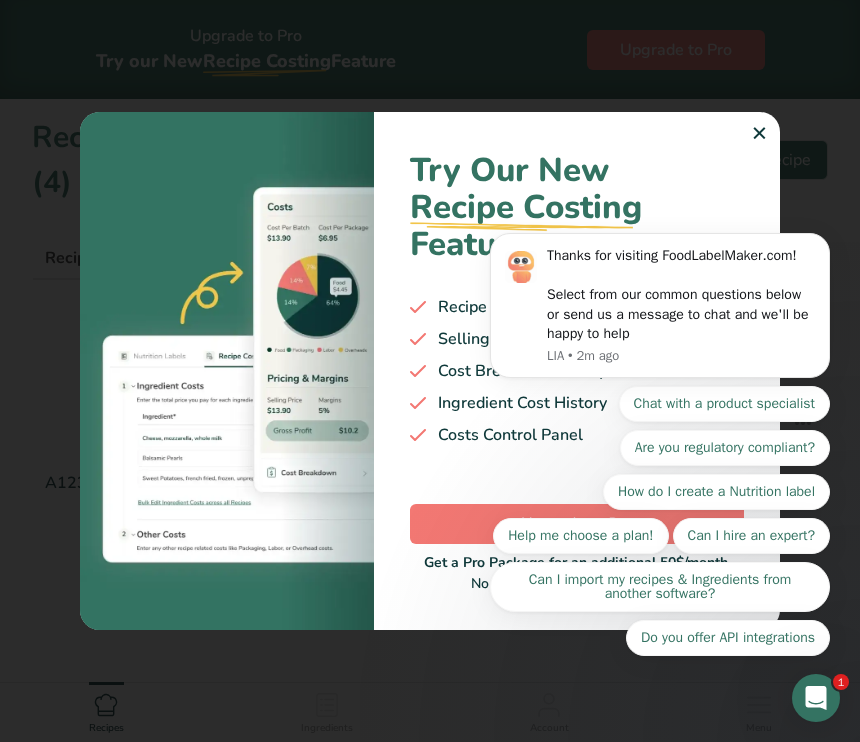 click on "Thanks for visiting FoodLabelMaker.com! Select from our common questions below or send us a message to chat and we'll be happy to help LIA • 2m ago Chat with a product specialist Are you regulatory compliant? How do I create a Nutrition label Help me choose a plan! Can I hire an expert? Can I import my recipes & Ingredients from another software? Do you offer API integrations" at bounding box center [660, 266] 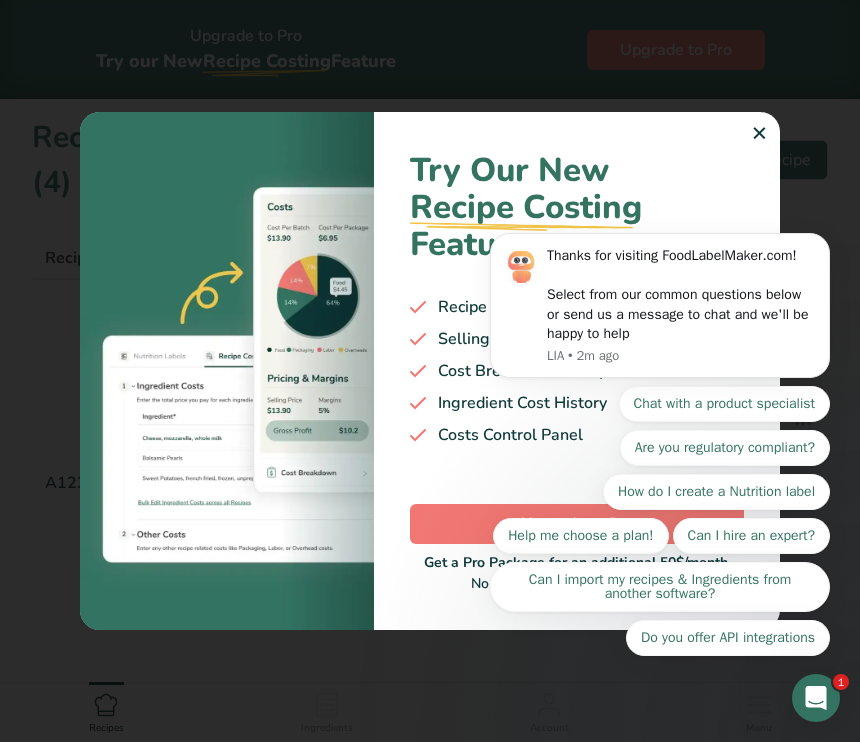 click on "Thanks for visiting FoodLabelMaker.com! Select from our common questions below or send us a message to chat and we'll be happy to help LIA • 2m ago Chat with a product specialist Are you regulatory compliant? How do I create a Nutrition label Help me choose a plan! Can I hire an expert? Can I import my recipes & Ingredients from another software? Do you offer API integrations" at bounding box center [660, 266] 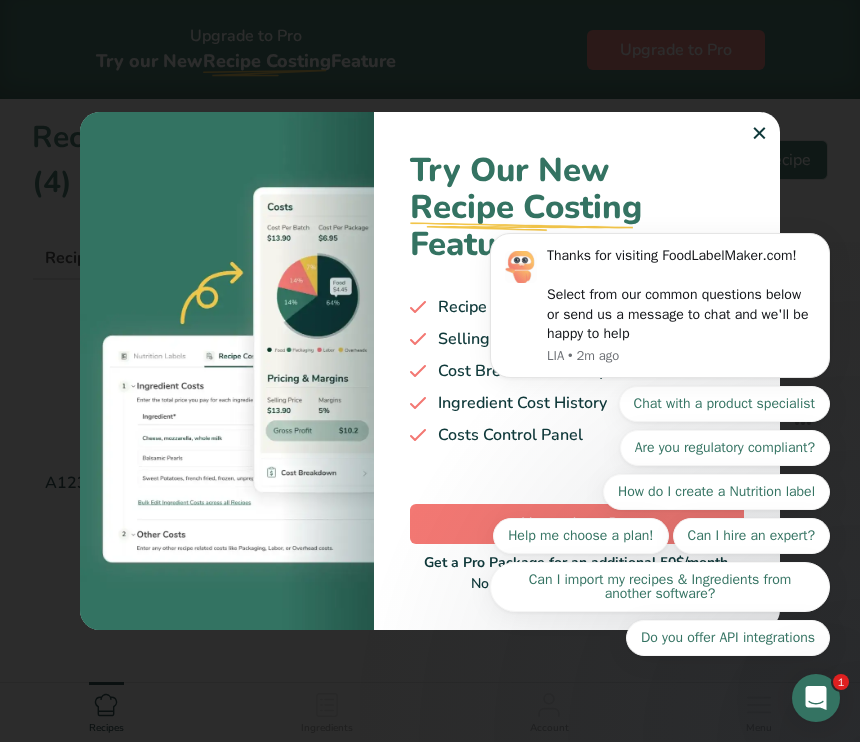 click on "Thanks for visiting FoodLabelMaker.com! Select from our common questions below or send us a message to chat and we'll be happy to help LIA • 2m ago Chat with a product specialist Are you regulatory compliant? How do I create a Nutrition label Help me choose a plan! Can I hire an expert? Can I import my recipes & Ingredients from another software? Do you offer API integrations" at bounding box center (660, 266) 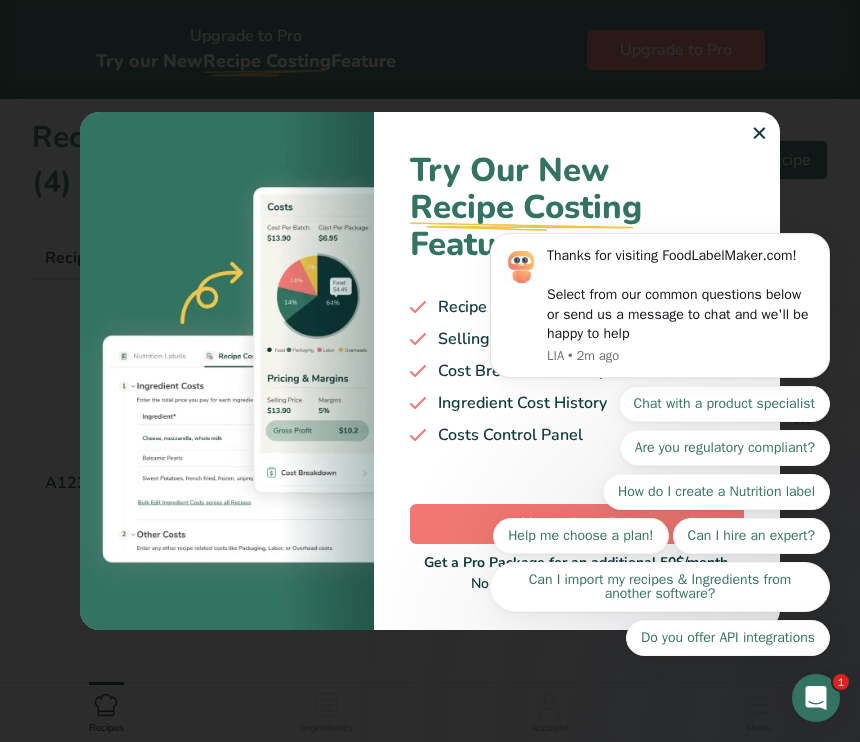 click on "Thanks for visiting FoodLabelMaker.com! Select from our common questions below or send us a message to chat and we'll be happy to help LIA • 2m ago Chat with a product specialist Are you regulatory compliant? How do I create a Nutrition label Help me choose a plan! Can I hire an expert? Can I import my recipes & Ingredients from another software? Do you offer API integrations" at bounding box center (660, 266) 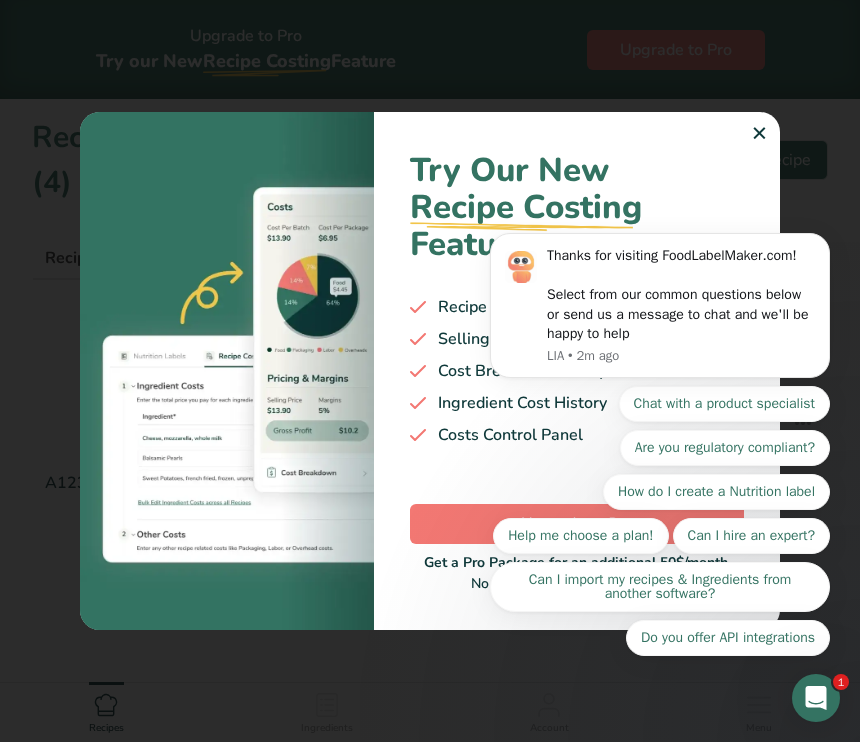 click on "Thanks for visiting FoodLabelMaker.com! Select from our common questions below or send us a message to chat and we'll be happy to help LIA • 2m ago Chat with a product specialist Are you regulatory compliant? How do I create a Nutrition label Help me choose a plan! Can I hire an expert? Can I import my recipes & Ingredients from another software? Do you offer API integrations" at bounding box center (660, 266) 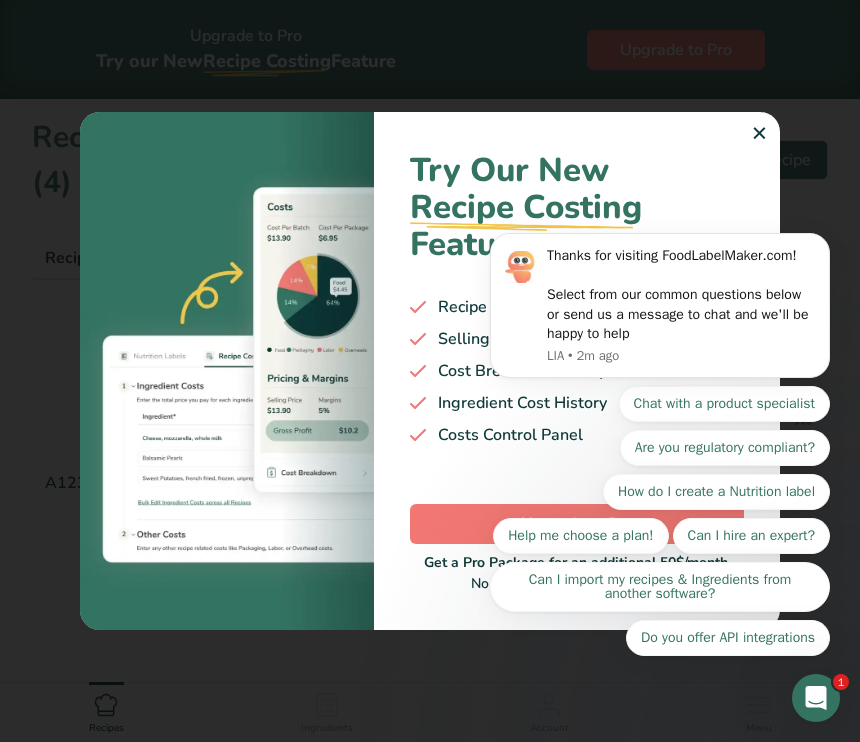 click on "Thanks for visiting FoodLabelMaker.com! Select from our common questions below or send us a message to chat and we'll be happy to help LIA • 2m ago Chat with a product specialist Are you regulatory compliant? How do I create a Nutrition label Help me choose a plan! Can I hire an expert? Can I import my recipes & Ingredients from another software? Do you offer API integrations" at bounding box center [660, 266] 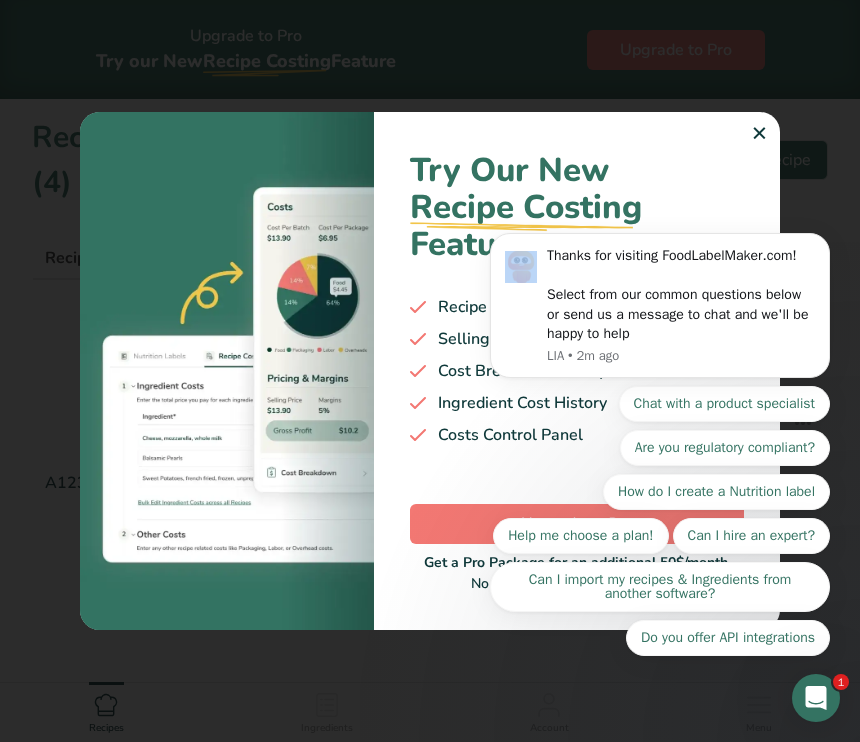 click on "Thanks for visiting FoodLabelMaker.com! Select from our common questions below or send us a message to chat and we'll be happy to help LIA • 2m ago Chat with a product specialist Are you regulatory compliant? How do I create a Nutrition label Help me choose a plan! Can I hire an expert? Can I import my recipes & Ingredients from another software? Do you offer API integrations" at bounding box center [660, 266] 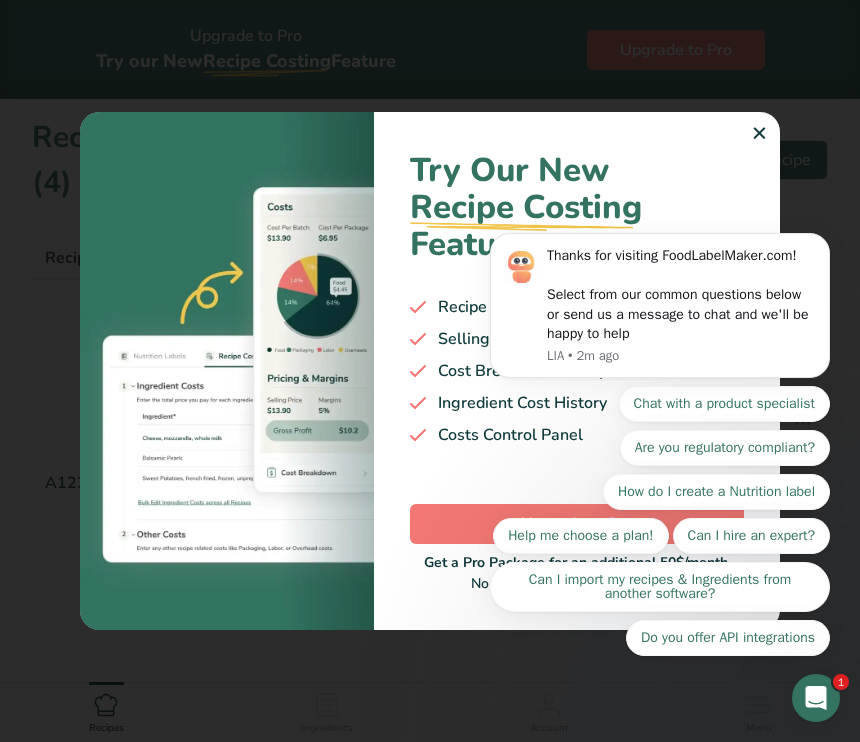 click on "Thanks for visiting FoodLabelMaker.com! Select from our common questions below or send us a message to chat and we'll be happy to help LIA • 2m ago Chat with a product specialist Are you regulatory compliant? How do I create a Nutrition label Help me choose a plan! Can I hire an expert? Can I import my recipes & Ingredients from another software? Do you offer API integrations" at bounding box center (660, 266) 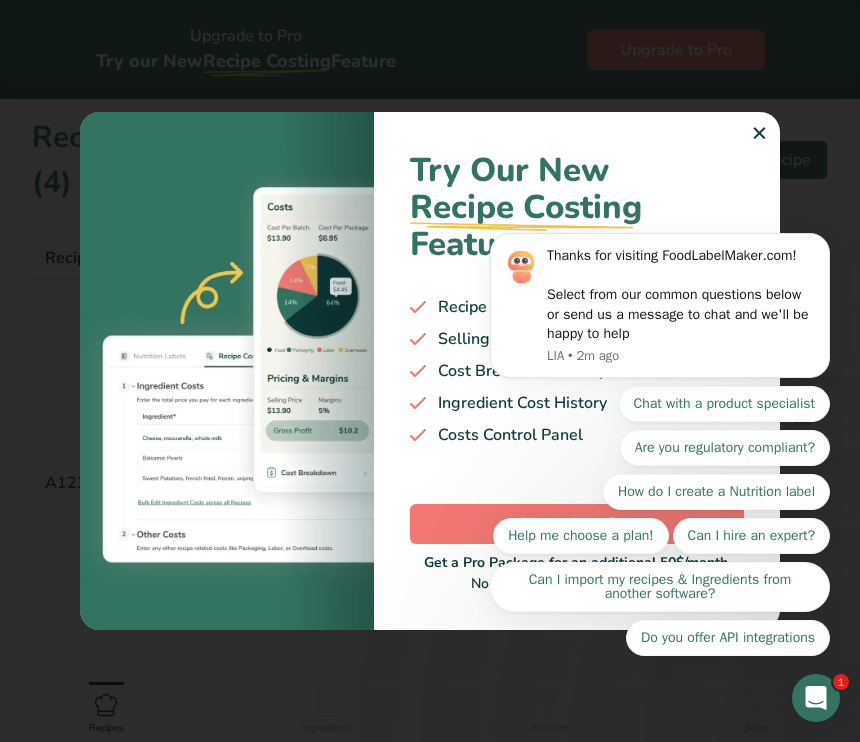 click at bounding box center (816, 698) 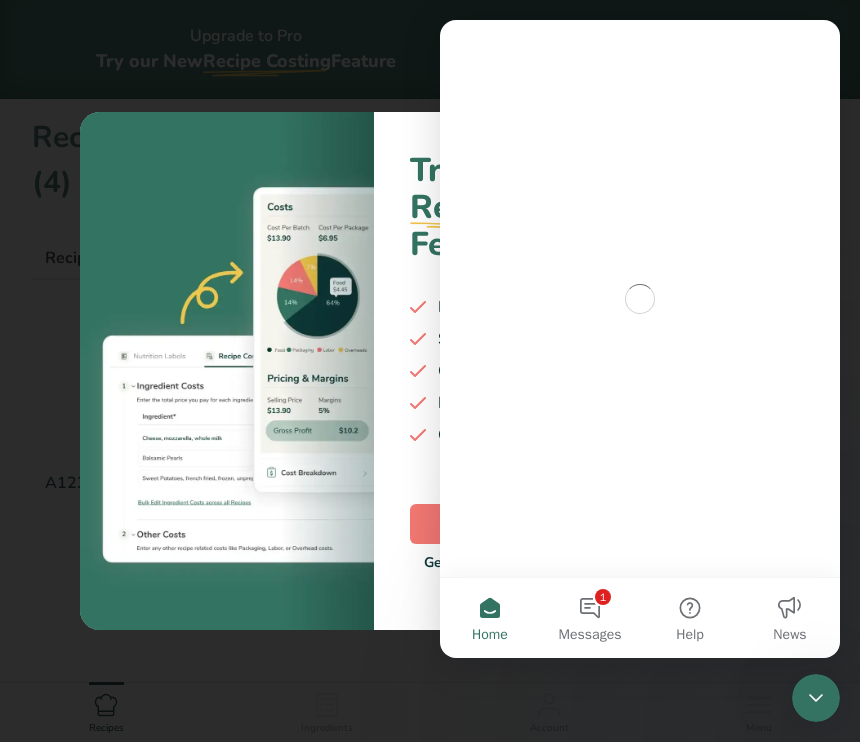 scroll, scrollTop: 0, scrollLeft: 0, axis: both 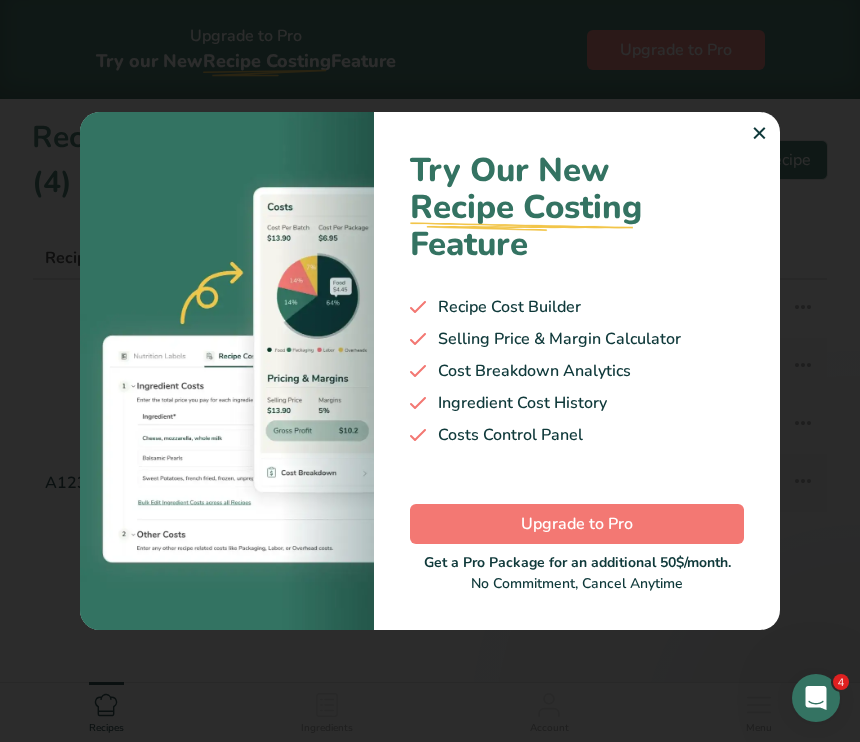 click 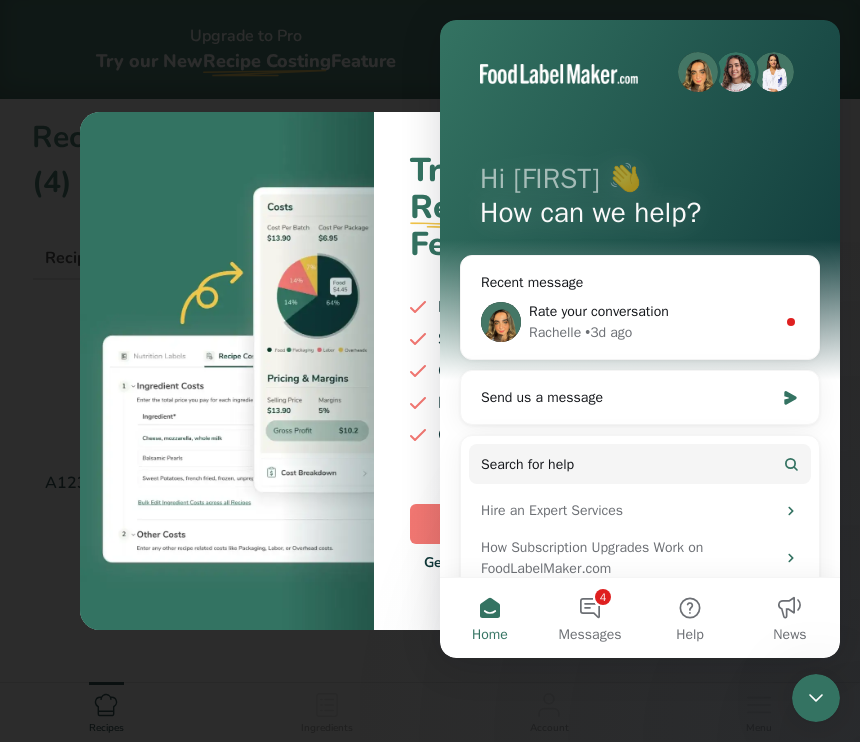 scroll, scrollTop: 0, scrollLeft: 0, axis: both 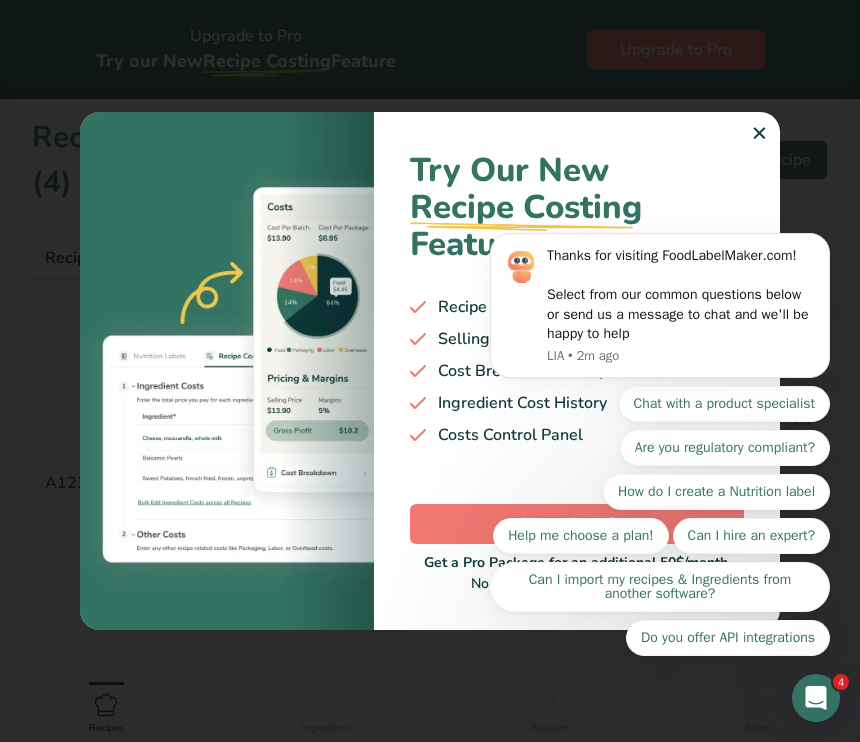 click on "Thanks for visiting FoodLabelMaker.com! Select from our common questions below or send us a message to chat and we'll be happy to help LIA • 2m ago Chat with a product specialist Are you regulatory compliant? How do I create a Nutrition label Help me choose a plan! Can I hire an expert? Can I import my recipes & Ingredients from another software? Do you offer API integrations" at bounding box center (660, 266) 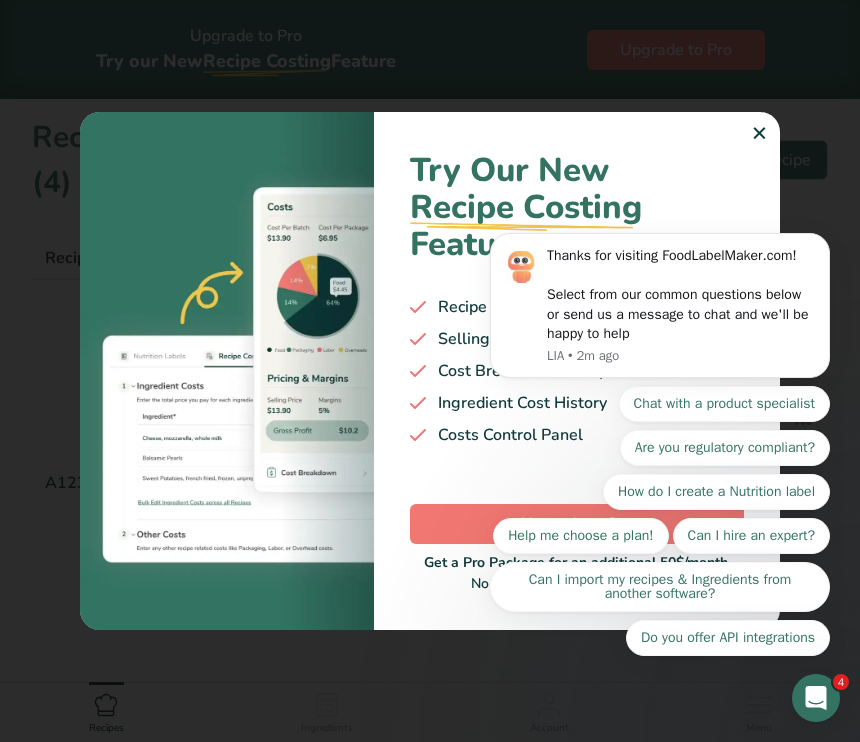 click on "Thanks for visiting FoodLabelMaker.com! Select from our common questions below or send us a message to chat and we'll be happy to help LIA • 2m ago Chat with a product specialist Are you regulatory compliant? How do I create a Nutrition label Help me choose a plan! Can I hire an expert? Can I import my recipes & Ingredients from another software? Do you offer API integrations" at bounding box center [660, 266] 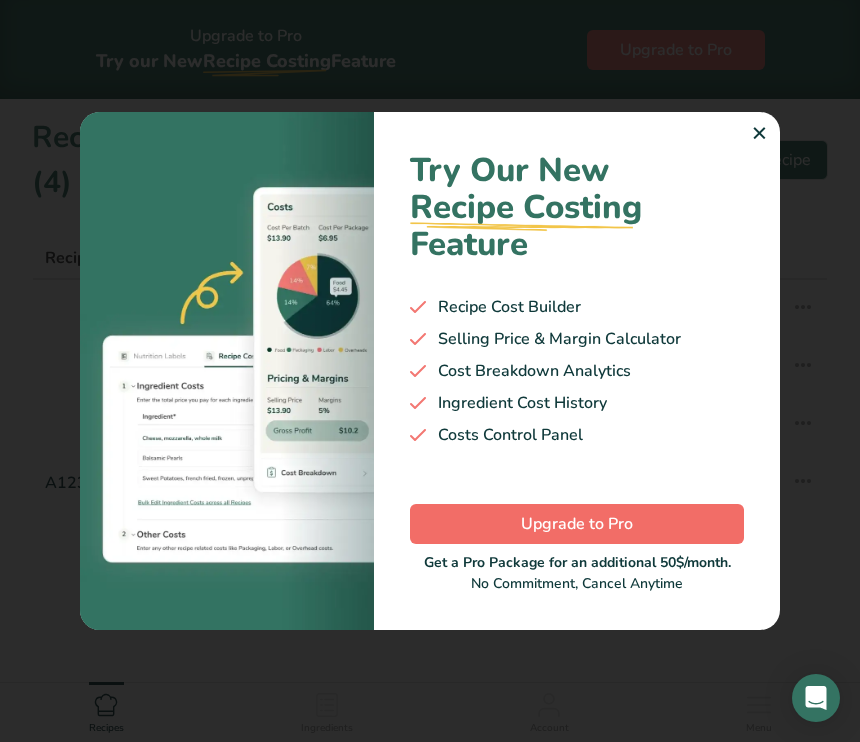 scroll, scrollTop: 0, scrollLeft: 0, axis: both 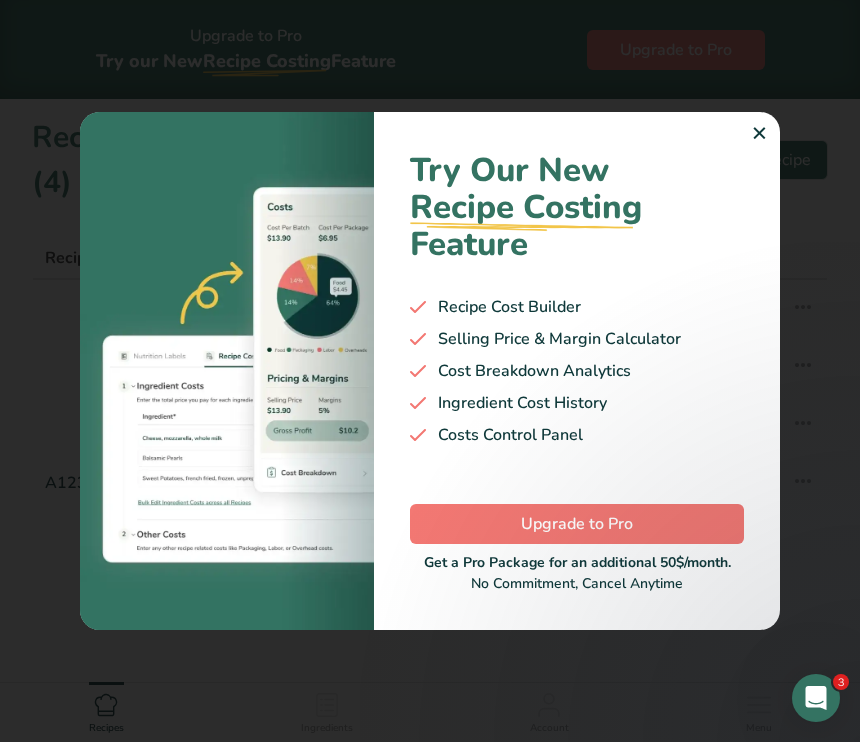 click on "✕" at bounding box center [759, 134] 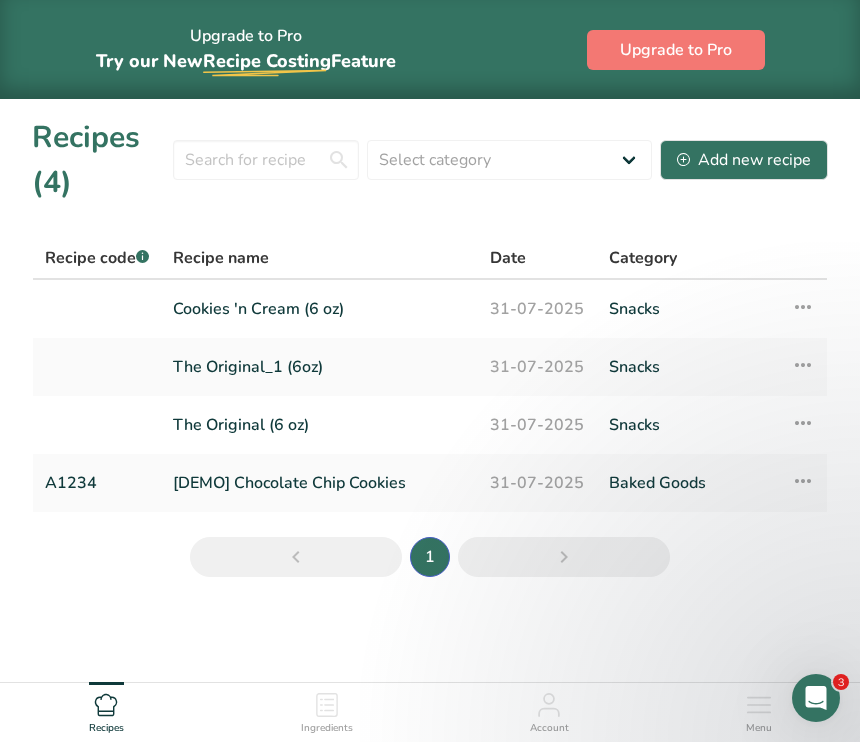 click on "✕" at bounding box center [775, 121] 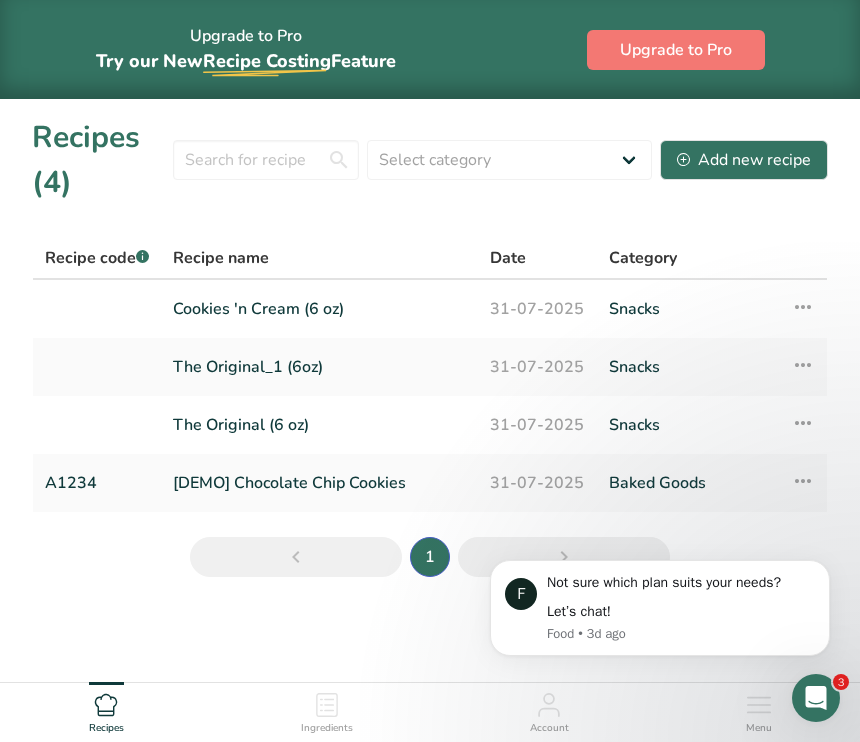scroll, scrollTop: 0, scrollLeft: 0, axis: both 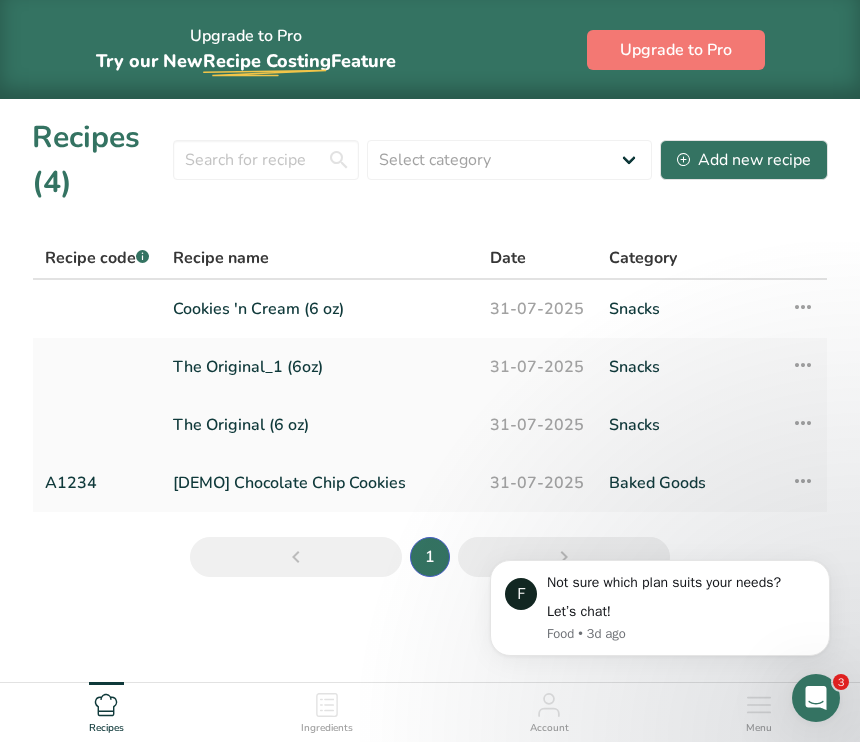 click on "The Original (6 oz)" at bounding box center [319, 425] 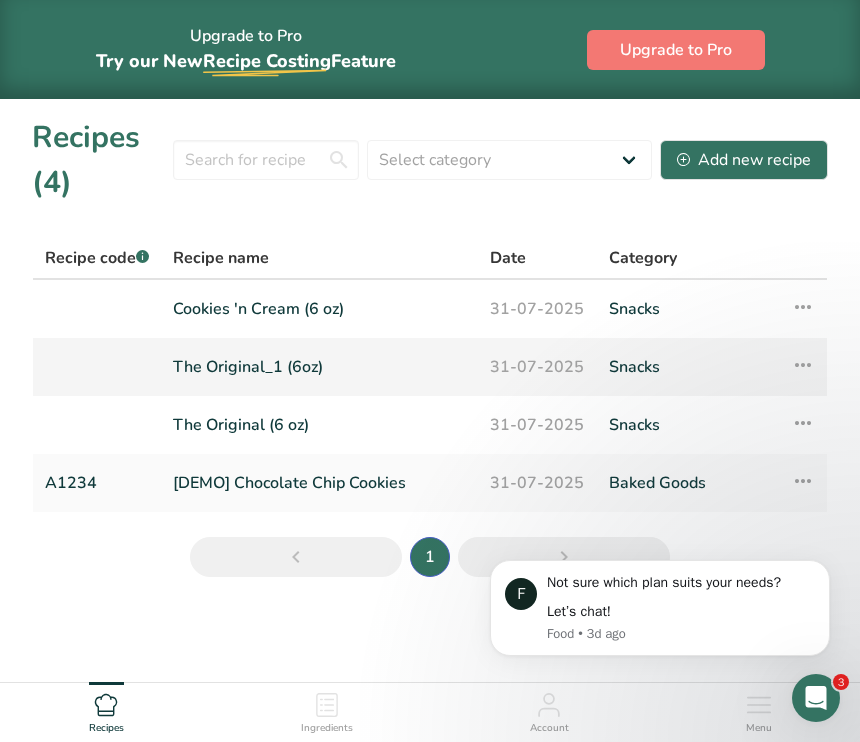 click on "The Original_1 (6oz)" at bounding box center [319, 367] 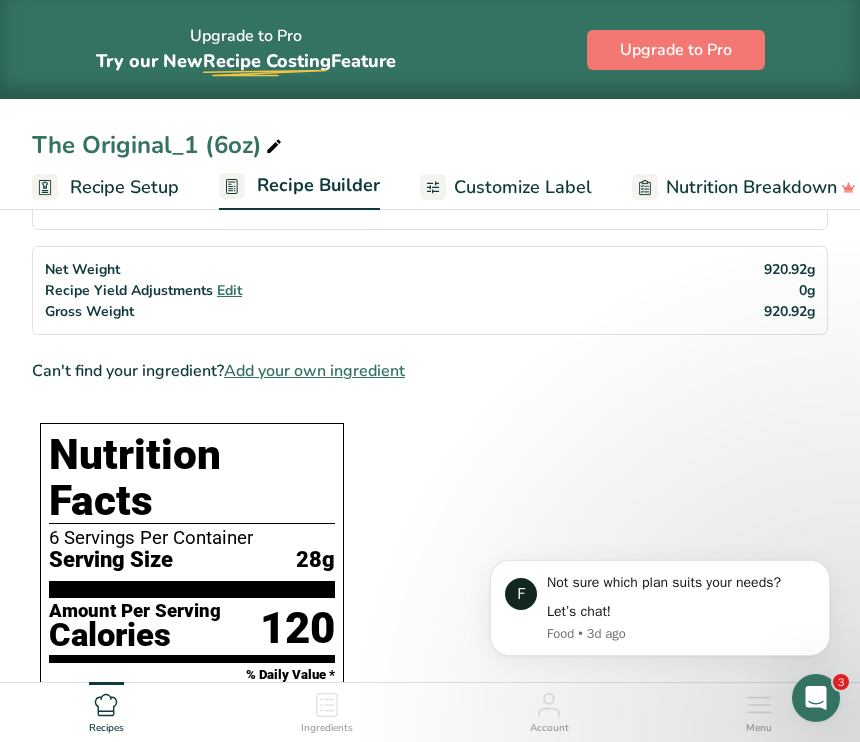 scroll, scrollTop: 509, scrollLeft: 0, axis: vertical 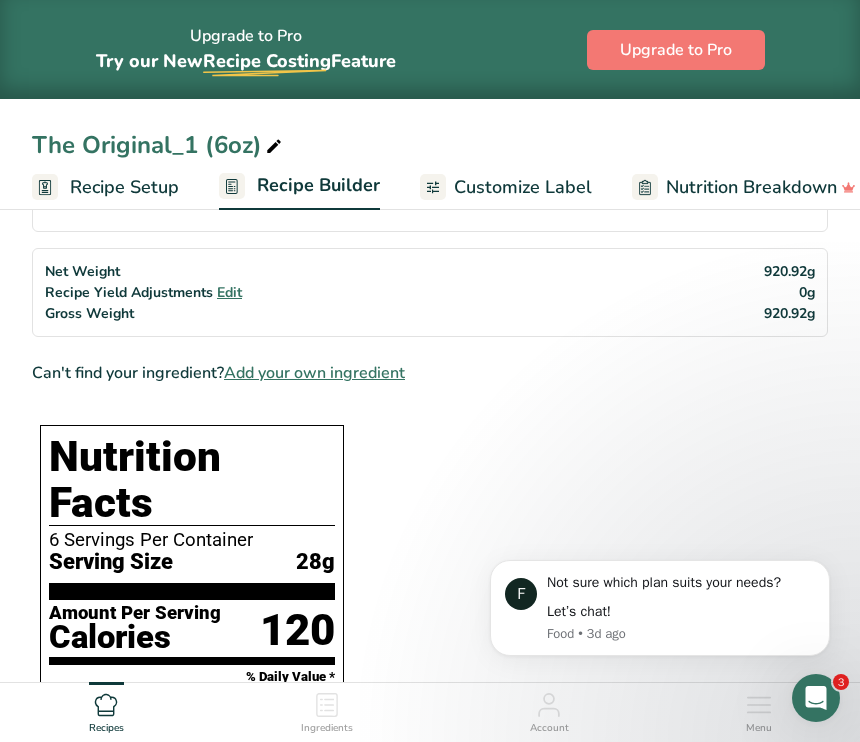 click on "Edit" at bounding box center [229, 292] 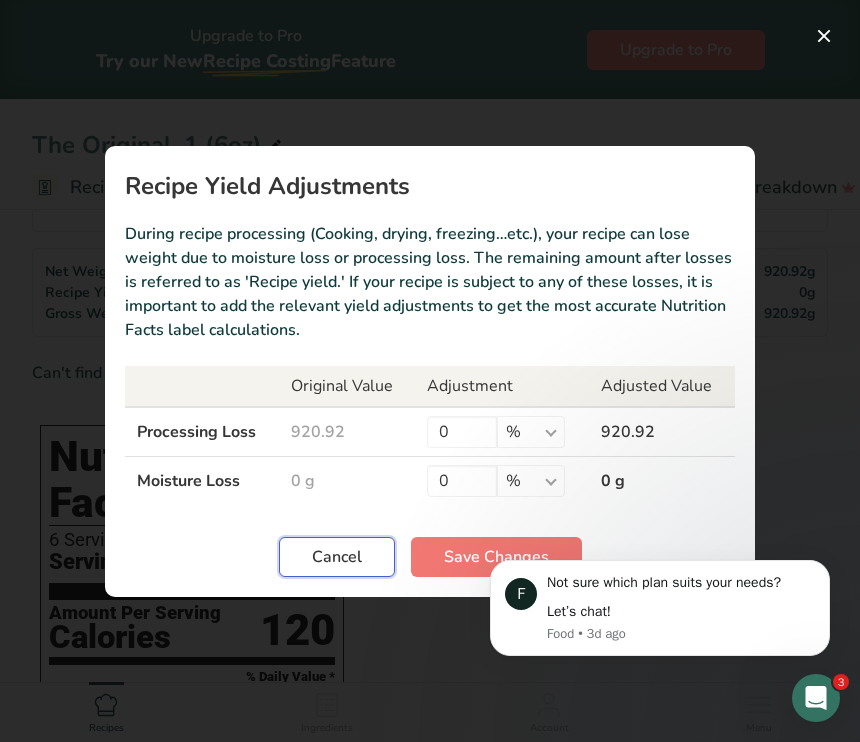 click on "Cancel" at bounding box center [337, 557] 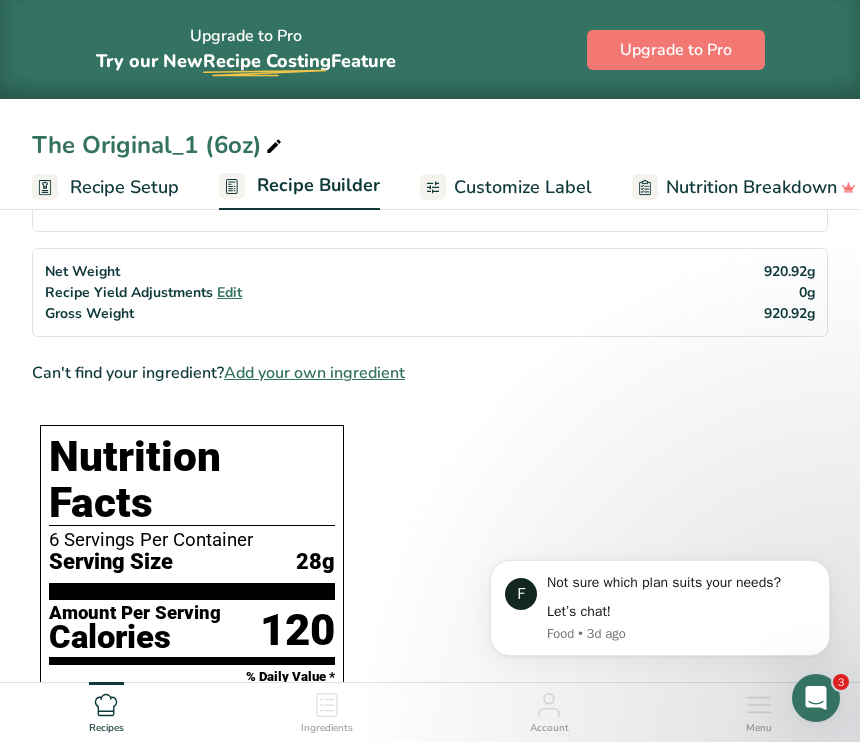 click on "Customize Label" at bounding box center (523, 187) 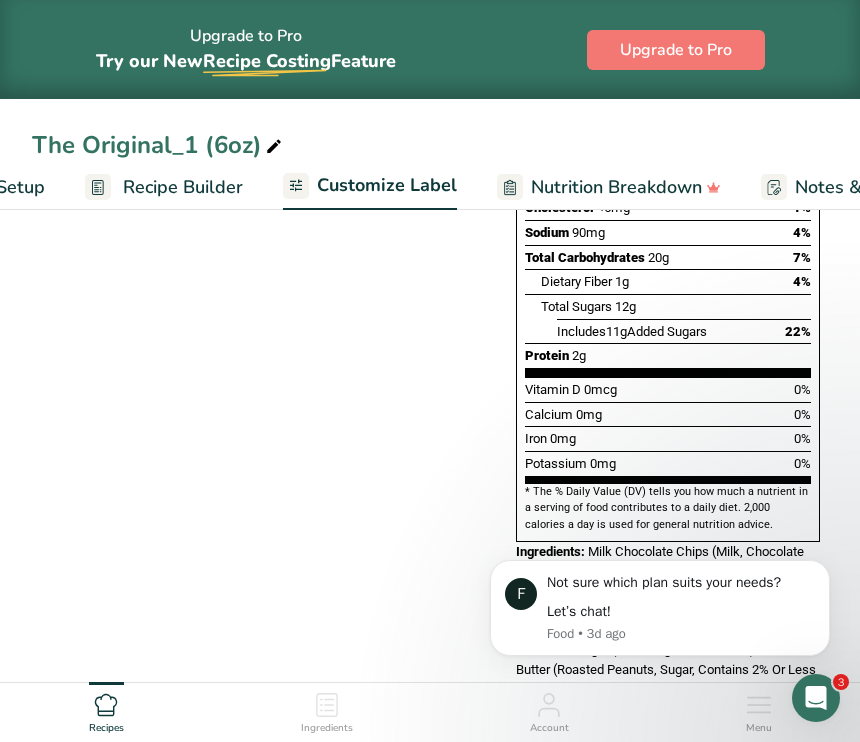 scroll, scrollTop: 0, scrollLeft: 390, axis: horizontal 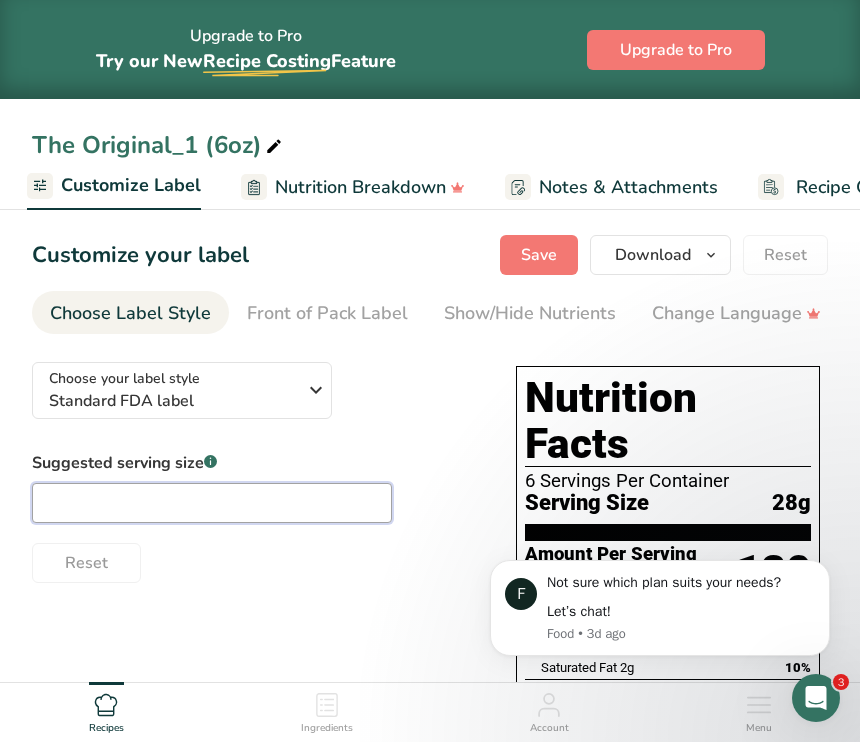 click at bounding box center [212, 503] 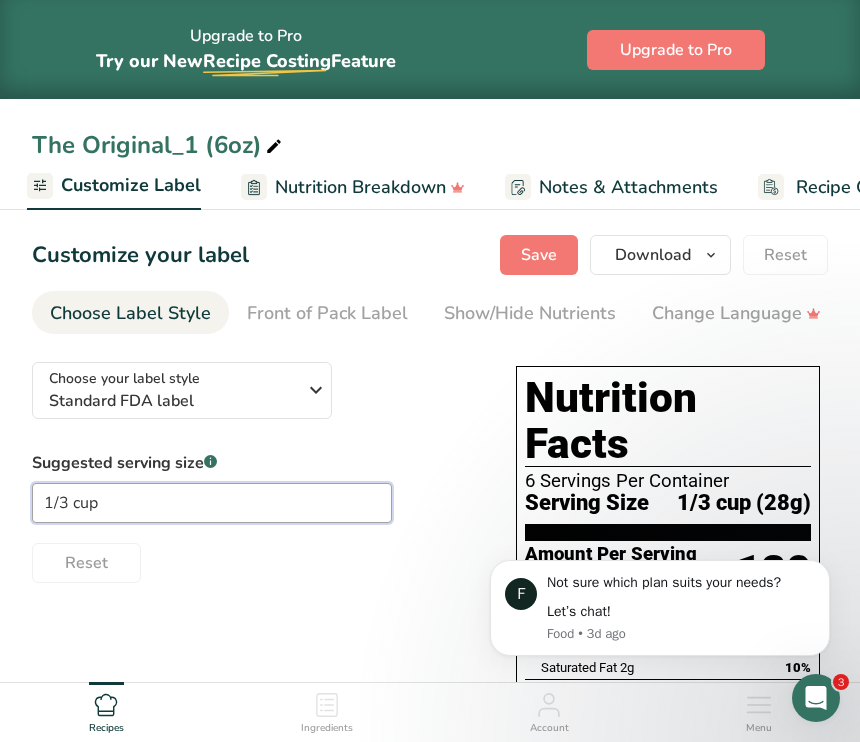 type on "1/3 cup" 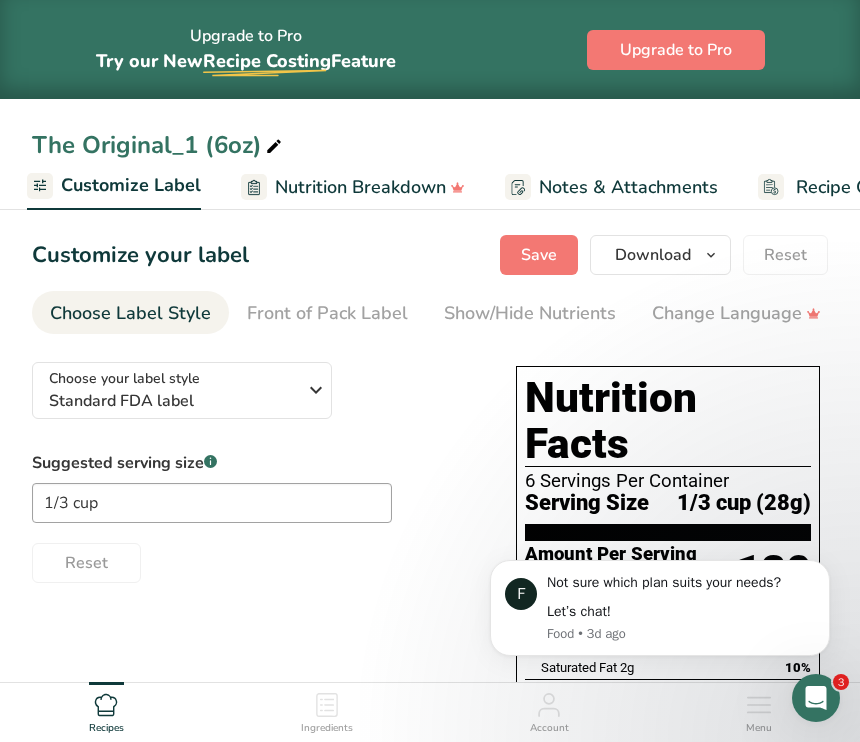 click on "Choose your label style
Standard FDA label
USA (FDA)
Standard FDA label
Tabular FDA label
Linear FDA label
Simplified FDA label
Dual Column FDA label (Per Serving/Per Container)
Dual Column FDA label (As Sold/As Prepared)
Aggregate Standard FDA label
Standard FDA label with Micronutrients listed side-by-side
UK (FSA)
UK Mandatory Label "Back of Pack"
UK Traffic Light Label  "Front of Pack"
Canadian (CFIA)
Canadian Standard label
Canadian Dual Column label" at bounding box center [254, 464] 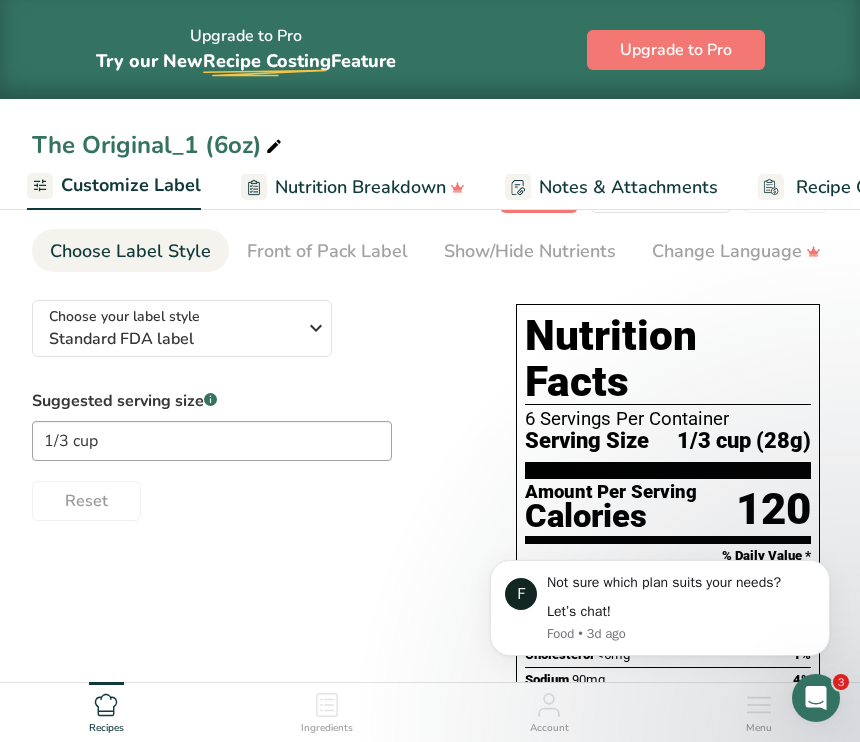 scroll, scrollTop: 64, scrollLeft: 0, axis: vertical 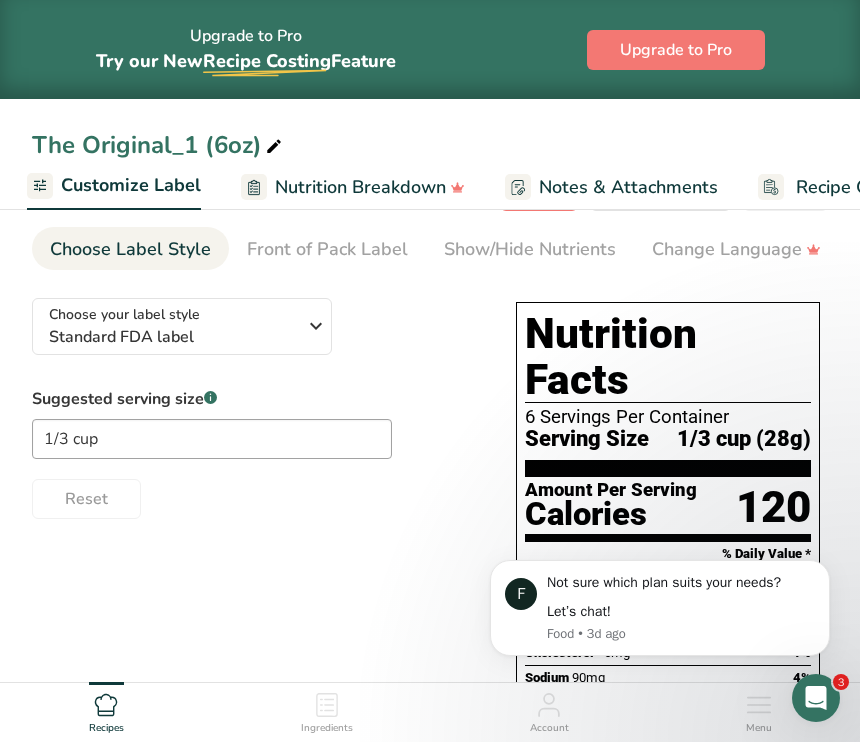 click on "Reset" at bounding box center [254, 495] 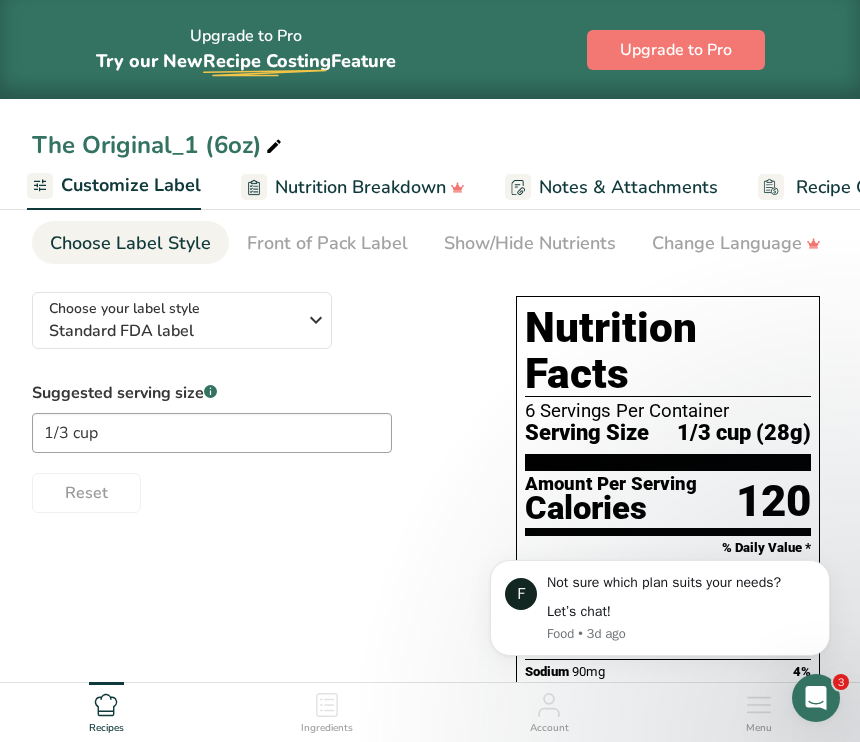 click on "Customize Label" at bounding box center [131, 185] 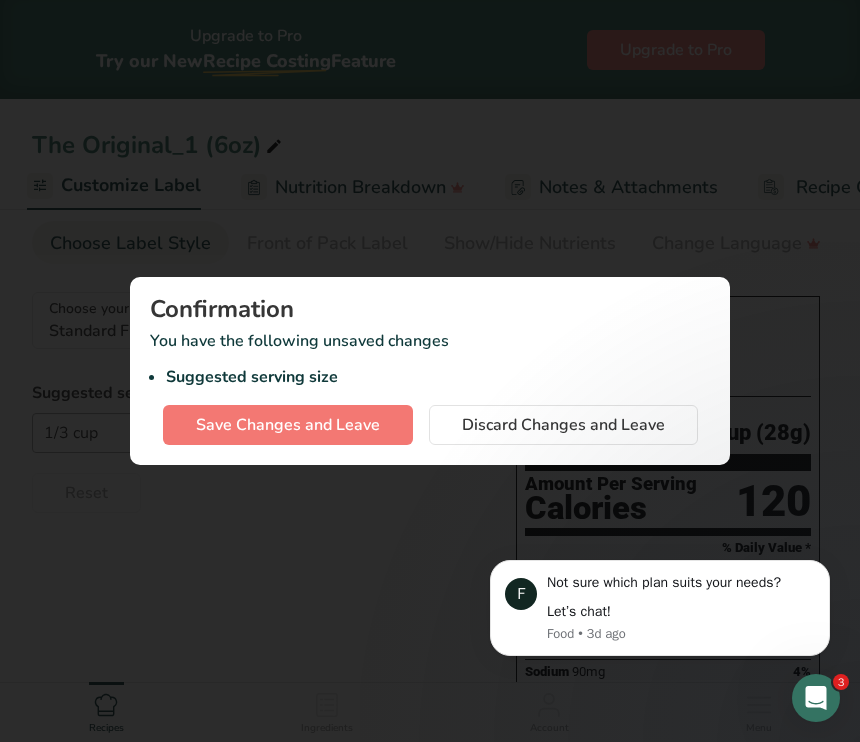 scroll, scrollTop: 0, scrollLeft: 499, axis: horizontal 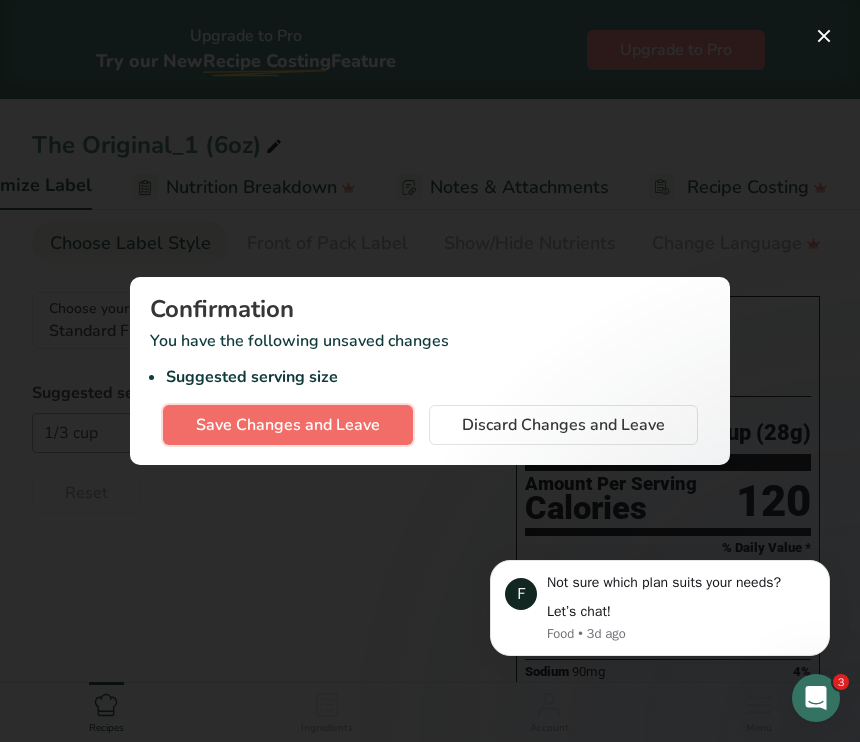 click on "Save Changes and Leave" at bounding box center [288, 425] 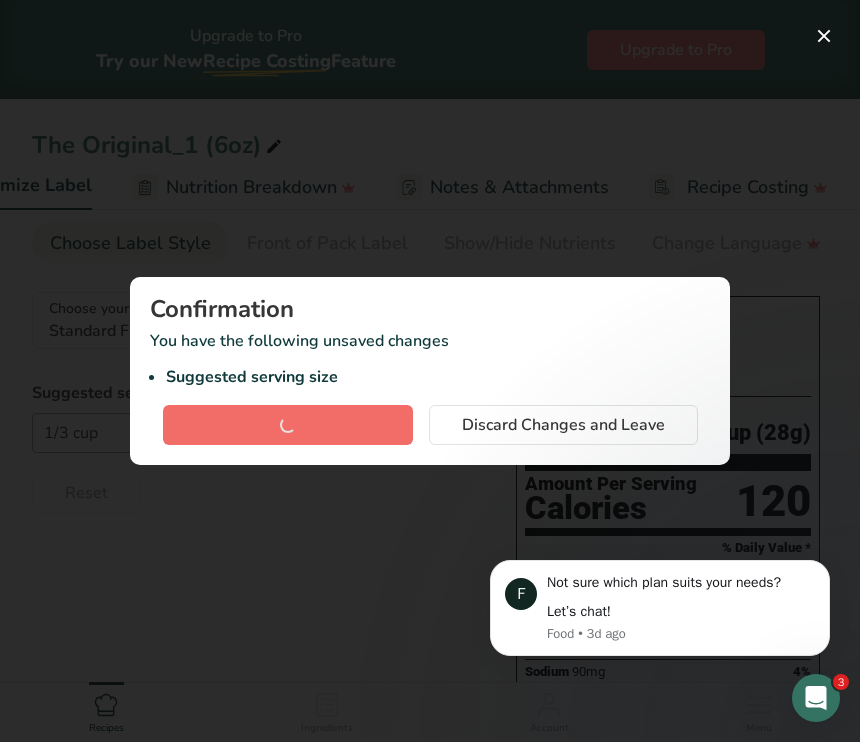 click on "Save Changes and Leave
Discard Changes and Leave" at bounding box center [430, 425] 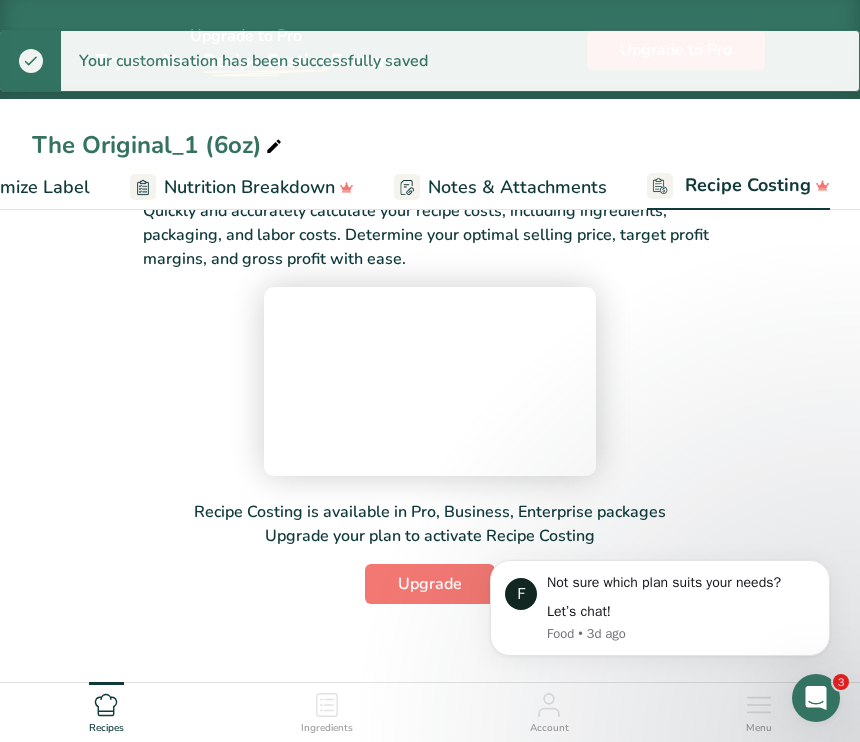 scroll, scrollTop: 70, scrollLeft: 0, axis: vertical 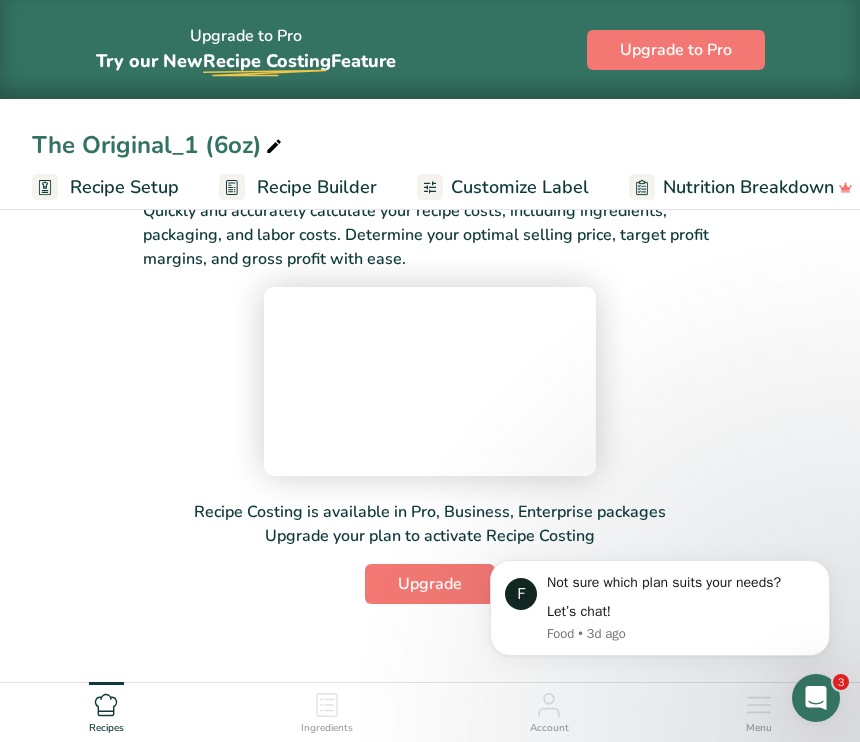 click on "Recipe Setup" at bounding box center [124, 187] 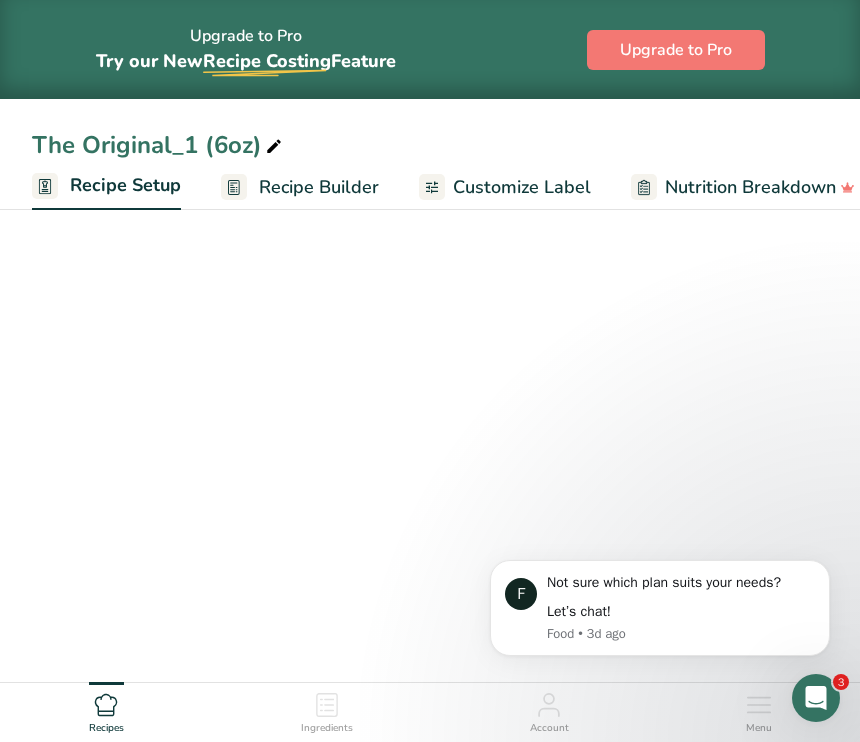 scroll, scrollTop: 0, scrollLeft: 7, axis: horizontal 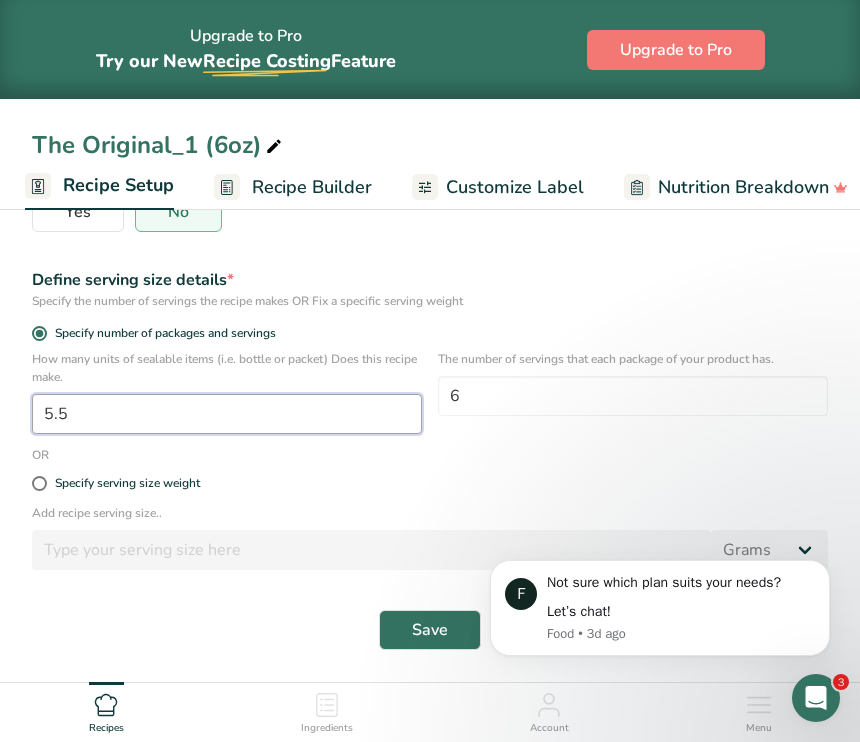 click on "5.5" at bounding box center (227, 414) 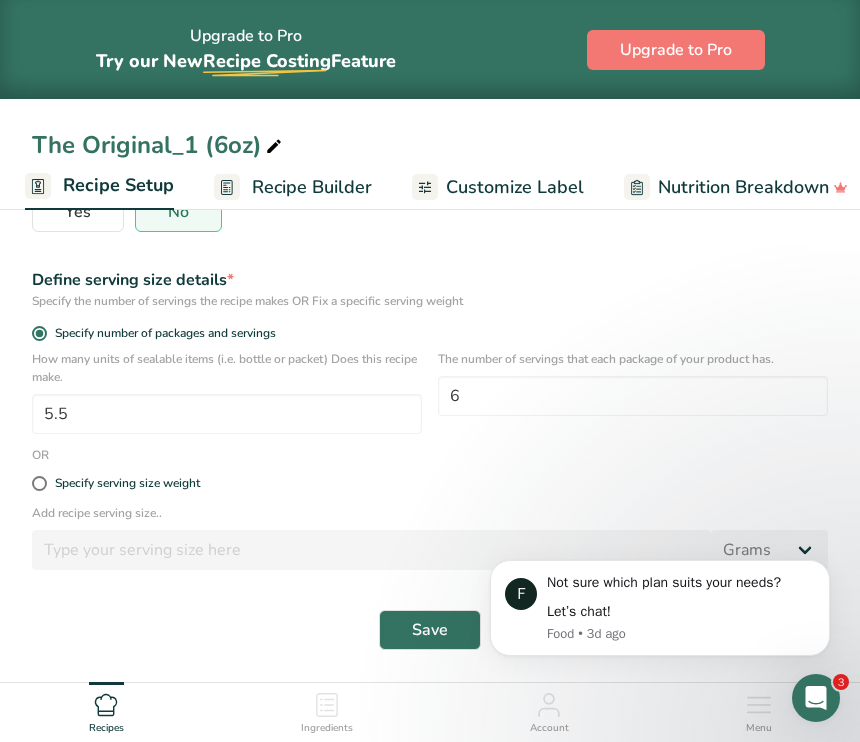 click on "Recipe Builder" at bounding box center [312, 187] 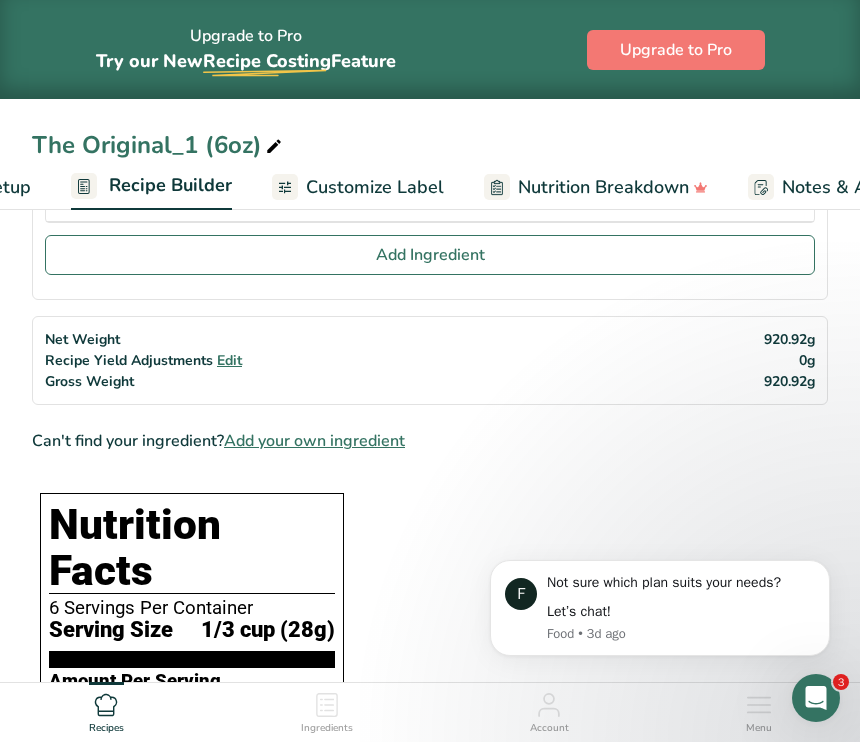 scroll, scrollTop: 0, scrollLeft: 193, axis: horizontal 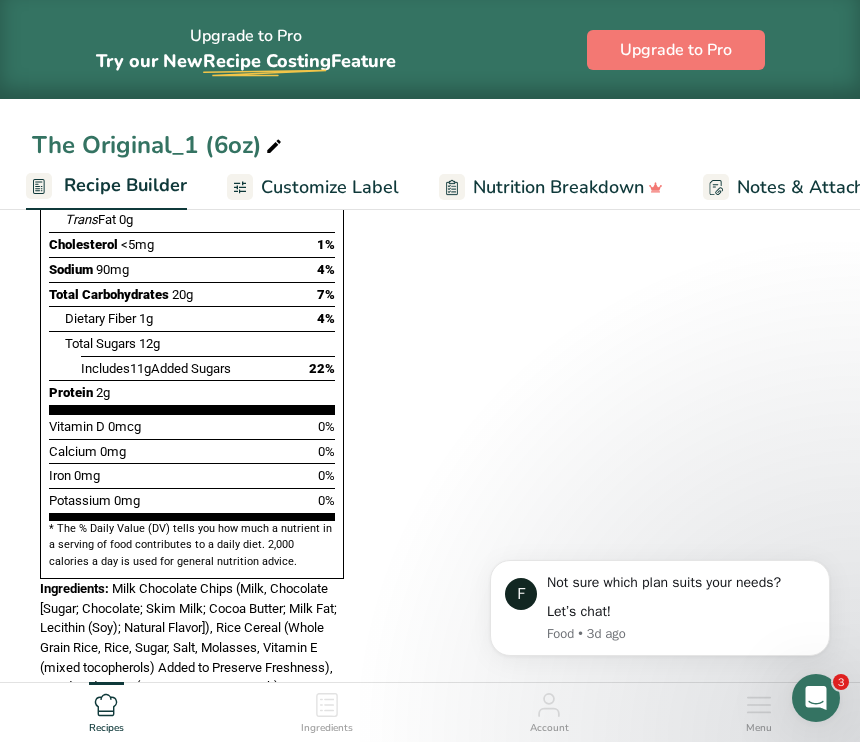 click on "Nutrition Breakdown" at bounding box center (558, 187) 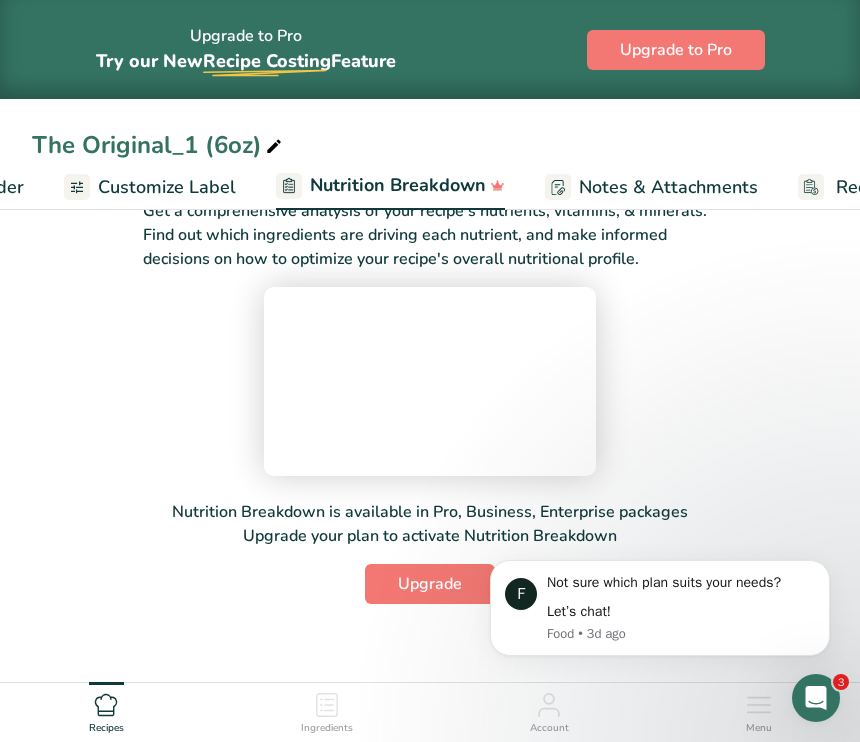 scroll, scrollTop: 0, scrollLeft: 501, axis: horizontal 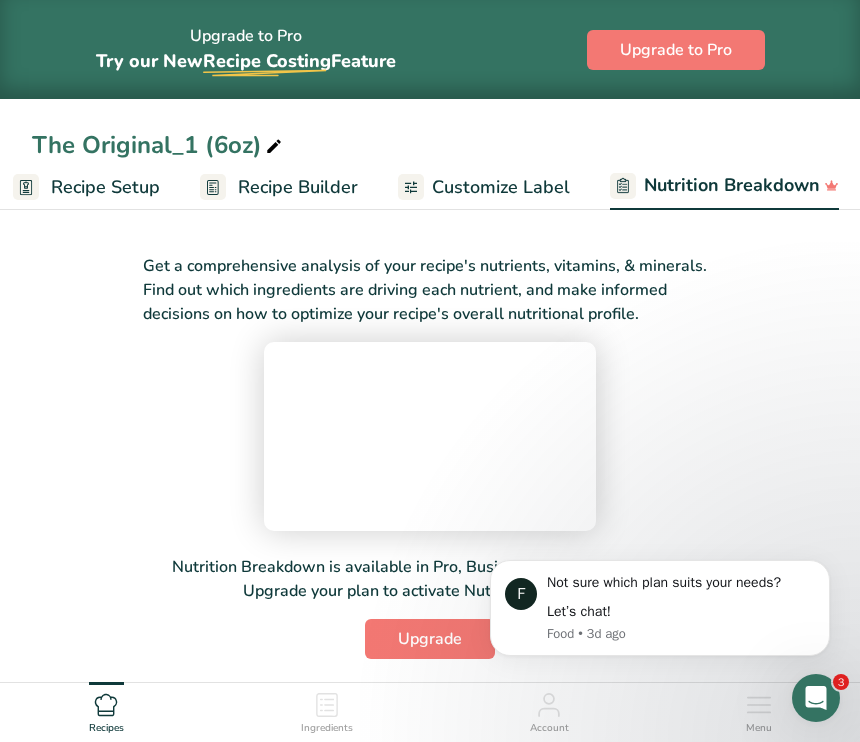 click on "Recipe Builder" at bounding box center (298, 187) 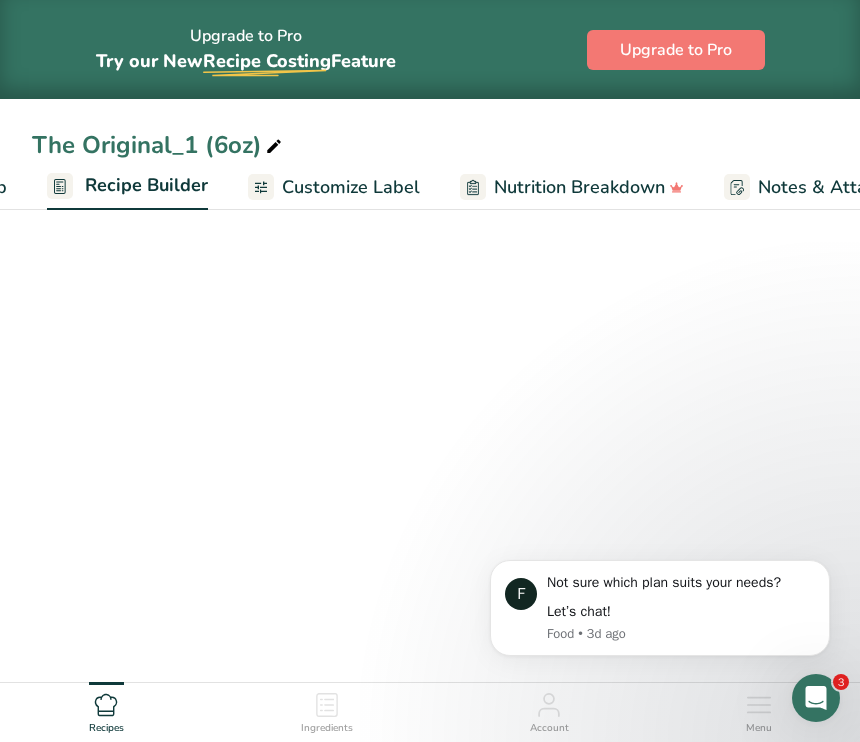 scroll, scrollTop: 0, scrollLeft: 193, axis: horizontal 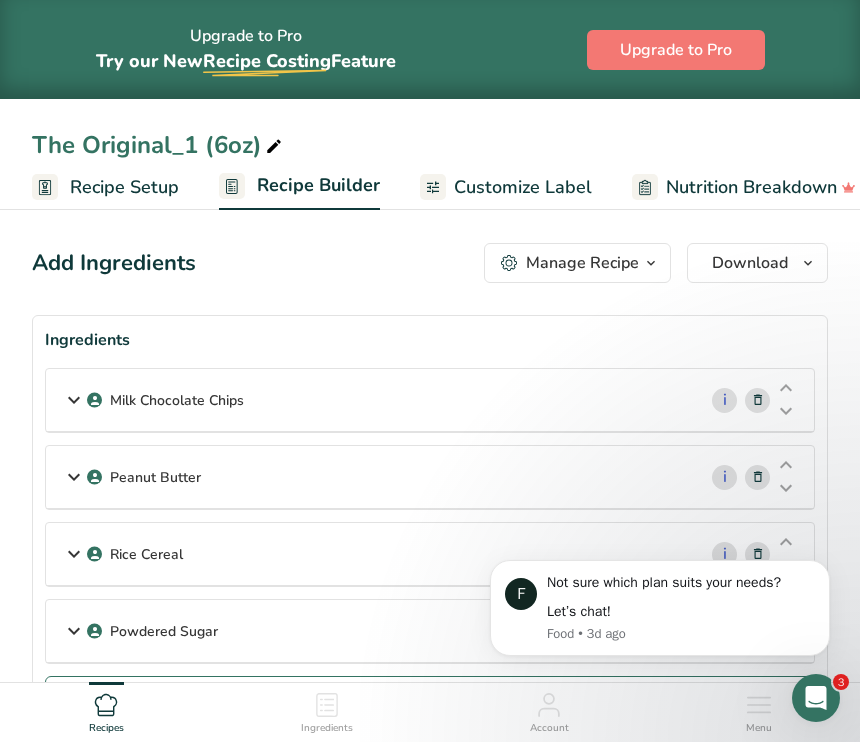 click on "Recipe Setup" at bounding box center (124, 187) 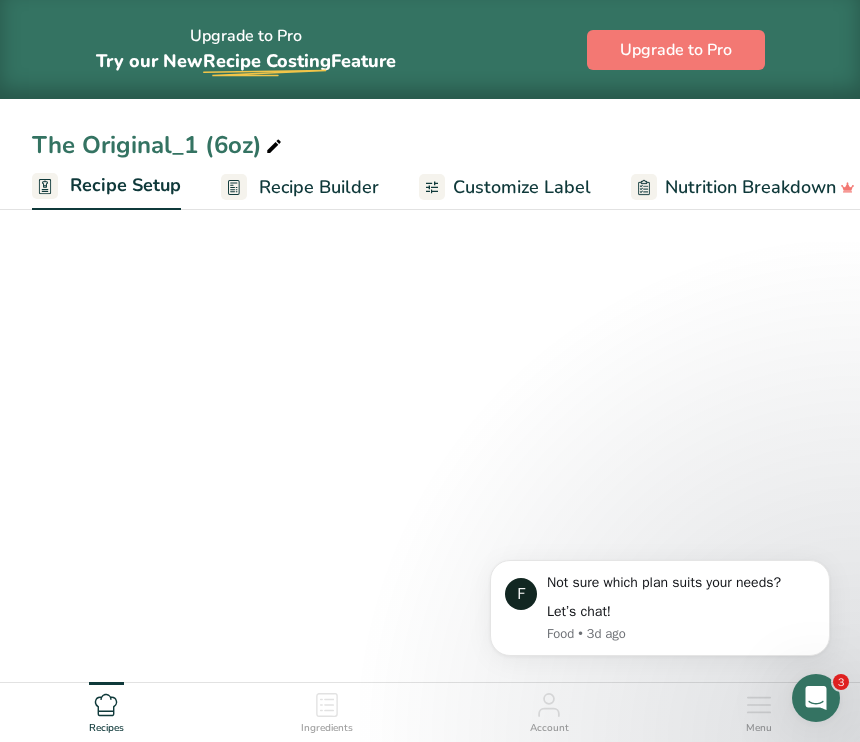scroll, scrollTop: 0, scrollLeft: 7, axis: horizontal 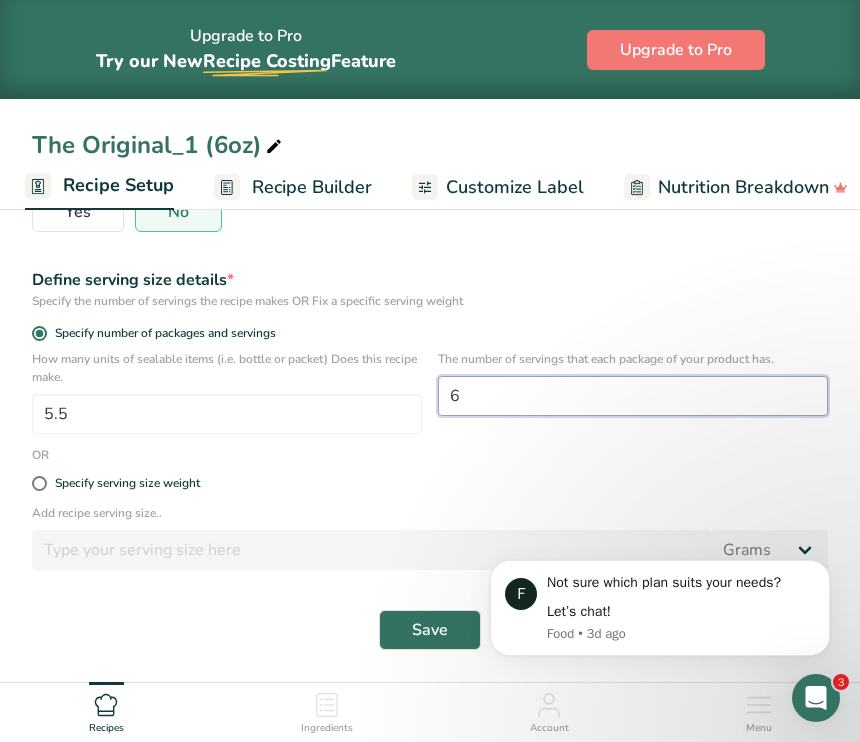 click on "6" at bounding box center (633, 396) 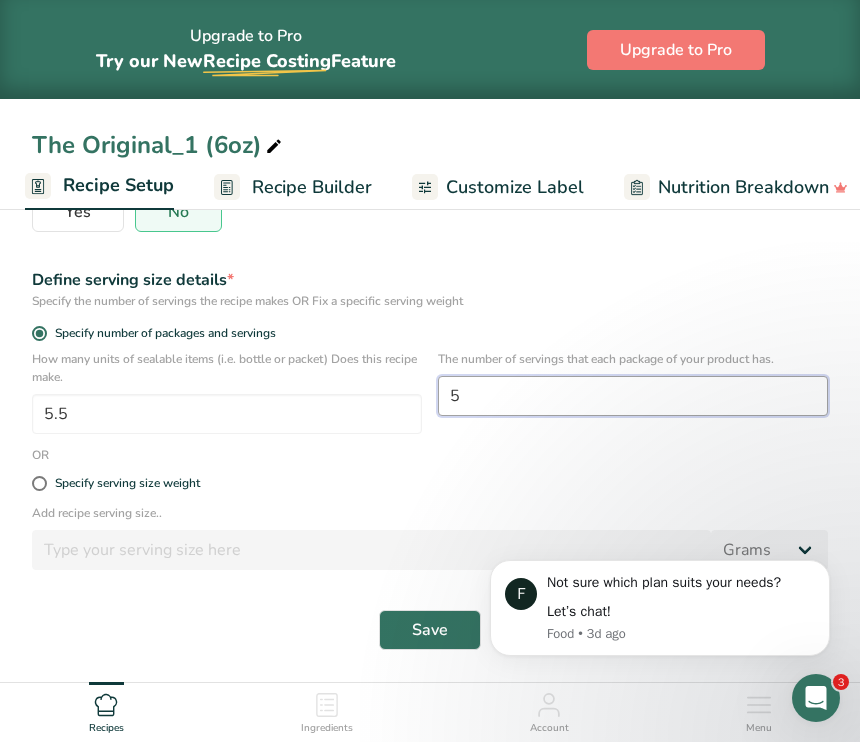 type on "5" 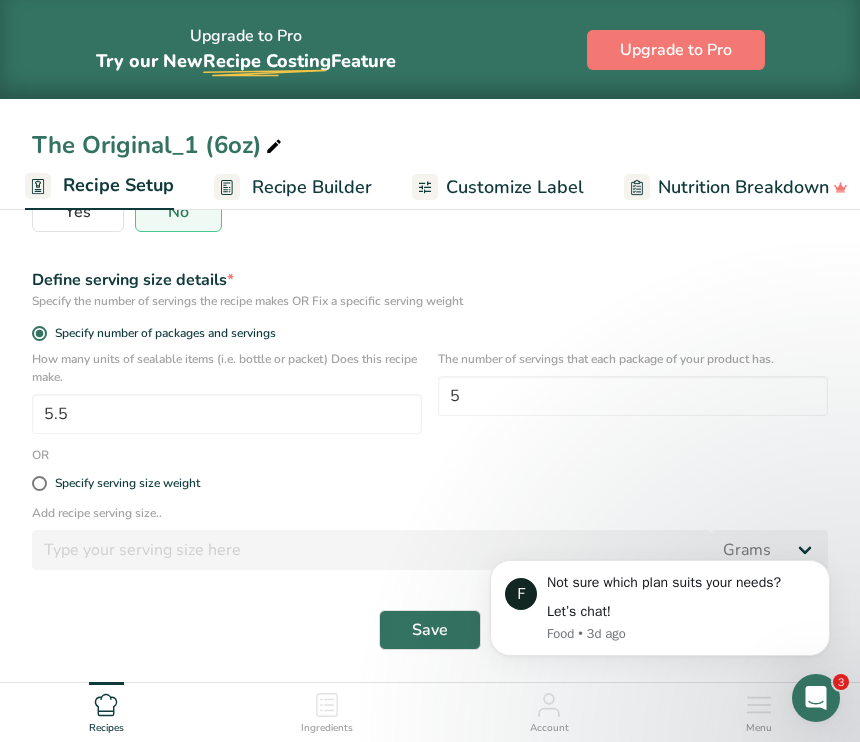 click on "Add recipe serving size.." at bounding box center (430, 513) 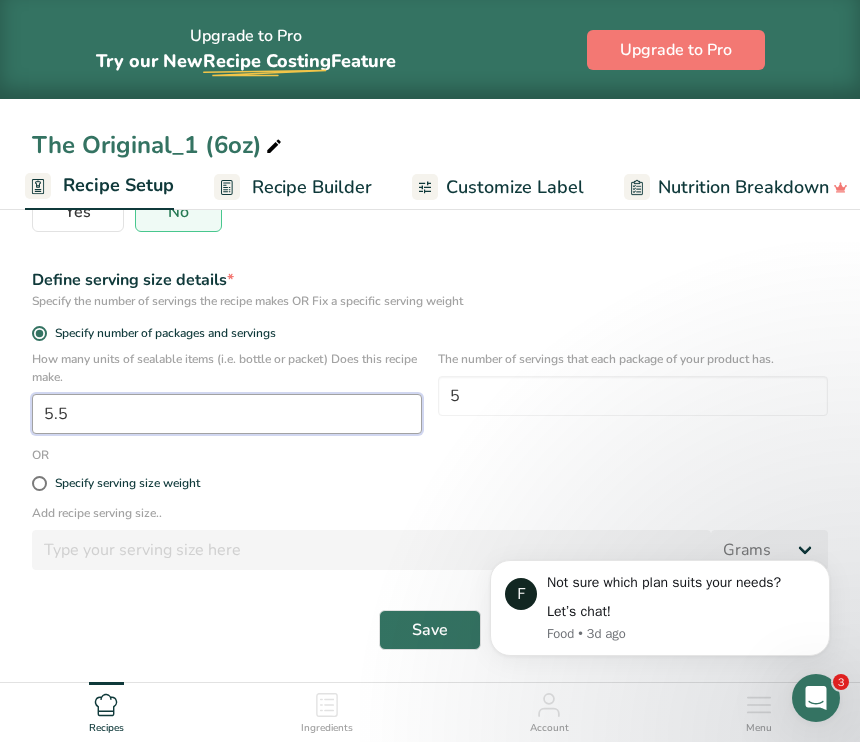 click on "5.5" at bounding box center [227, 414] 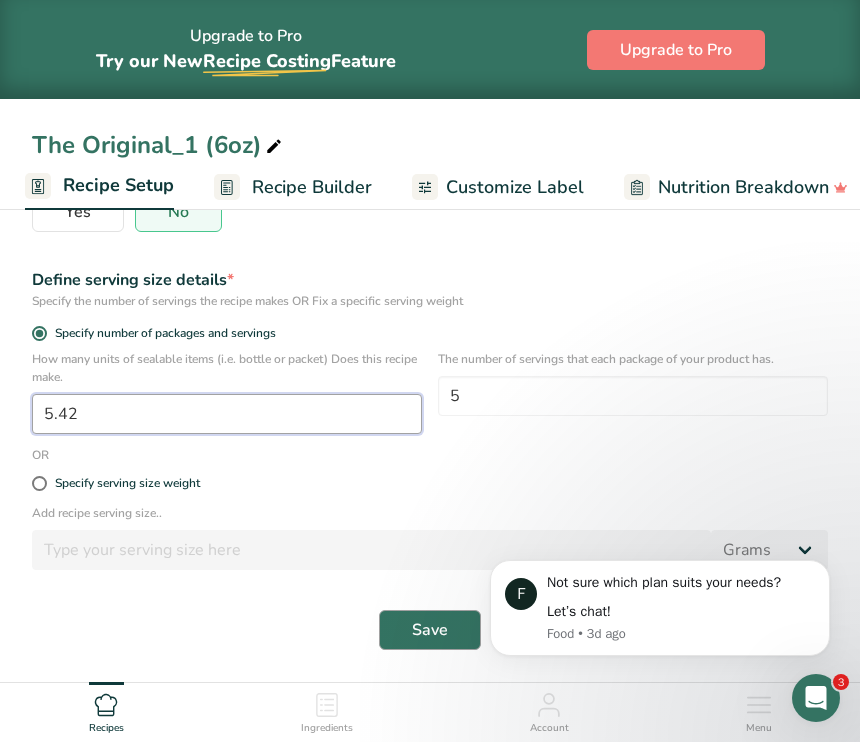 type on "5.42" 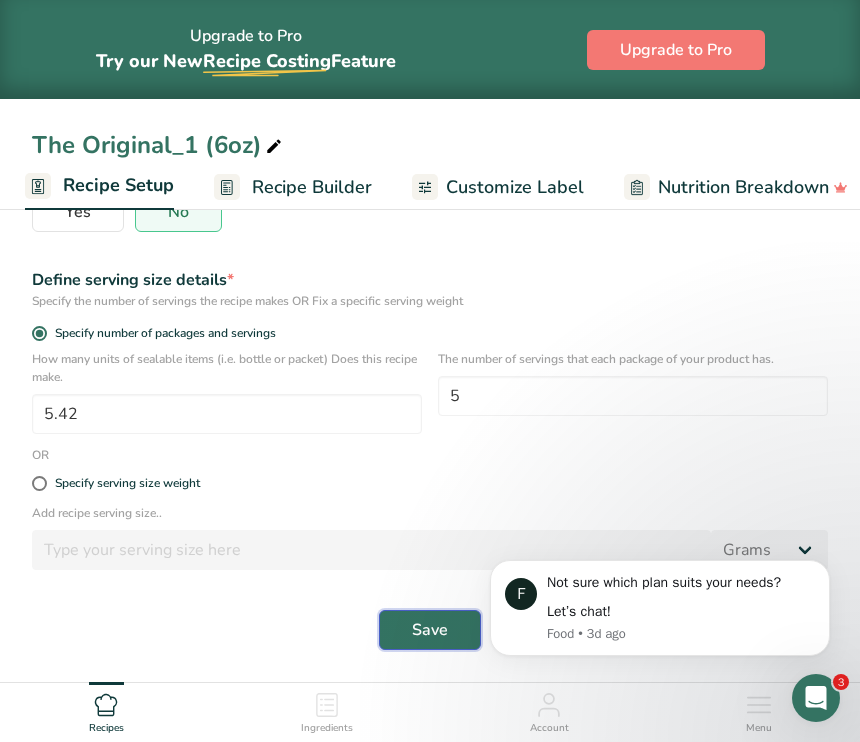 click on "Save" at bounding box center (430, 630) 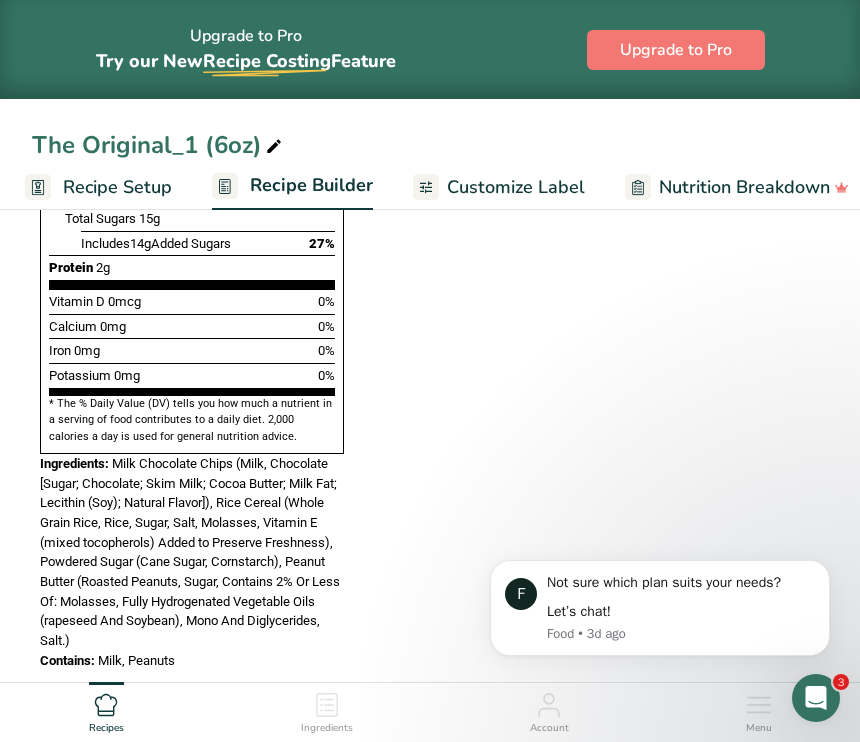 scroll, scrollTop: 1169, scrollLeft: 0, axis: vertical 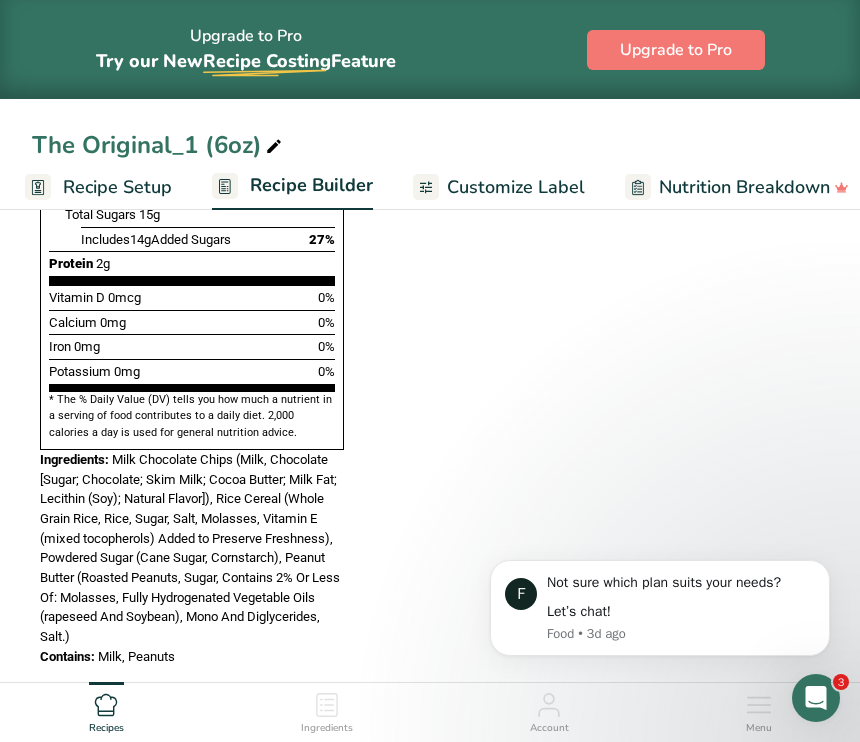 click on "Customize Label" at bounding box center (516, 187) 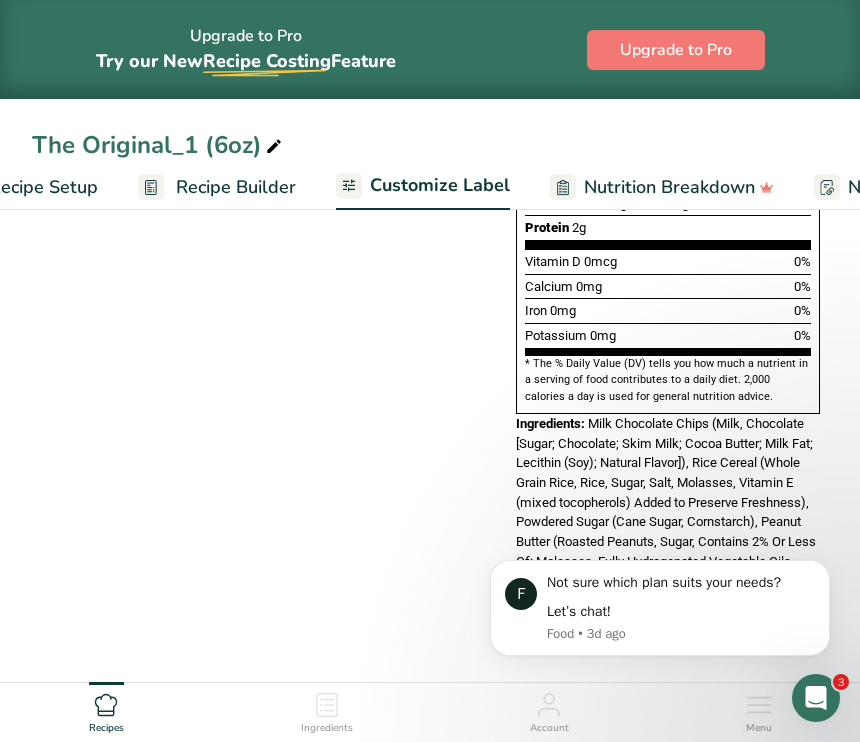 scroll, scrollTop: 0, scrollLeft: 390, axis: horizontal 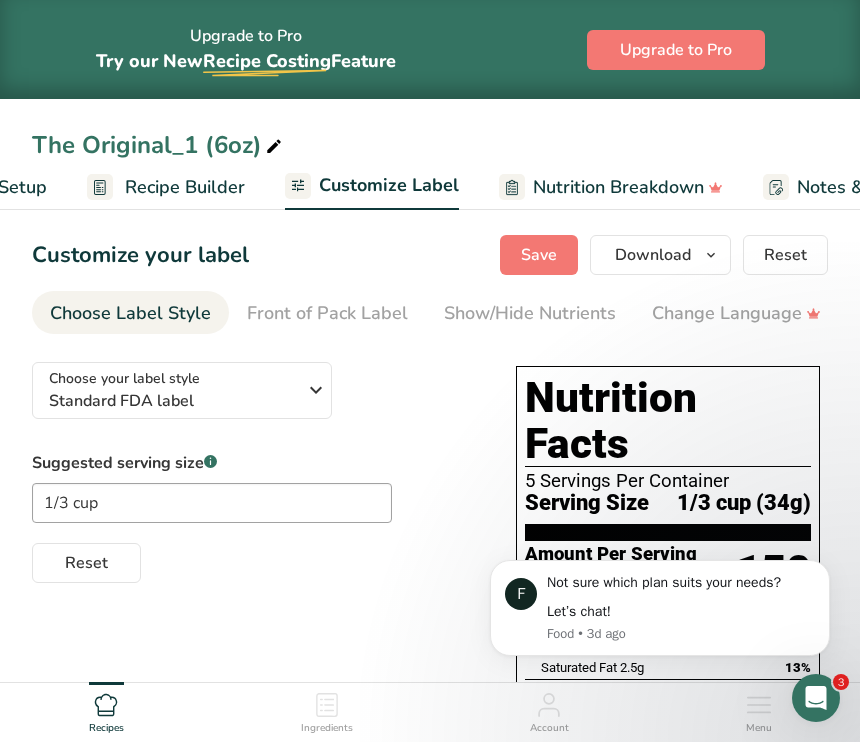 click on "Recipe Builder" at bounding box center (185, 187) 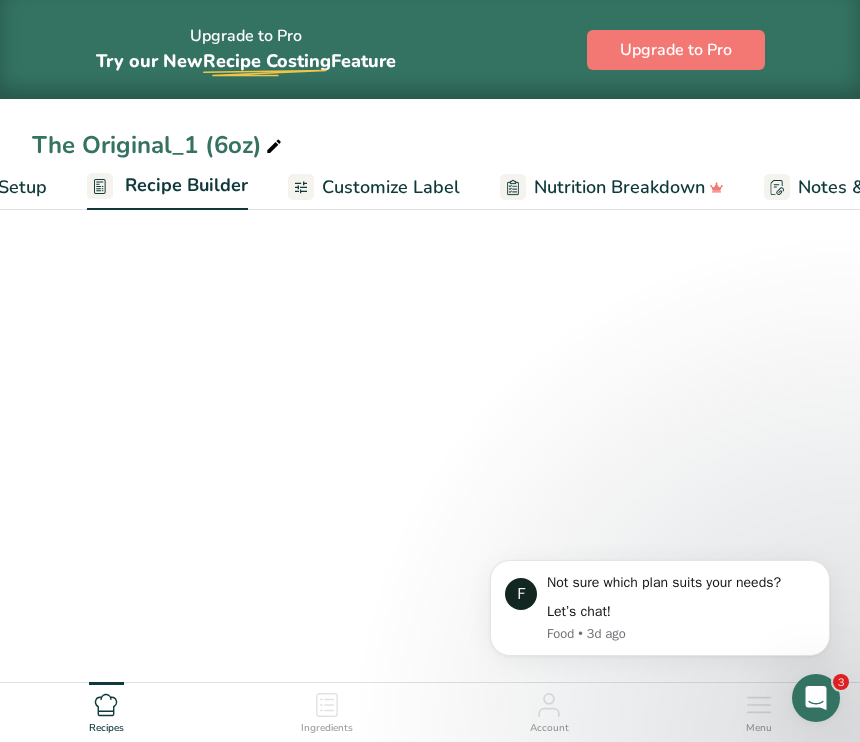 scroll, scrollTop: 0, scrollLeft: 193, axis: horizontal 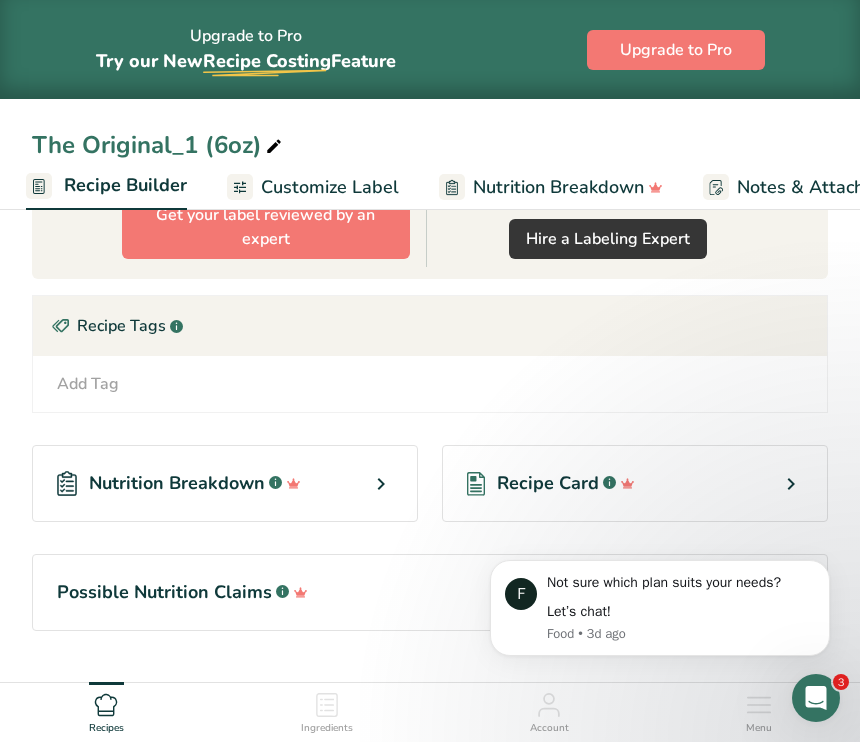 click on "Recipe Card" at bounding box center [548, 483] 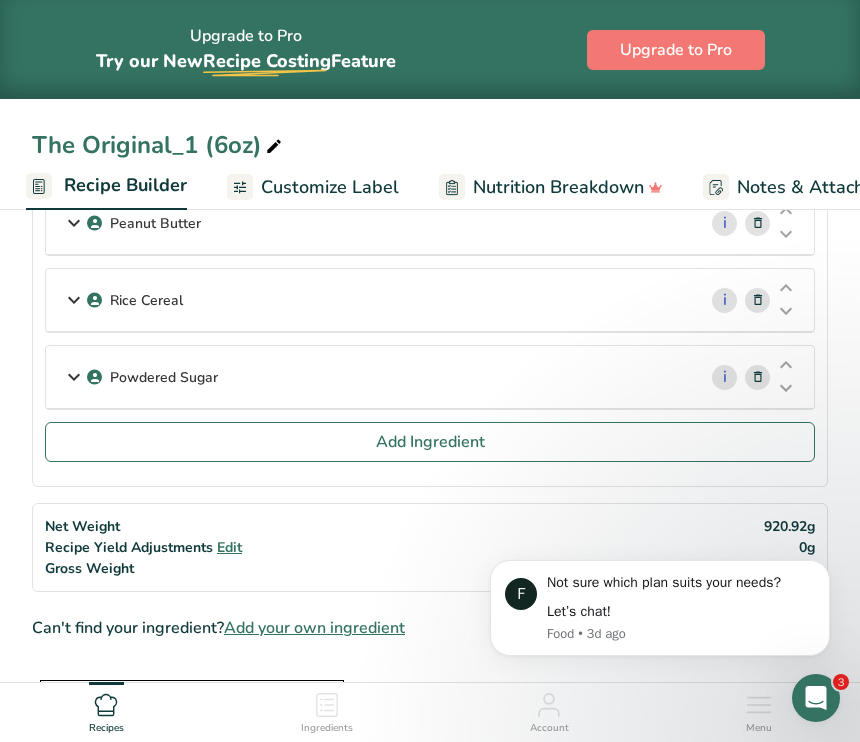 scroll, scrollTop: 244, scrollLeft: 0, axis: vertical 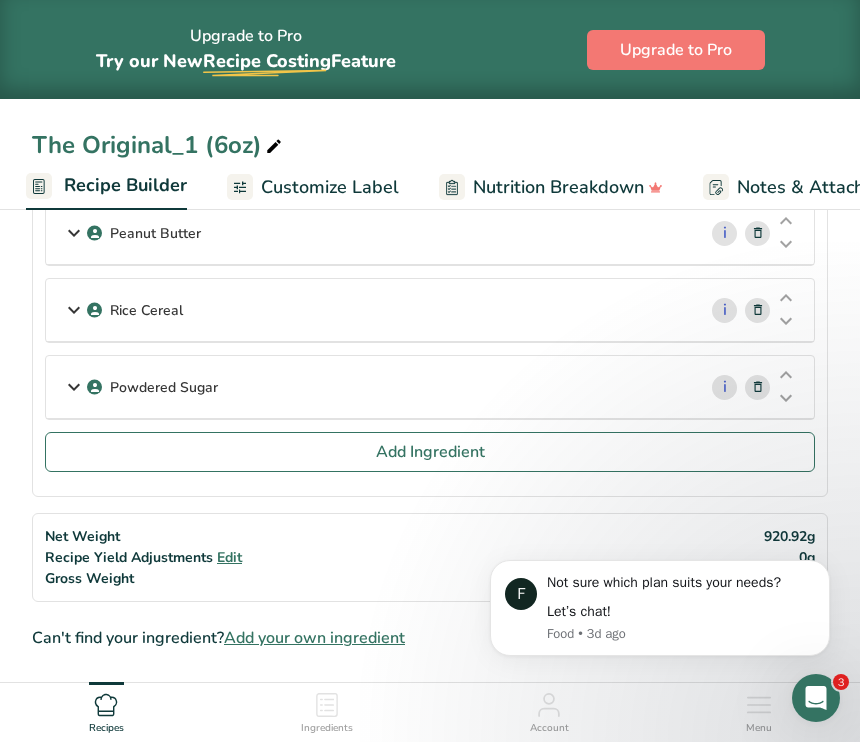 click on "Powdered Sugar" at bounding box center (371, 387) 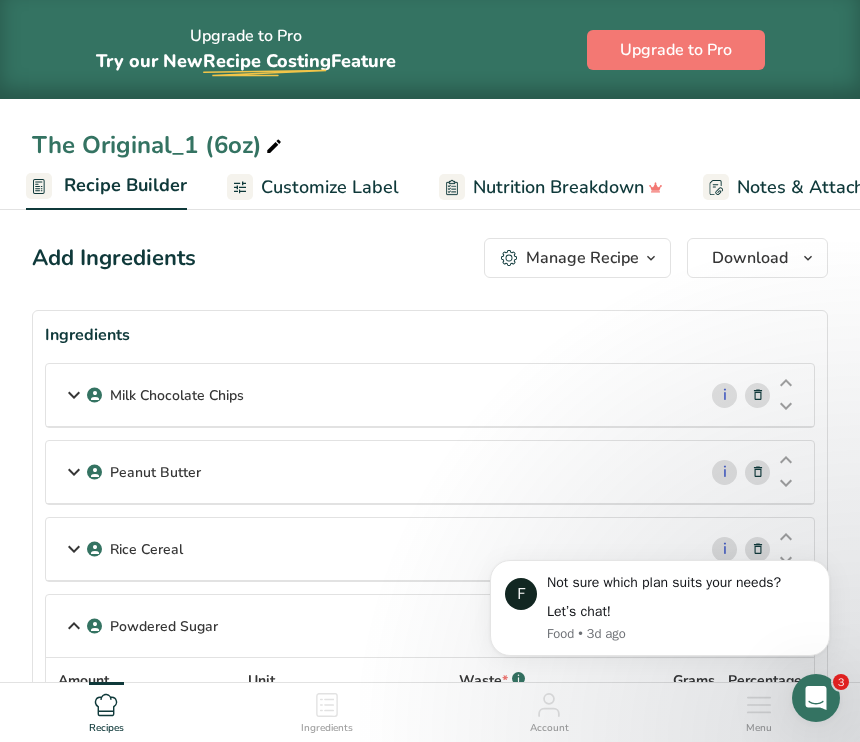 scroll, scrollTop: 0, scrollLeft: 0, axis: both 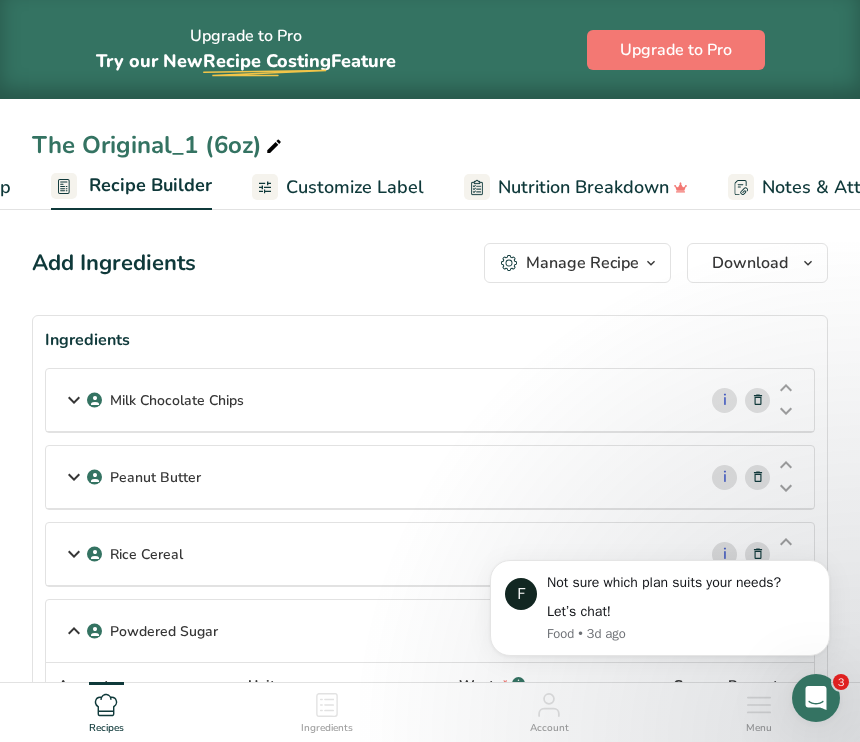 click on "Customize Label" at bounding box center [355, 187] 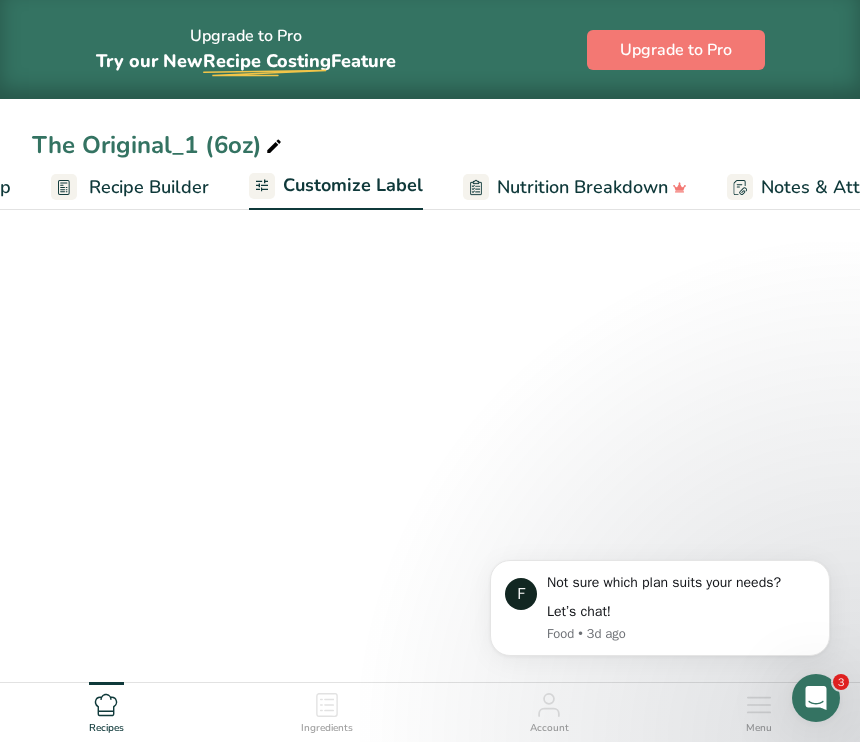 scroll, scrollTop: 0, scrollLeft: 390, axis: horizontal 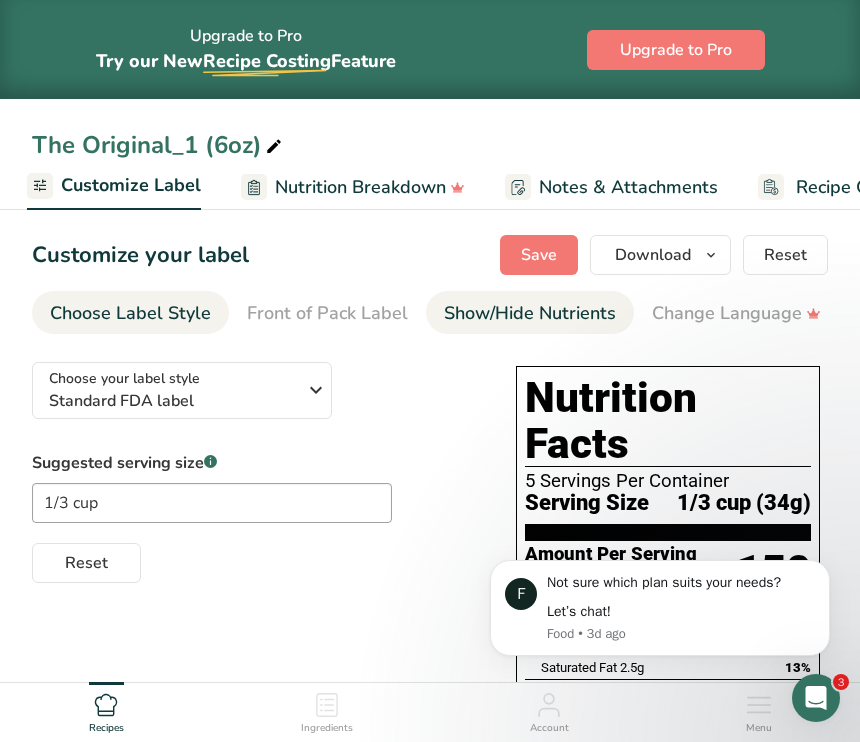 click on "Show/Hide Nutrients" at bounding box center (530, 313) 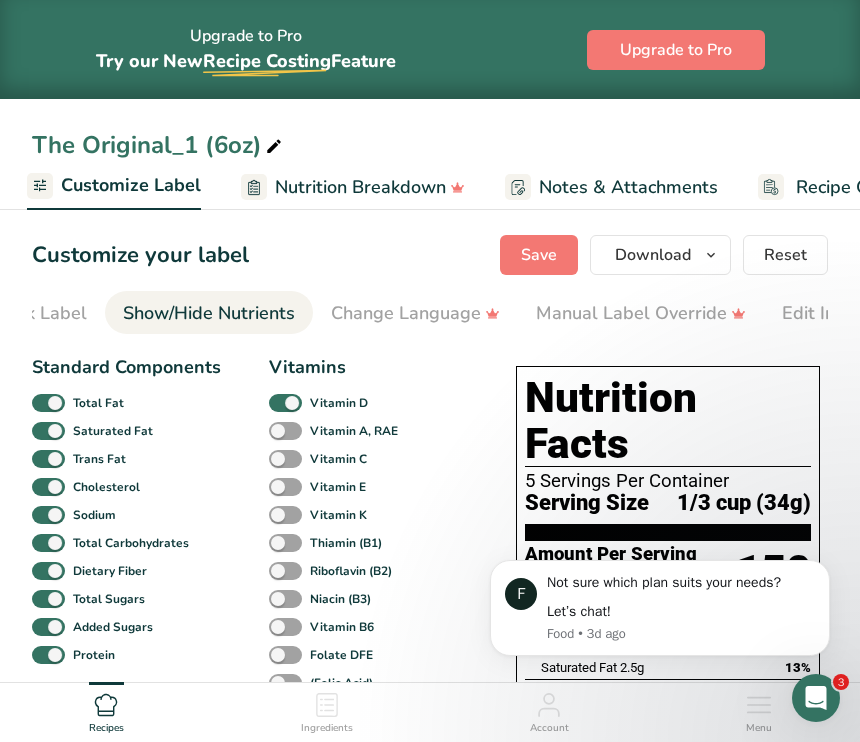 scroll, scrollTop: 0, scrollLeft: 388, axis: horizontal 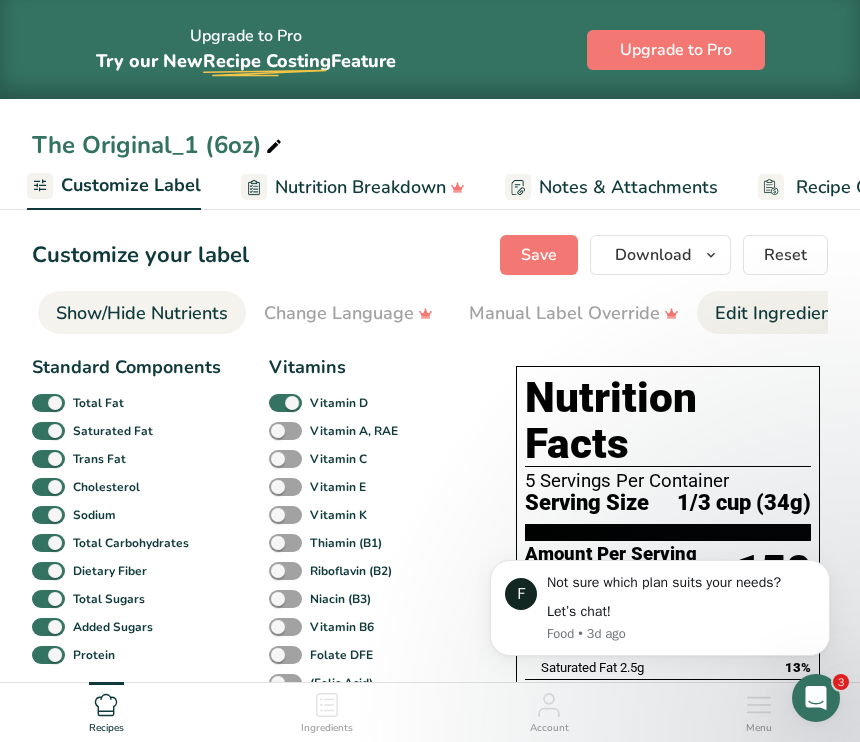 click on "Edit Ingredients/Allergens List" at bounding box center [842, 313] 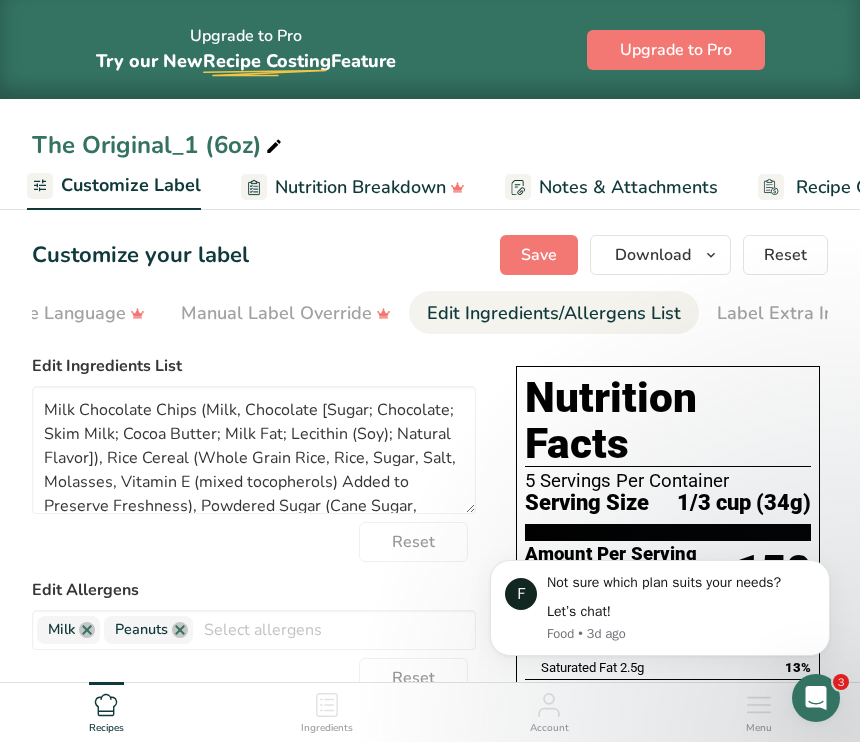 scroll, scrollTop: 0, scrollLeft: 705, axis: horizontal 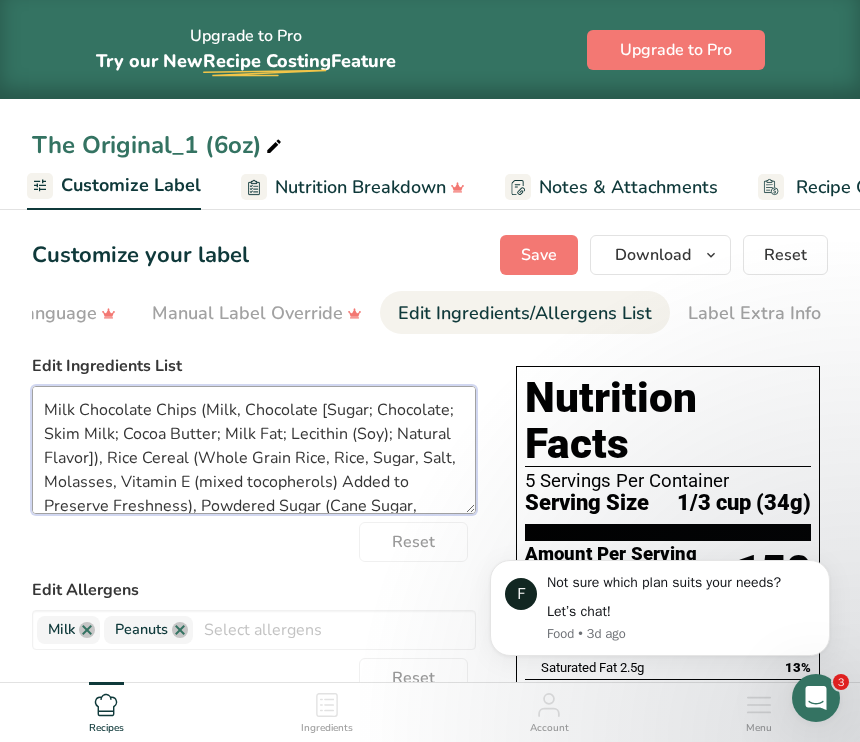 click on "Milk Chocolate Chips (Milk, Chocolate [Sugar; Chocolate; Skim Milk; Cocoa Butter; Milk Fat; Lecithin (Soy); Natural Flavor]), Rice Cereal (Whole Grain Rice, Rice, Sugar, Salt, Molasses, Vitamin E (mixed tocopherols) Added to Preserve Freshness), Powdered Sugar (Cane Sugar, Cornstarch), Peanut Butter (Roasted Peanuts, Sugar, Contains 2% Or Less Of: Molasses, Fully Hydrogenated Vegetable Oils (rapeseed And Soybean), Mono And Diglycerides, Salt.)" at bounding box center [254, 450] 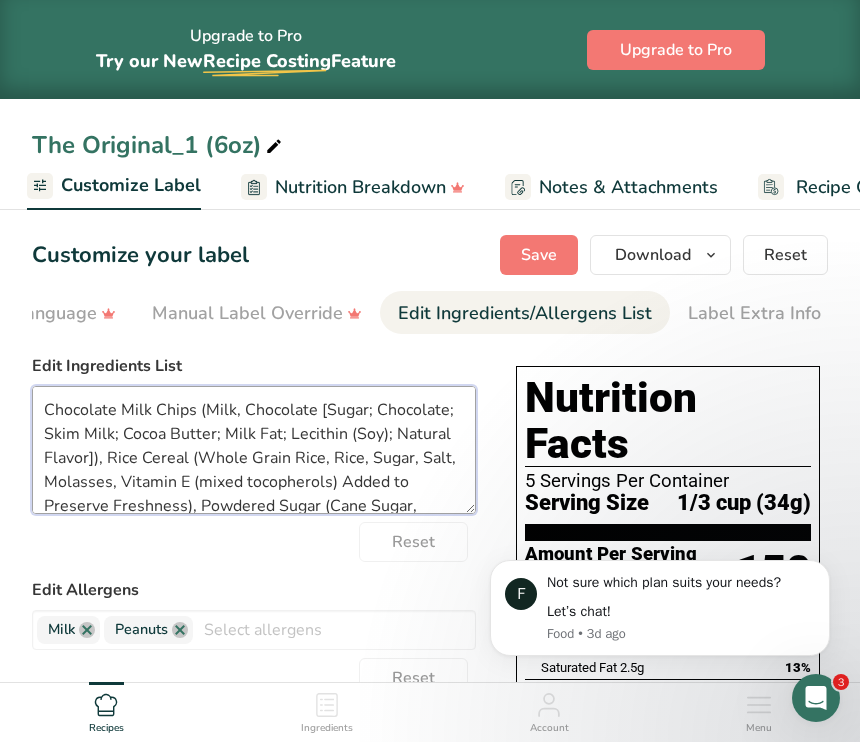type on "Milk Chocolate Chips (Milk, Chocolate [Sugar; Chocolate; Skim Milk; Cocoa Butter; Milk Fat; Lecithin (Soy); Natural Flavor]), Rice Cereal (Whole Grain Rice, Rice, Sugar, Salt, Molasses, Vitamin E (mixed tocopherols) Added to Preserve Freshness), Powdered Sugar (Cane Sugar, Cornstarch), Peanut Butter (Roasted Peanuts, Sugar, Contains 2% Or Less Of: Molasses, Fully Hydrogenated Vegetable Oils (rapeseed And Soybean), Mono And Diglycerides, Salt.)" 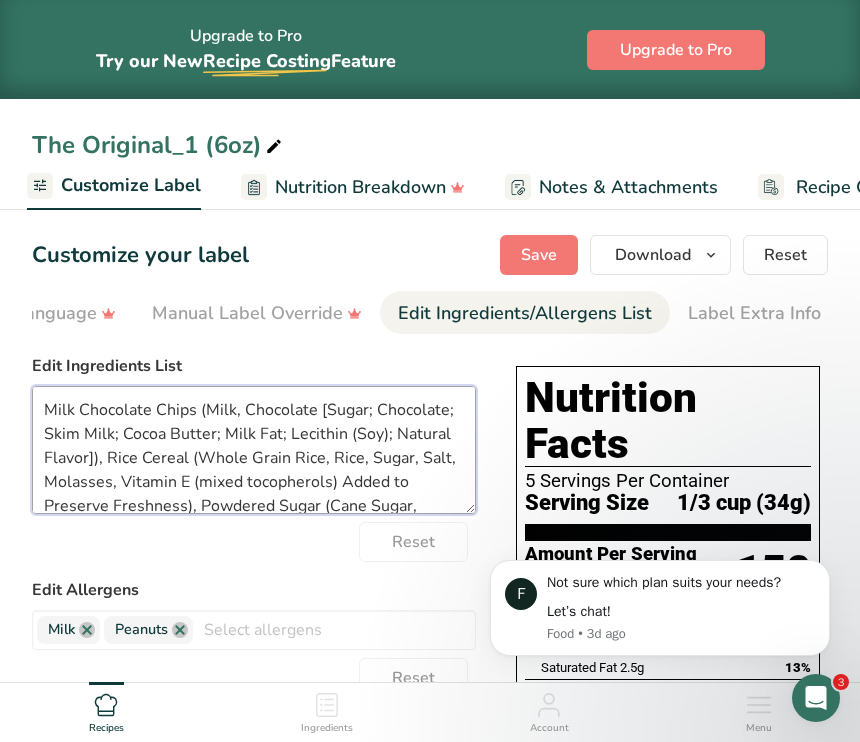click on "Milk Chocolate Chips (Milk, Chocolate [Sugar; Chocolate; Skim Milk; Cocoa Butter; Milk Fat; Lecithin (Soy); Natural Flavor]), Rice Cereal (Whole Grain Rice, Rice, Sugar, Salt, Molasses, Vitamin E (mixed tocopherols) Added to Preserve Freshness), Powdered Sugar (Cane Sugar, Cornstarch), Peanut Butter (Roasted Peanuts, Sugar, Contains 2% Or Less Of: Molasses, Fully Hydrogenated Vegetable Oils (rapeseed And Soybean), Mono And Diglycerides, Salt.)" at bounding box center [254, 450] 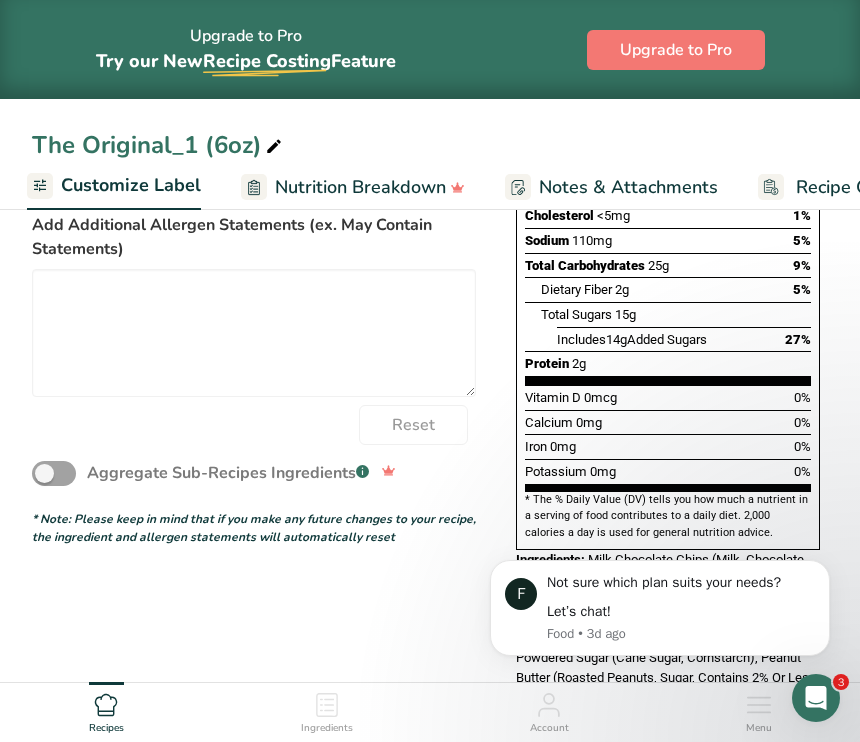 scroll, scrollTop: 500, scrollLeft: 0, axis: vertical 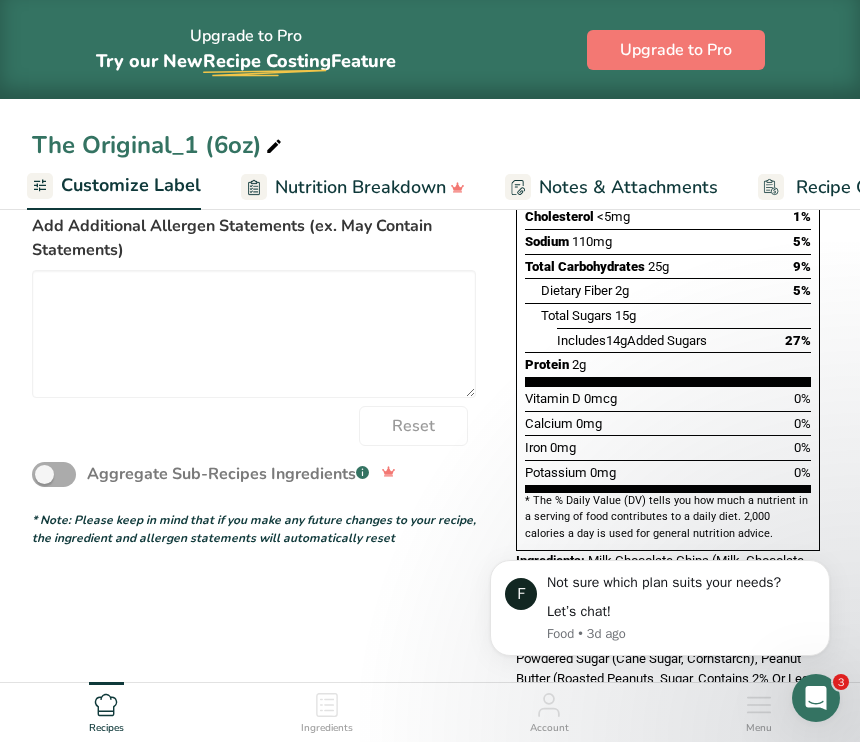 click at bounding box center (54, 474) 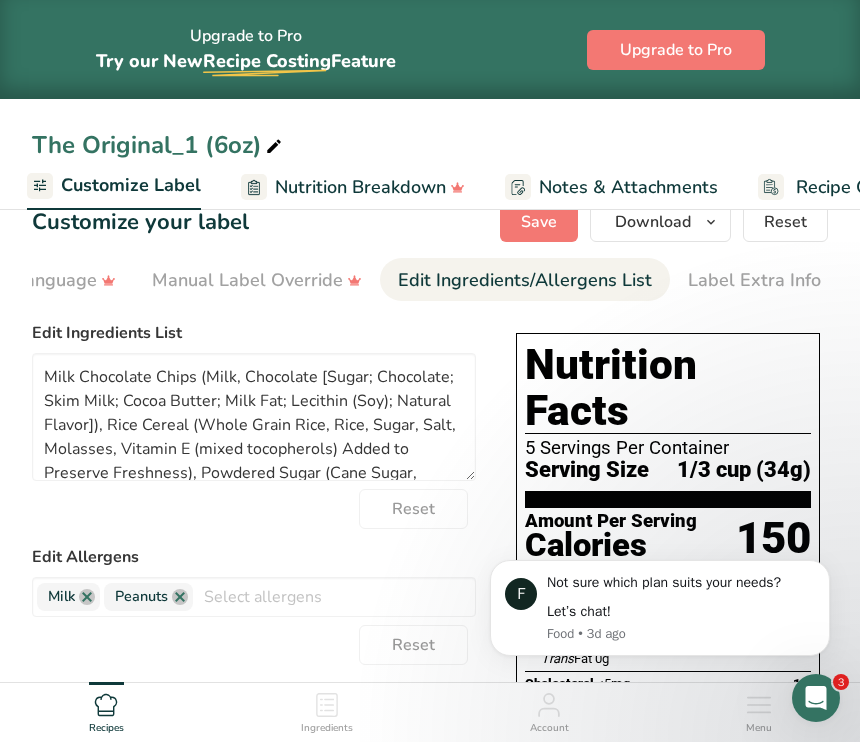 scroll, scrollTop: 25, scrollLeft: 0, axis: vertical 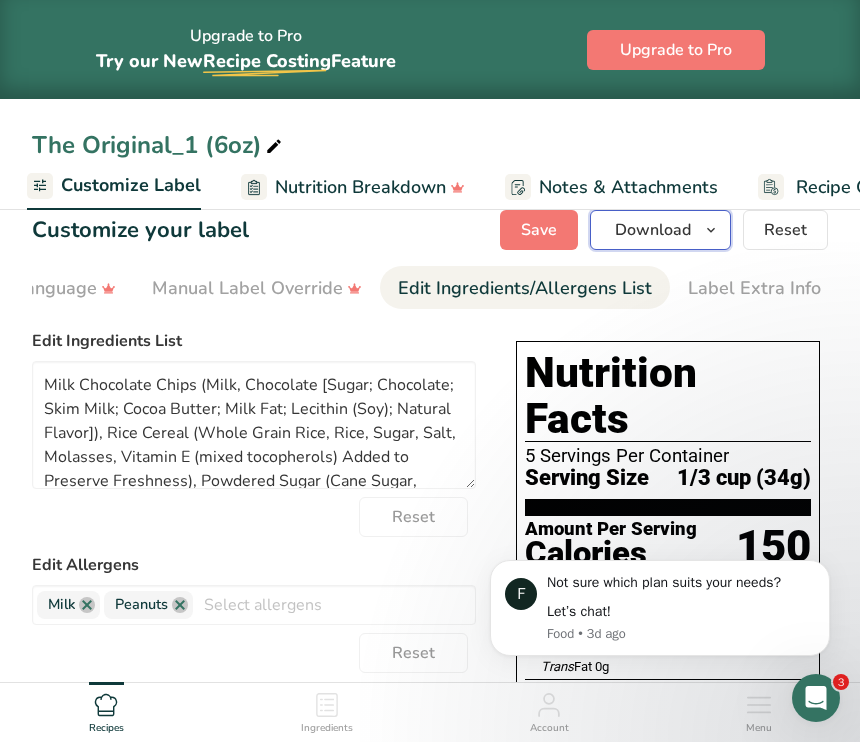click on "Download" at bounding box center [653, 230] 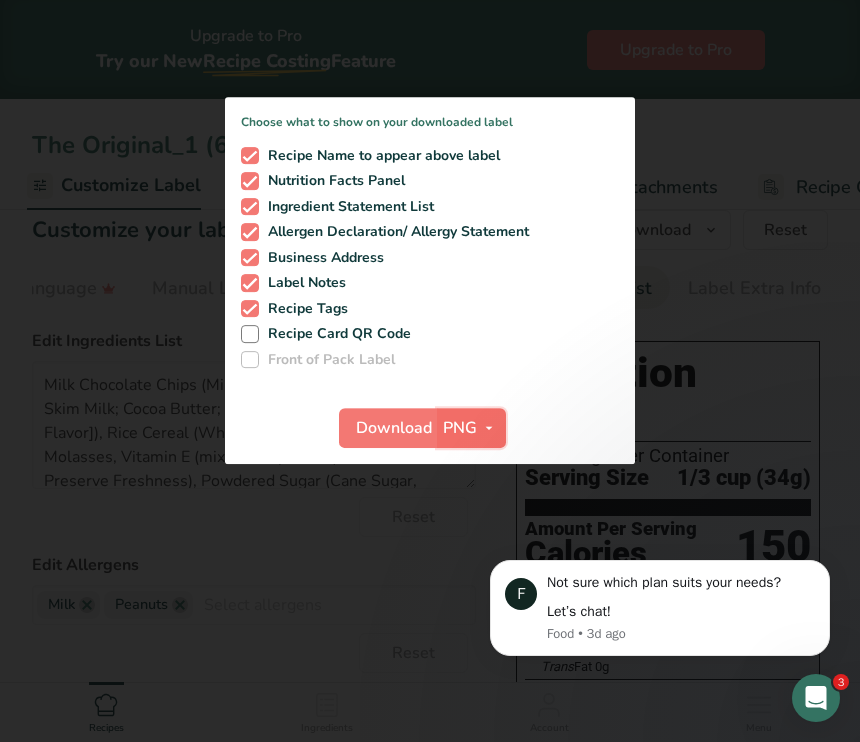 click on "PNG" at bounding box center (460, 428) 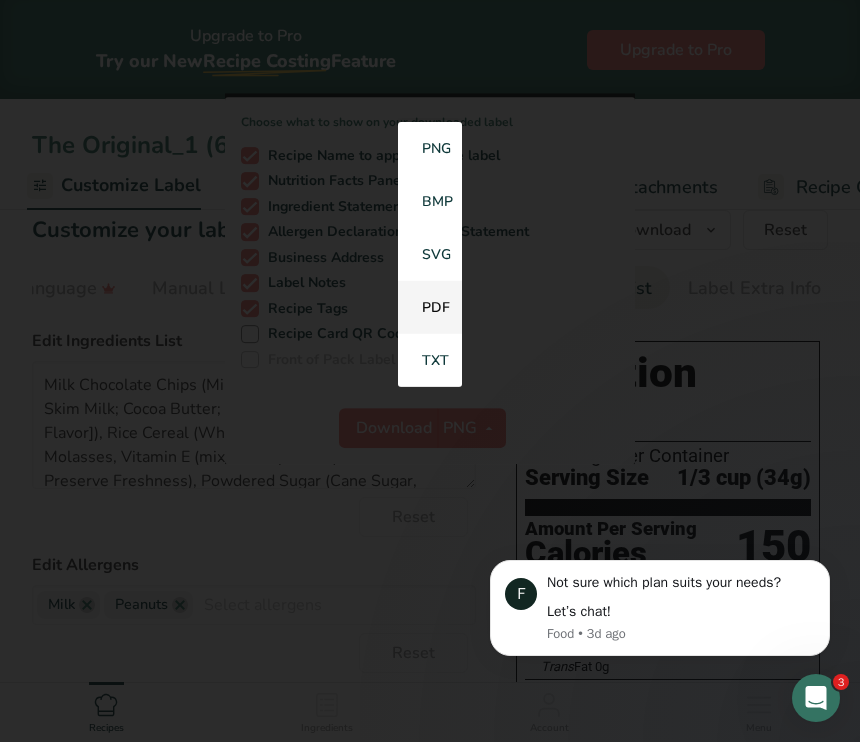 click on "PDF" at bounding box center [430, 307] 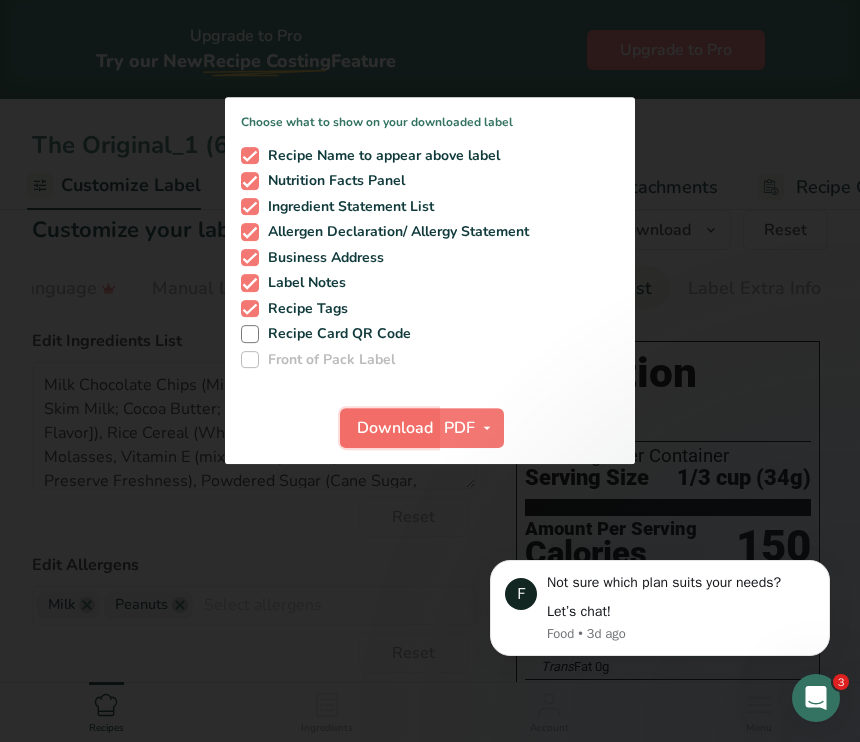 click on "Download" at bounding box center [395, 428] 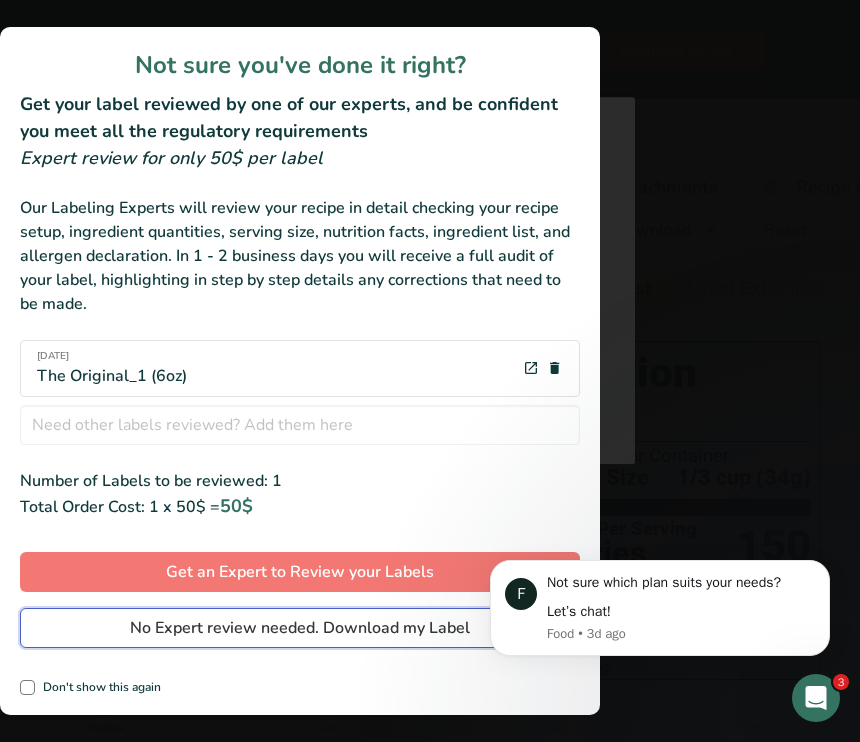 click on "No Expert review needed. Download my Label" at bounding box center [300, 628] 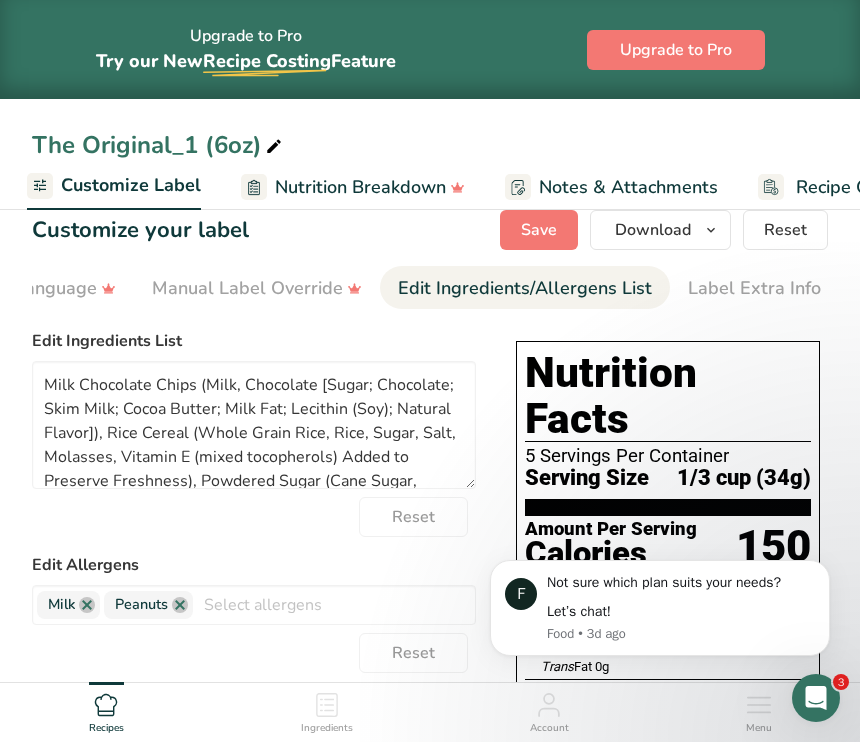 scroll, scrollTop: 0, scrollLeft: 0, axis: both 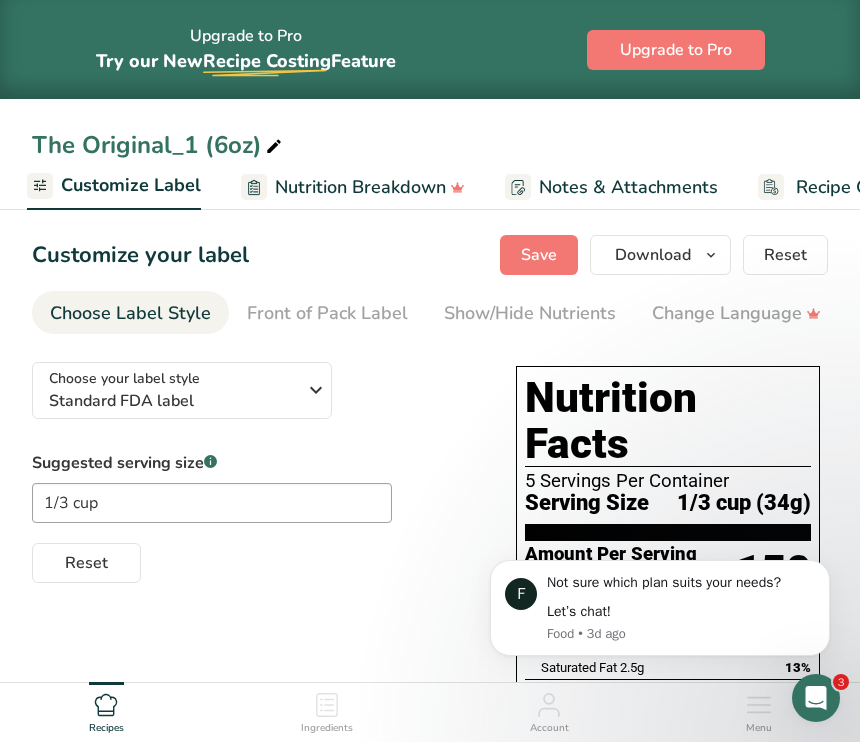 click on "The Original_1 (6oz)" at bounding box center [159, 145] 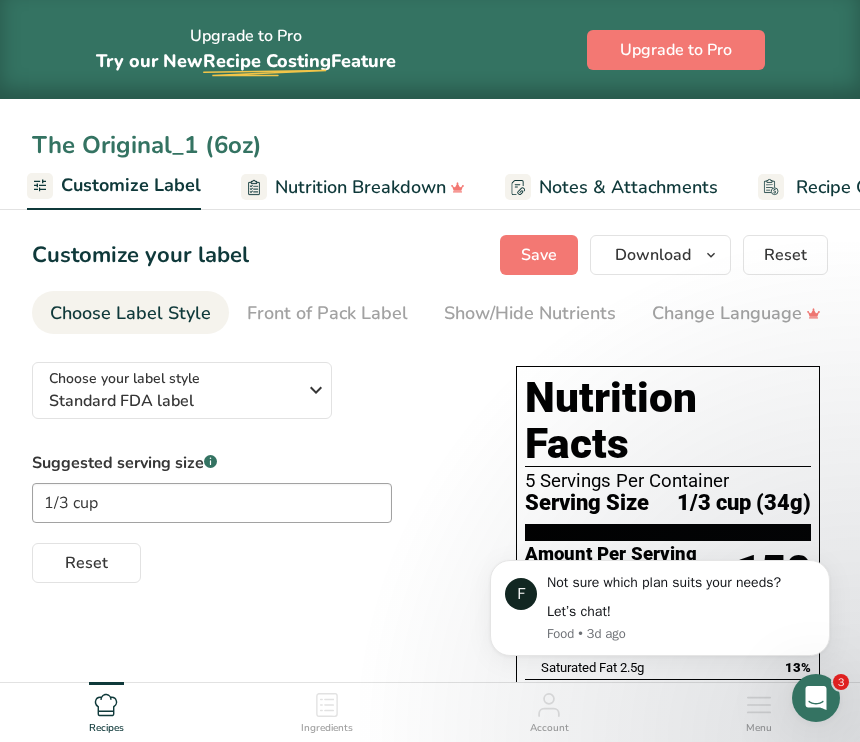 click on "The Original_1 (6oz)" at bounding box center (430, 145) 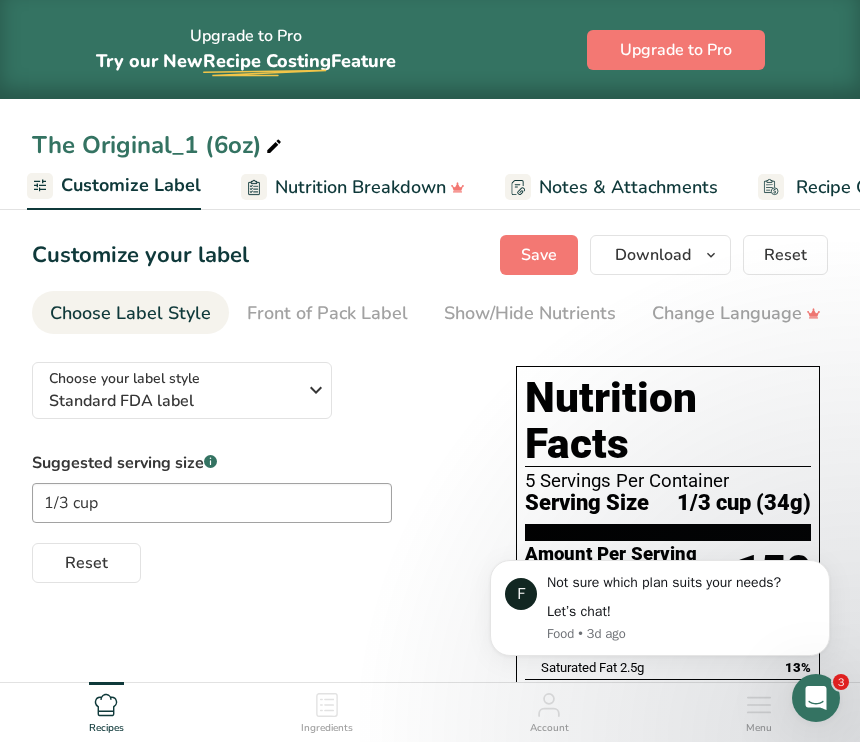 click on "Recipe Costing
.a-29{fill:none;stroke-linecap:round;stroke-width:3px;}" at bounding box center [267, 61] 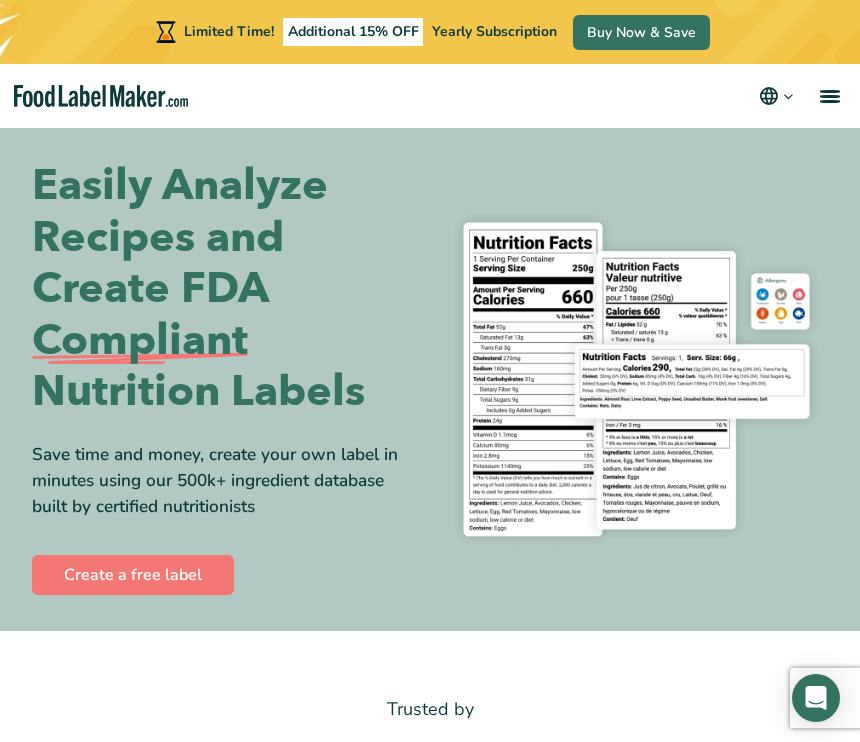 scroll, scrollTop: 0, scrollLeft: 0, axis: both 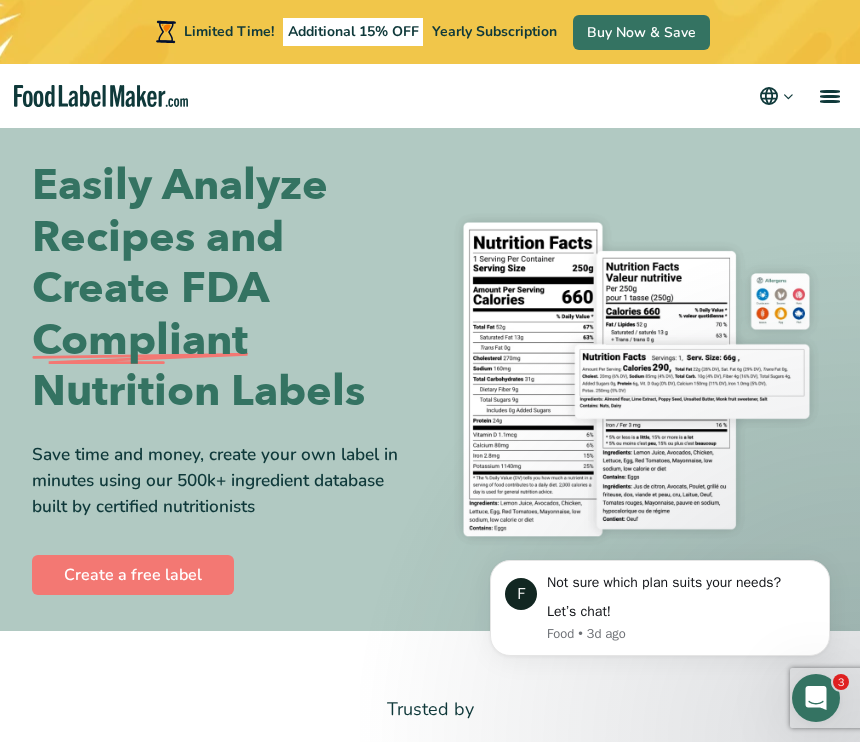 click 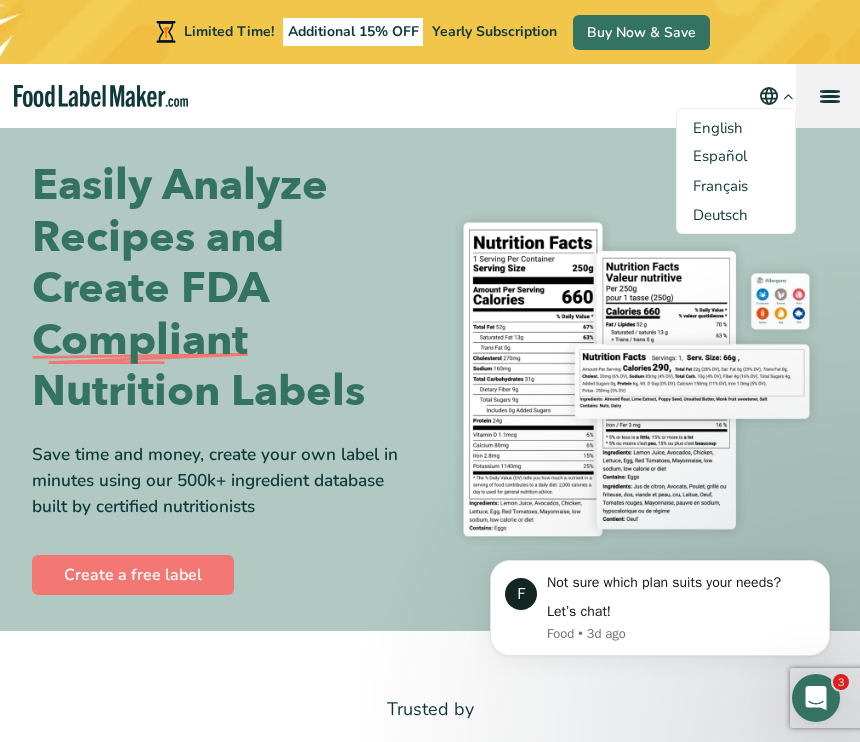 click at bounding box center (828, 96) 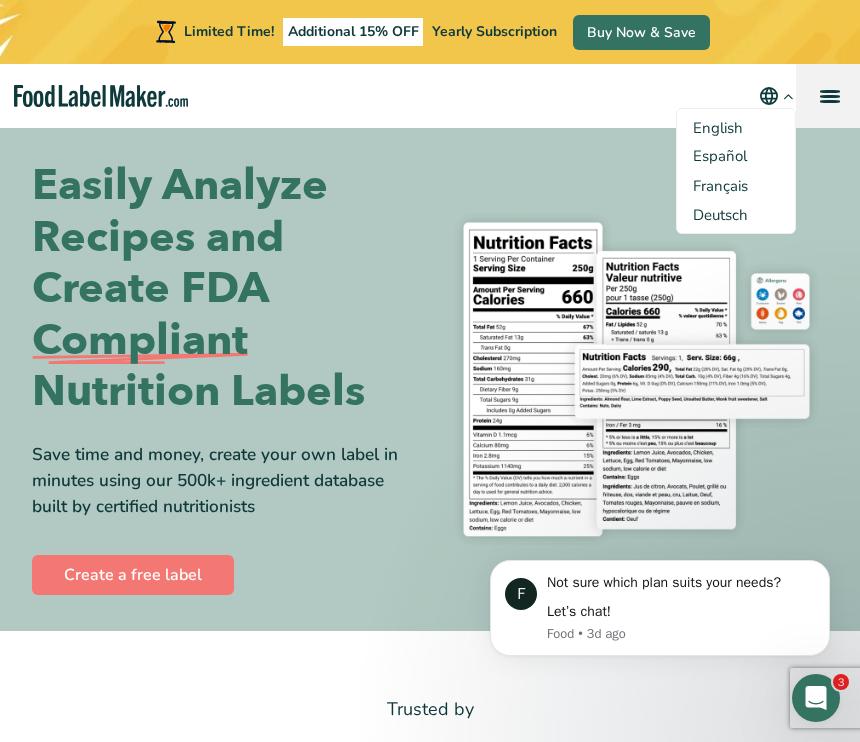 click at bounding box center [828, 96] 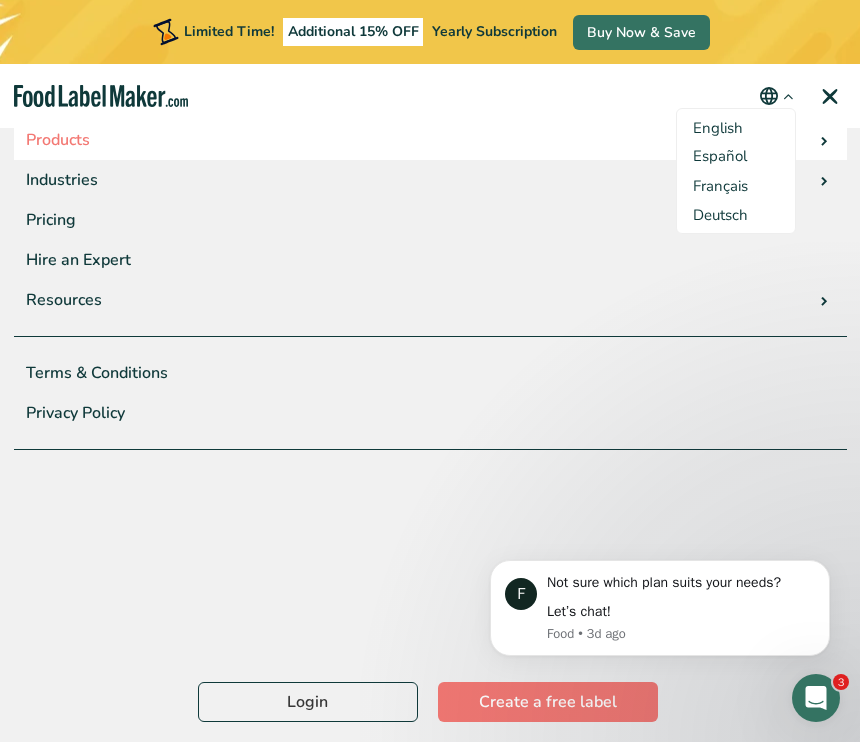 click on "Products" at bounding box center [430, 140] 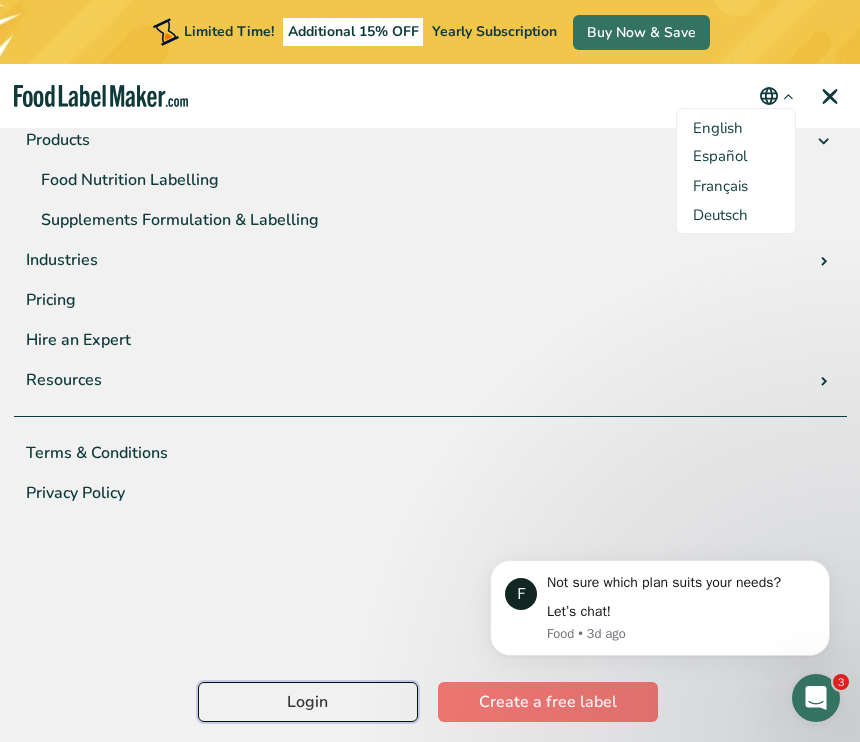 click on "Login" at bounding box center (308, 702) 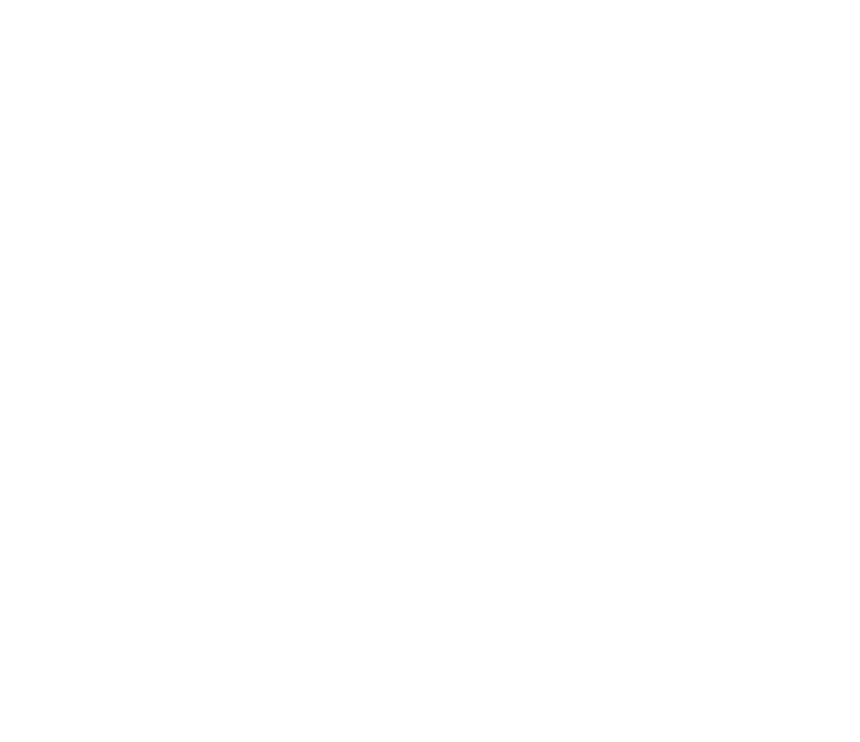 scroll, scrollTop: 0, scrollLeft: 0, axis: both 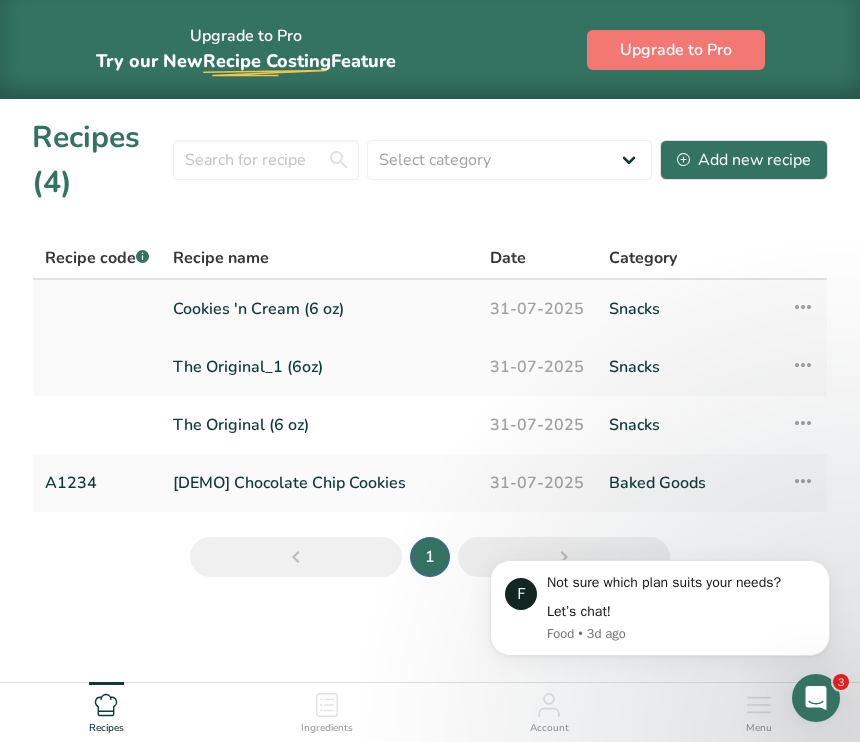 click on "Cookies 'n Cream (6 oz)" at bounding box center (319, 309) 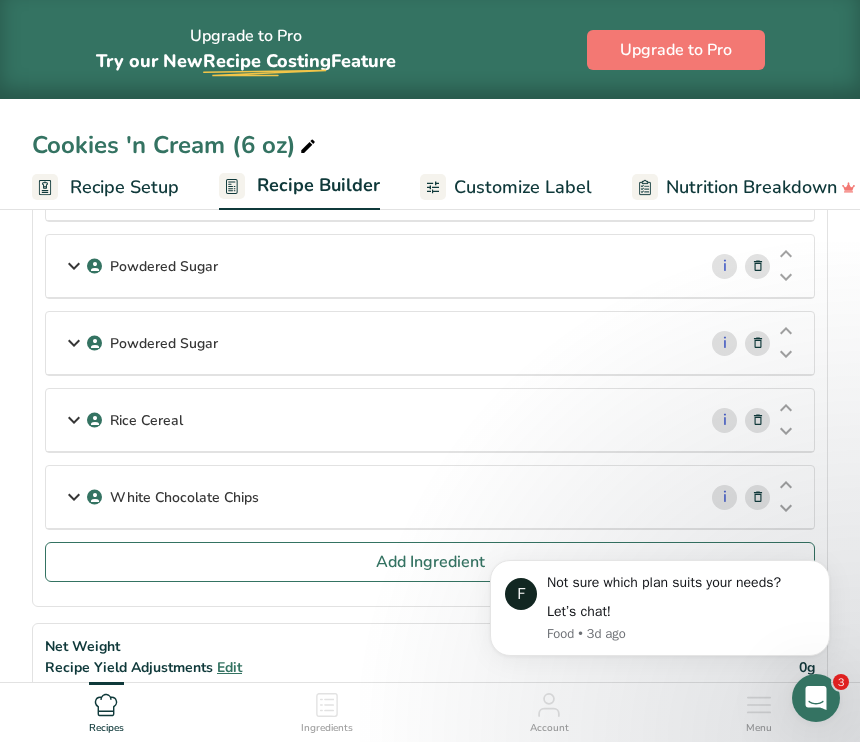 scroll, scrollTop: 297, scrollLeft: 0, axis: vertical 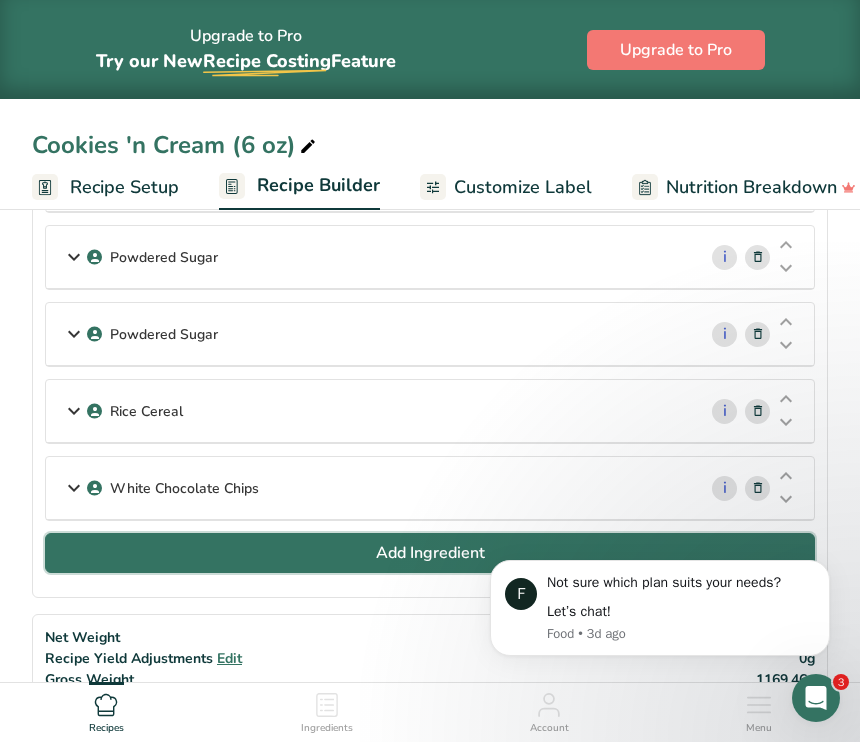 click on "Add Ingredient" at bounding box center [430, 553] 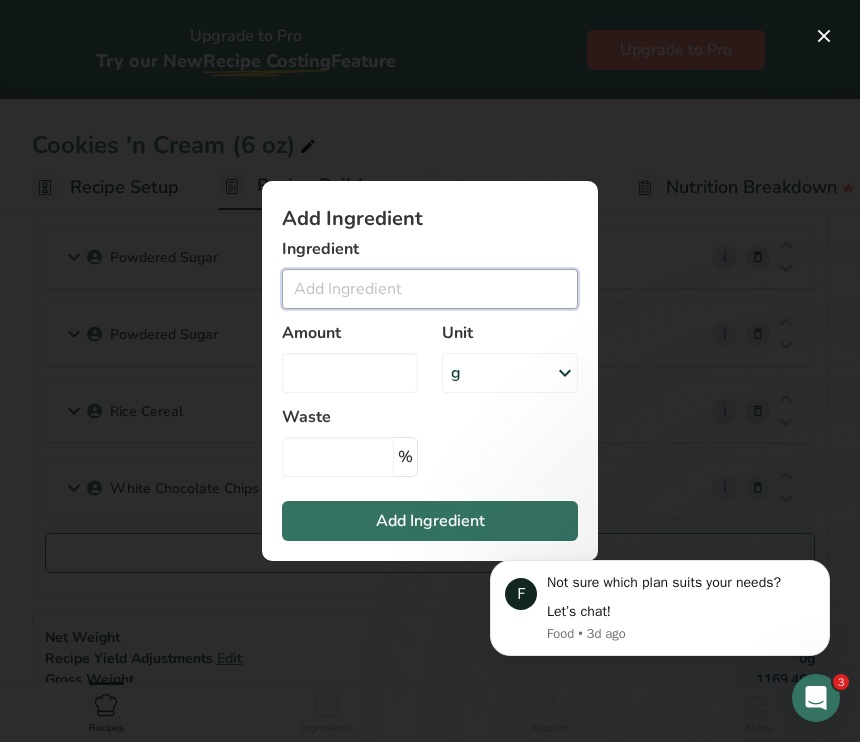 click at bounding box center [430, 289] 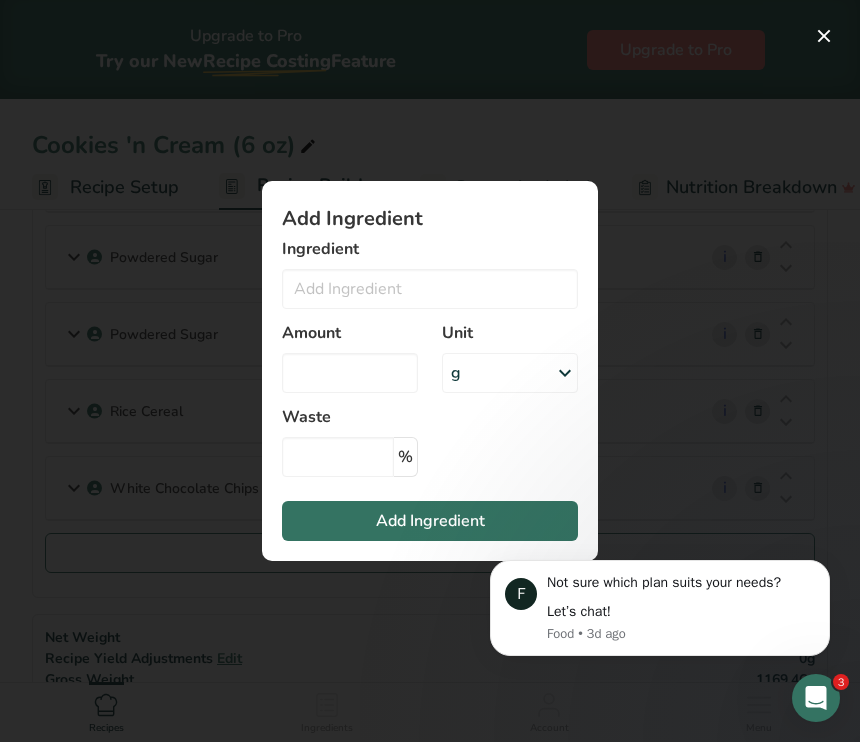 click at bounding box center (430, 371) 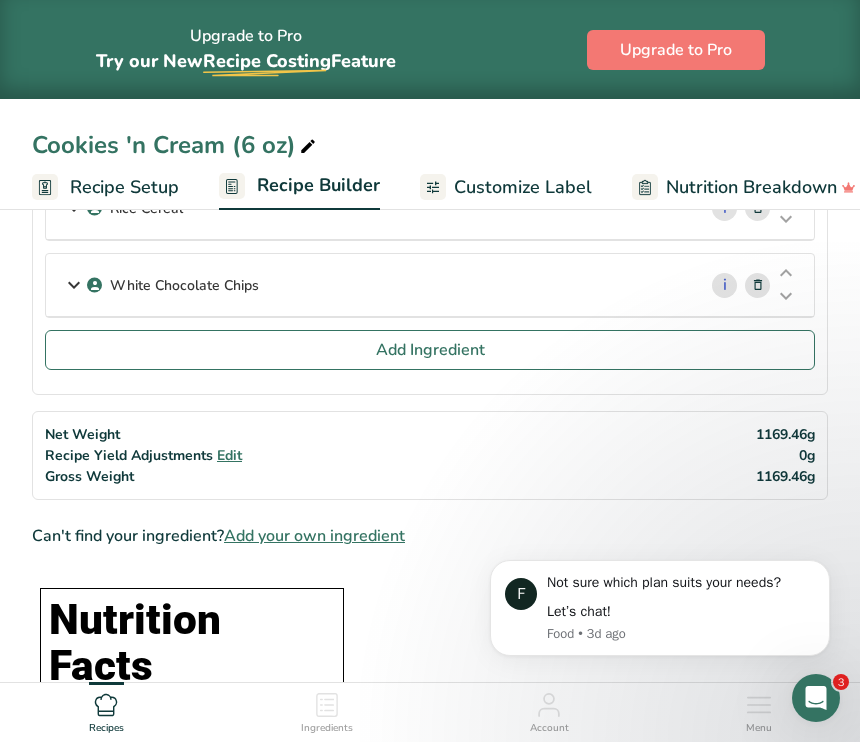 scroll, scrollTop: 499, scrollLeft: 0, axis: vertical 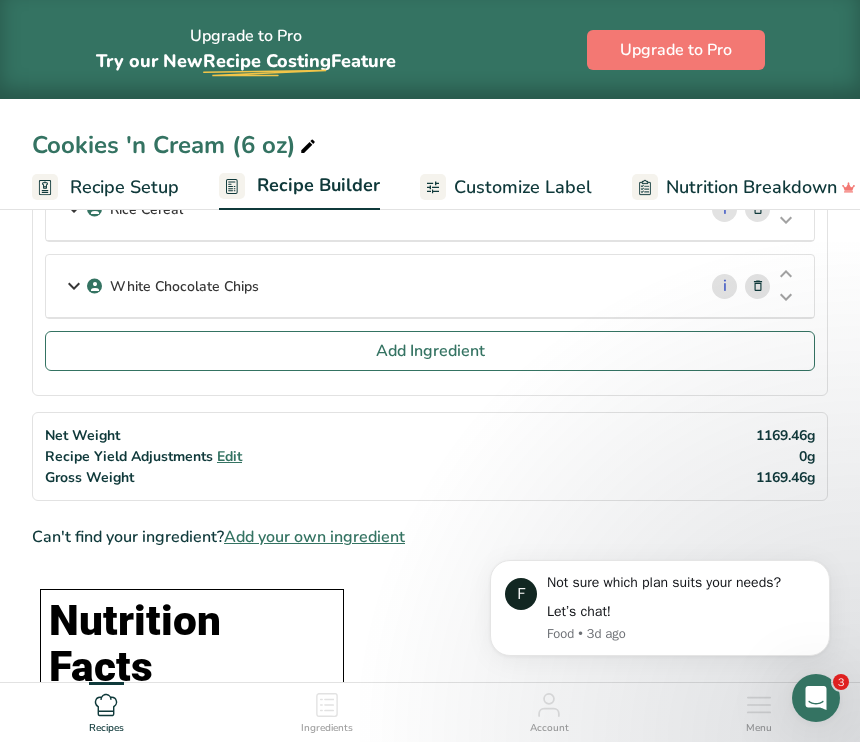 click on "Add your own ingredient" at bounding box center [314, 537] 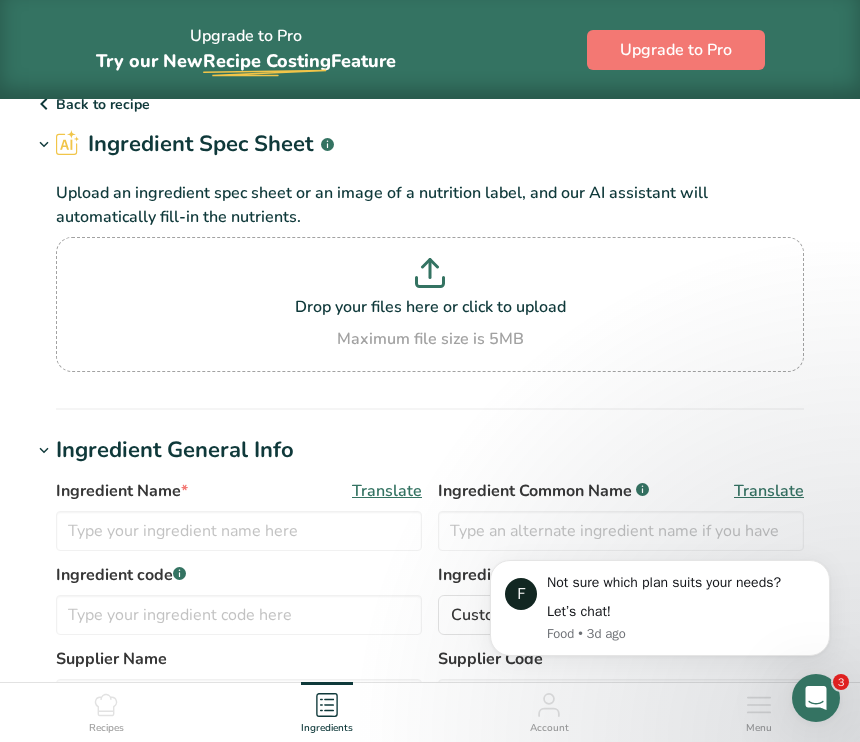 scroll, scrollTop: 83, scrollLeft: 0, axis: vertical 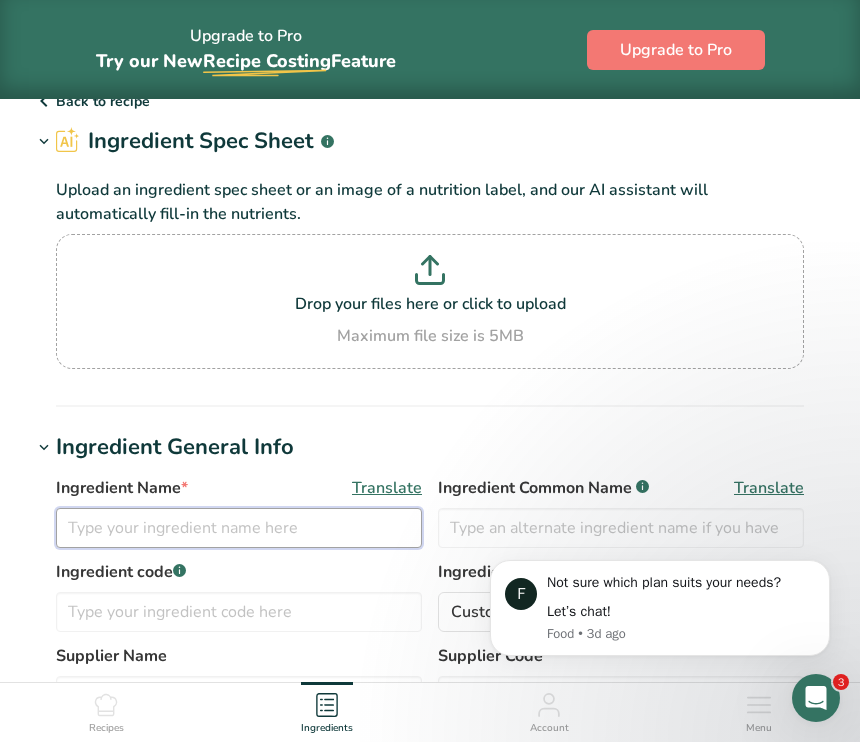 click at bounding box center [239, 528] 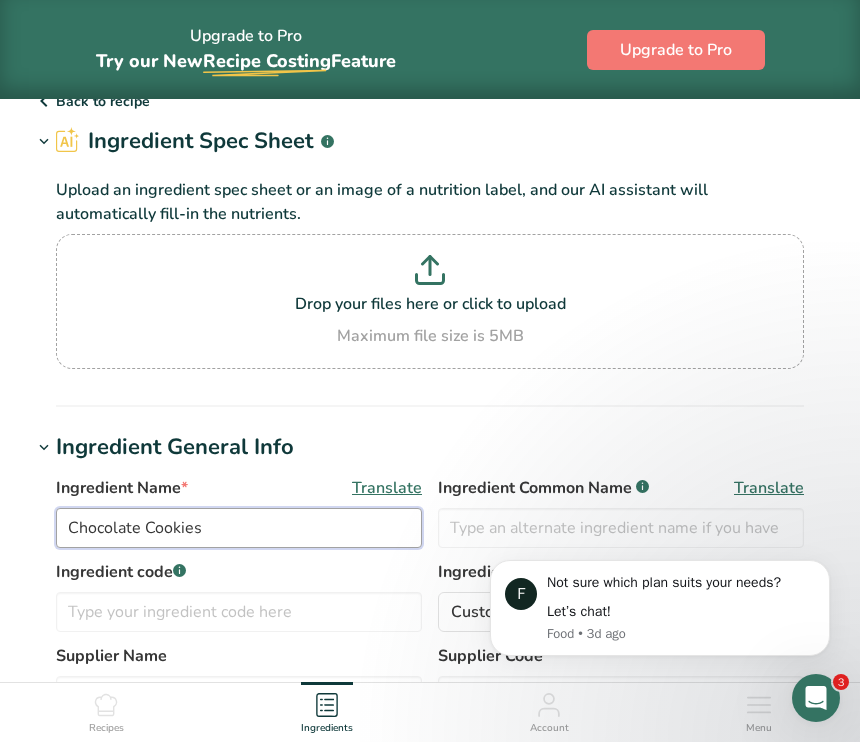 click on "Chocolate Cookies" at bounding box center (239, 528) 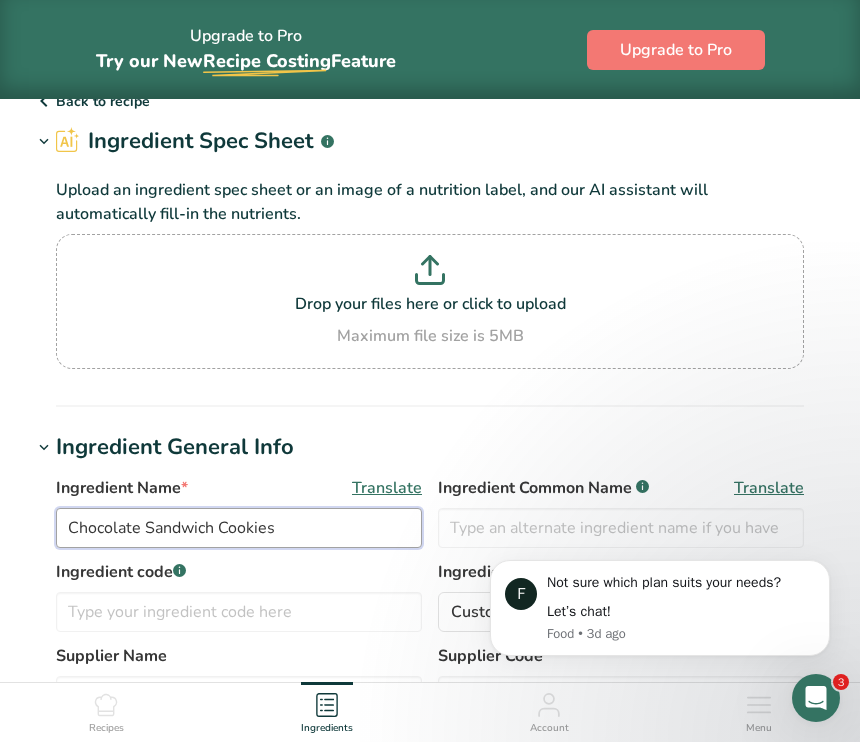 type on "Chocolate Sandwich Cookies" 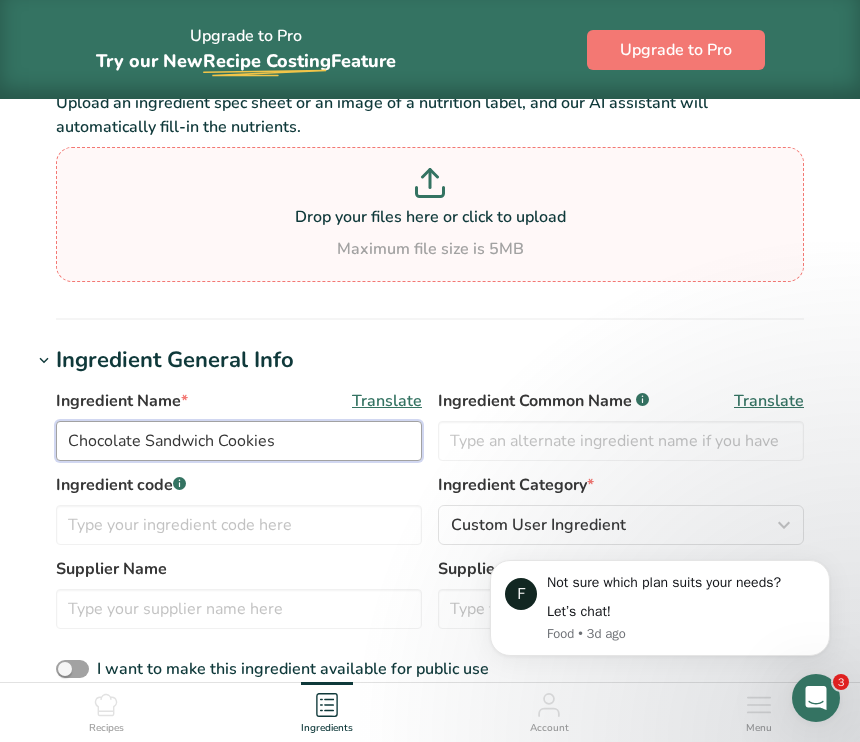scroll, scrollTop: 228, scrollLeft: 0, axis: vertical 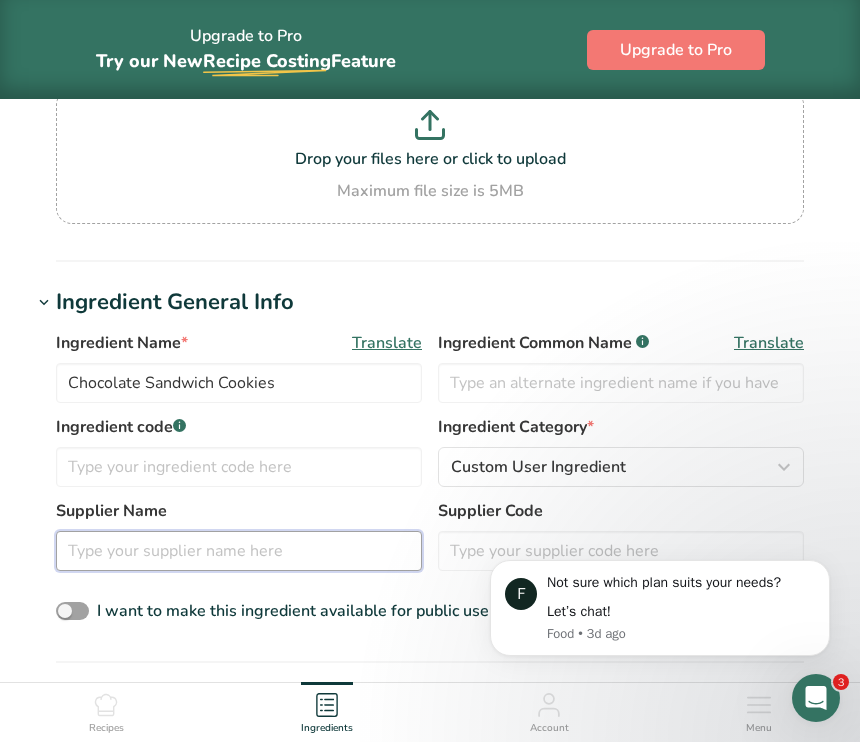 click at bounding box center (239, 551) 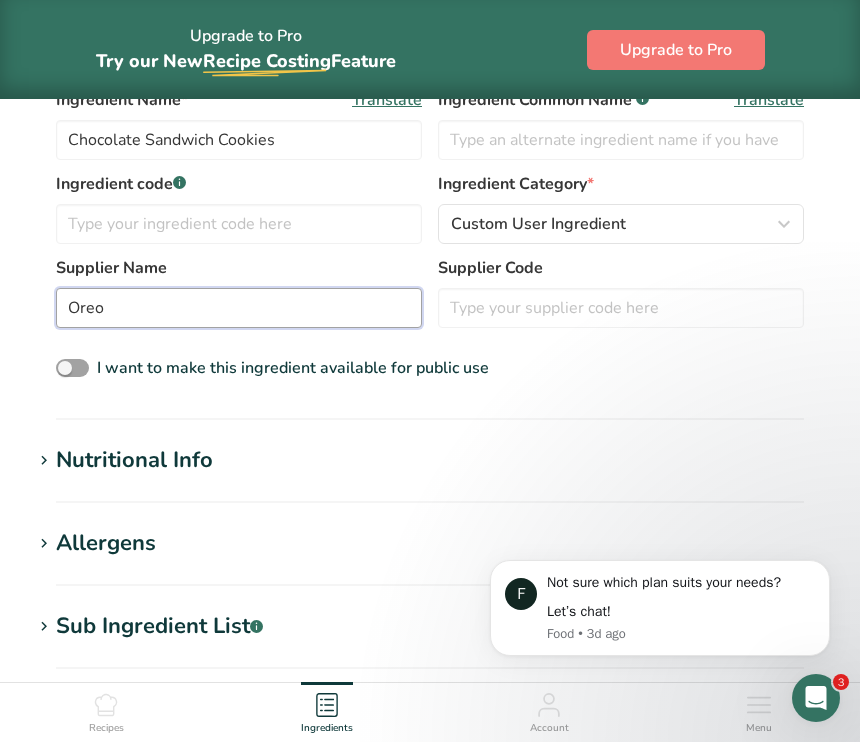 scroll, scrollTop: 474, scrollLeft: 0, axis: vertical 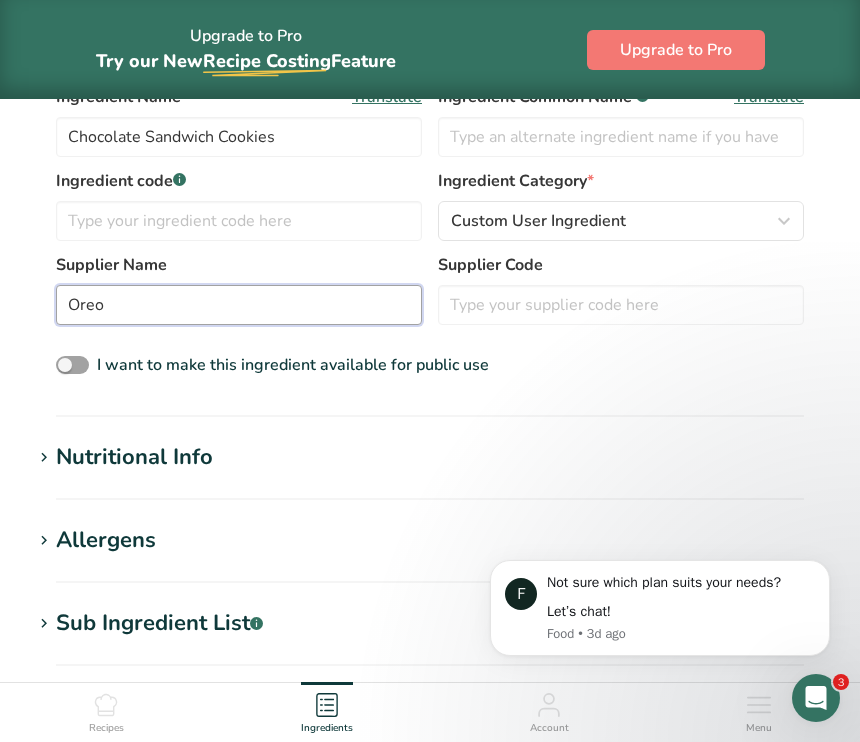type on "Oreo" 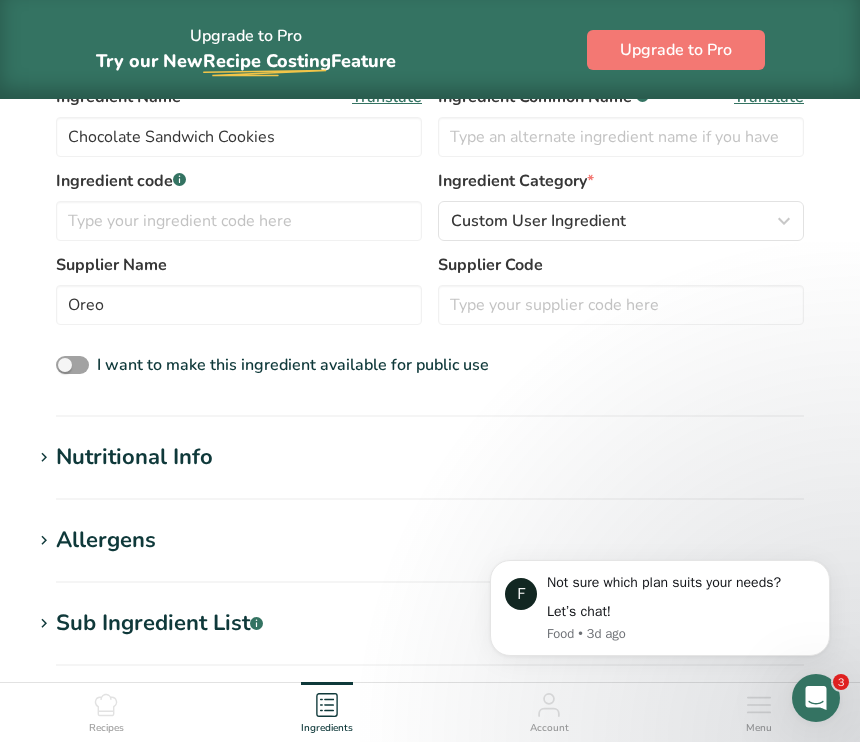 click on "Nutritional Info" at bounding box center [134, 457] 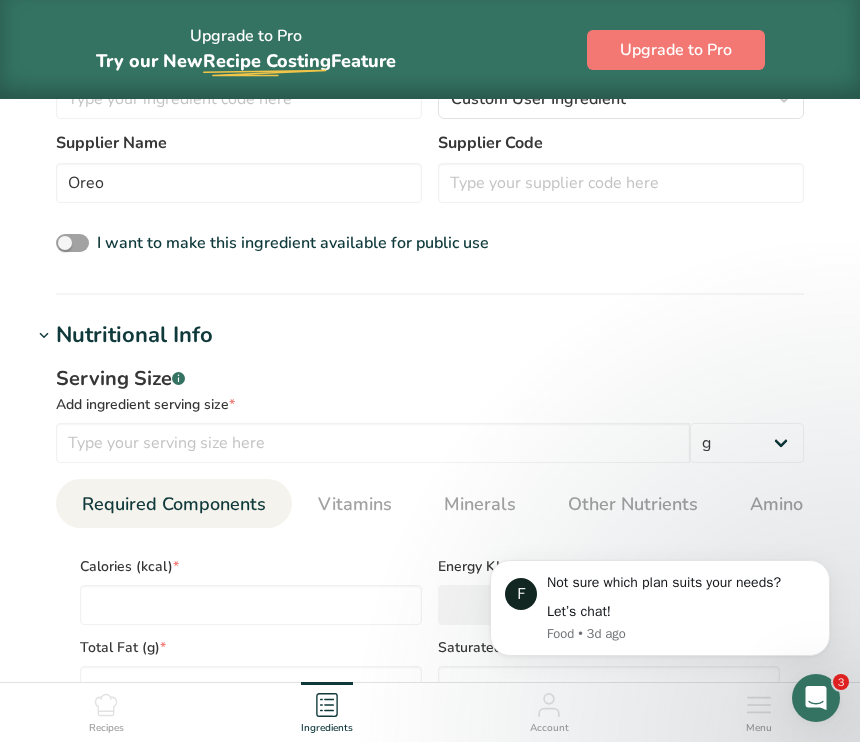 scroll, scrollTop: 598, scrollLeft: 0, axis: vertical 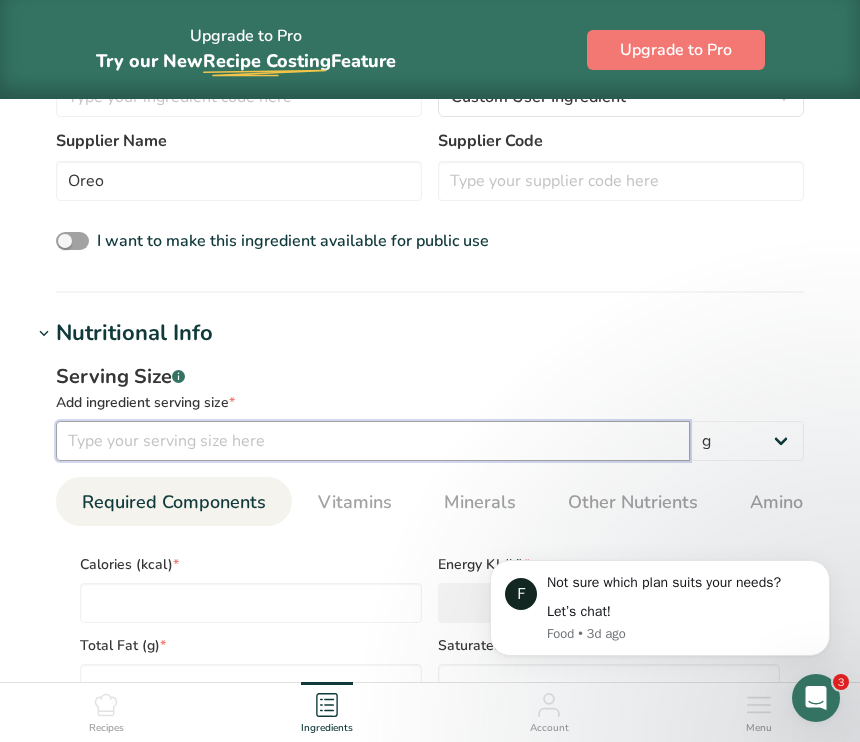 click at bounding box center (373, 441) 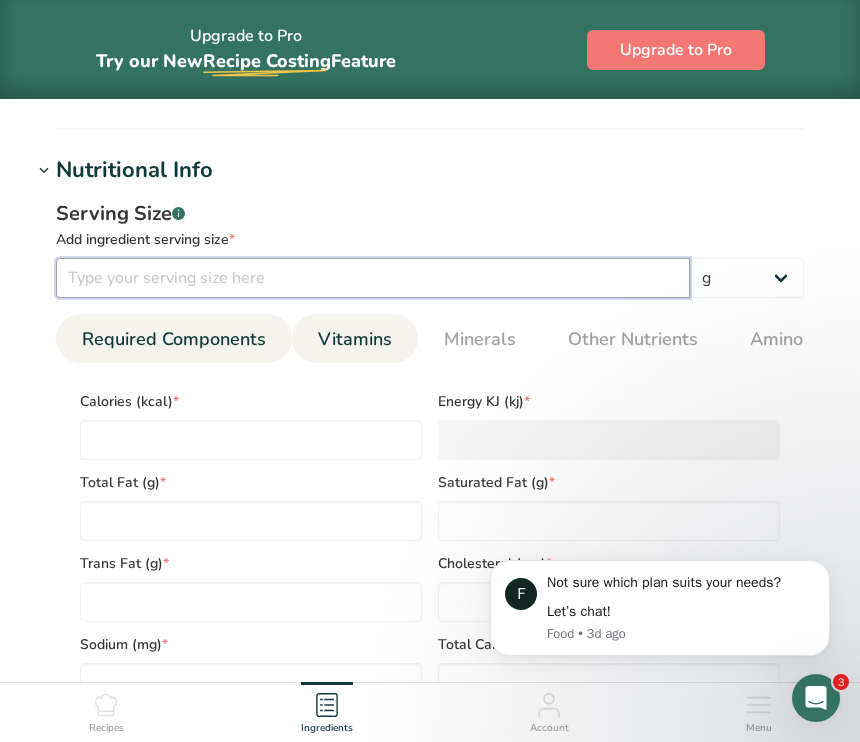 scroll, scrollTop: 777, scrollLeft: 0, axis: vertical 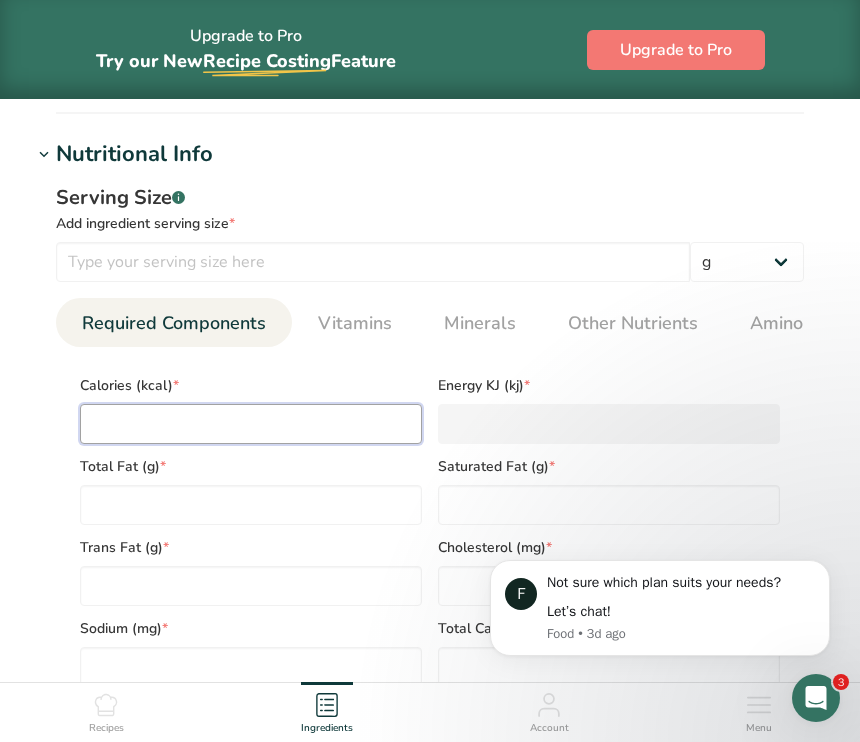 click at bounding box center [251, 424] 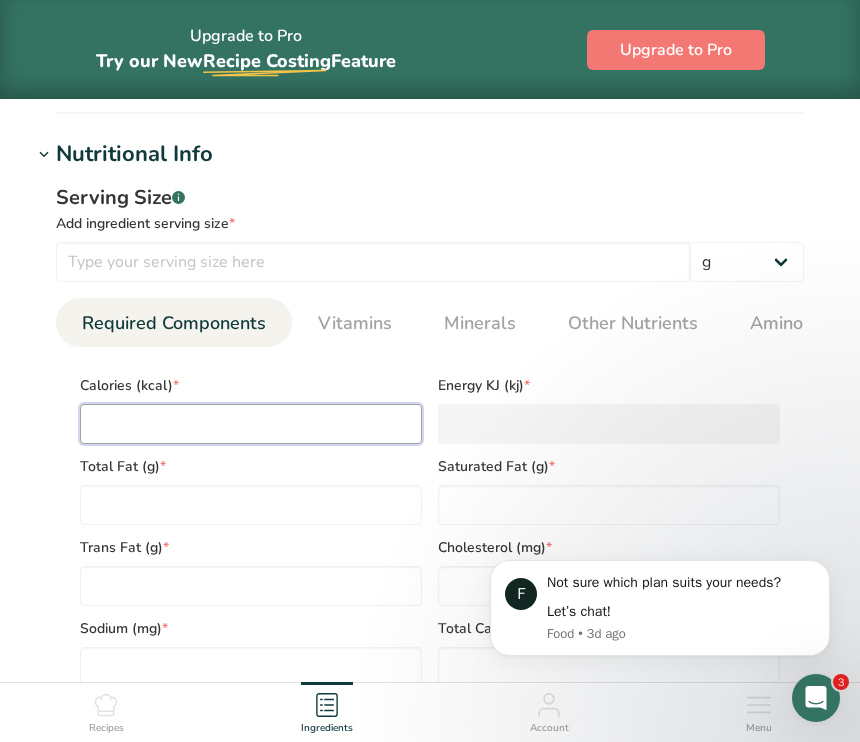 type on "1" 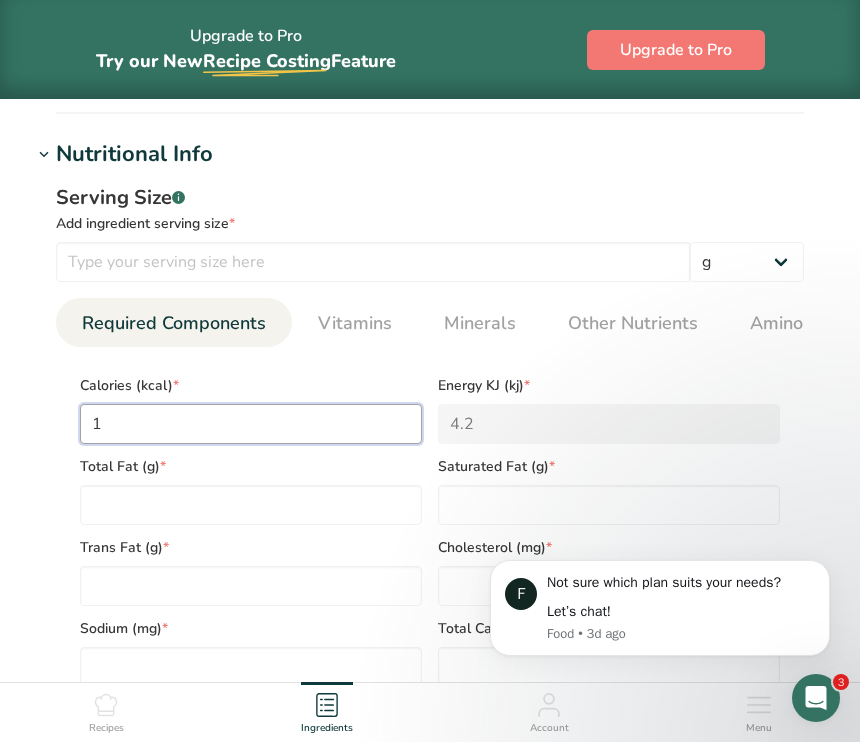 type on "14" 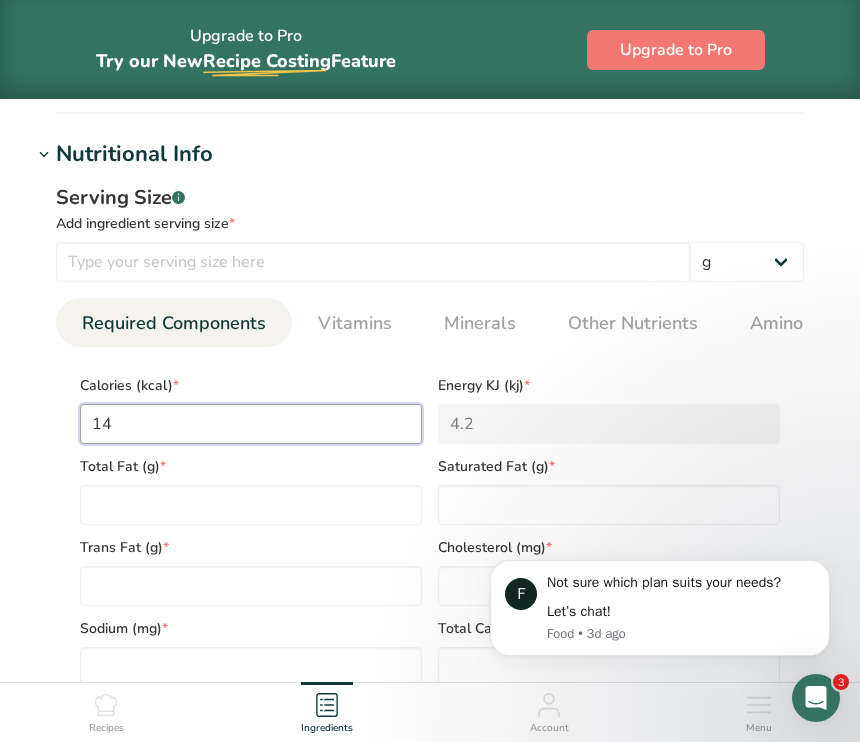 type on "58.6" 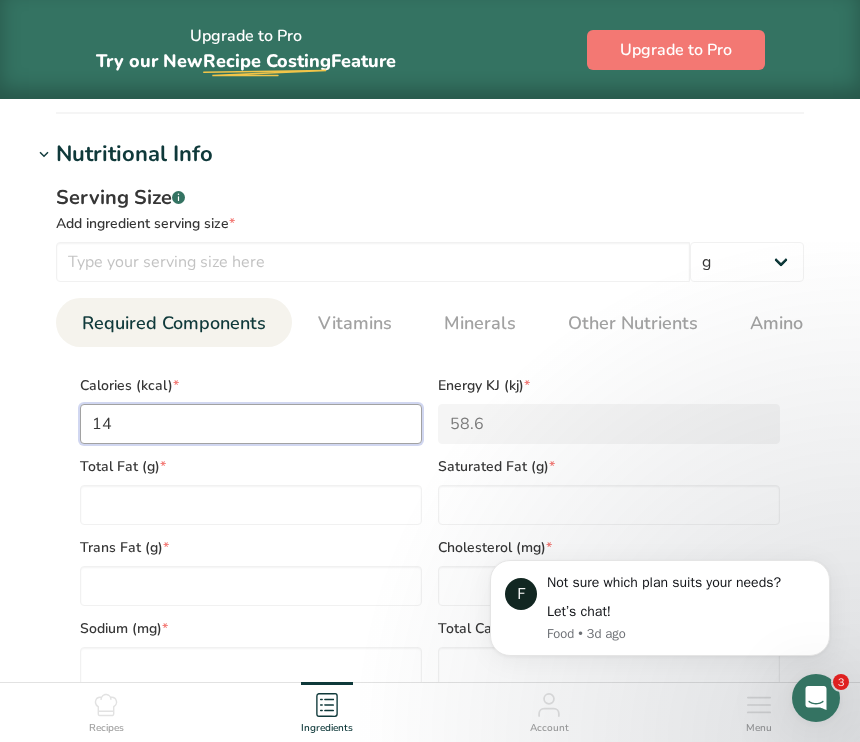 type on "140" 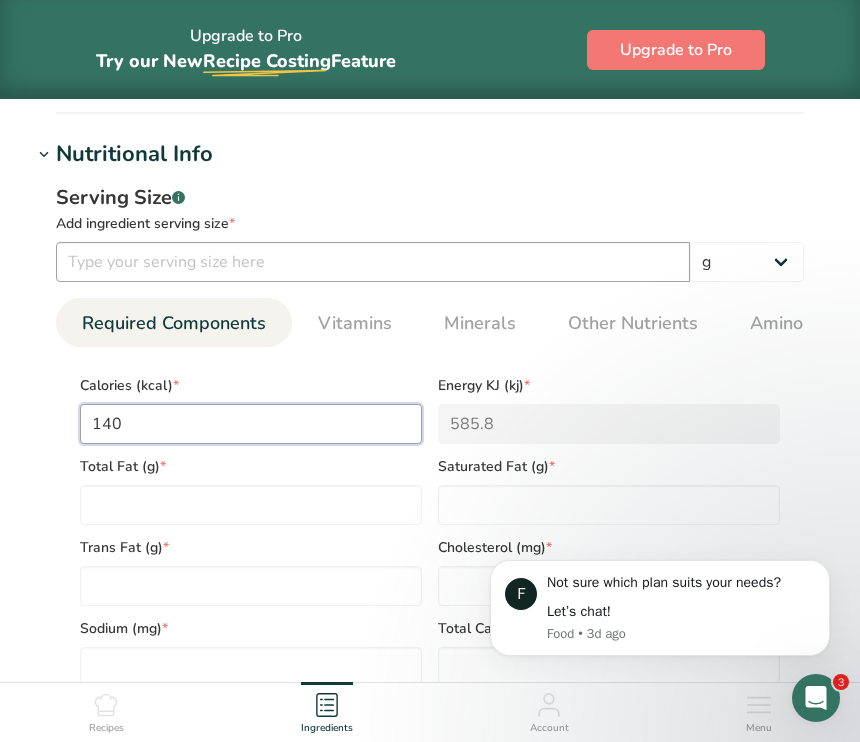 type on "140" 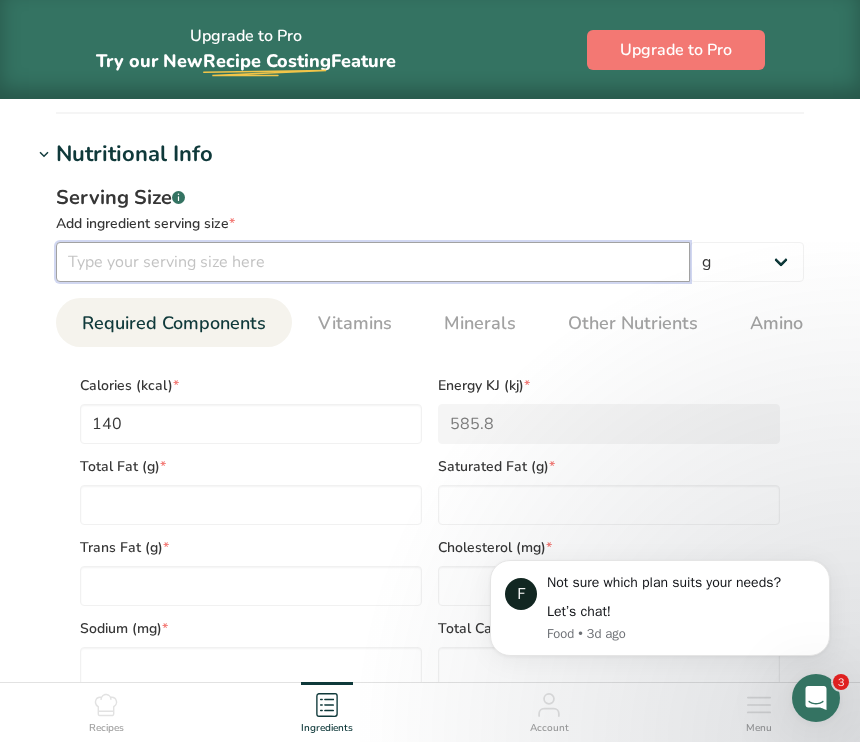 click at bounding box center [373, 262] 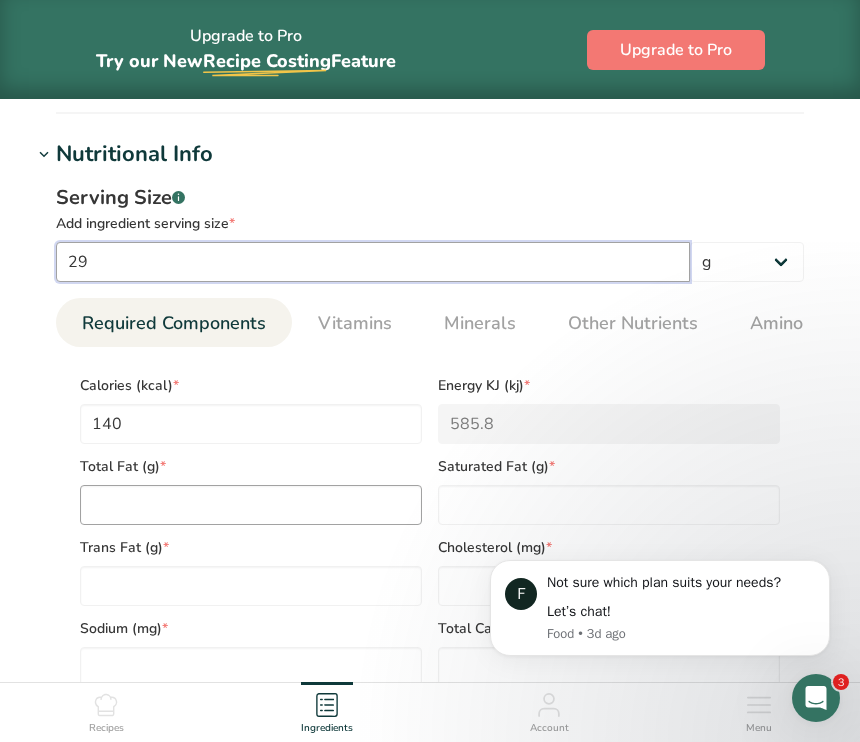 type on "29" 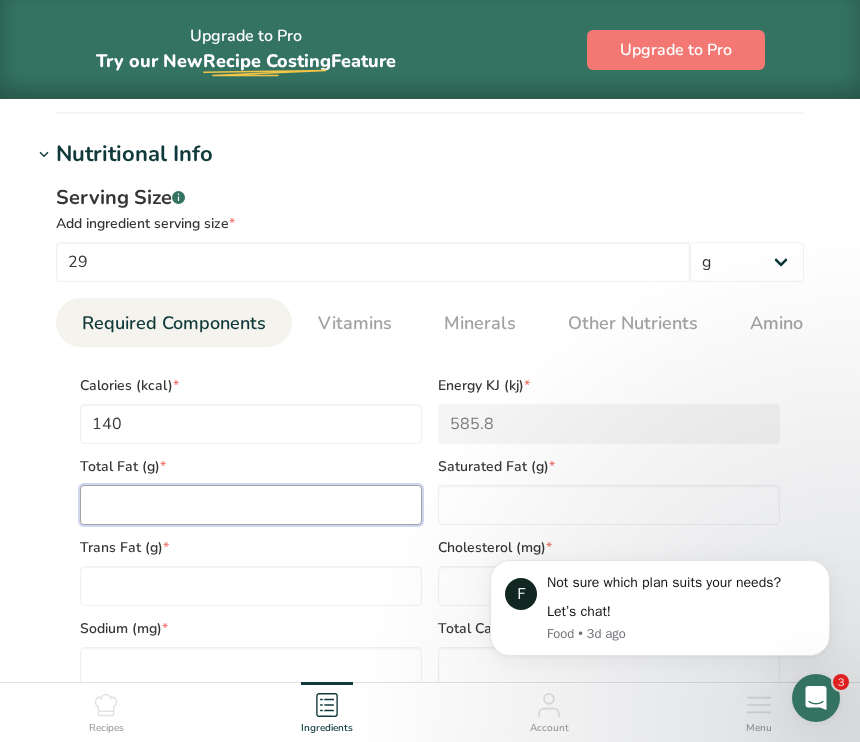 click at bounding box center (251, 505) 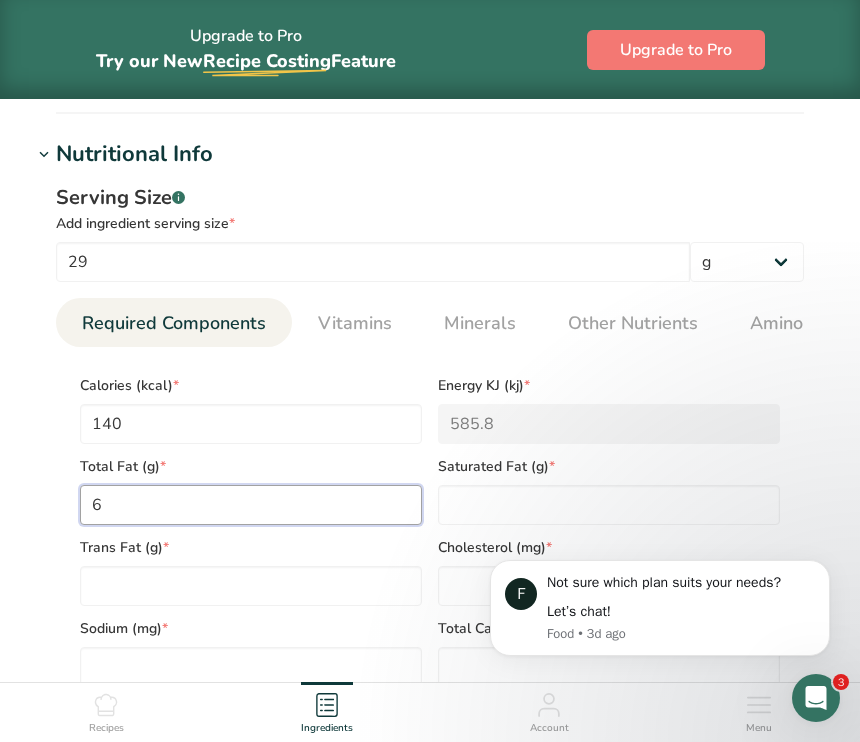 type on "6" 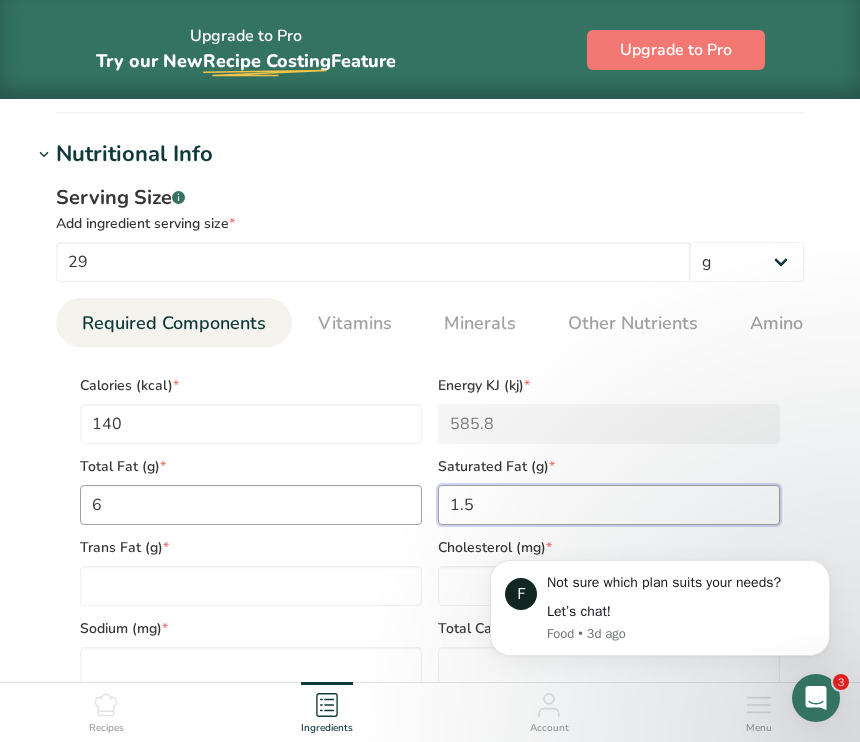 type on "1.5" 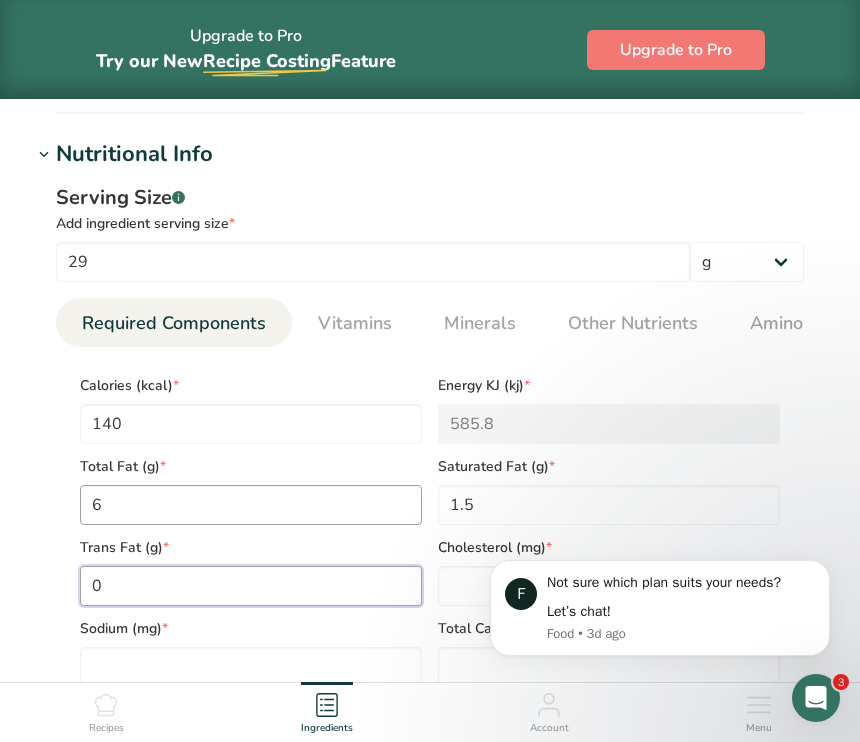 type on "0" 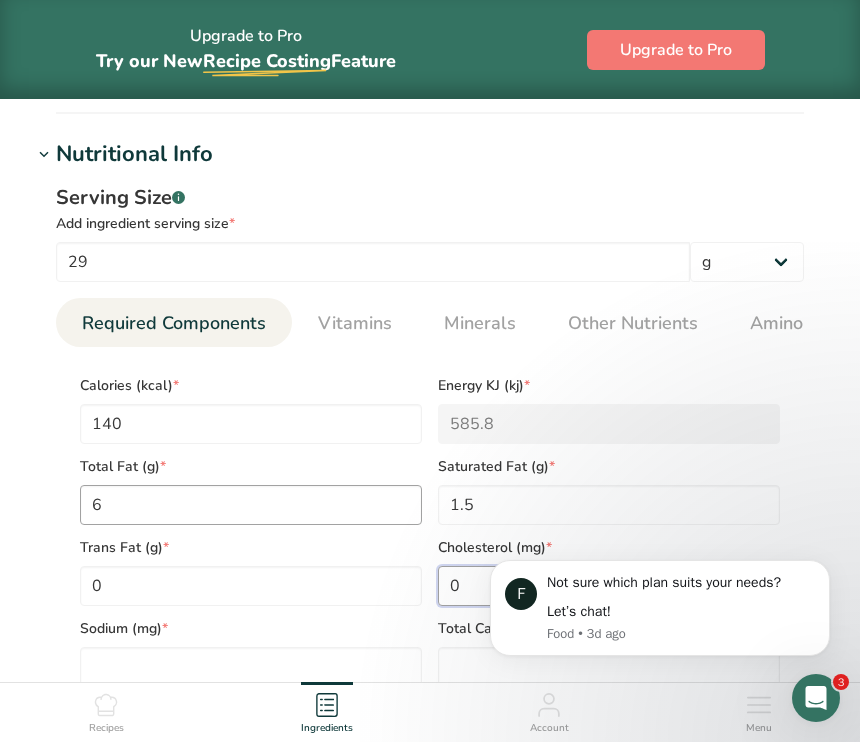 type on "0" 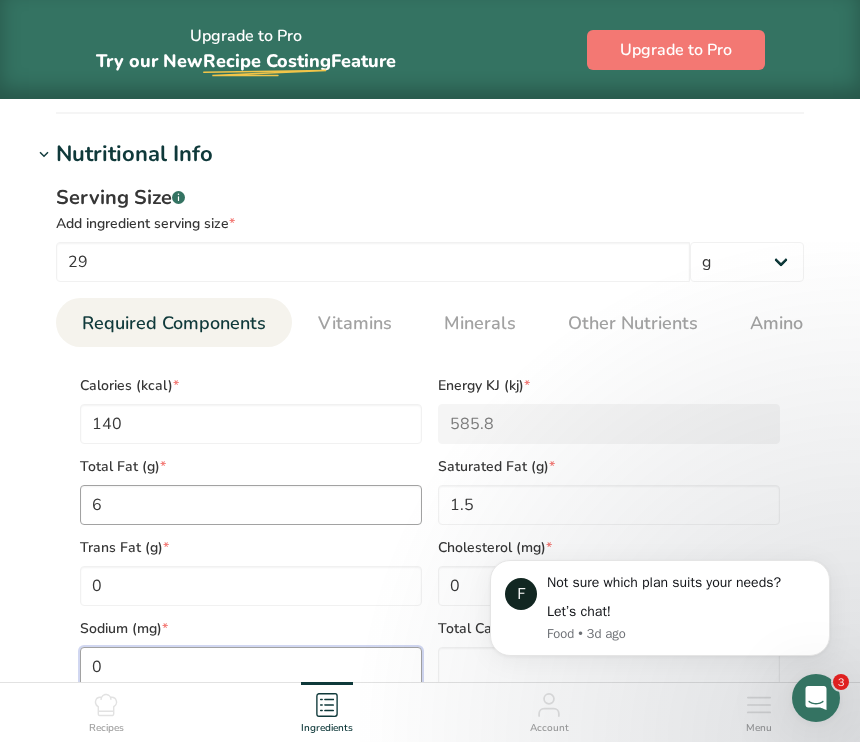 type on "0" 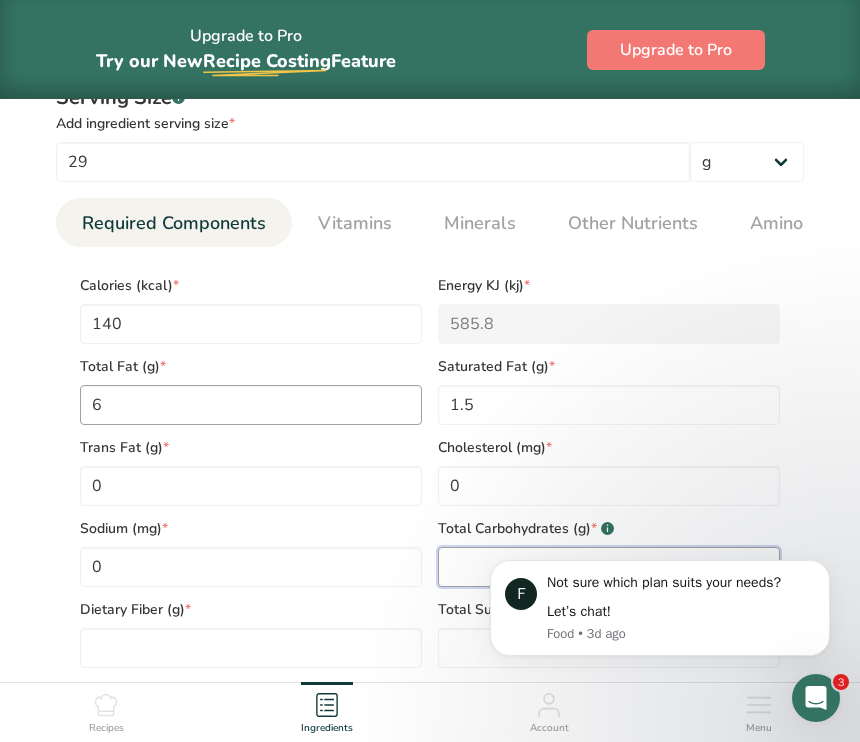 scroll, scrollTop: 887, scrollLeft: 0, axis: vertical 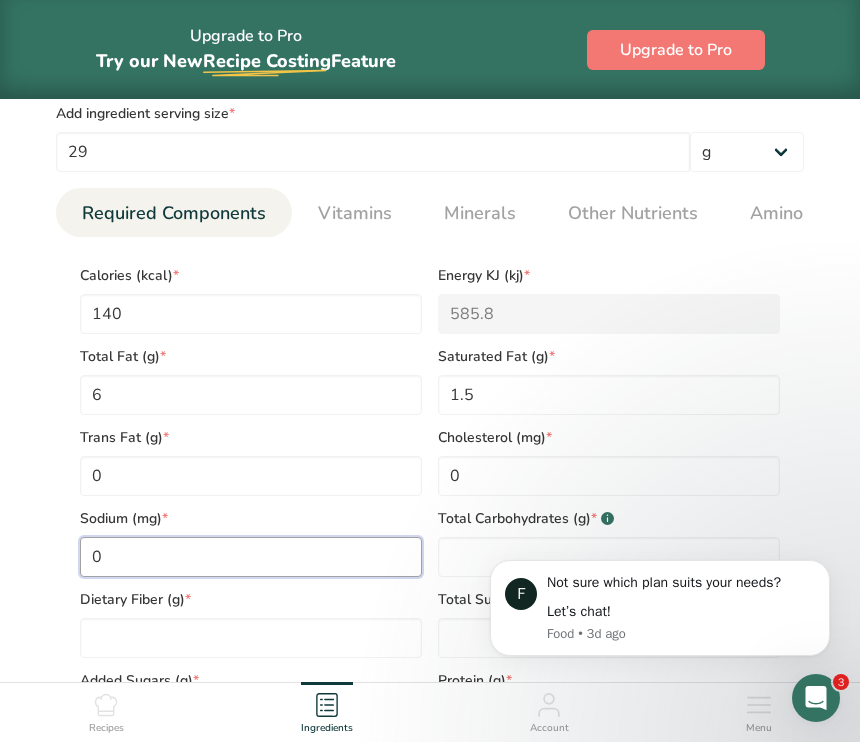 click on "0" at bounding box center [251, 557] 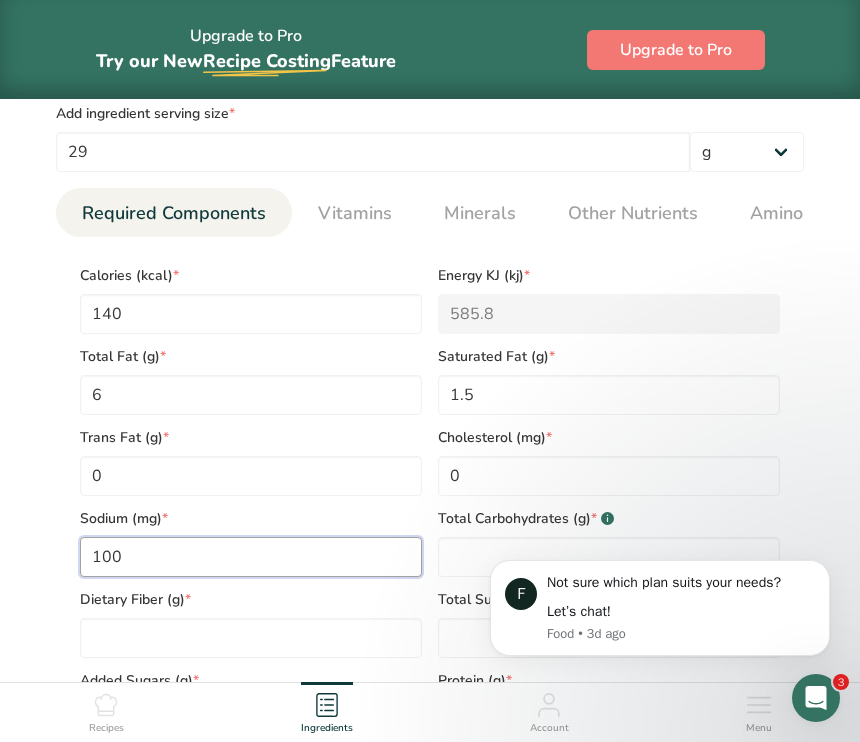type on "100" 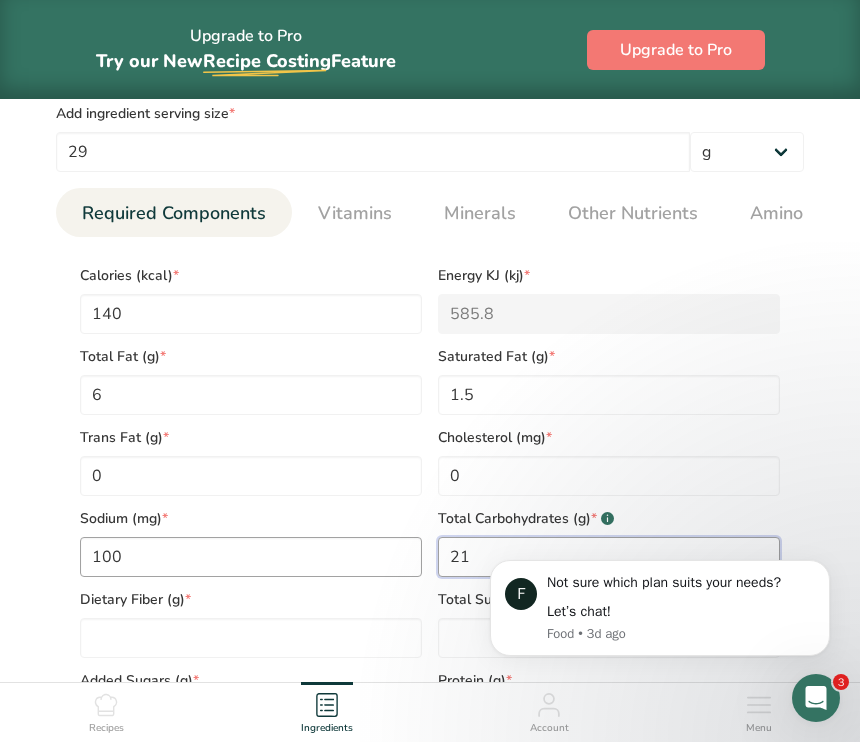 type on "21" 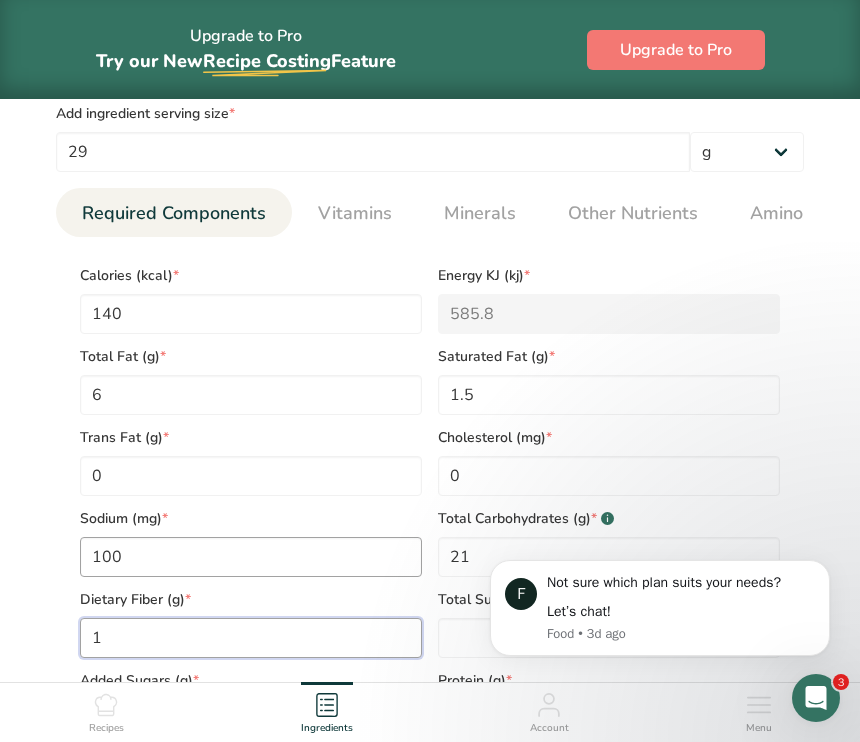 type on "1" 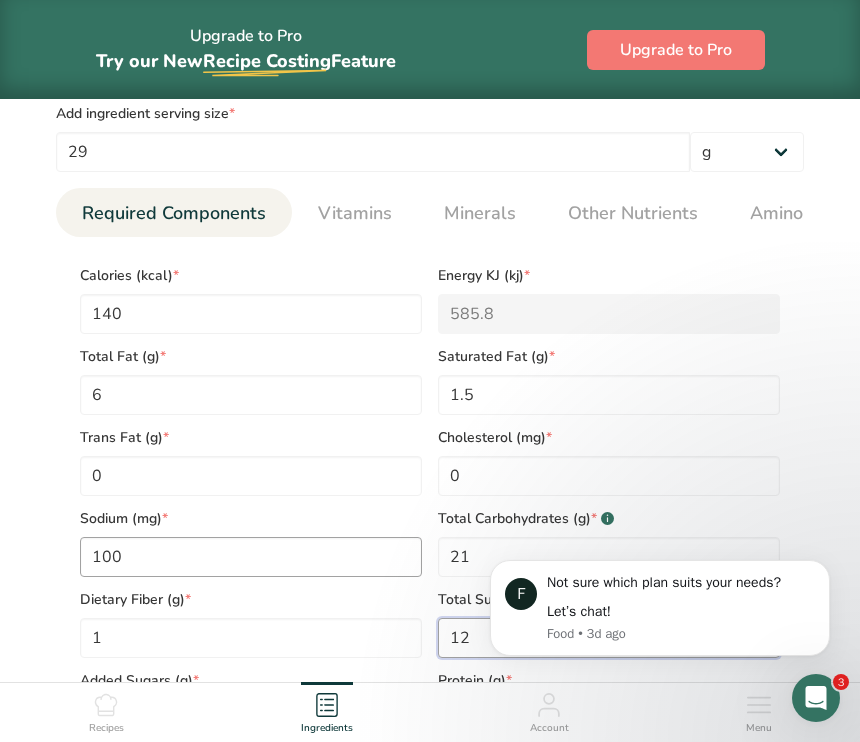 type on "12" 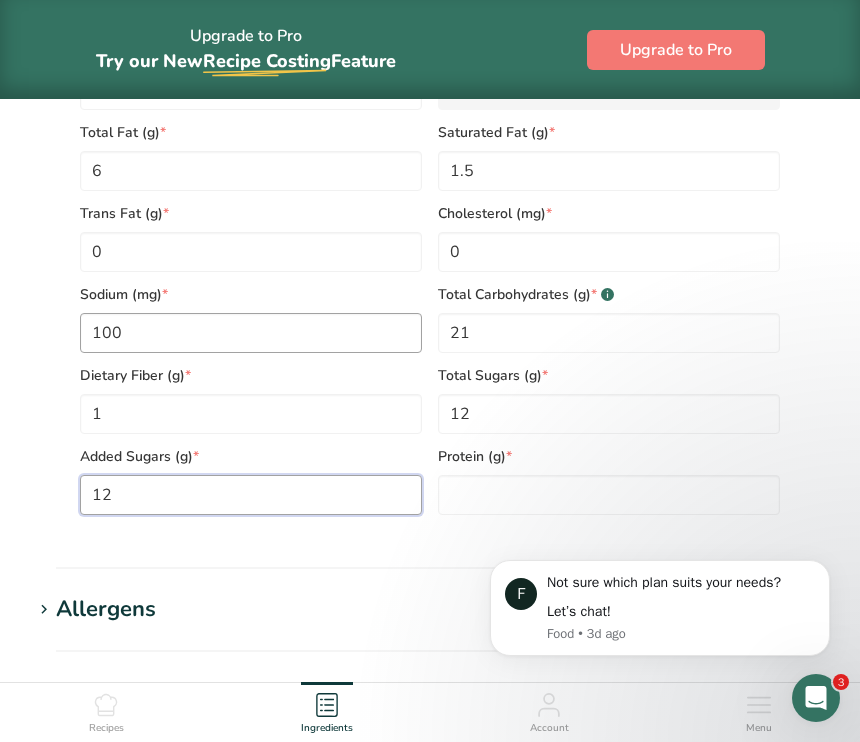 scroll, scrollTop: 1113, scrollLeft: 0, axis: vertical 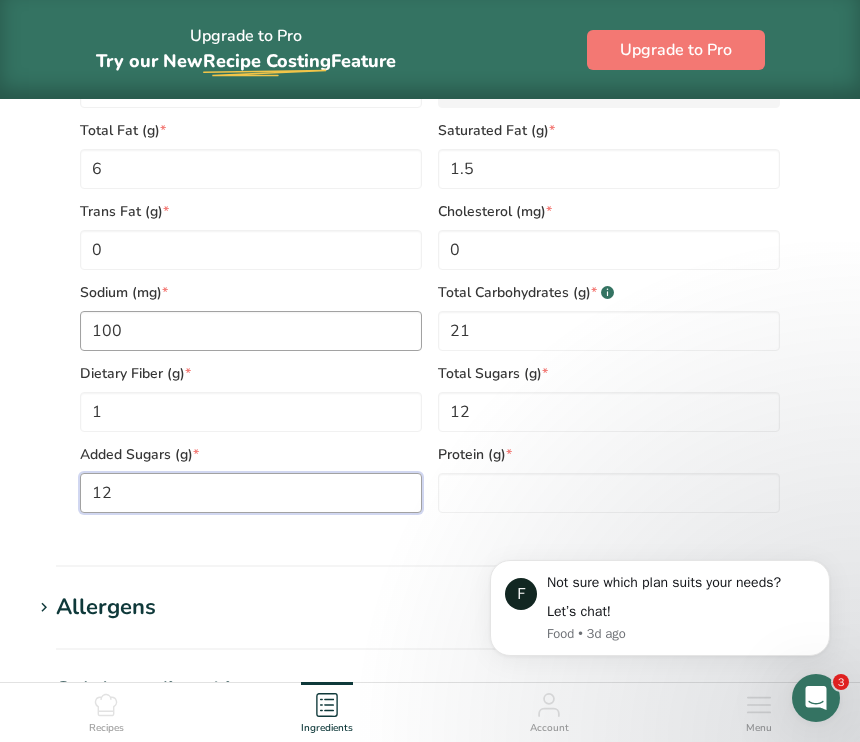 type on "12" 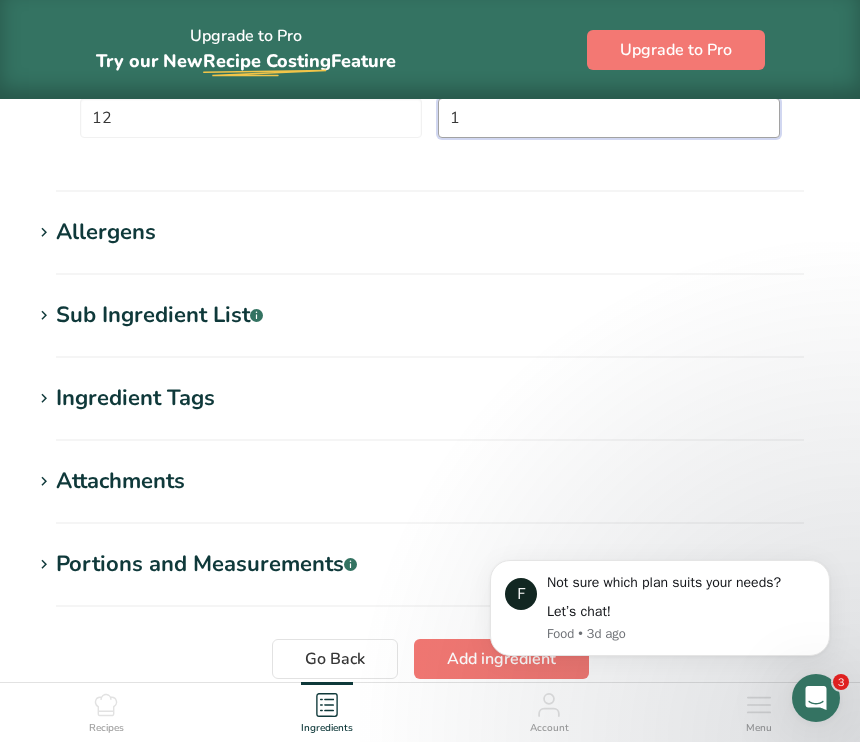 scroll, scrollTop: 1495, scrollLeft: 0, axis: vertical 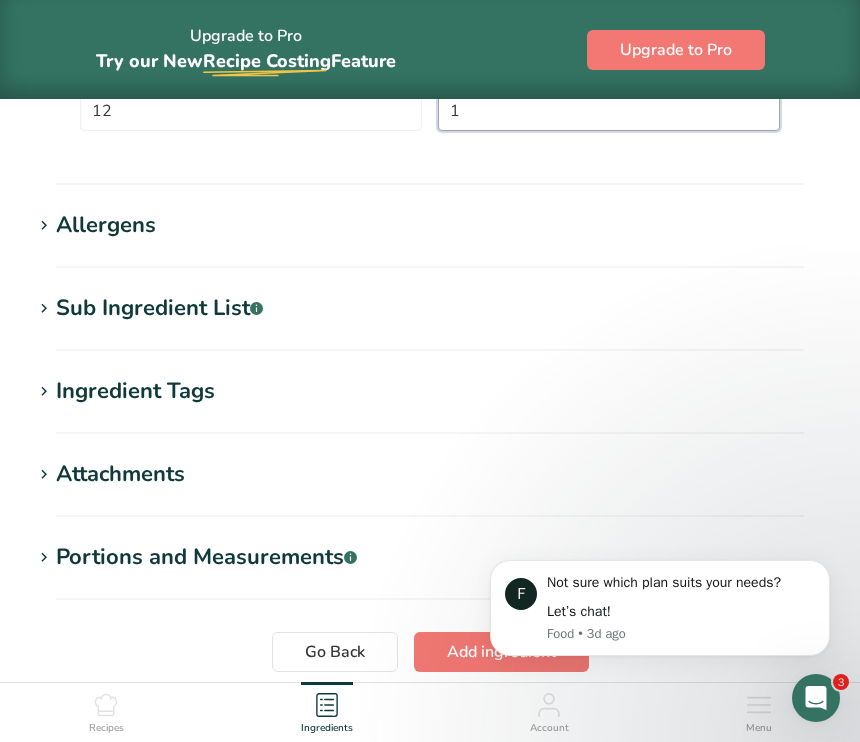 type on "1" 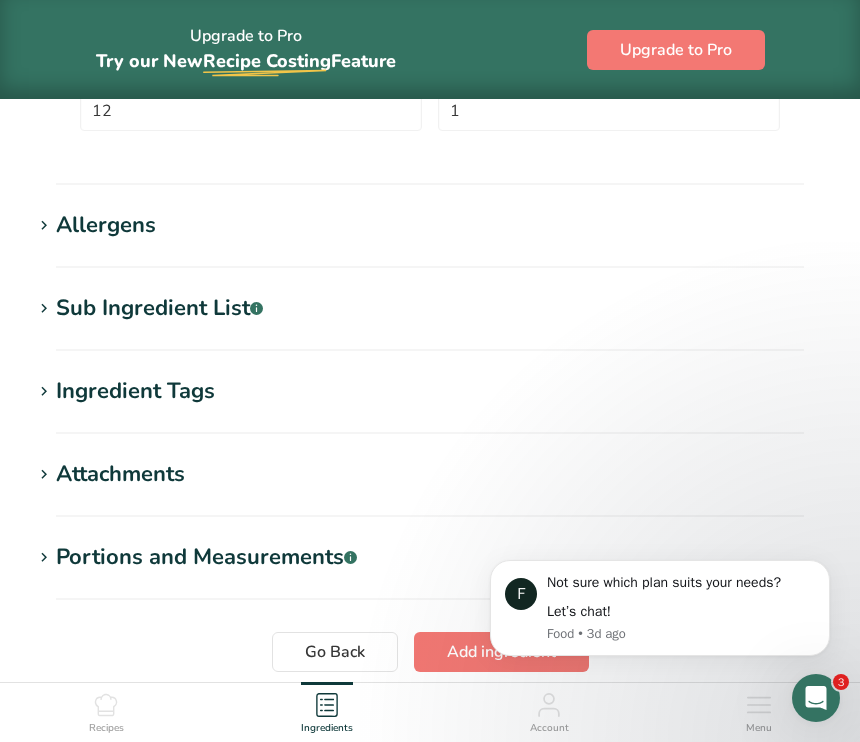 click on "Allergens" at bounding box center [430, 225] 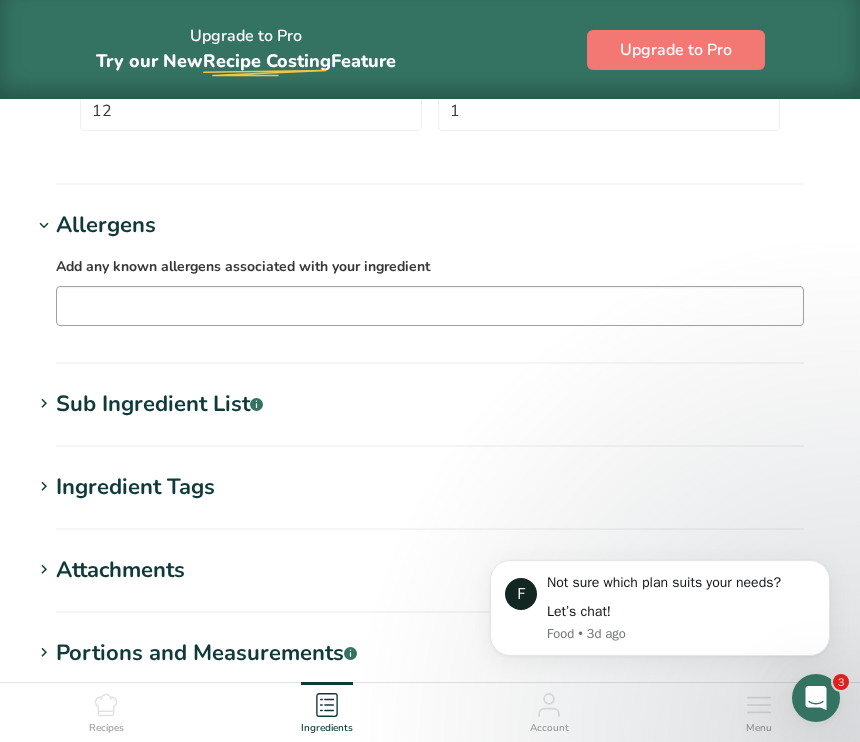 click at bounding box center (430, 305) 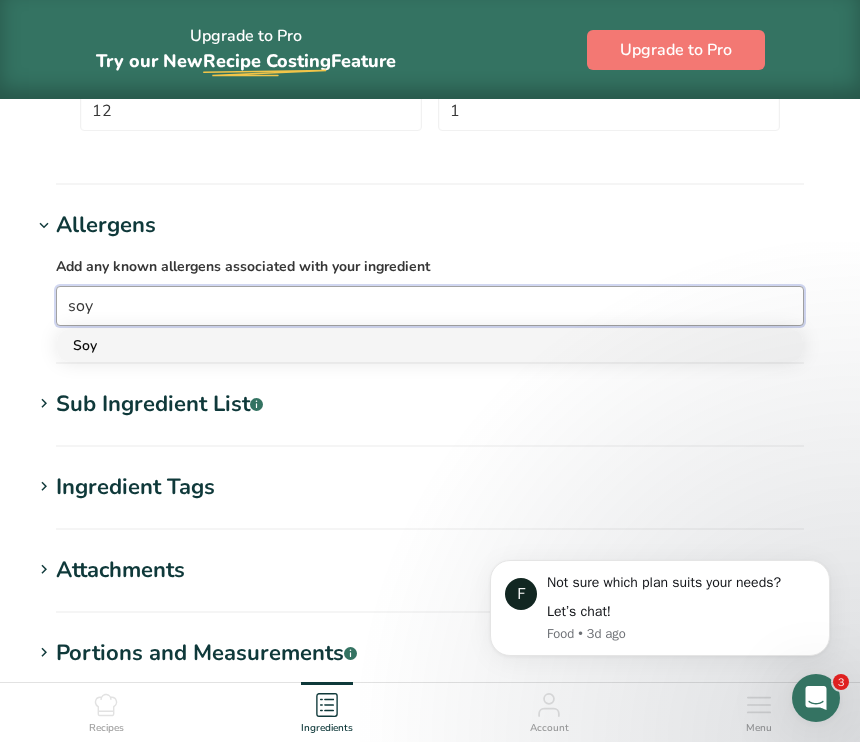 type on "soy" 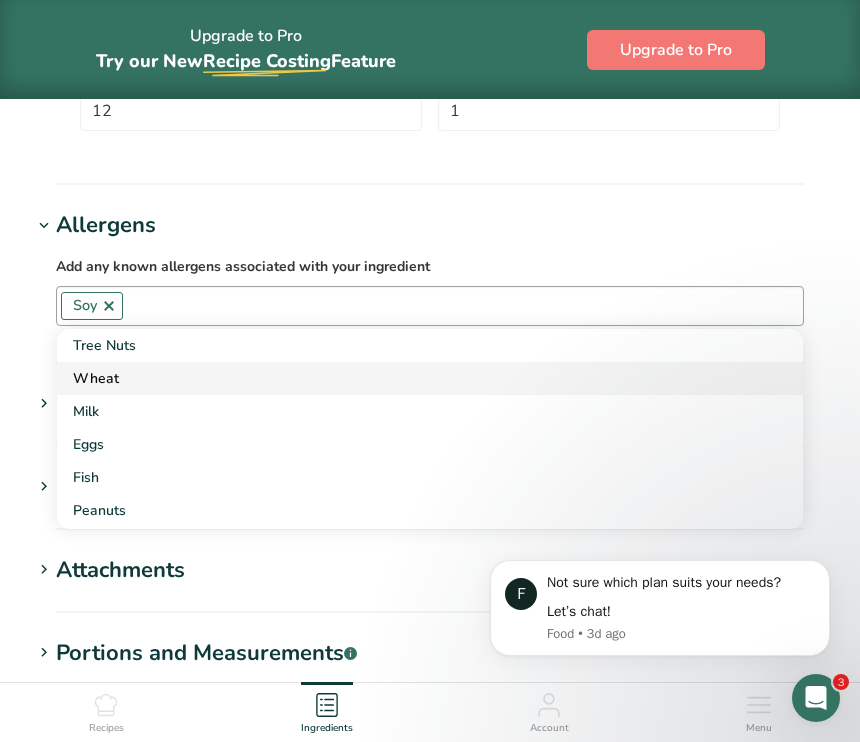 click on "Wheat" at bounding box center [414, 378] 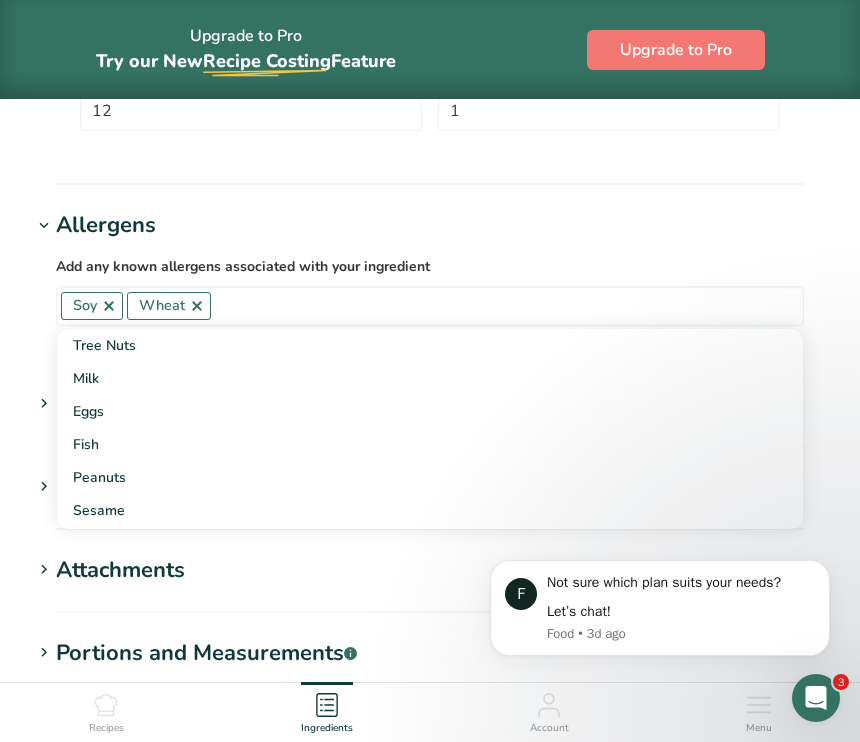 click on "Add new ingredient
Back to recipe
Ingredient Spec Sheet
.a-a{fill:#347362;}.b-a{fill:#fff;}
Upload an ingredient spec sheet or an image of a nutrition label, and our AI assistant will automatically fill-in the nutrients.
Drop your files here or click to upload
Maximum file size is 5MB
Ingredient General Info
Ingredient Name *
Translate
Chocolate Sandwich Cookies
Ingredient Common Name
.a-a{fill:#347362;}.b-a{fill:#fff;}
Translate
Ingredient code
.a-a{fill:#347362;}.b-a{fill:#fff;}
Ingredient Category *
Custom User Ingredient
Standard Categories" at bounding box center (430, -261) 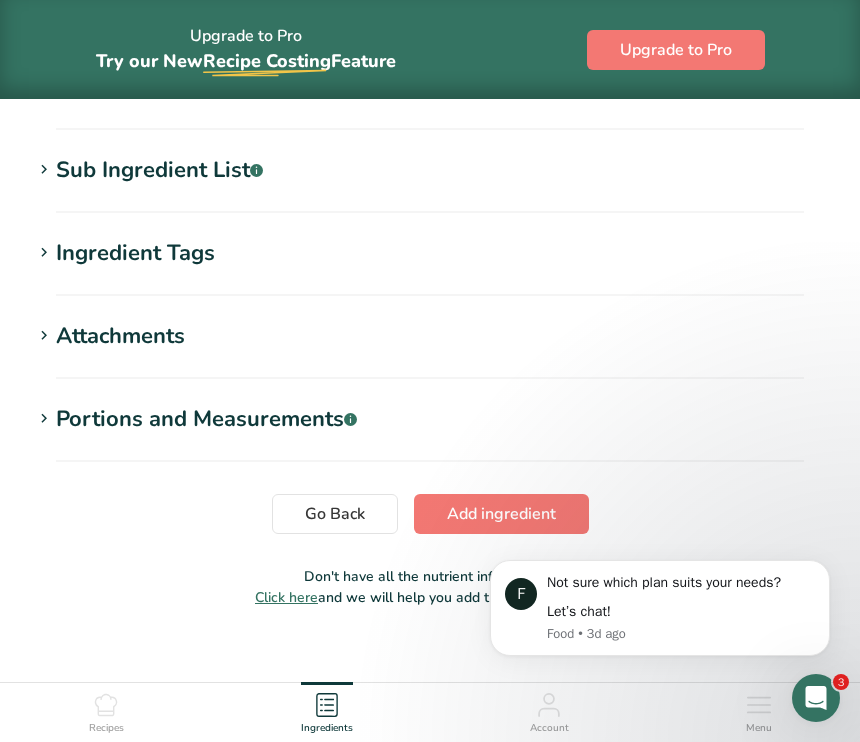 scroll, scrollTop: 1756, scrollLeft: 0, axis: vertical 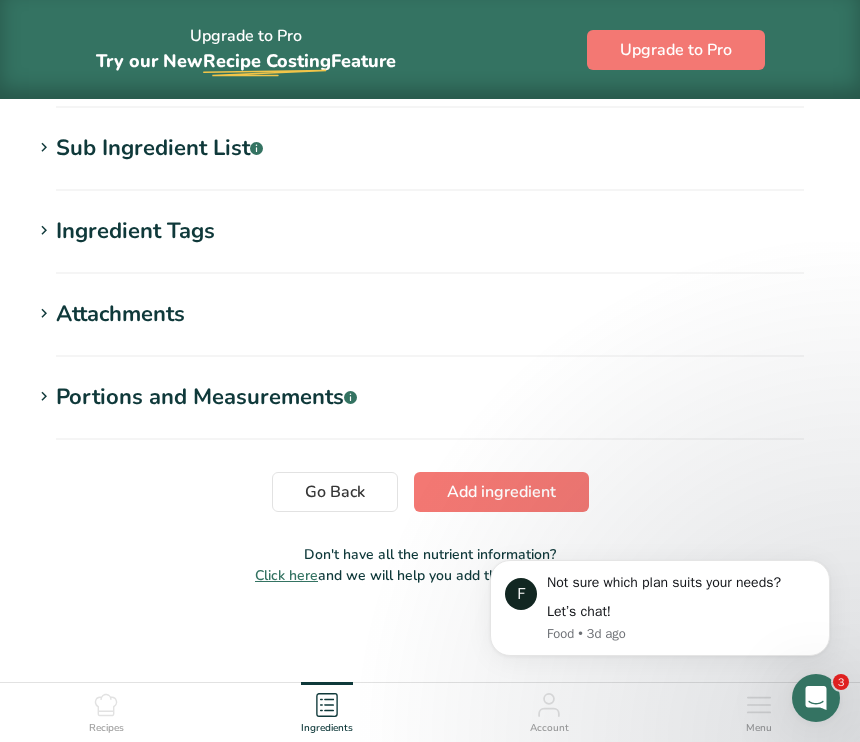 click on "Add new ingredient
Back to recipe
Ingredient Spec Sheet
.a-a{fill:#347362;}.b-a{fill:#fff;}
Upload an ingredient spec sheet or an image of a nutrition label, and our AI assistant will automatically fill-in the nutrients.
Drop your files here or click to upload
Maximum file size is 5MB
Ingredient General Info
Ingredient Name *
Translate
Chocolate Sandwich Cookies
Ingredient Common Name
.a-a{fill:#347362;}.b-a{fill:#fff;}
Translate
Ingredient code
.a-a{fill:#347362;}.b-a{fill:#fff;}
Ingredient Category *
Custom User Ingredient
Standard Categories" at bounding box center (430, -517) 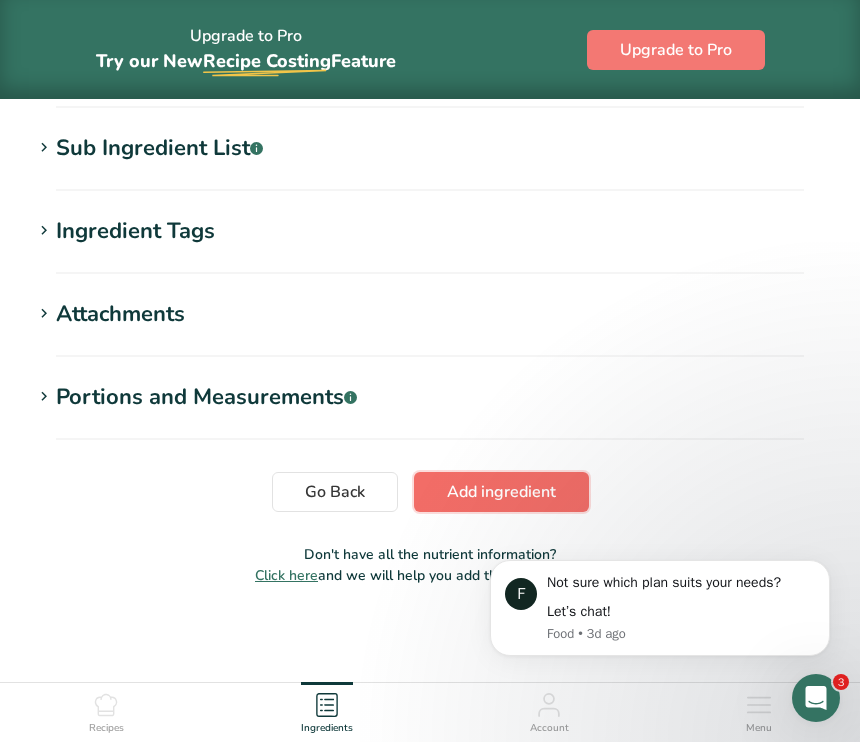 click on "Add ingredient" at bounding box center (501, 492) 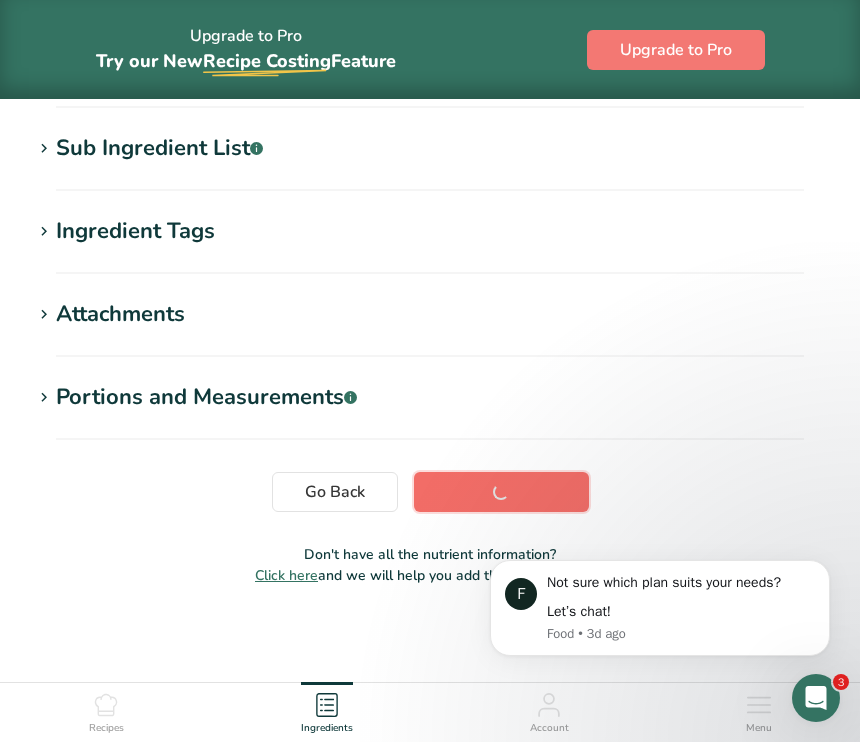 scroll, scrollTop: 408, scrollLeft: 0, axis: vertical 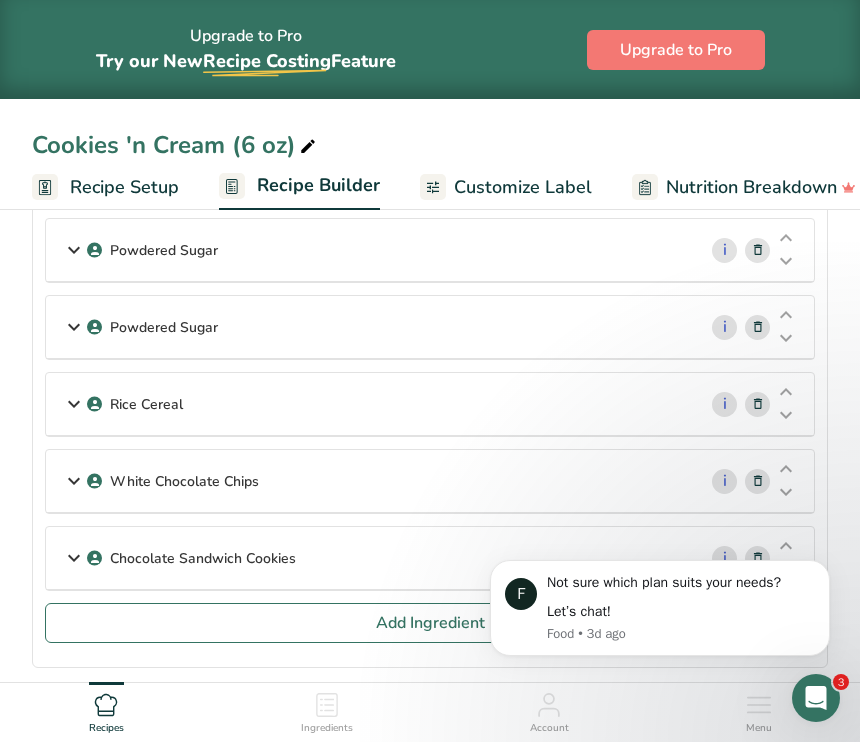 click on "Chocolate Sandwich Cookies" at bounding box center [203, 558] 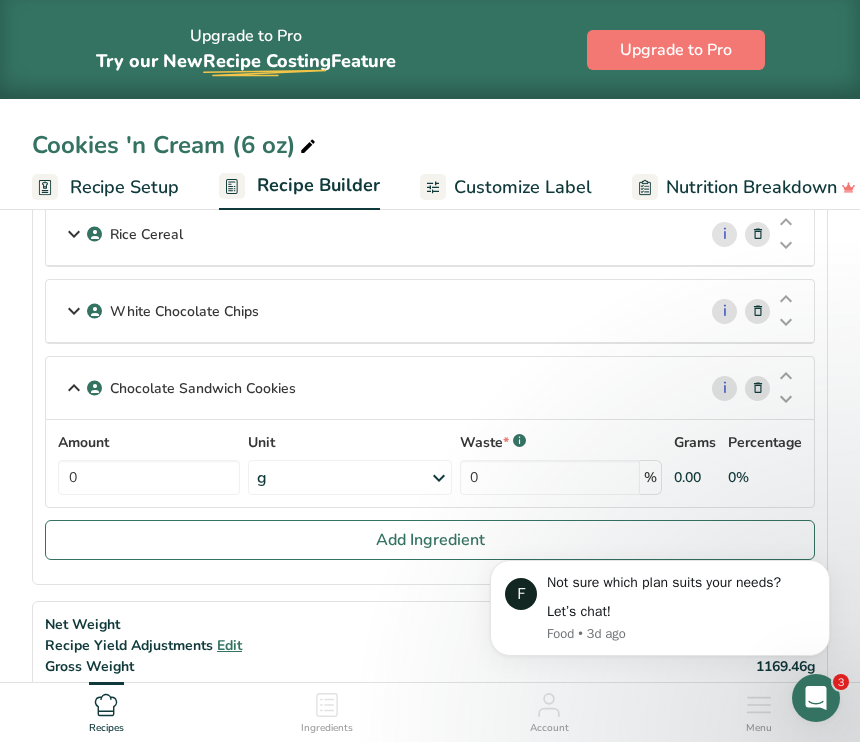 scroll, scrollTop: 475, scrollLeft: 0, axis: vertical 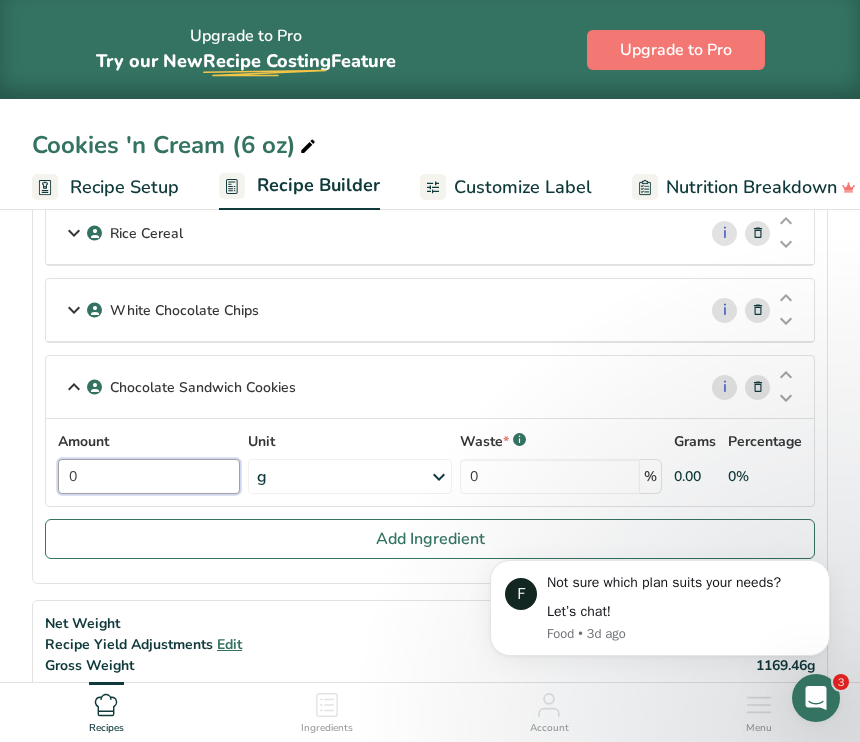 click on "0" at bounding box center (149, 476) 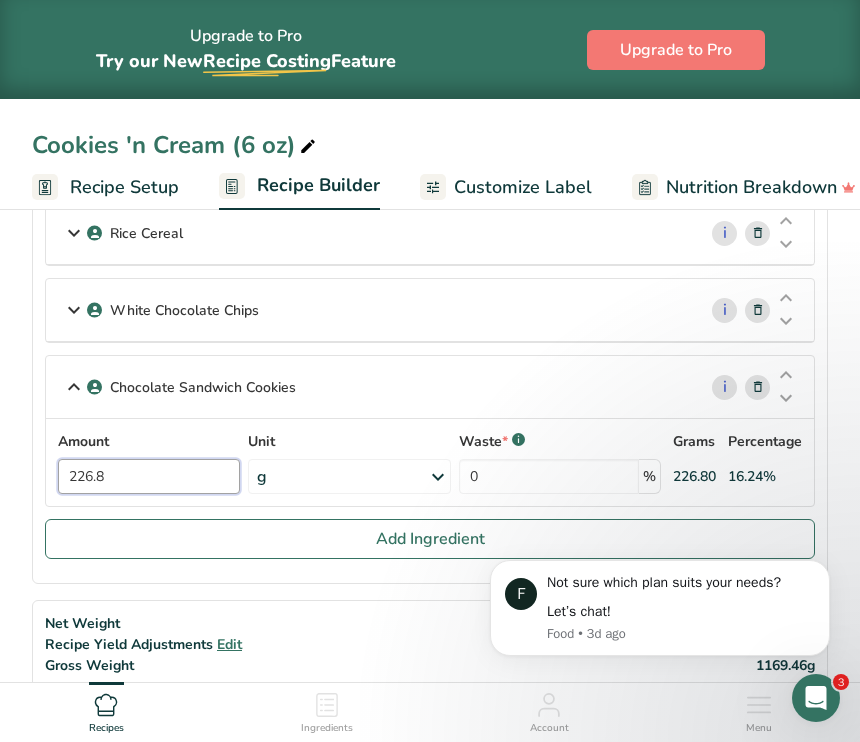 type on "226.8" 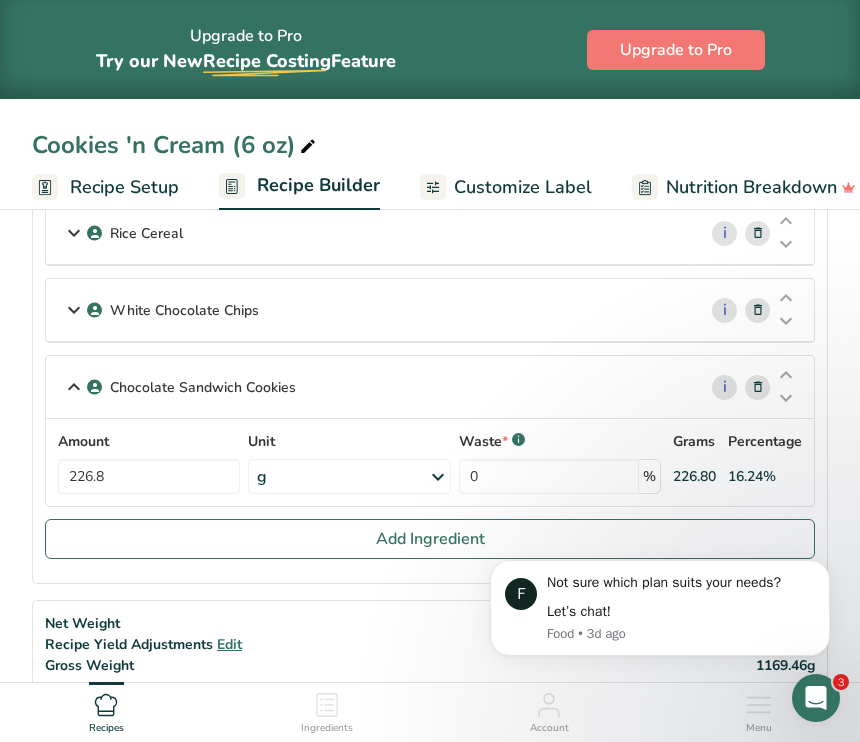 click on "Amount 226.8   Unit
g
Weight Units
g
kg
mg
See more
Volume Units
l
mL
fl oz
See more
Waste  *   .a-a{fill:#347362;}.b-a{fill:#fff;}           0   %   Grams
226.80
Percentage
16.24%" at bounding box center [430, 462] 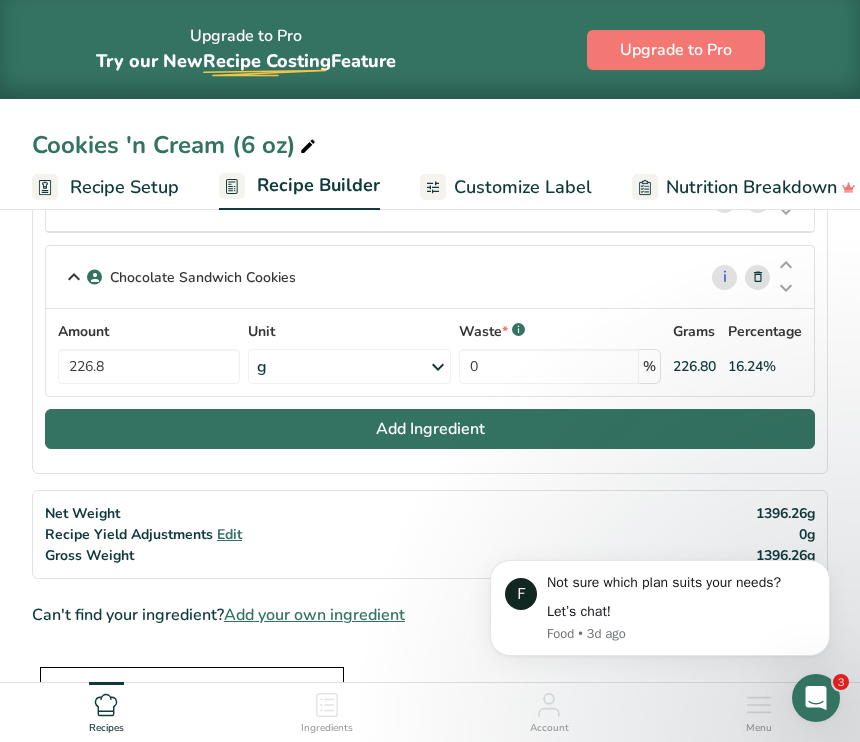 scroll, scrollTop: 601, scrollLeft: 0, axis: vertical 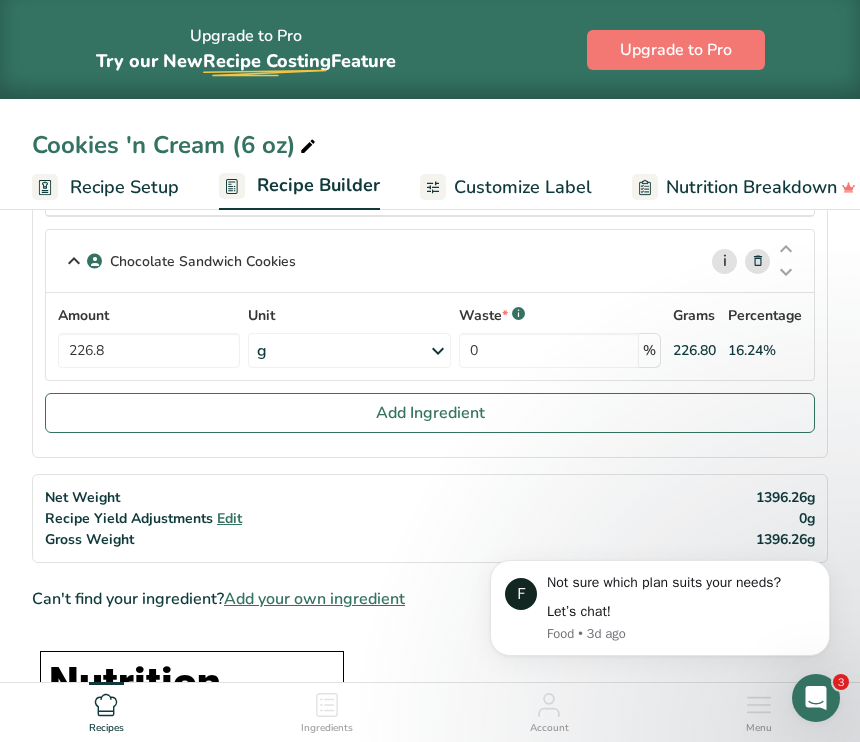 click on "i" at bounding box center (724, 261) 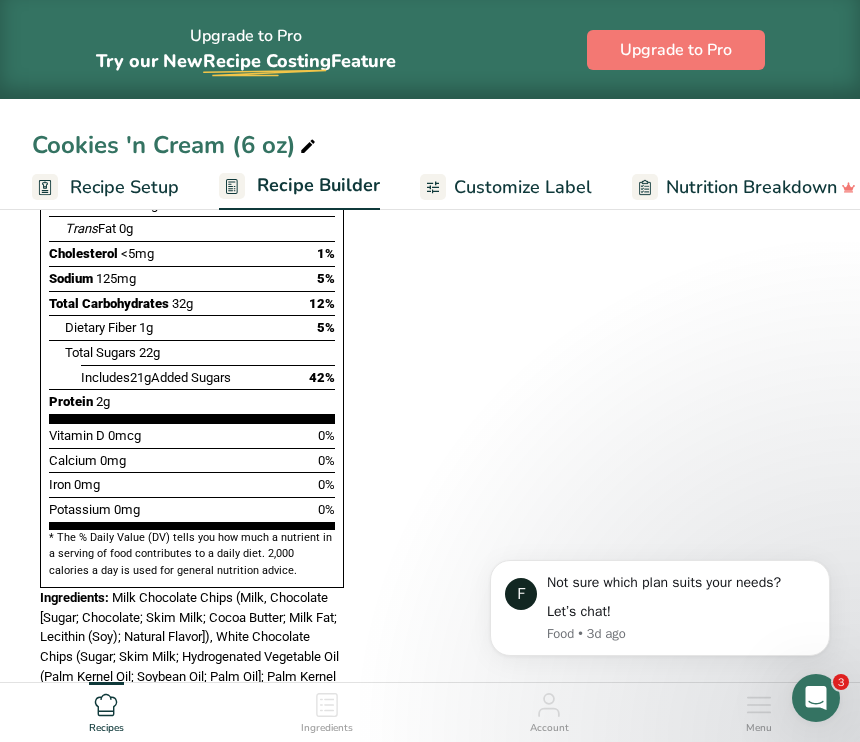 scroll, scrollTop: 2077, scrollLeft: 0, axis: vertical 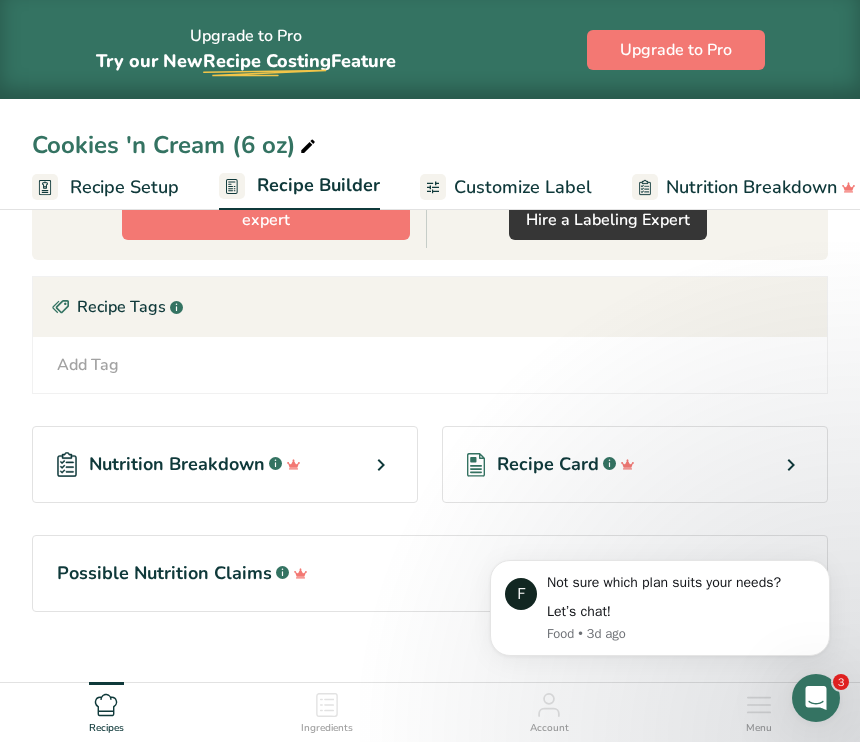 click 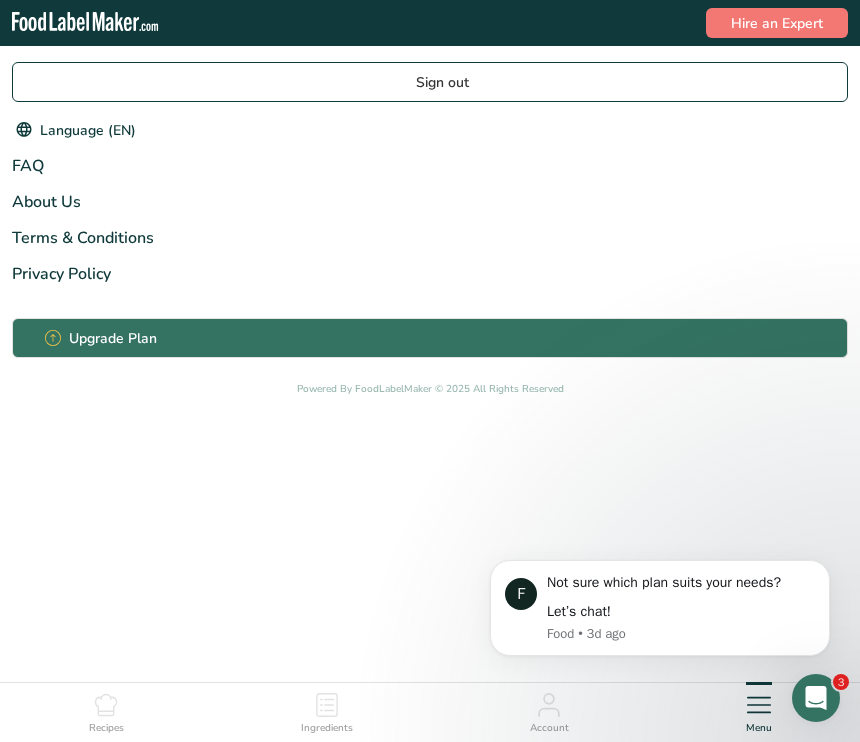 scroll, scrollTop: 1618, scrollLeft: 0, axis: vertical 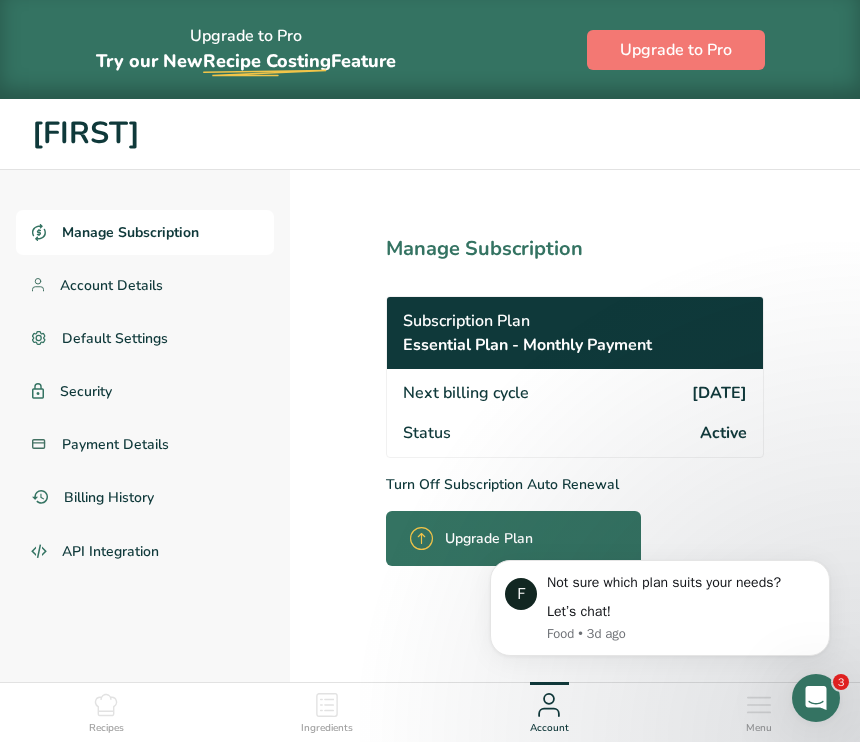 click 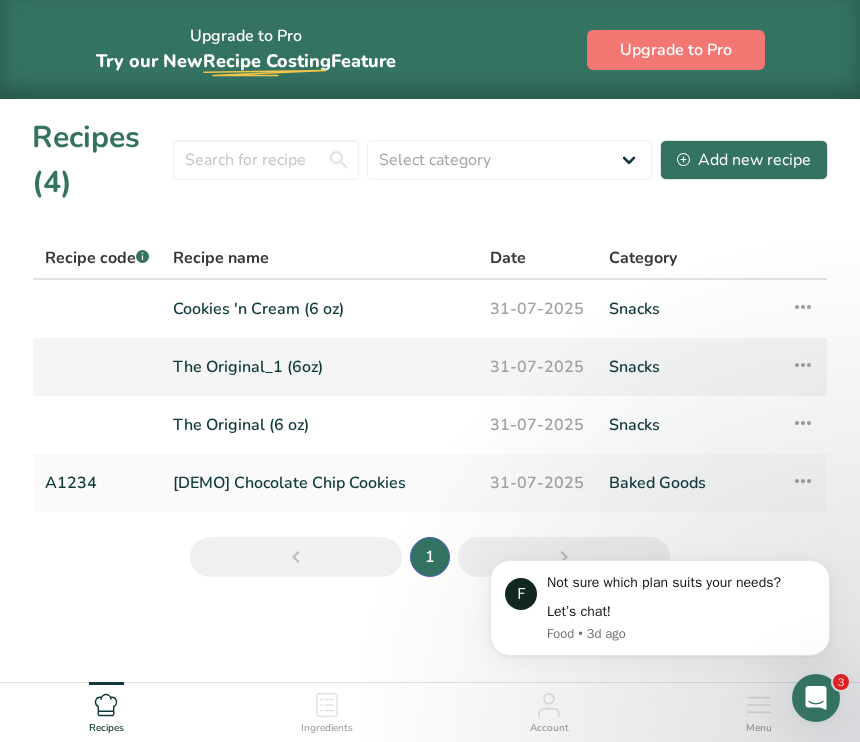 click at bounding box center (803, 365) 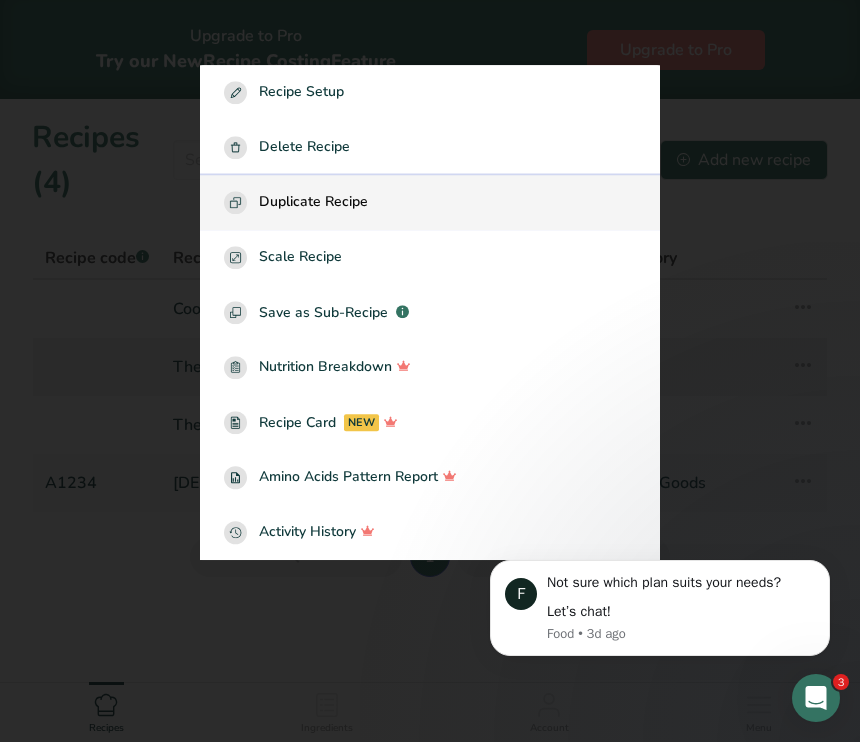 click on "Duplicate Recipe" at bounding box center [430, 202] 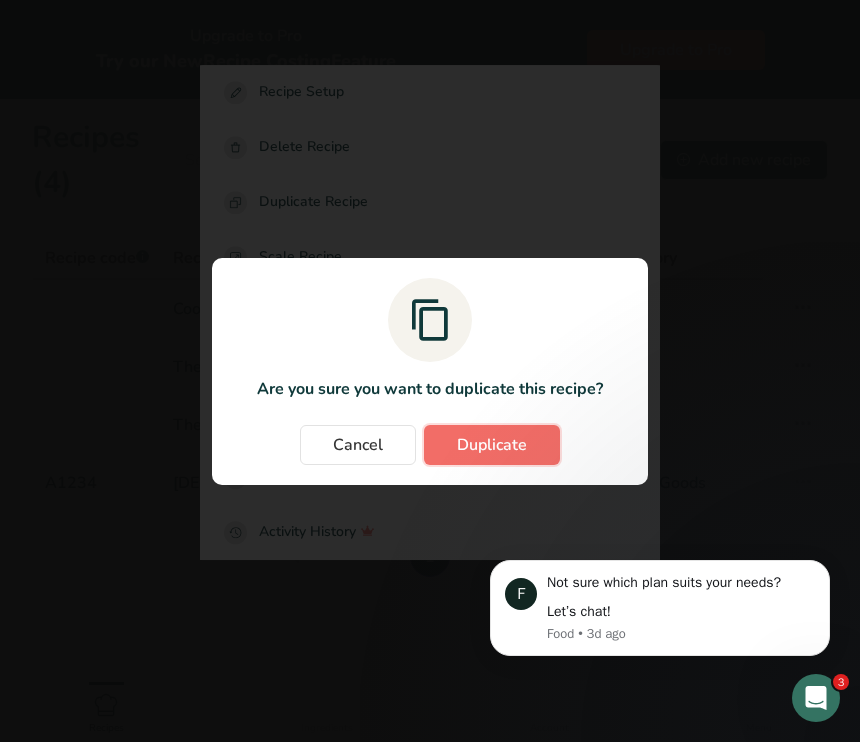 click on "Duplicate" at bounding box center (492, 445) 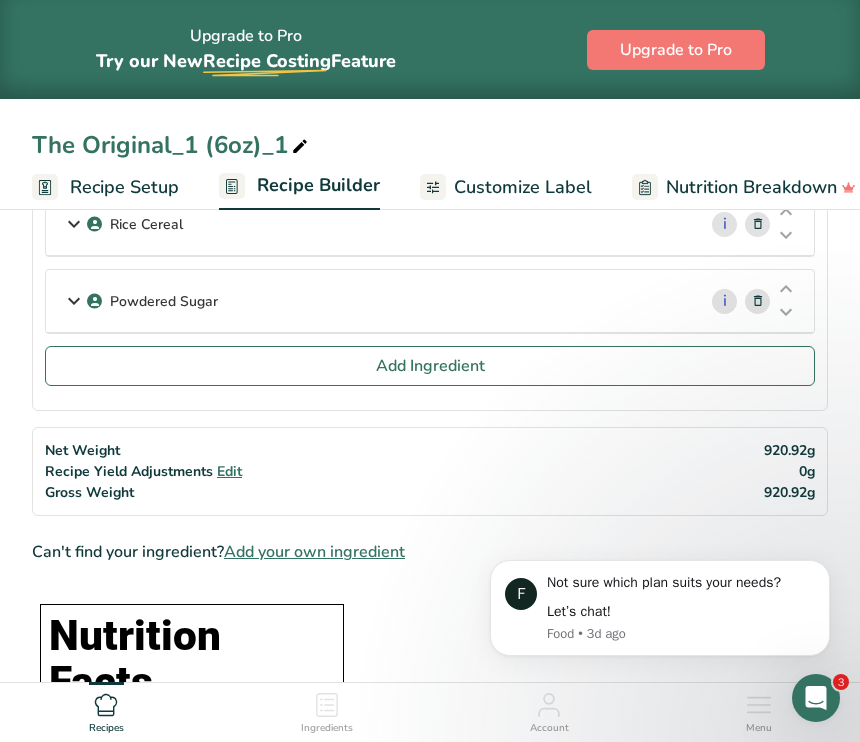 scroll, scrollTop: 357, scrollLeft: 0, axis: vertical 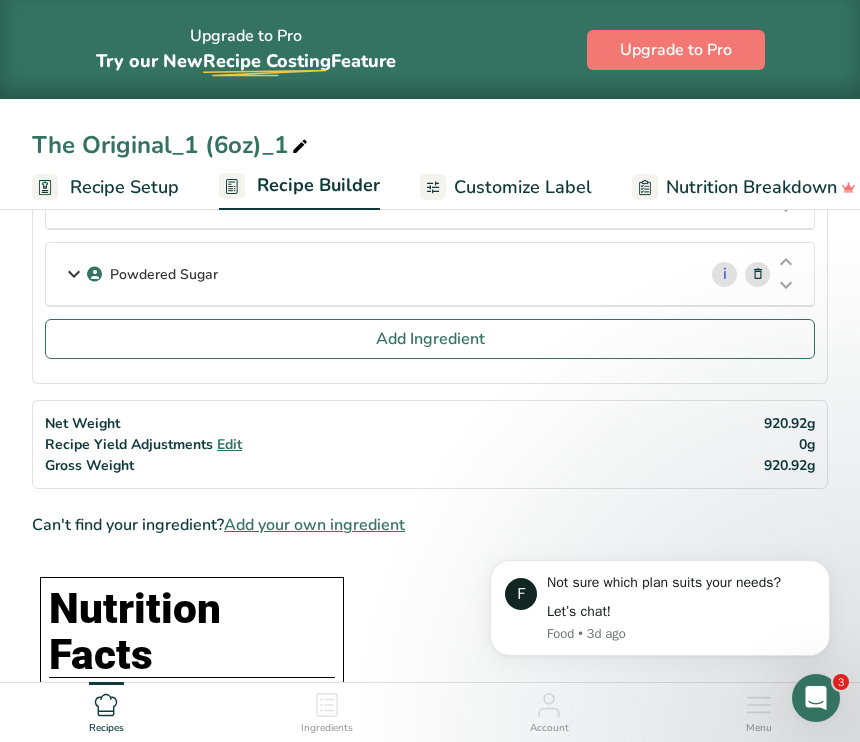 click at bounding box center [300, 147] 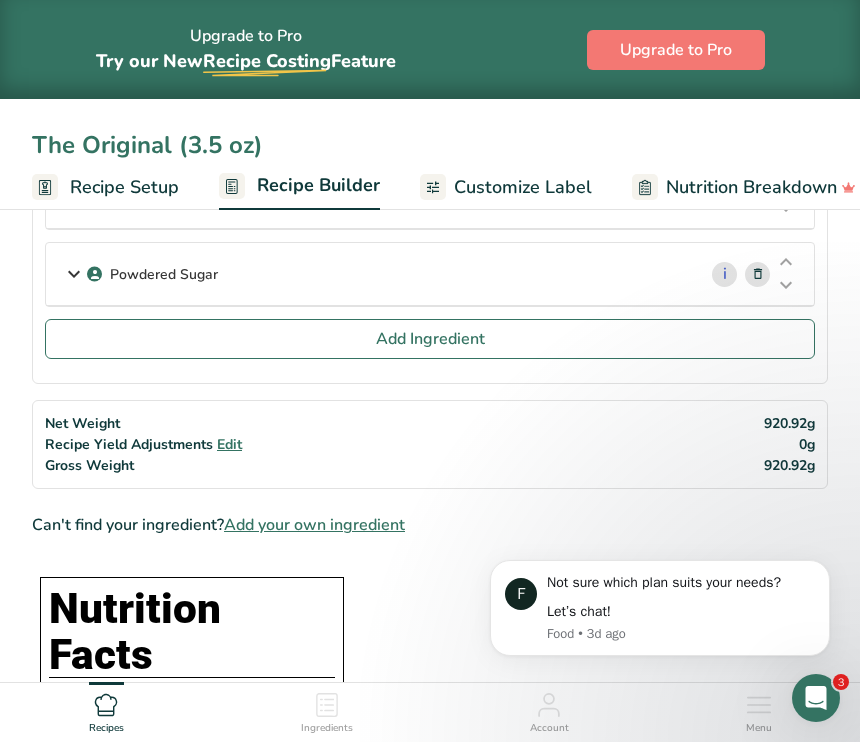 type on "The Original (3.5 oz)" 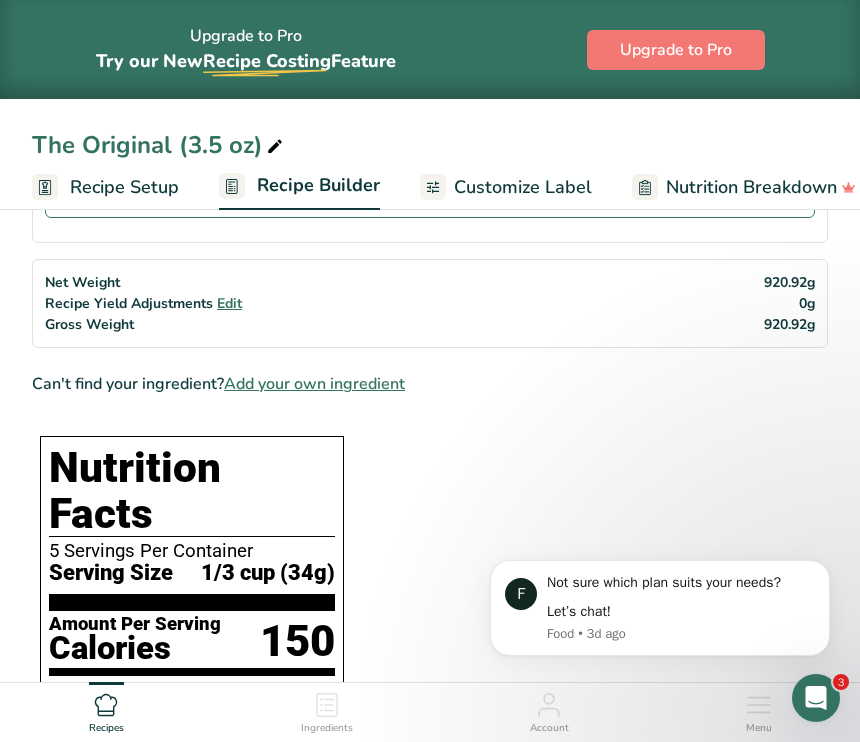 scroll, scrollTop: 287, scrollLeft: 0, axis: vertical 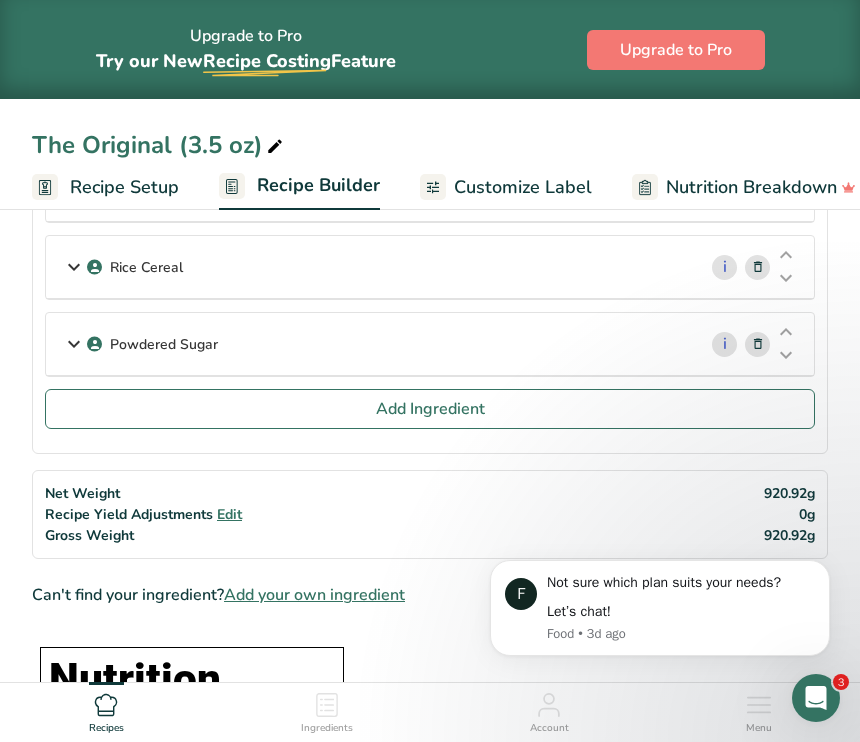 click on "Recipe Setup" at bounding box center [124, 187] 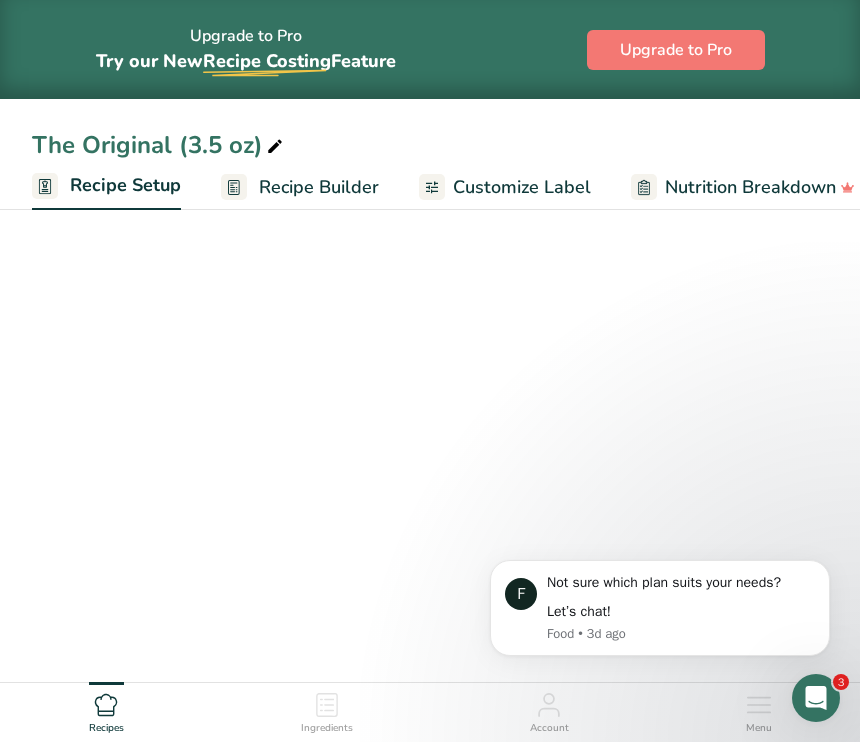 scroll, scrollTop: 0, scrollLeft: 7, axis: horizontal 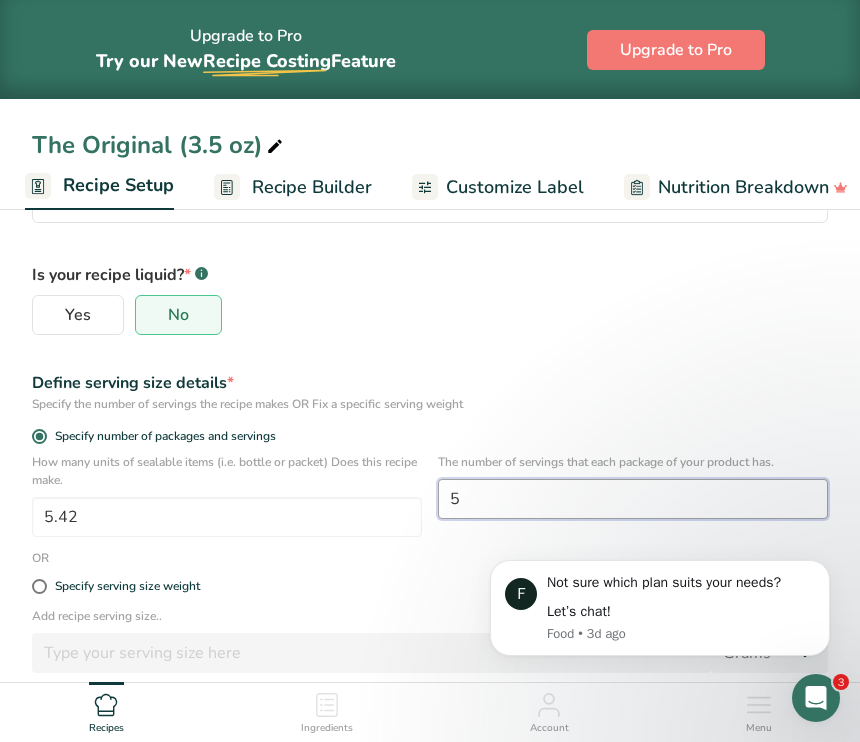 click on "5" at bounding box center [633, 499] 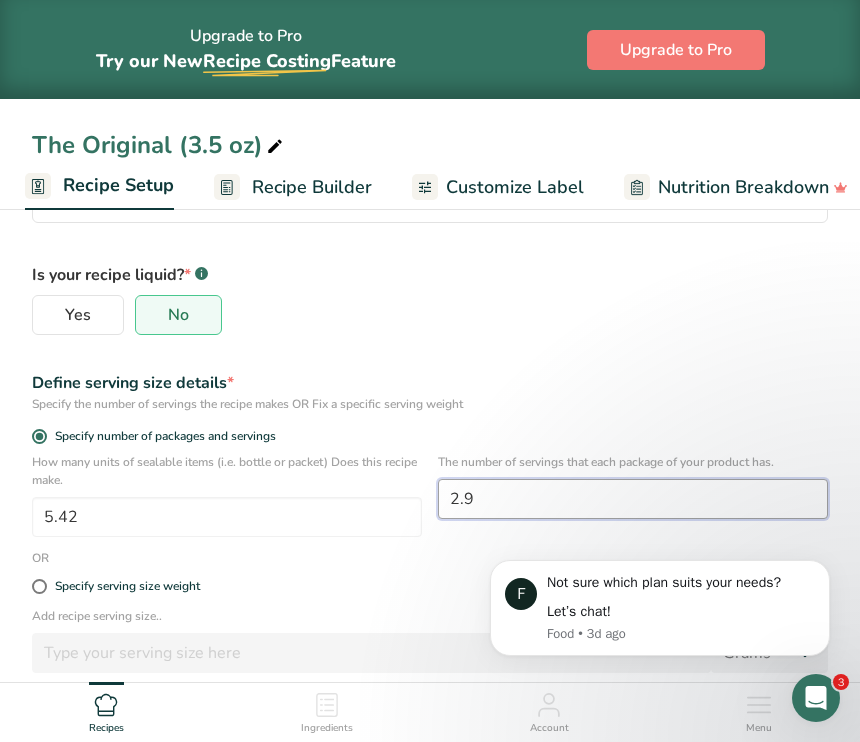 type on "2.9" 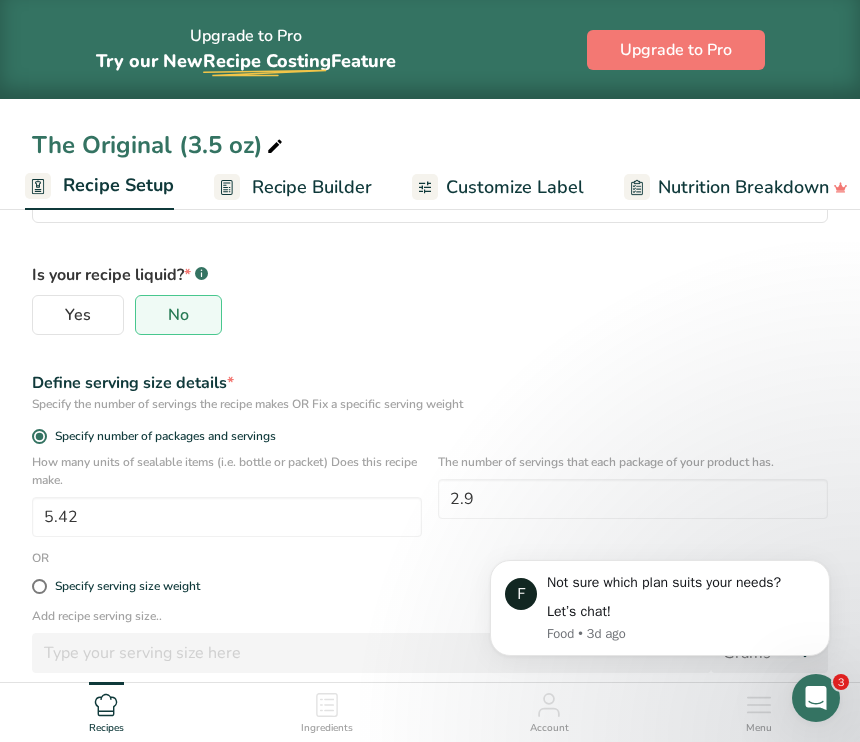 click on "OR" at bounding box center [430, 558] 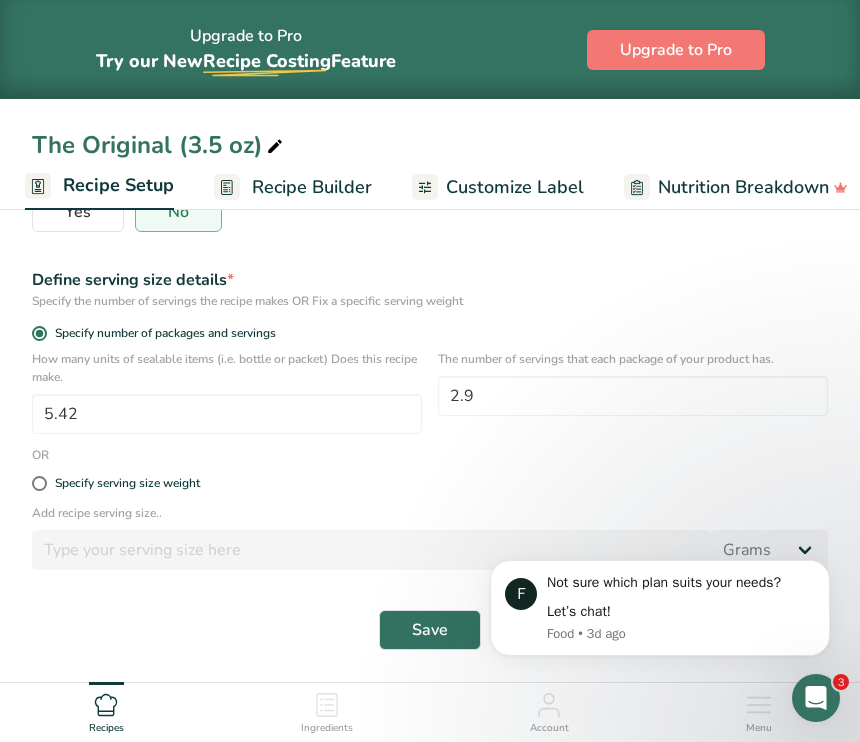 click on "Recipe Builder" at bounding box center (312, 187) 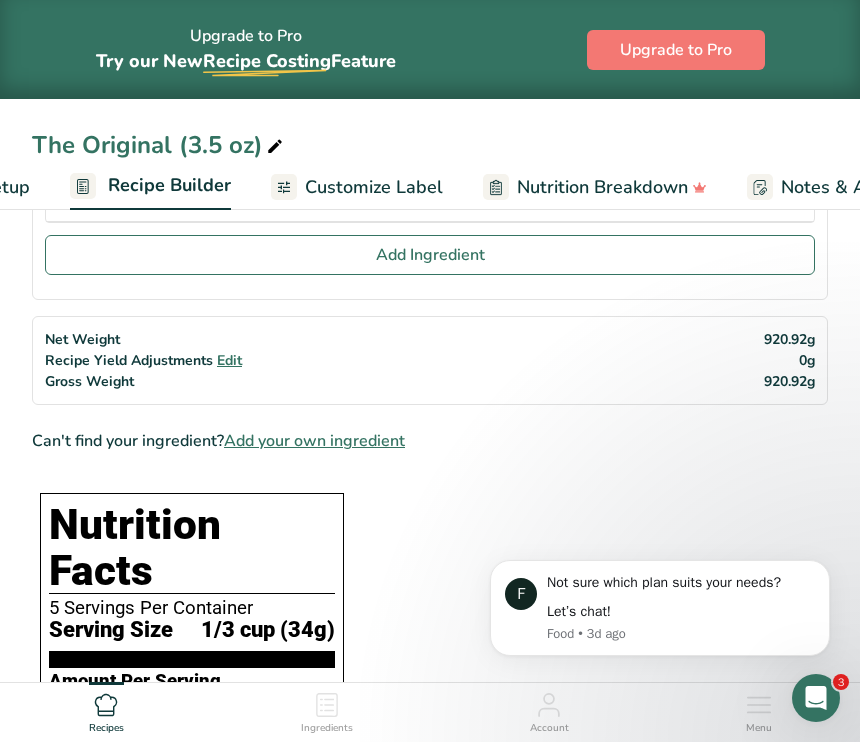 scroll, scrollTop: 0, scrollLeft: 193, axis: horizontal 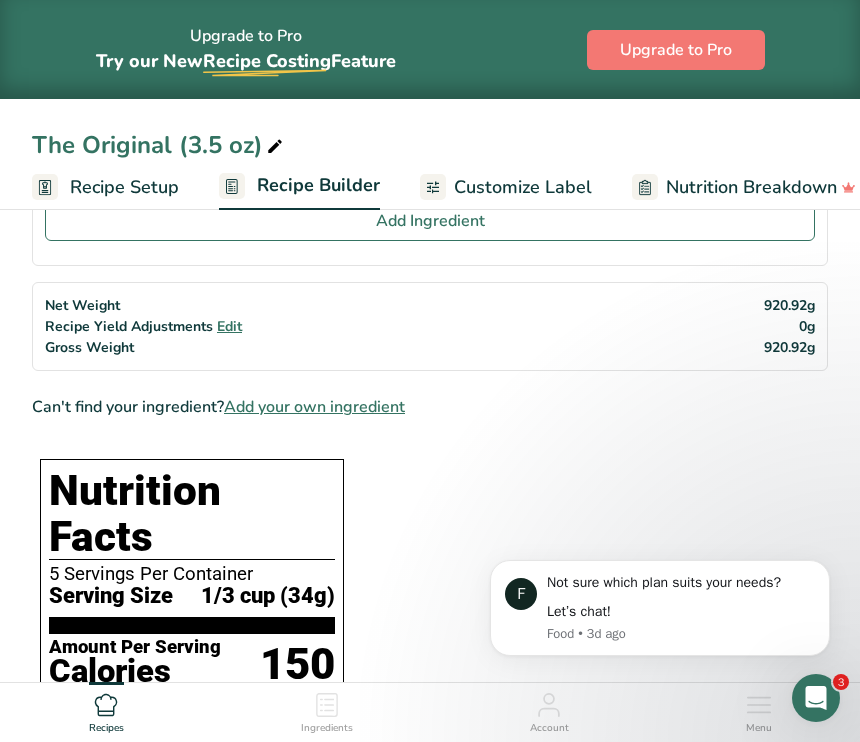 click on "Recipe Setup" at bounding box center [124, 187] 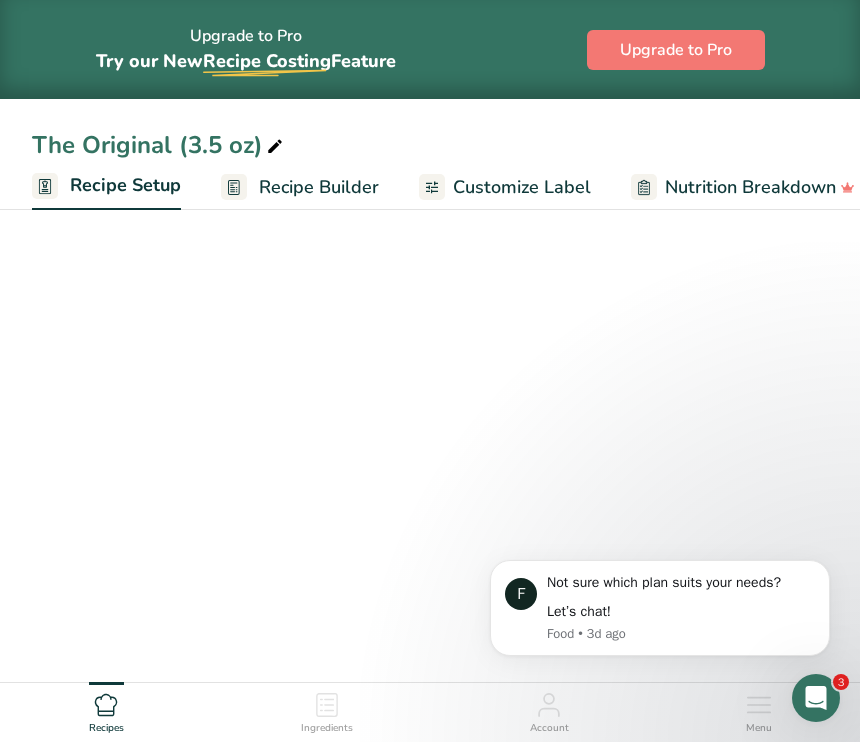 scroll, scrollTop: 0, scrollLeft: 7, axis: horizontal 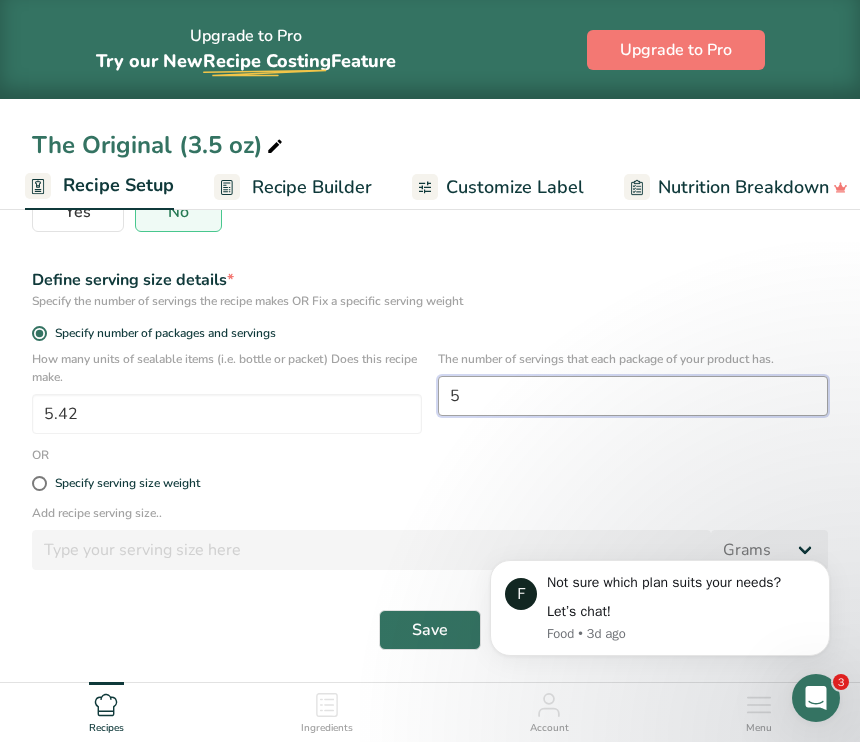 click on "5" at bounding box center [633, 396] 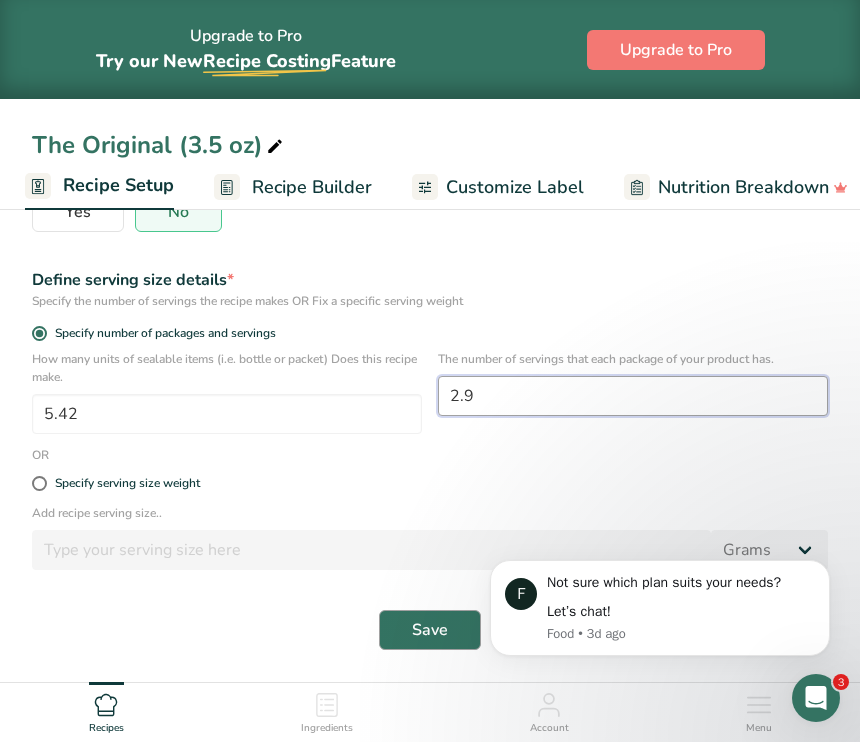 type on "2.9" 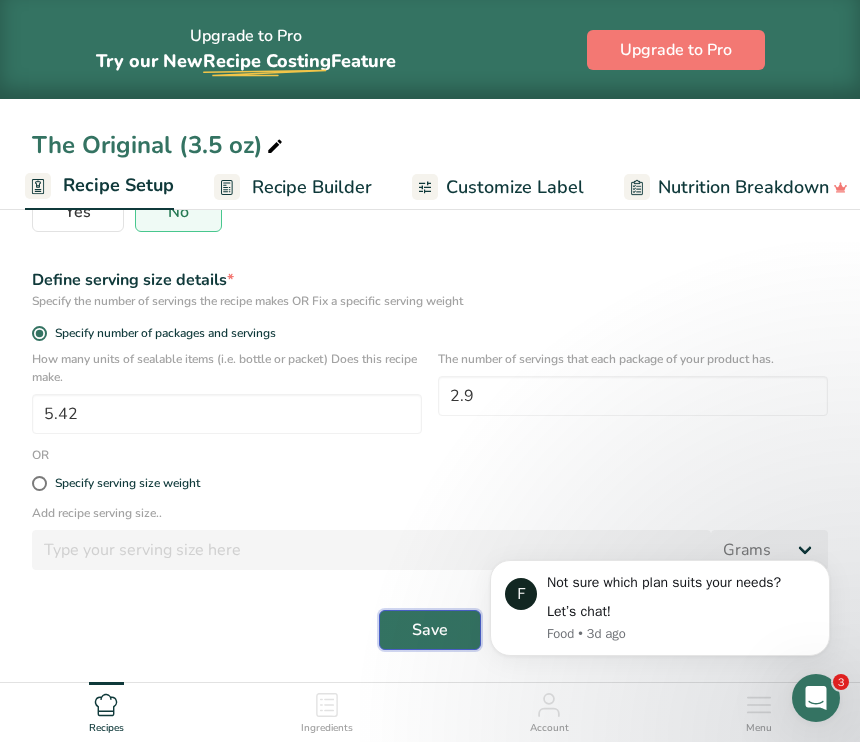 click on "Save" at bounding box center (430, 630) 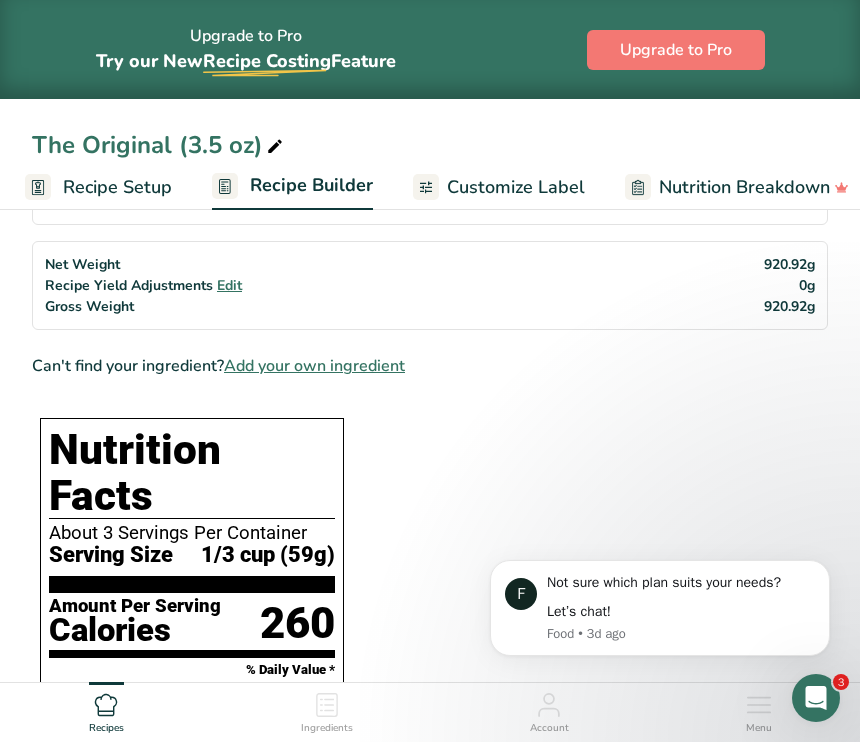 scroll, scrollTop: 524, scrollLeft: 0, axis: vertical 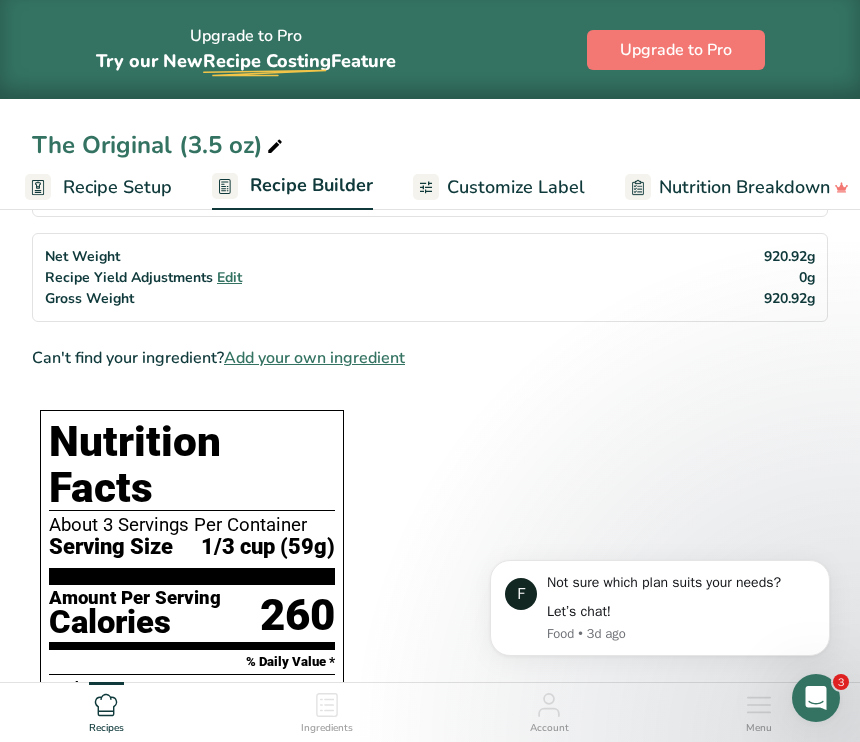click on "Recipe Setup" at bounding box center (117, 187) 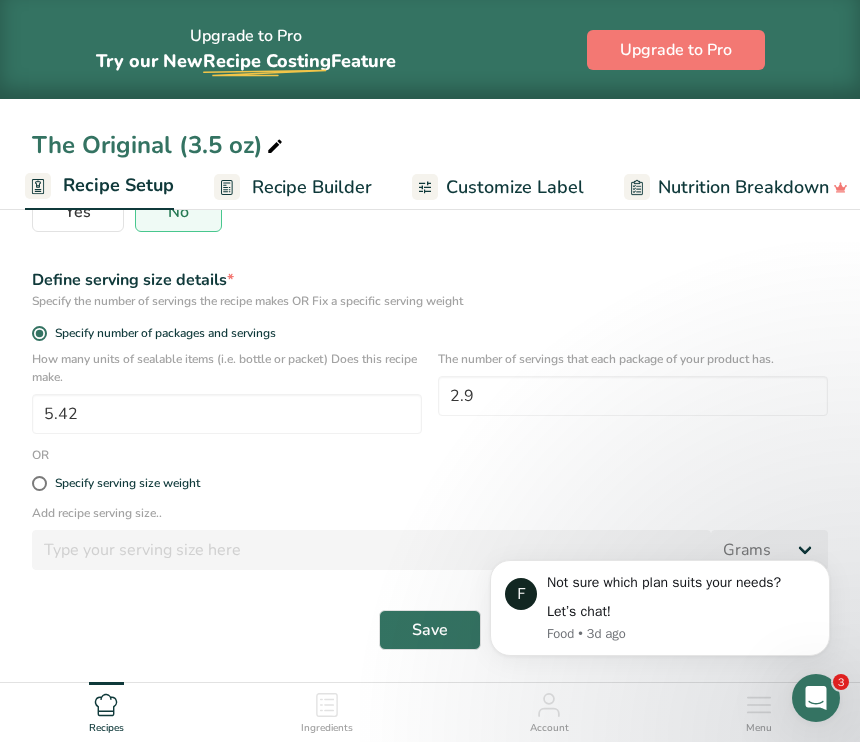 scroll, scrollTop: 381, scrollLeft: 0, axis: vertical 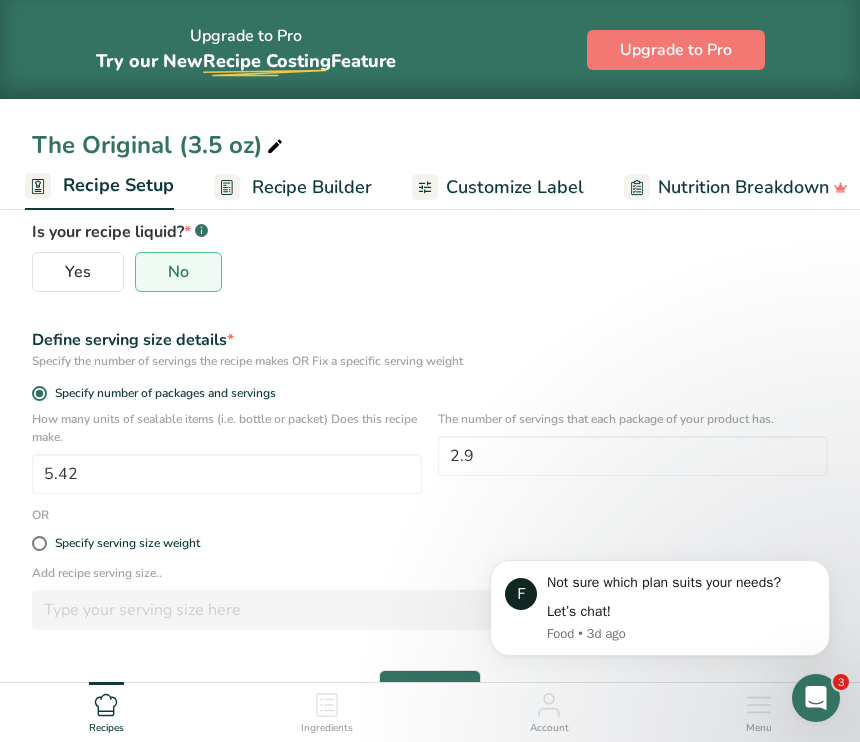 click on "Recipe Builder" at bounding box center [312, 187] 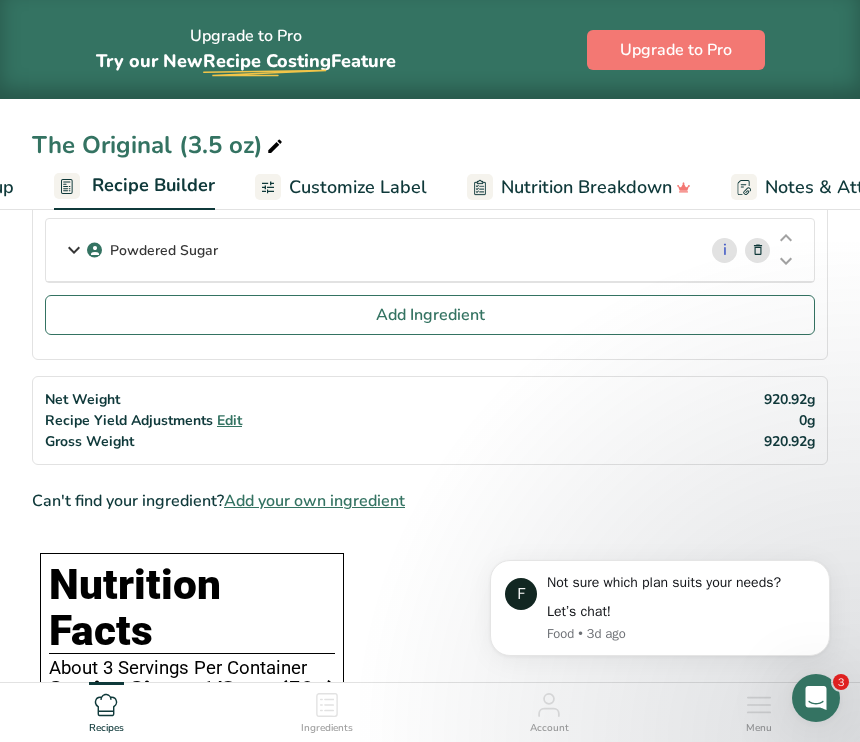 scroll, scrollTop: 0, scrollLeft: 193, axis: horizontal 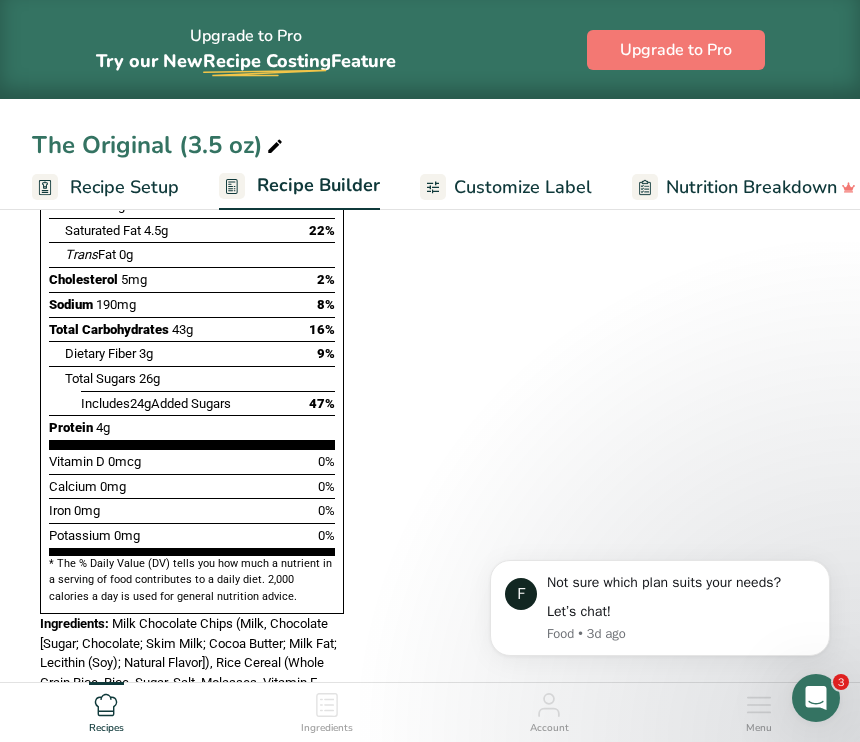 click on "Recipe Setup" at bounding box center (124, 187) 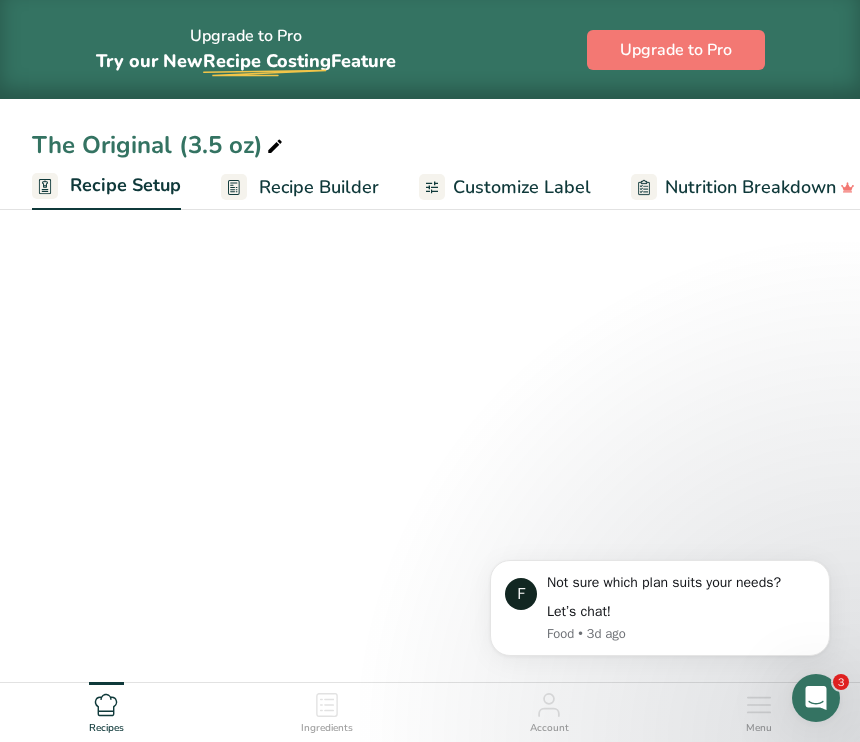 scroll, scrollTop: 0, scrollLeft: 7, axis: horizontal 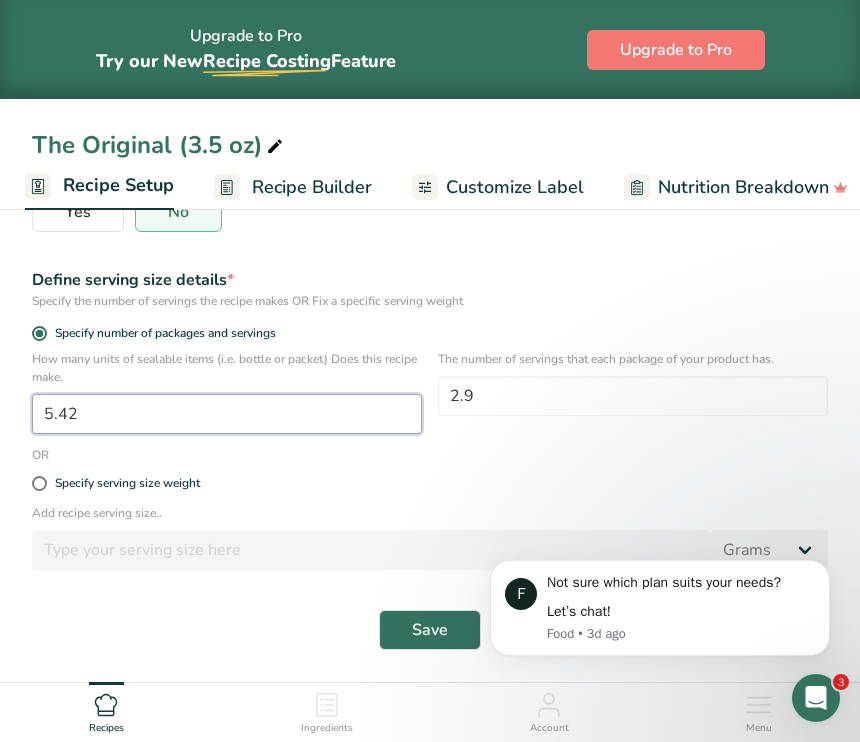 click on "5.42" at bounding box center [227, 414] 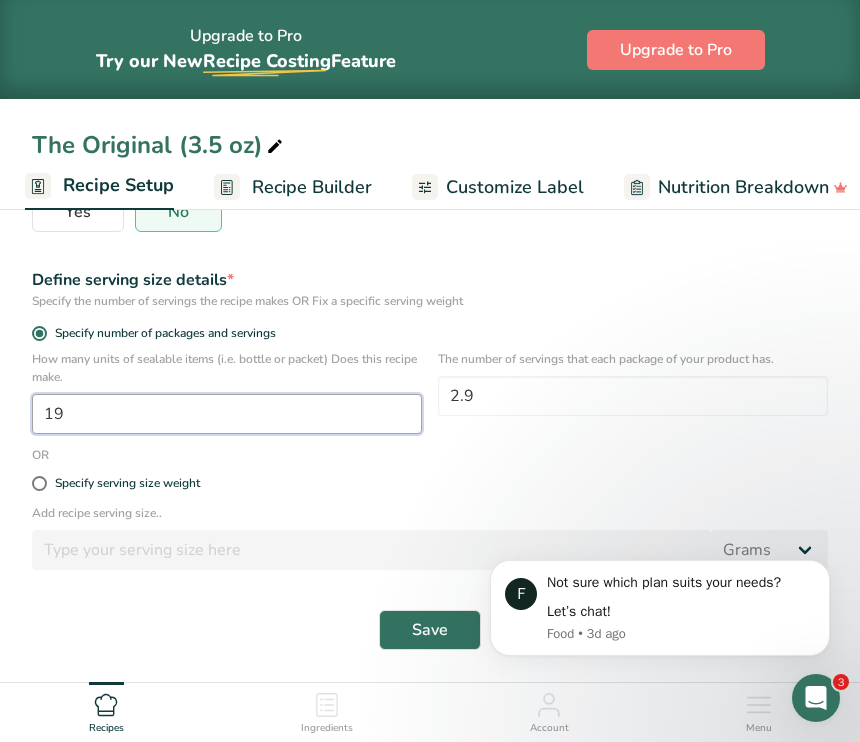 type on "1" 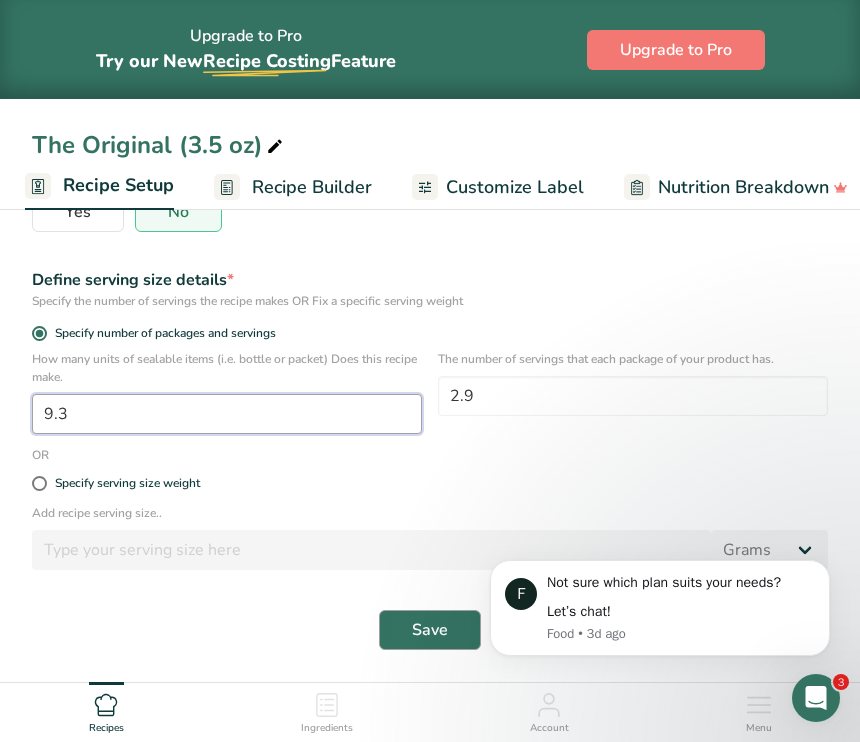type on "9.3" 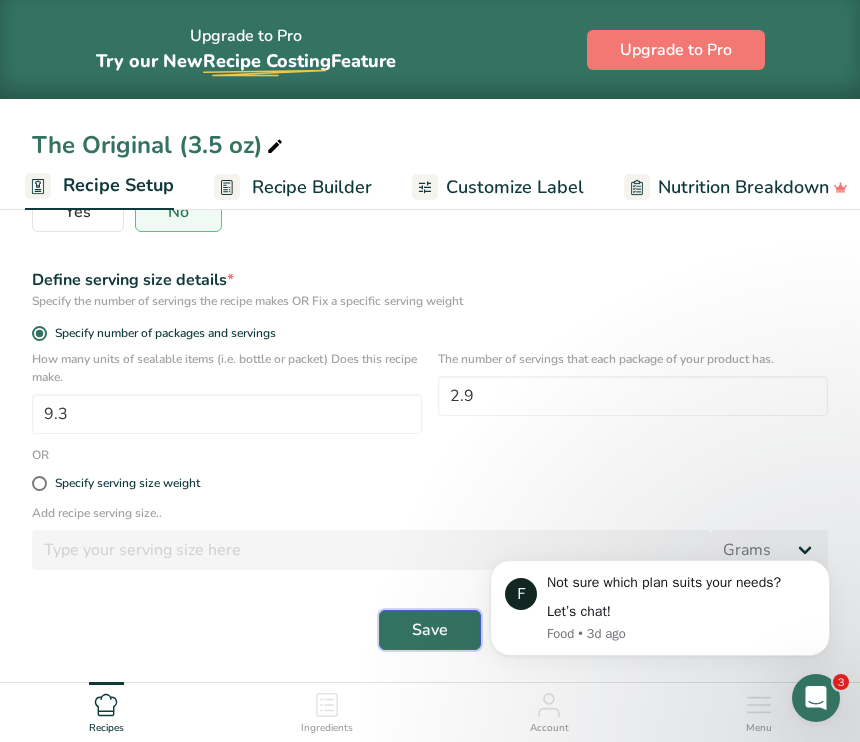 click on "Save" at bounding box center [430, 630] 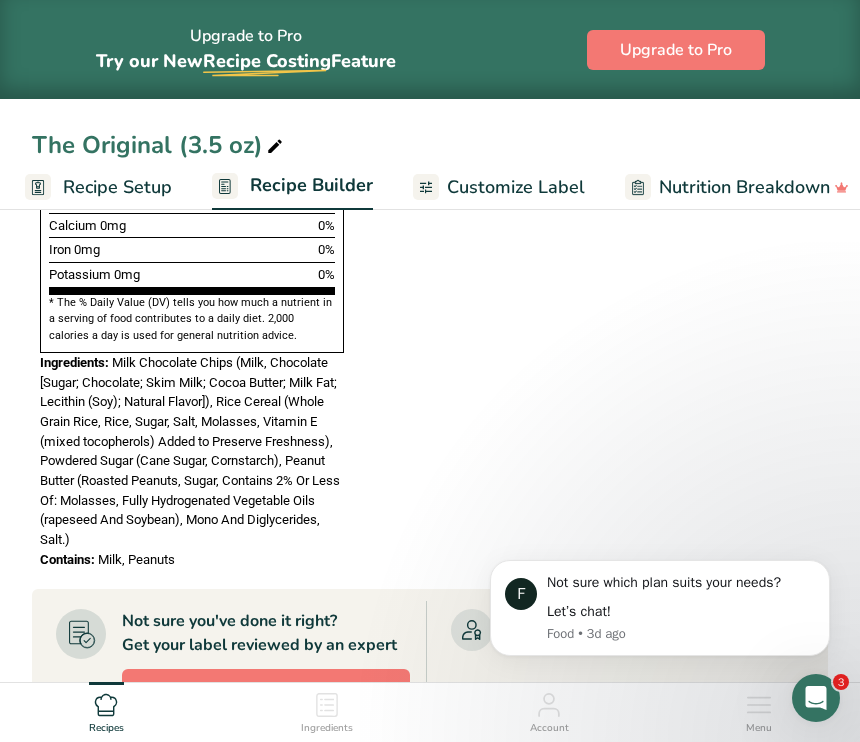 scroll, scrollTop: 1267, scrollLeft: 0, axis: vertical 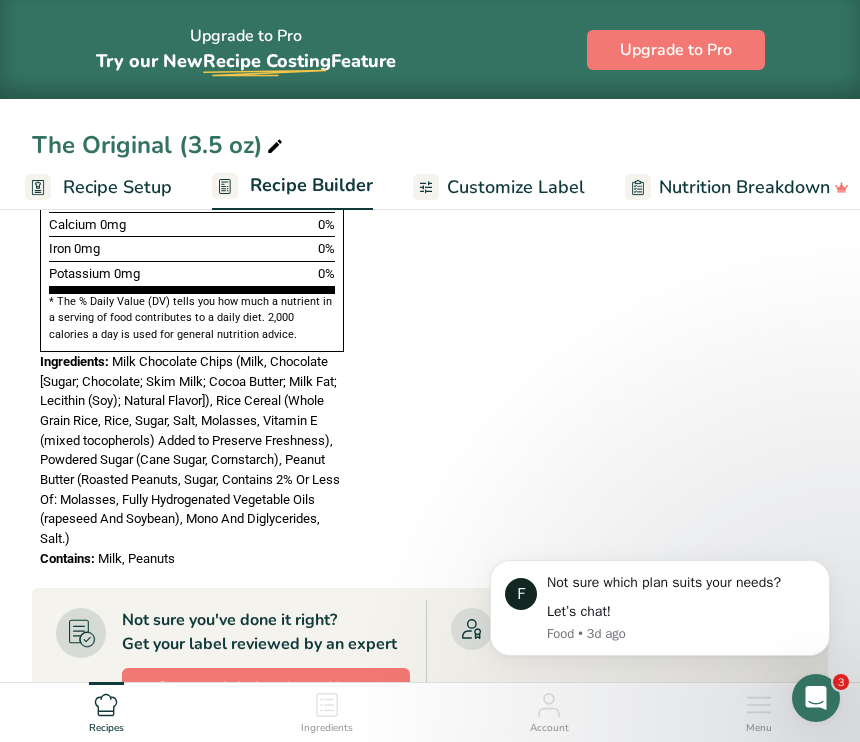 click on "Customize Label" at bounding box center (516, 187) 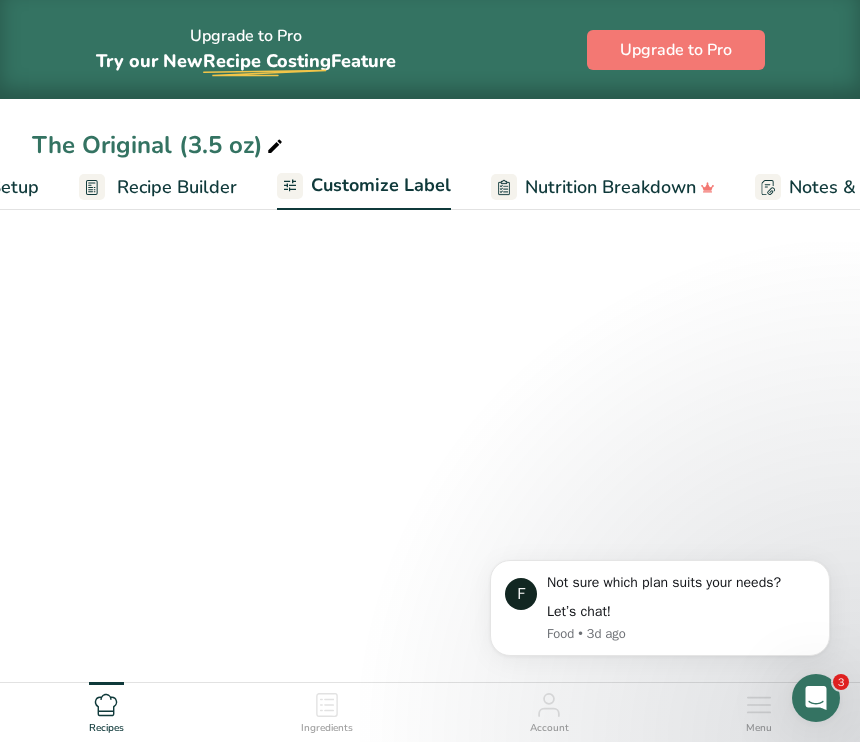 scroll, scrollTop: 0, scrollLeft: 390, axis: horizontal 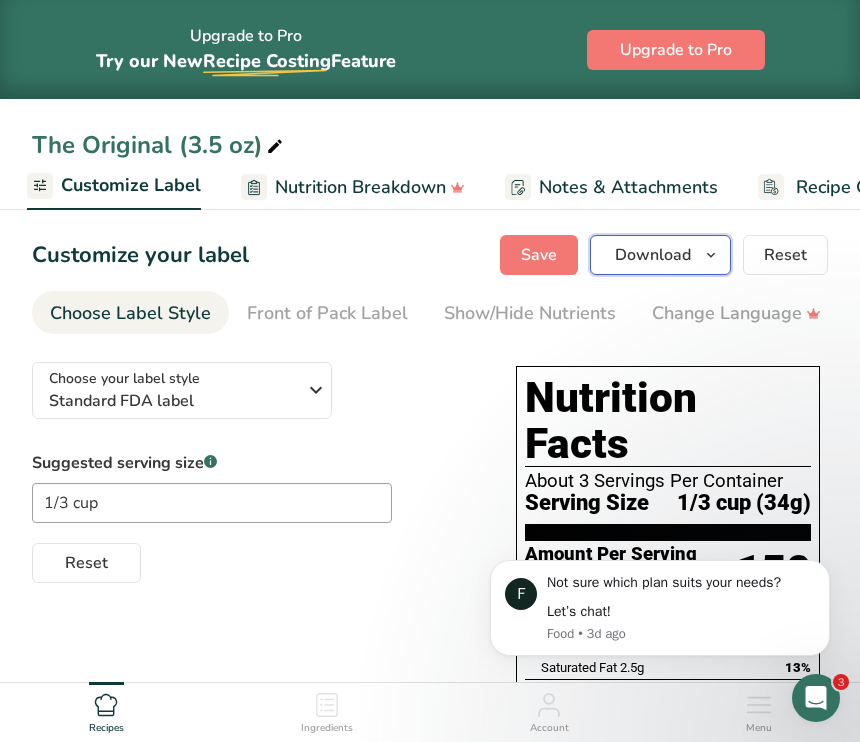 click on "Download" at bounding box center (653, 255) 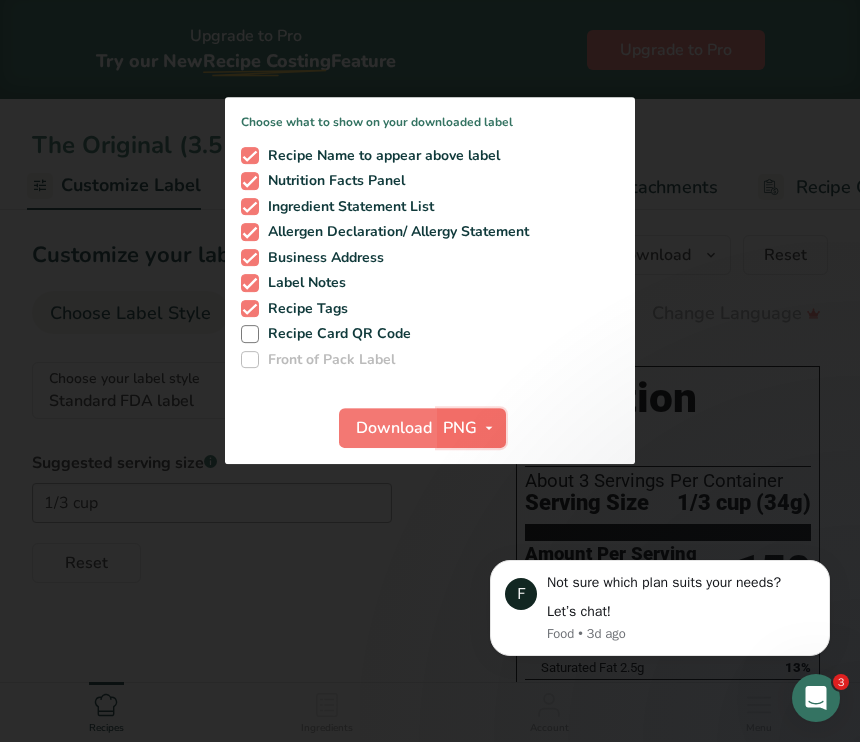click on "PNG" at bounding box center (460, 428) 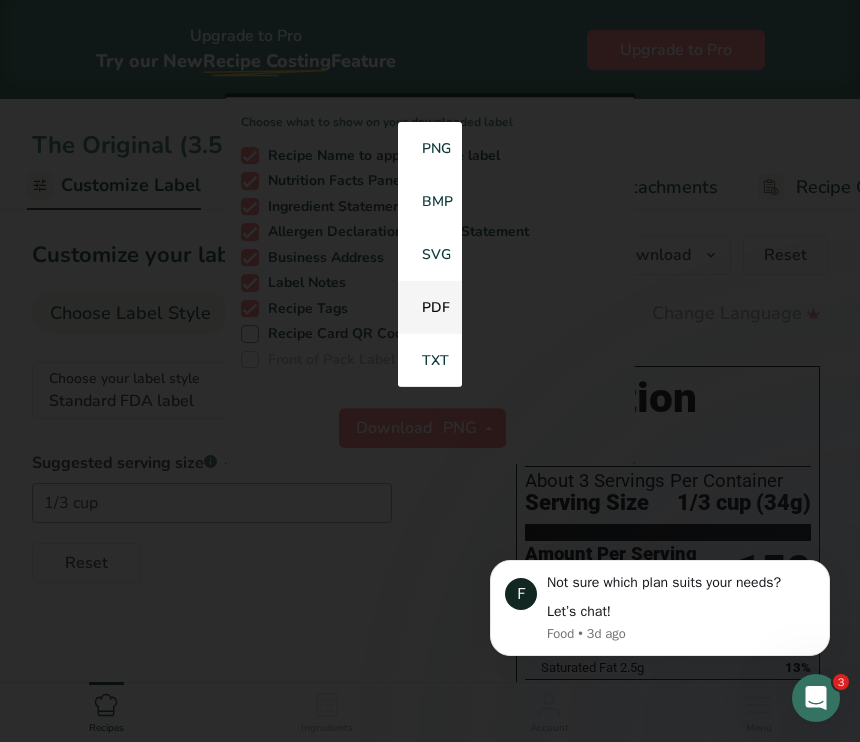 click on "PDF" at bounding box center [430, 307] 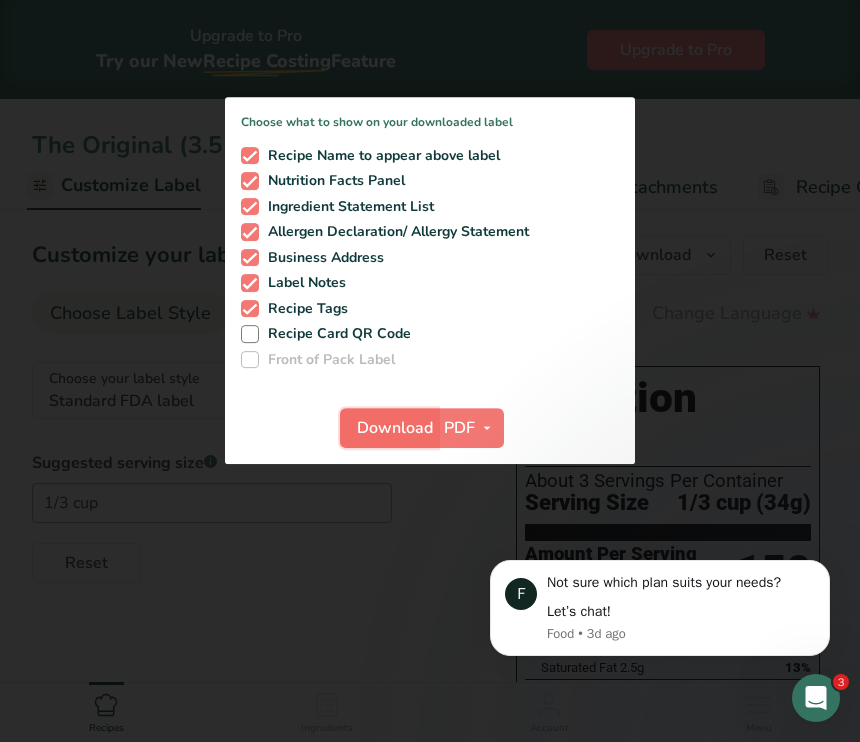 click on "Download" at bounding box center (395, 428) 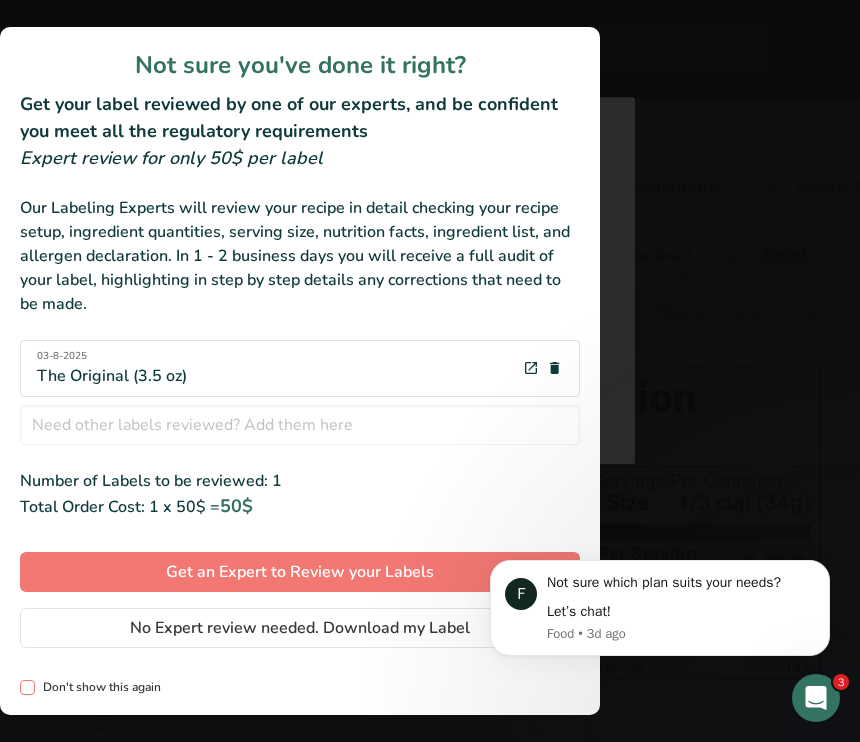 click on "Don't show this again" at bounding box center [98, 687] 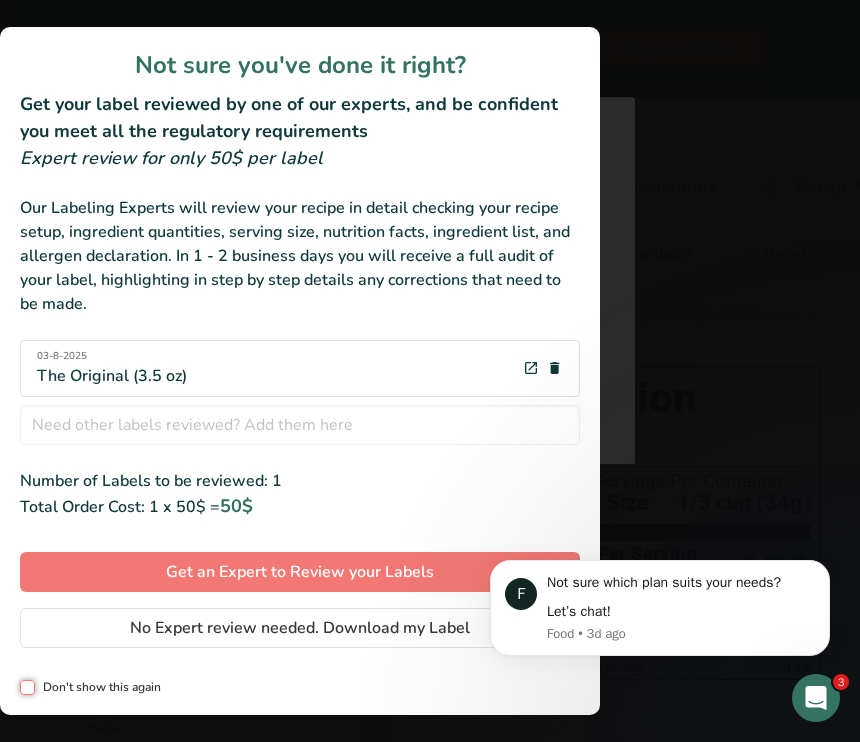 click on "Don't show this again" at bounding box center [26, 687] 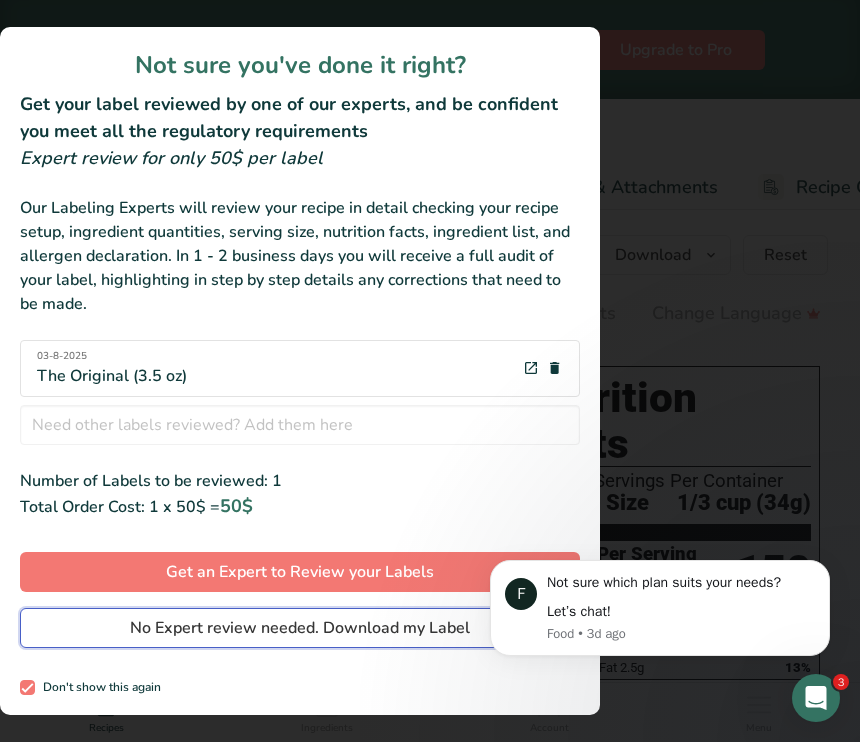 click on "No Expert review needed. Download my Label" at bounding box center [300, 628] 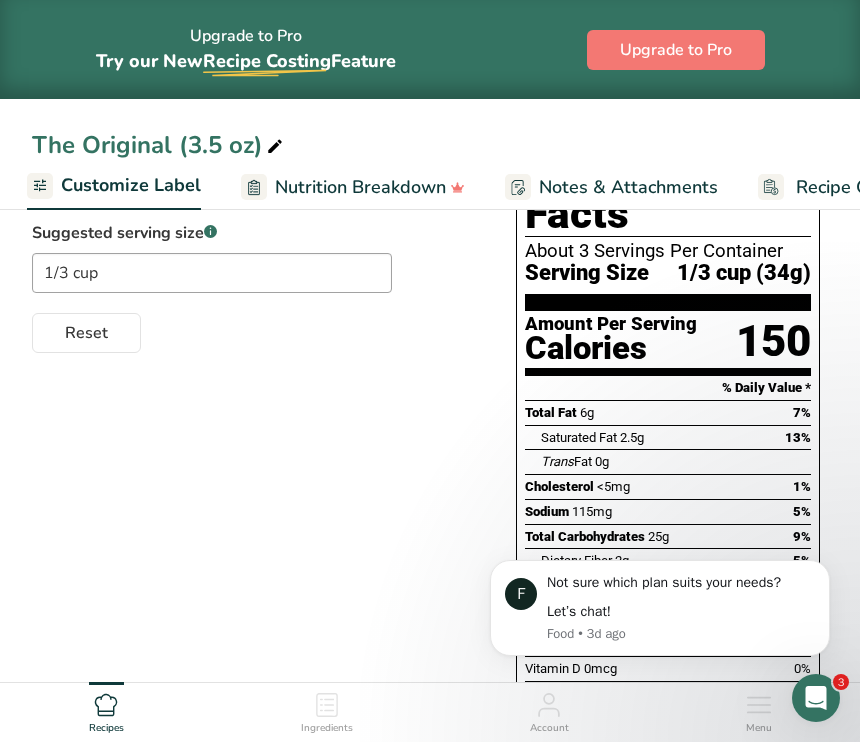 scroll, scrollTop: 251, scrollLeft: 0, axis: vertical 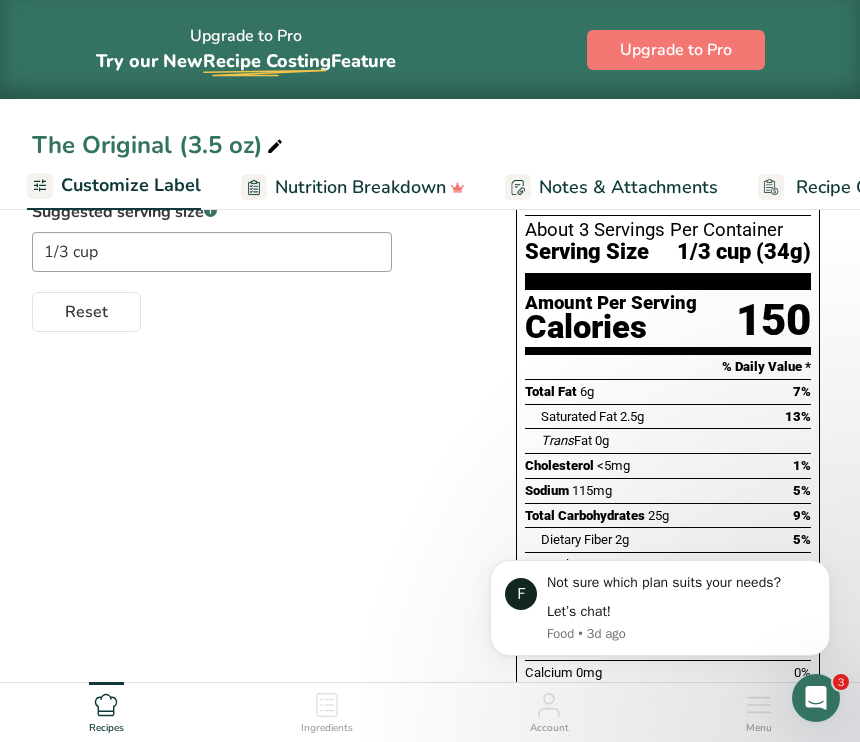 click 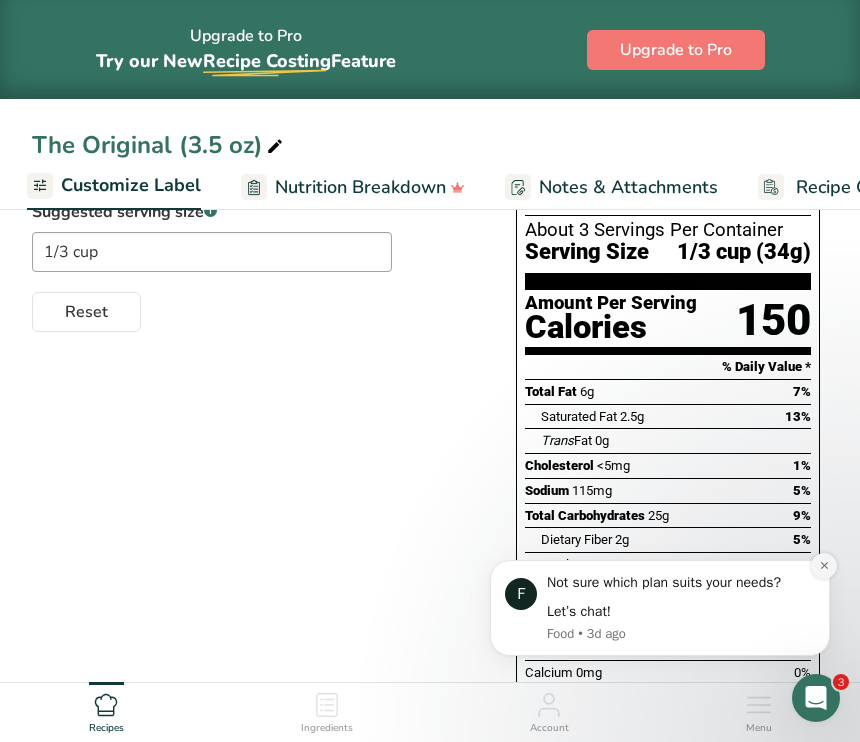 click 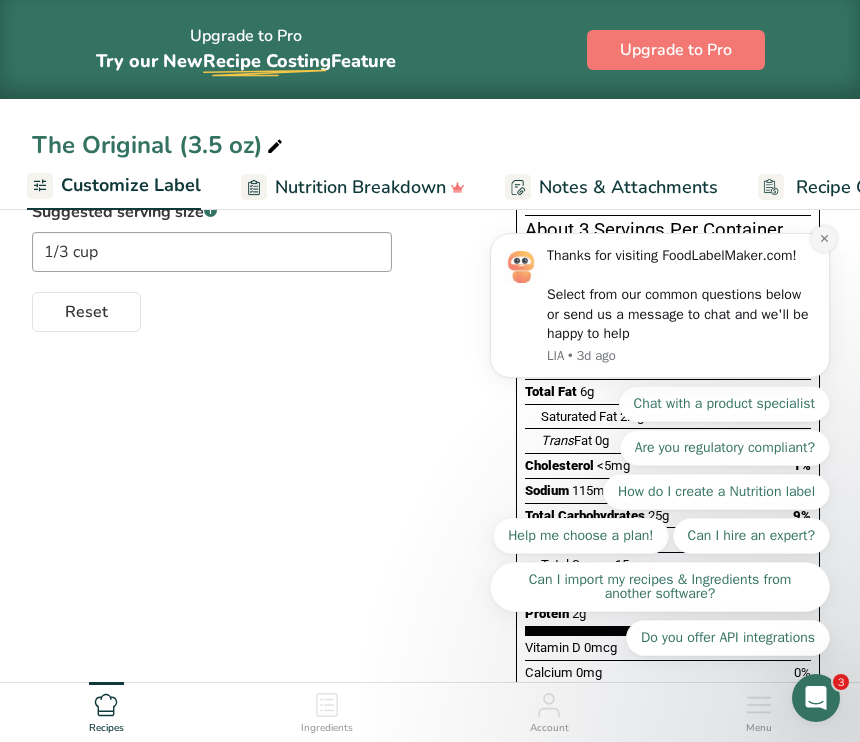 click at bounding box center [824, 239] 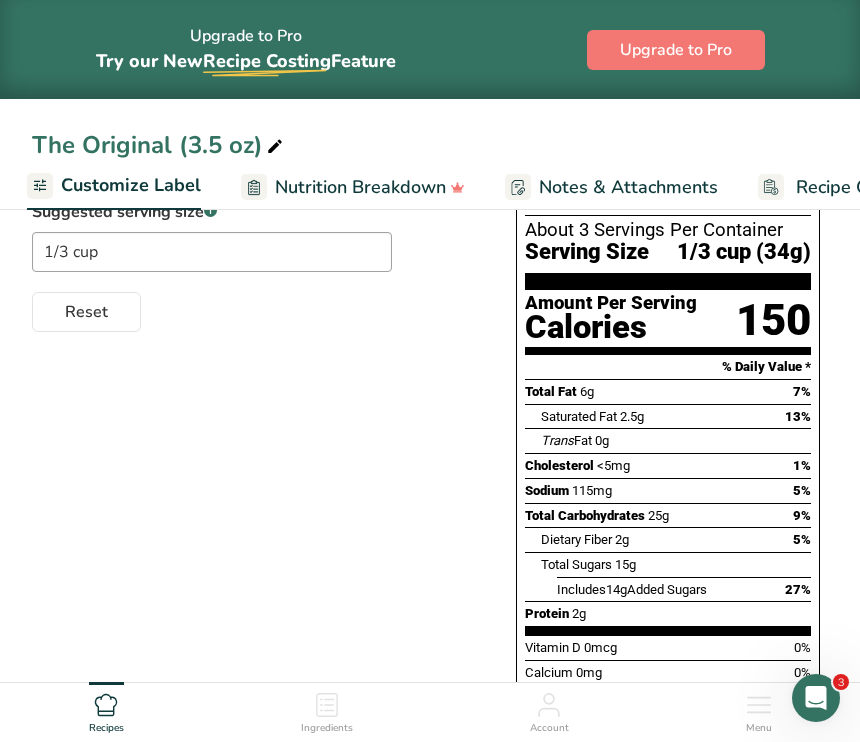click 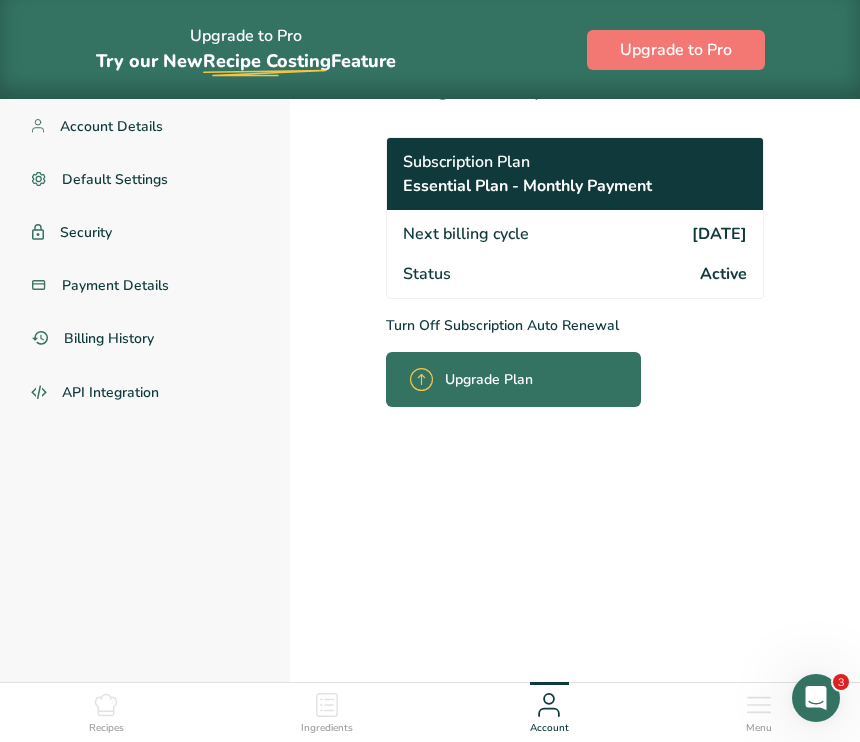 scroll, scrollTop: 0, scrollLeft: 0, axis: both 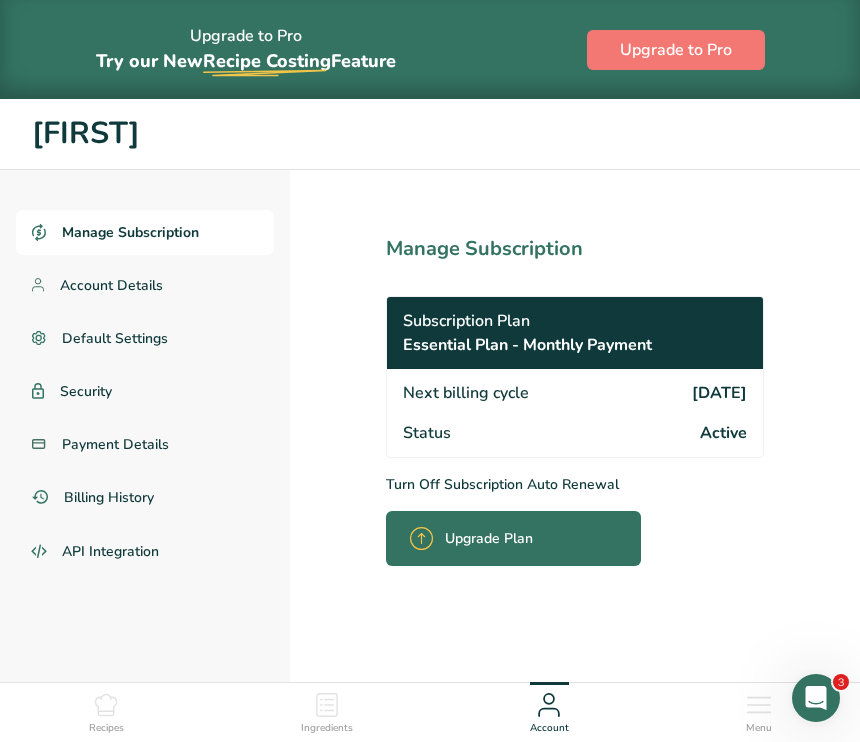 click 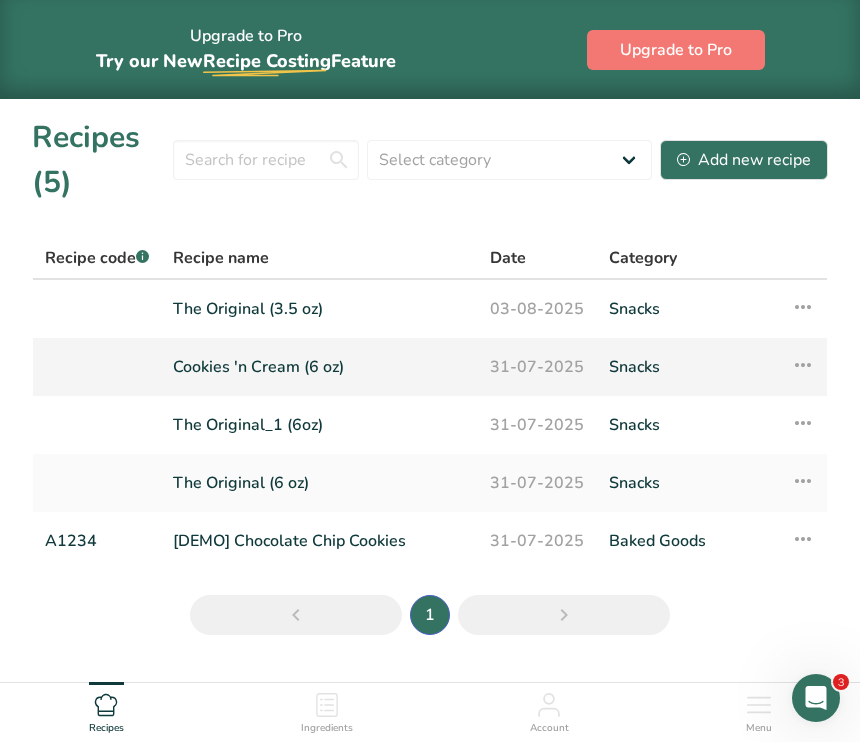 click at bounding box center [803, 365] 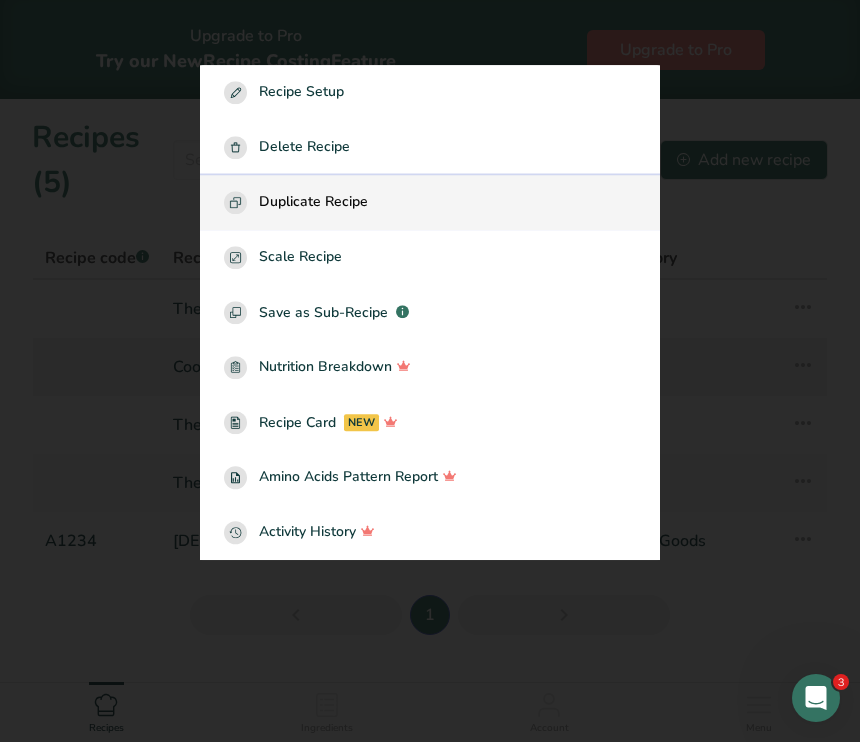 click on "Duplicate Recipe" at bounding box center (430, 202) 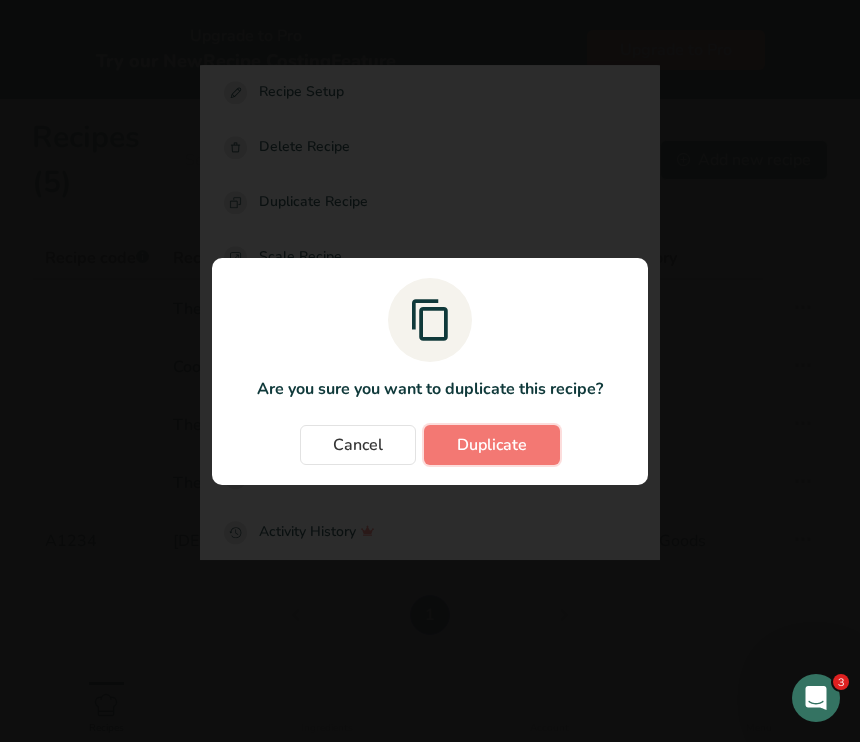 click on "Duplicate" at bounding box center (492, 445) 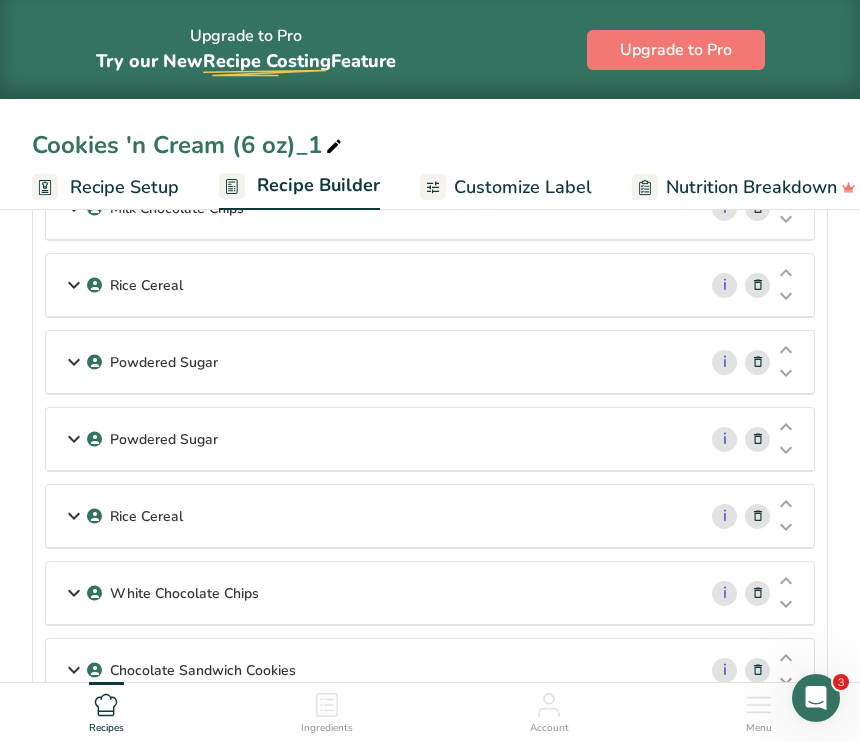 scroll, scrollTop: 0, scrollLeft: 0, axis: both 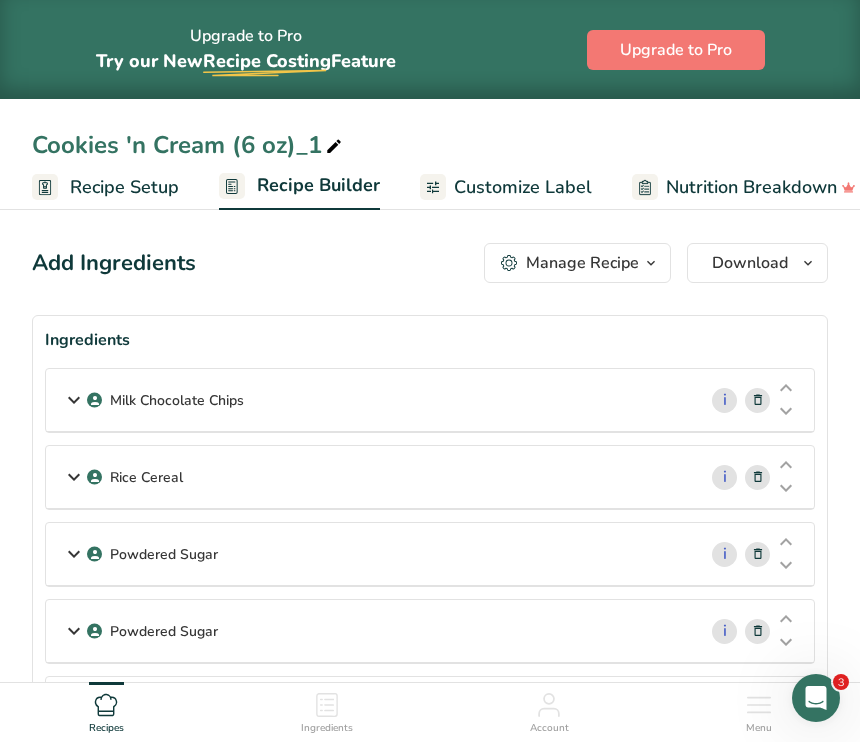 click on "Recipe Setup" at bounding box center (124, 187) 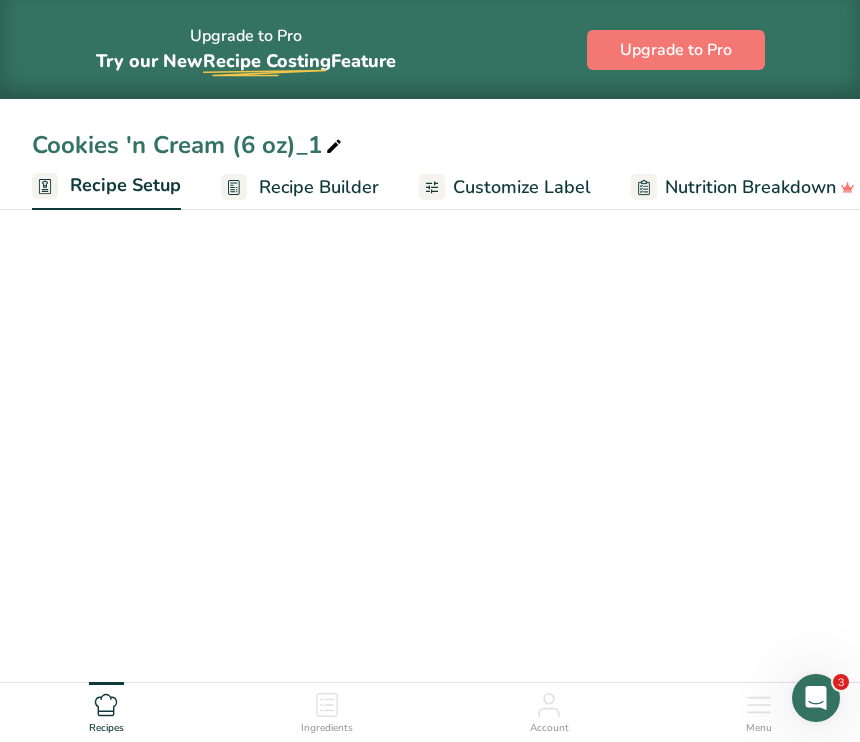 scroll, scrollTop: 0, scrollLeft: 7, axis: horizontal 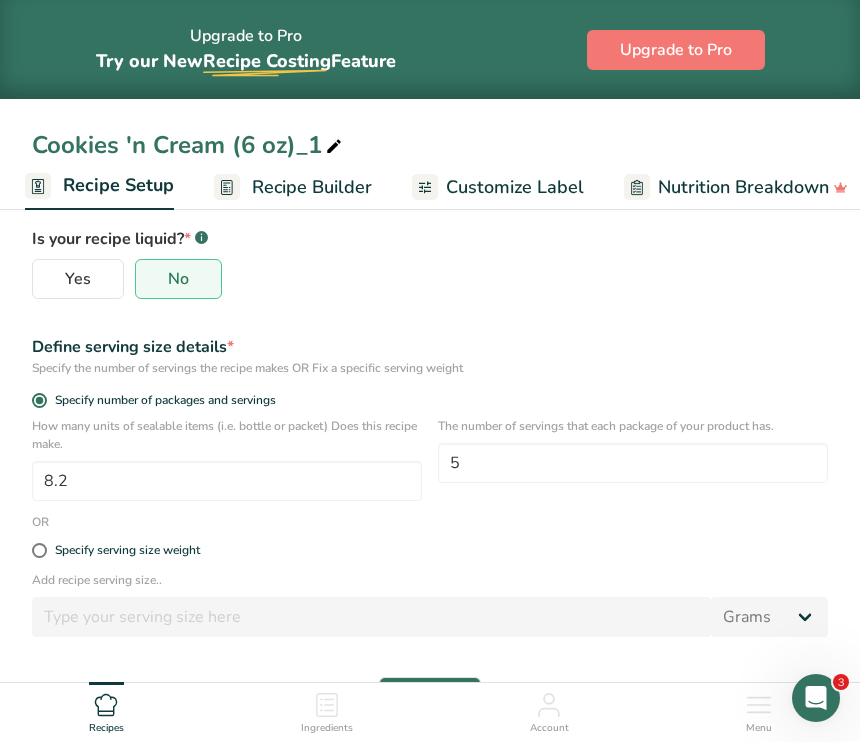 click on "Recipe Builder" at bounding box center [312, 187] 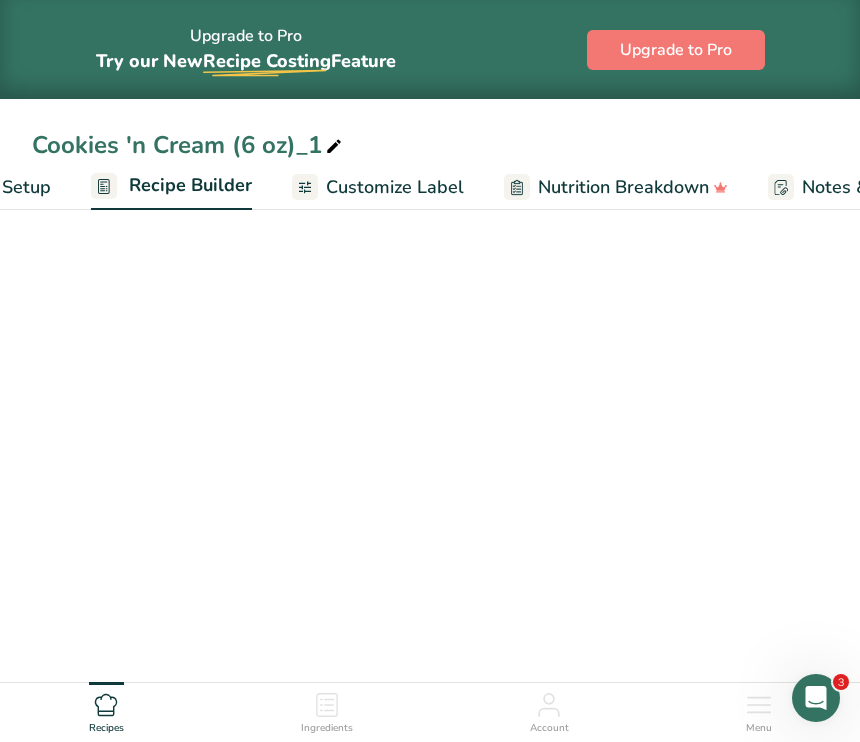 scroll, scrollTop: 0, scrollLeft: 193, axis: horizontal 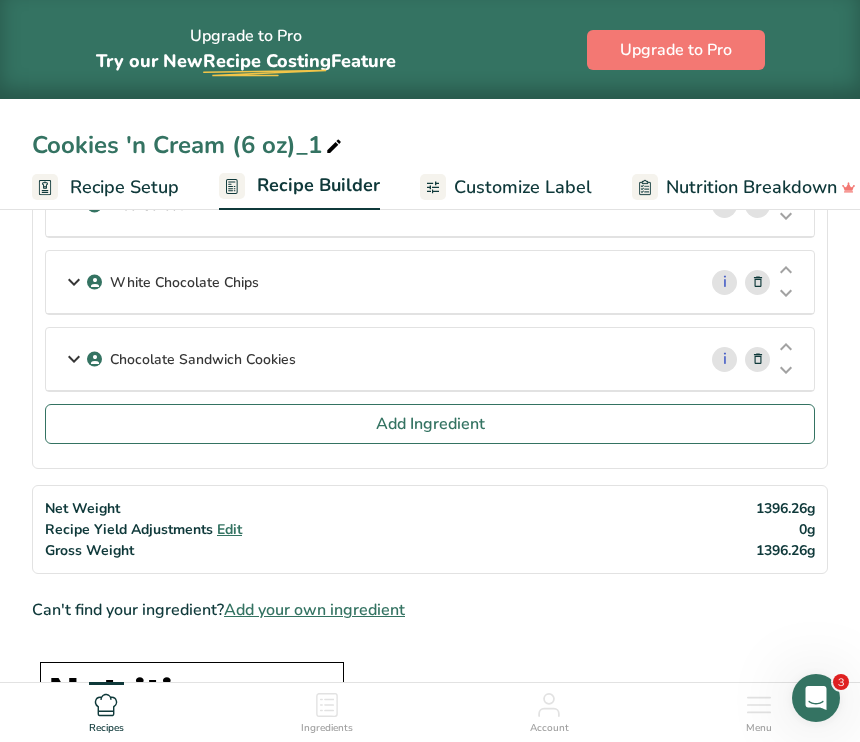 click on "Recipe Setup" at bounding box center [124, 187] 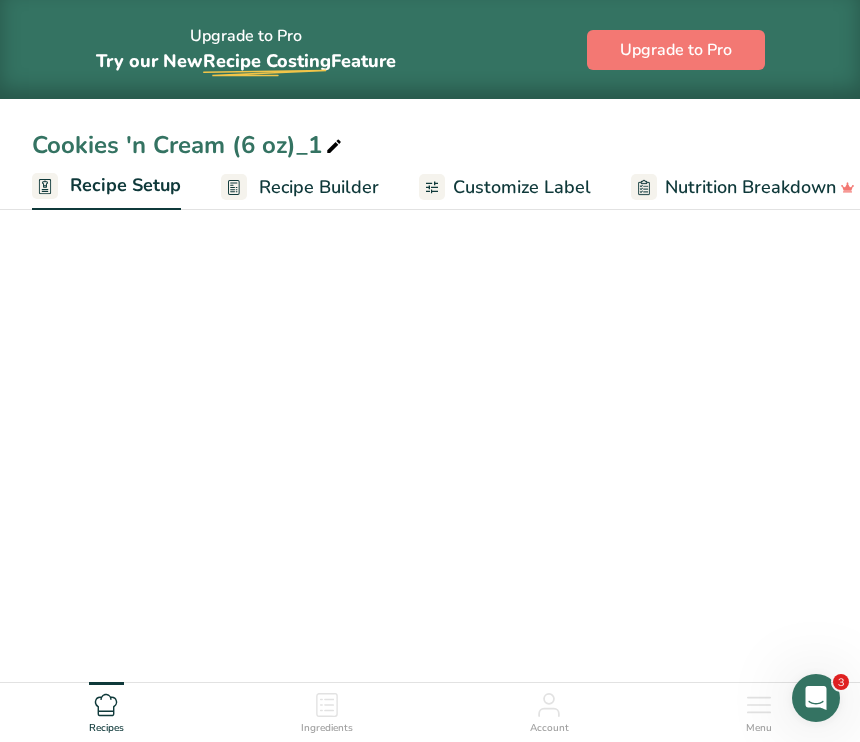 scroll, scrollTop: 0, scrollLeft: 7, axis: horizontal 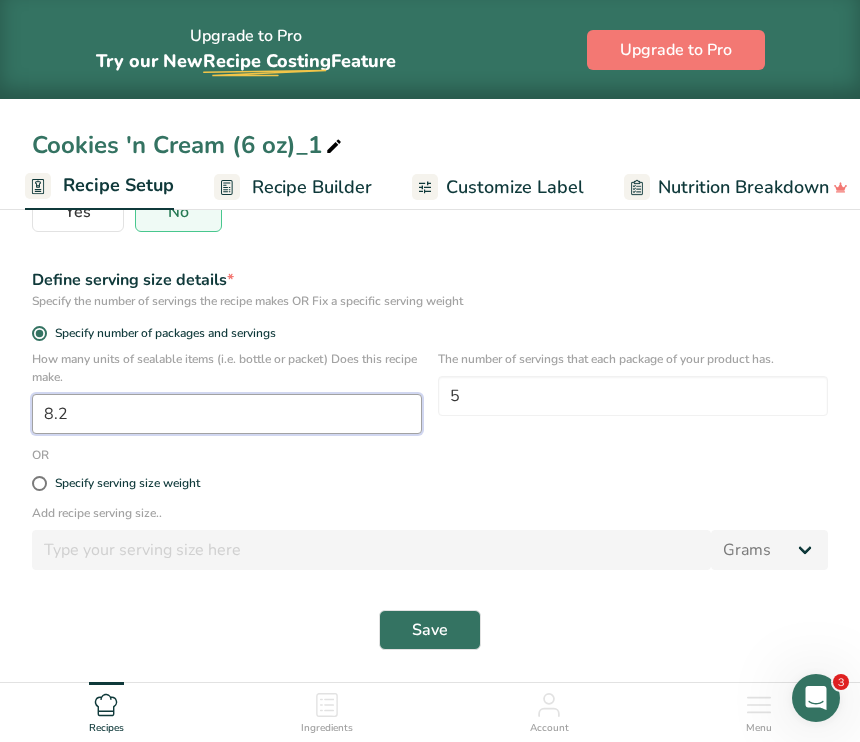 click on "8.2" at bounding box center [227, 414] 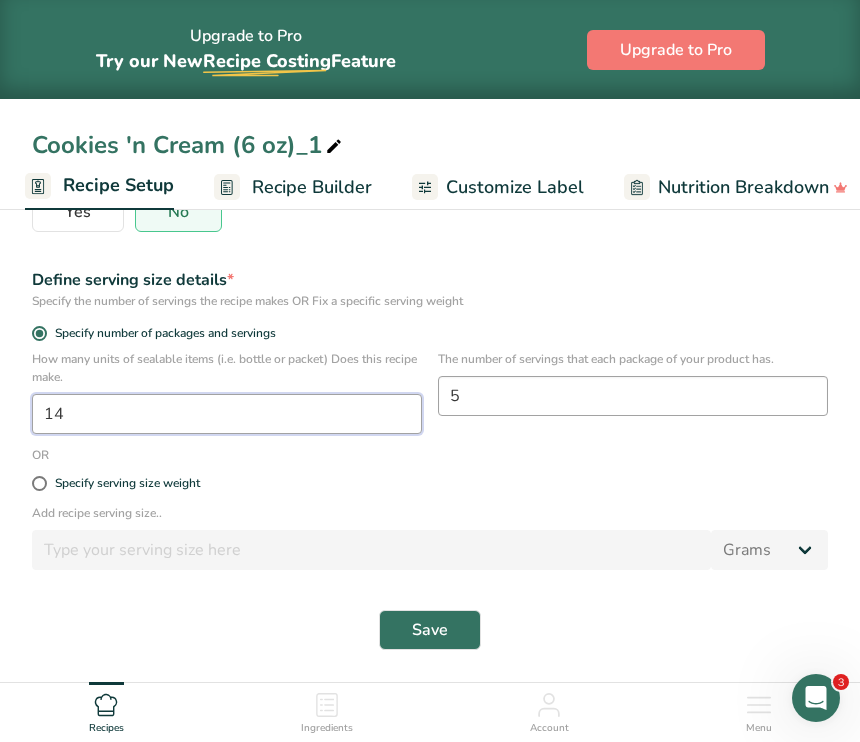 type on "14" 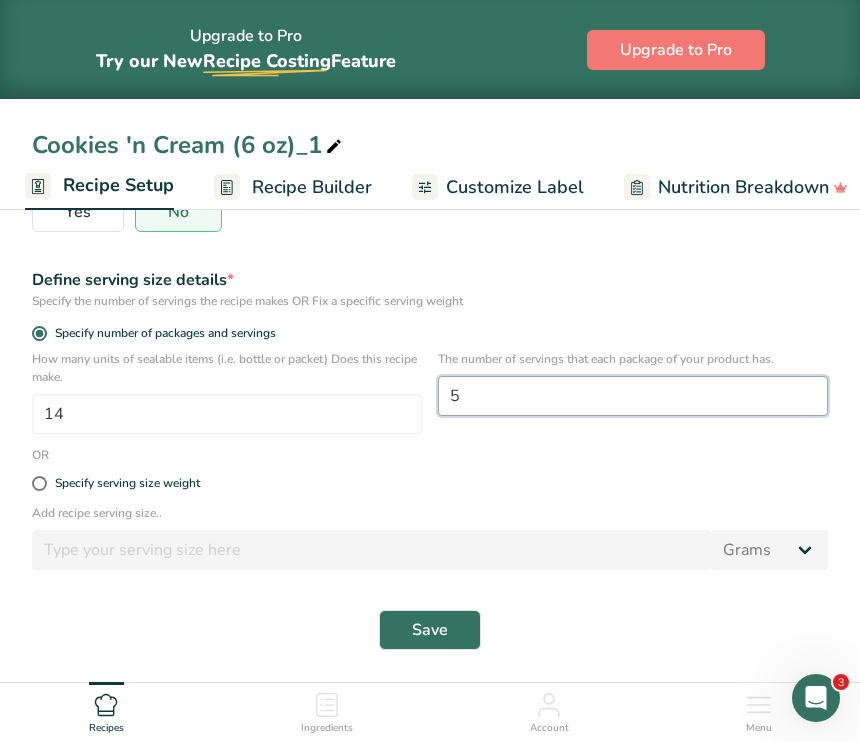 click on "5" at bounding box center [633, 396] 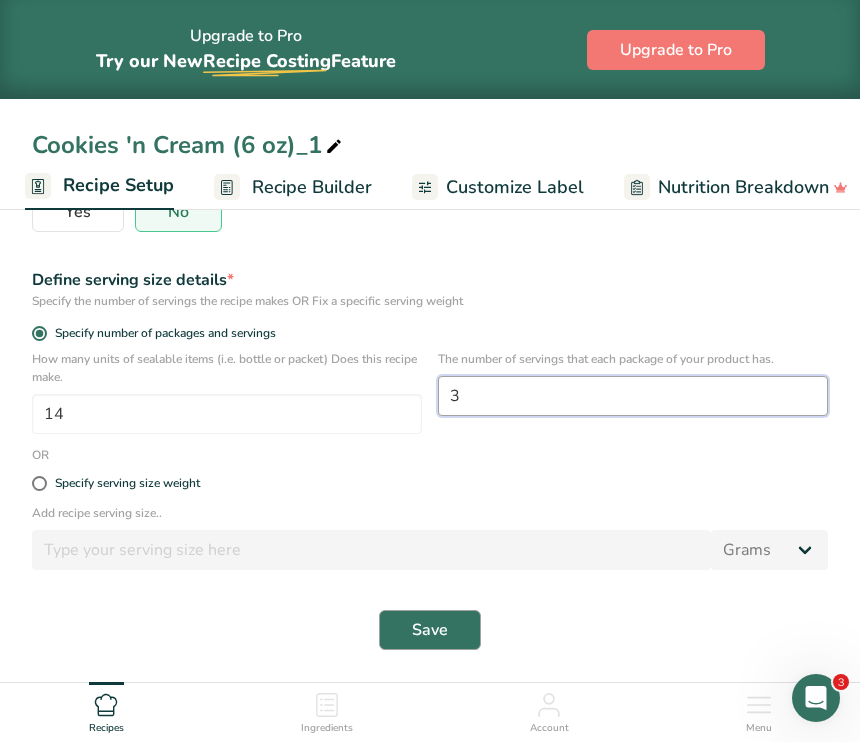 type on "3" 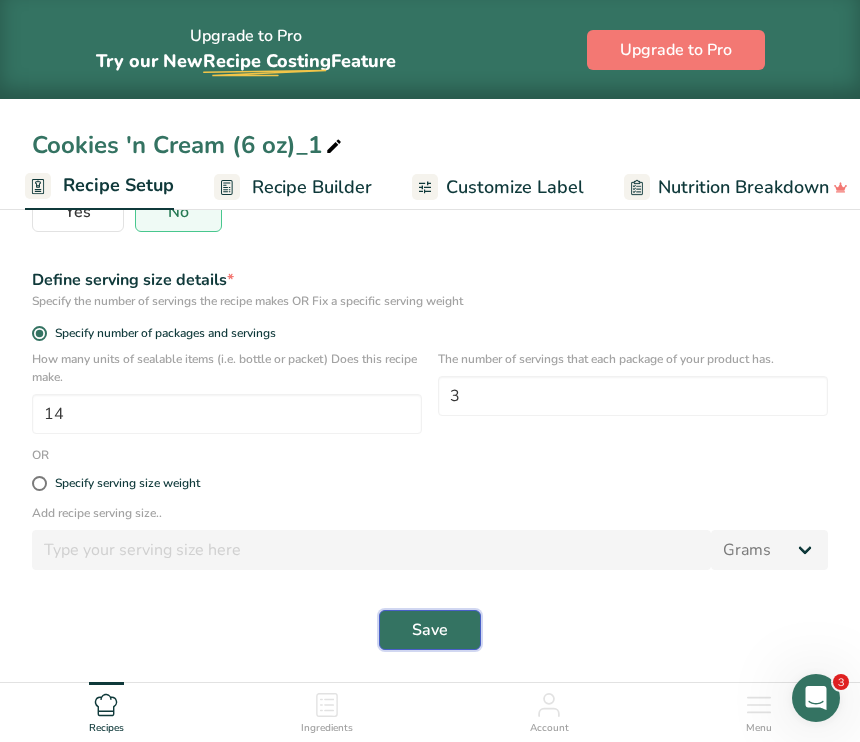 click on "Save" at bounding box center [430, 630] 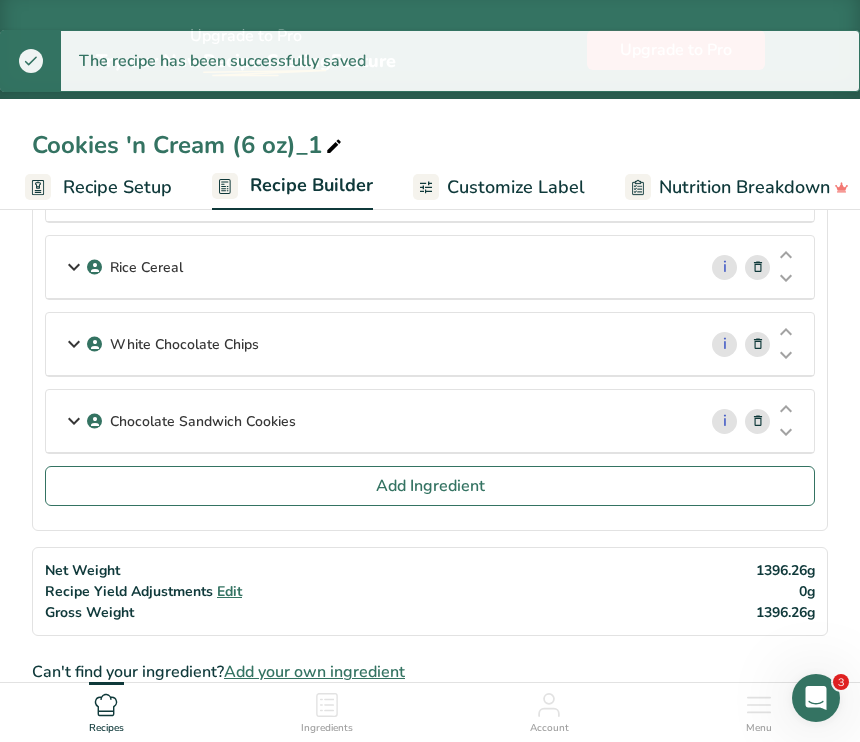 click at bounding box center (334, 147) 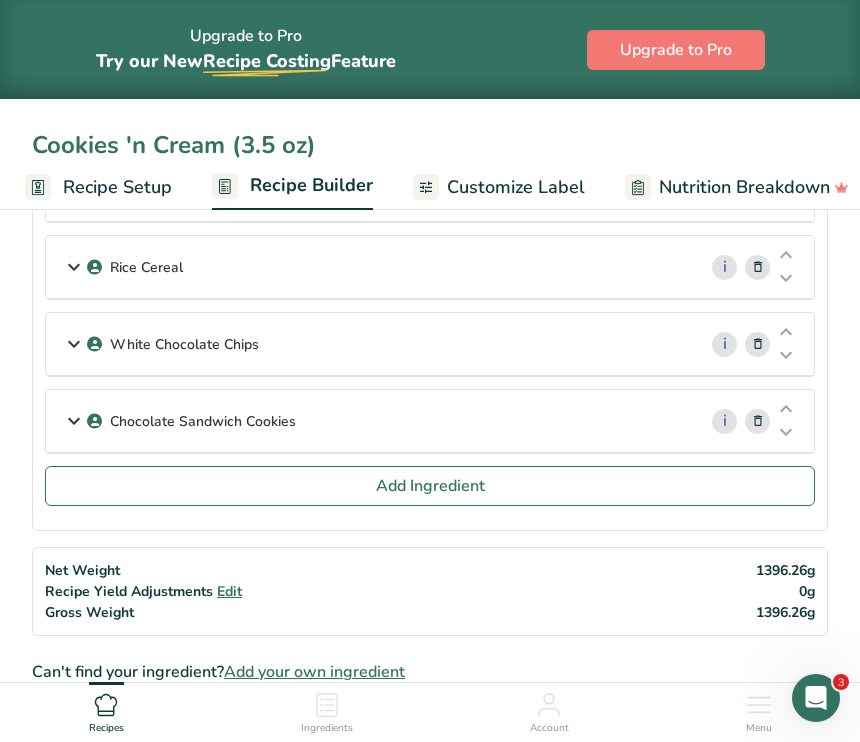 type on "Cookies 'n Cream (3.5 oz)" 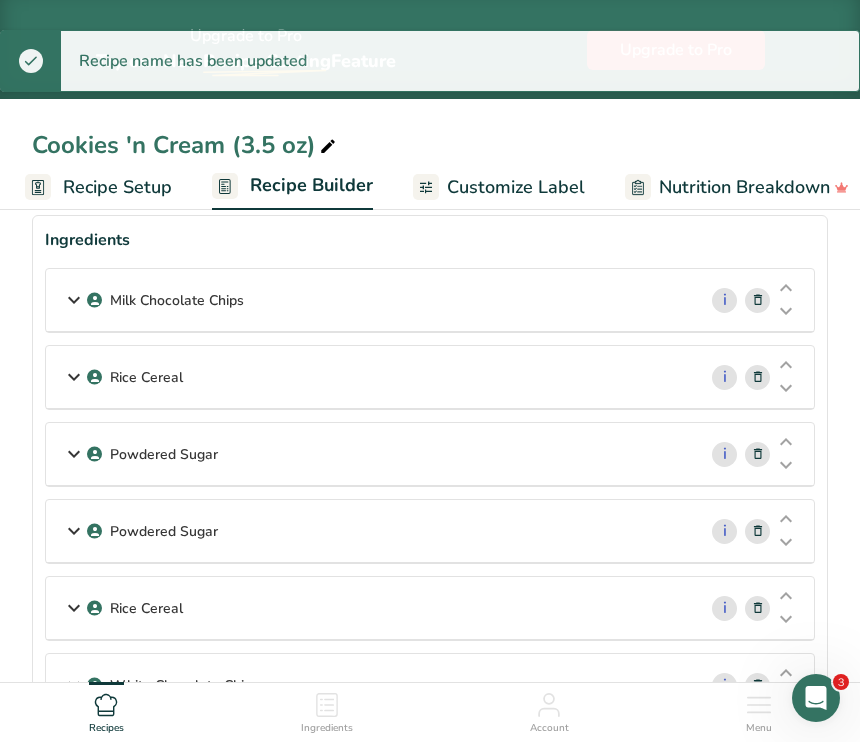 scroll, scrollTop: 322, scrollLeft: 0, axis: vertical 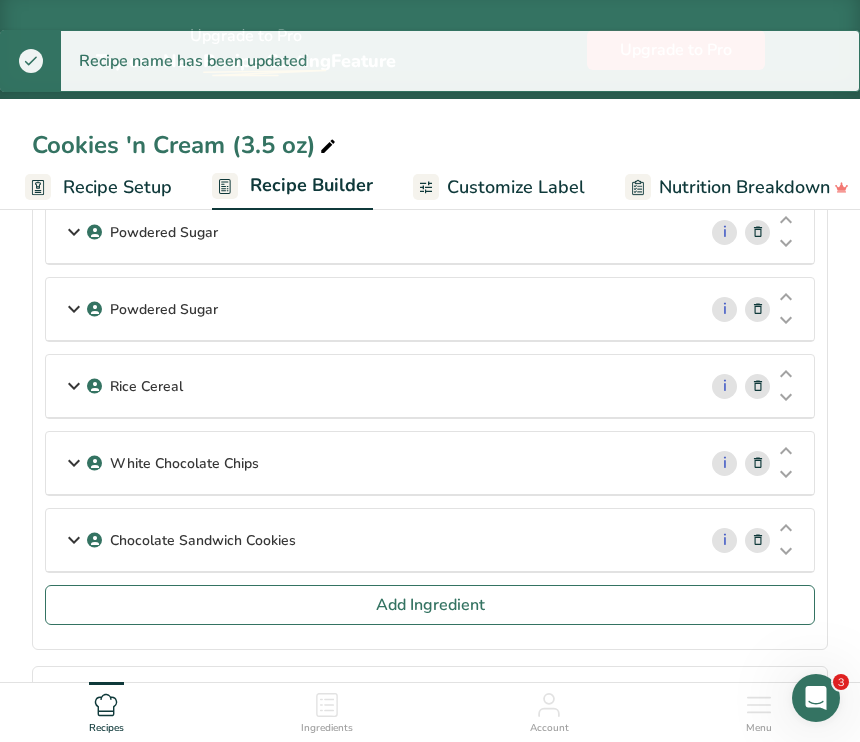 click on "Customize Label" at bounding box center (499, 187) 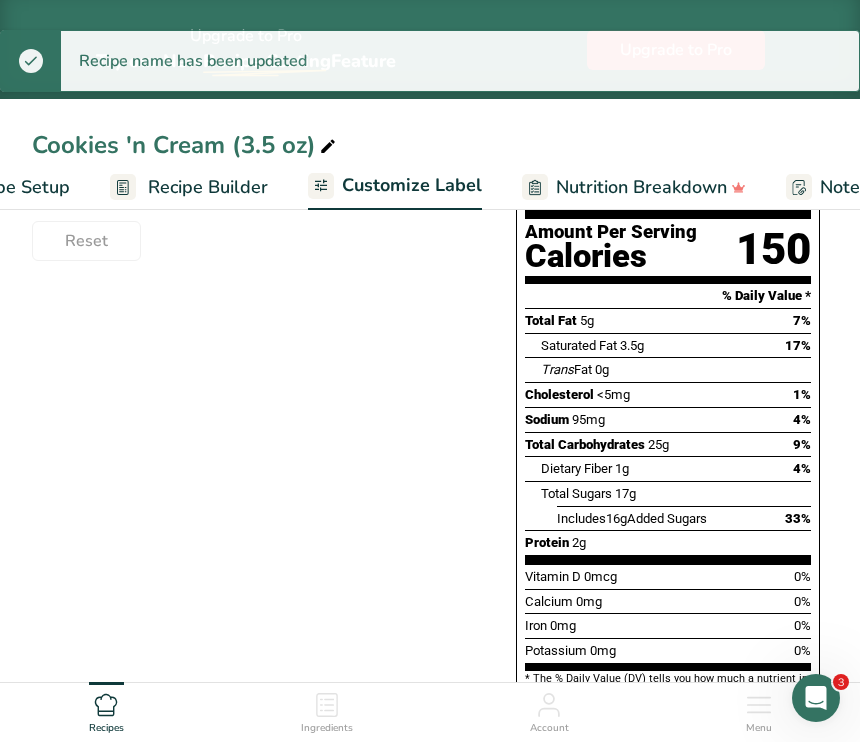 scroll, scrollTop: 0, scrollLeft: 390, axis: horizontal 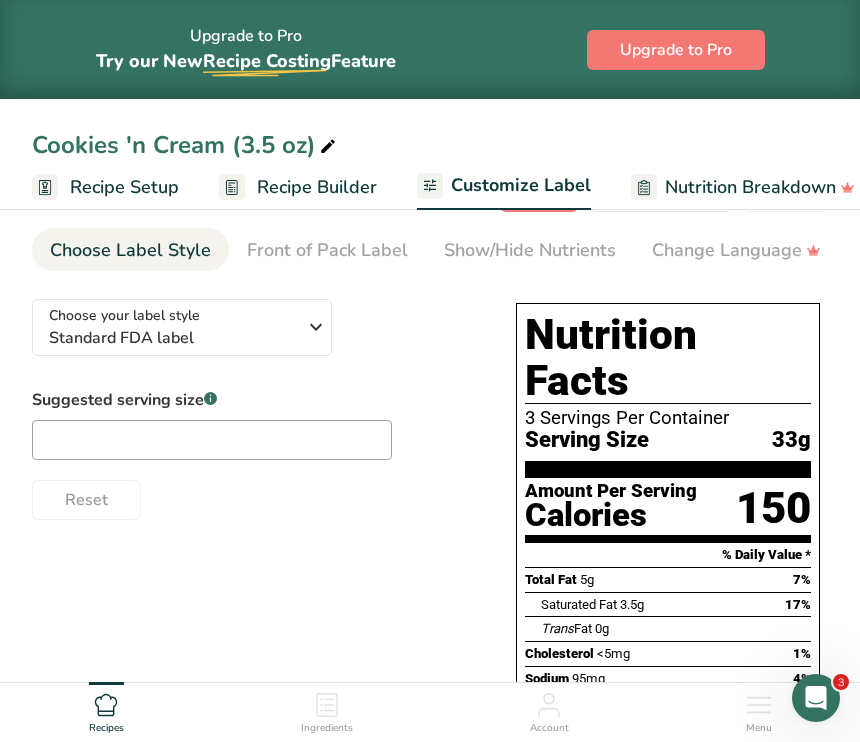 click on "Recipe Setup" at bounding box center (124, 187) 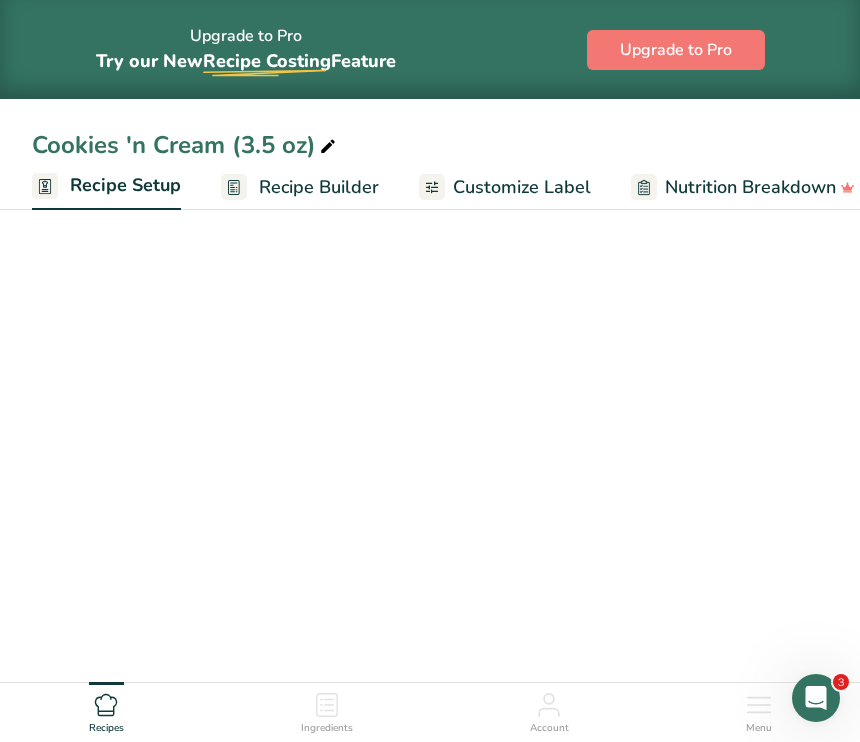 scroll, scrollTop: 0, scrollLeft: 7, axis: horizontal 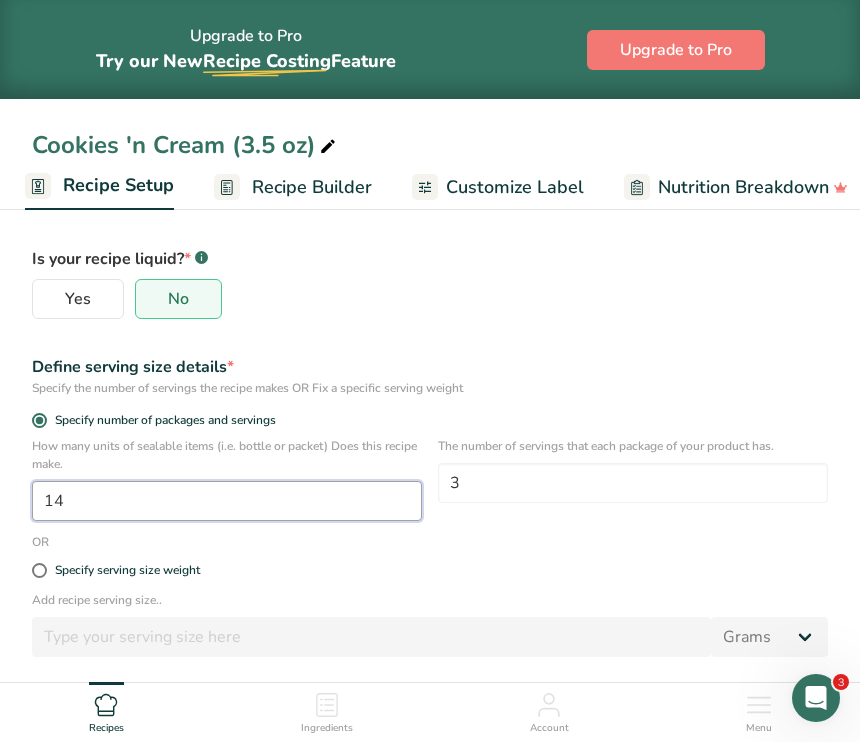click on "14" at bounding box center (227, 501) 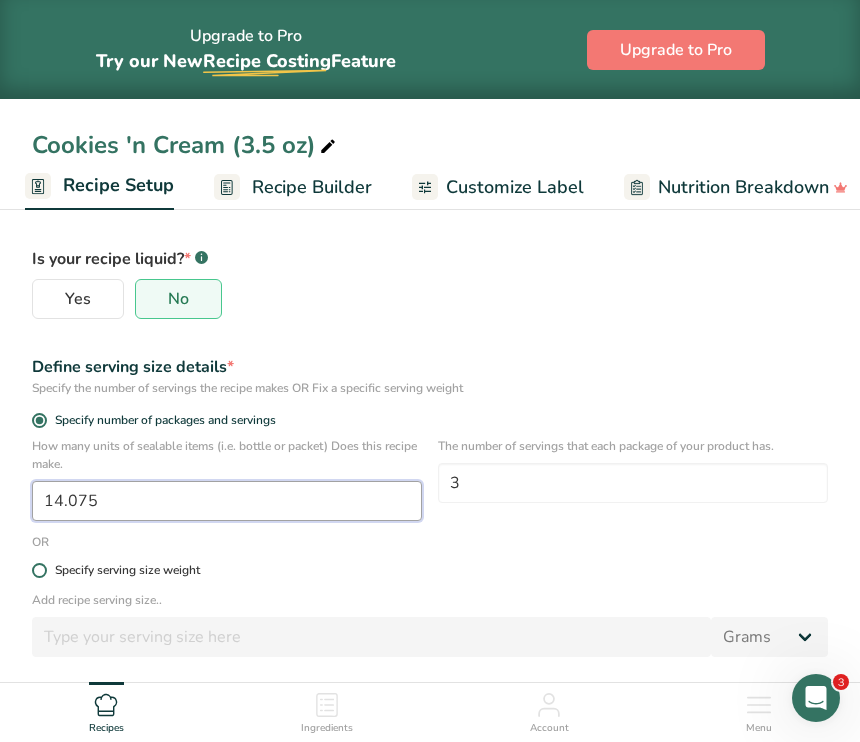 type on "14.075" 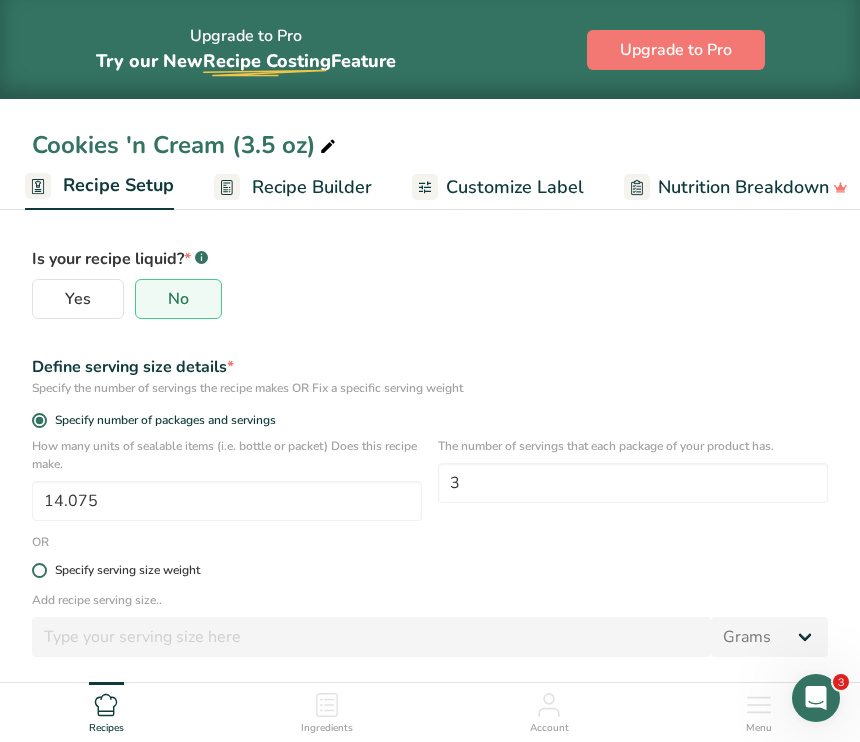 click on "Specify serving size weight" at bounding box center [430, 570] 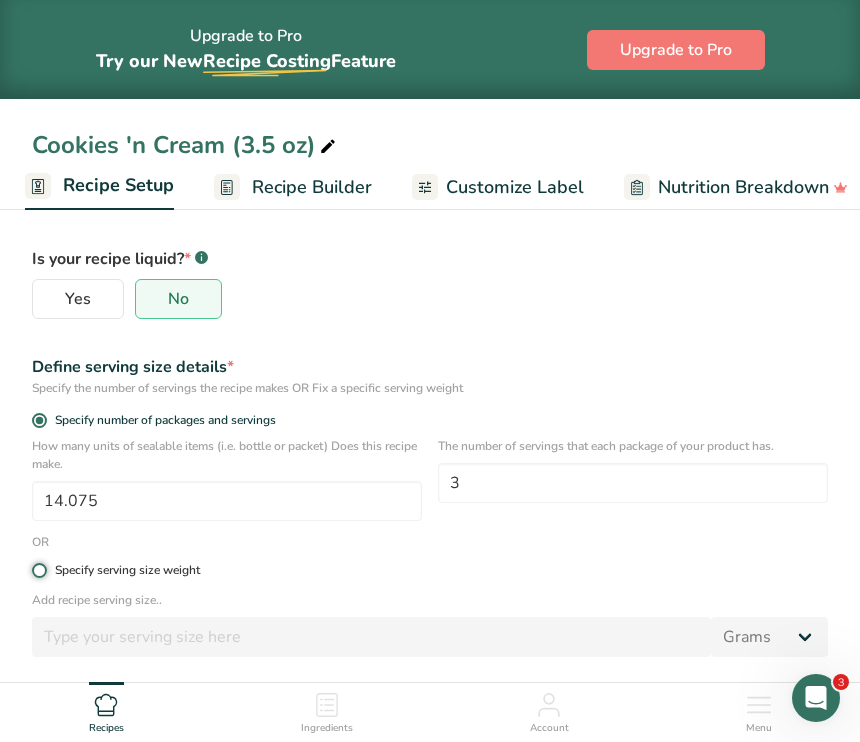 click on "Specify serving size weight" at bounding box center [38, 570] 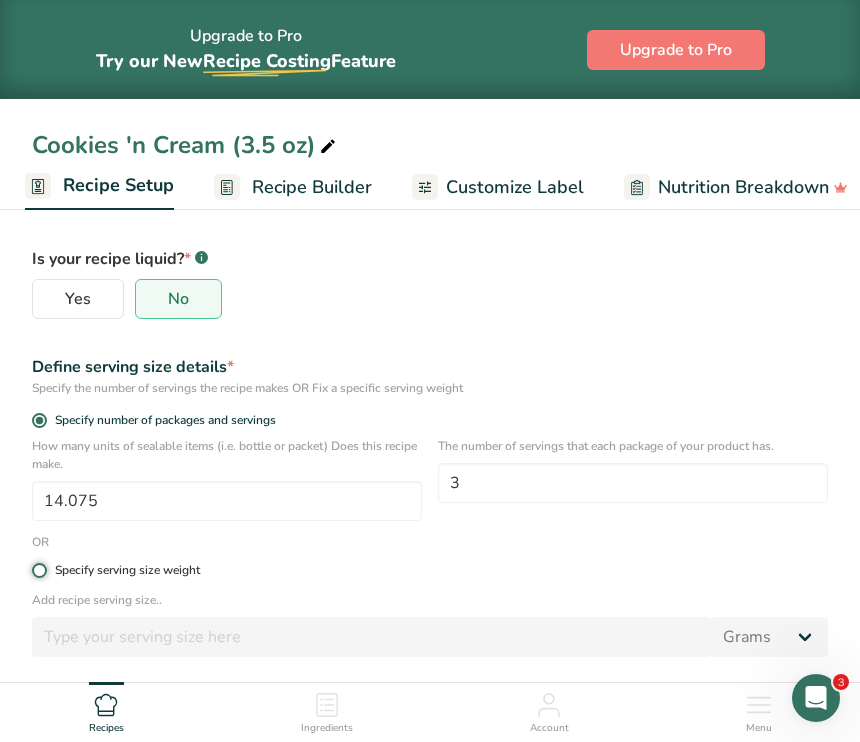 radio on "true" 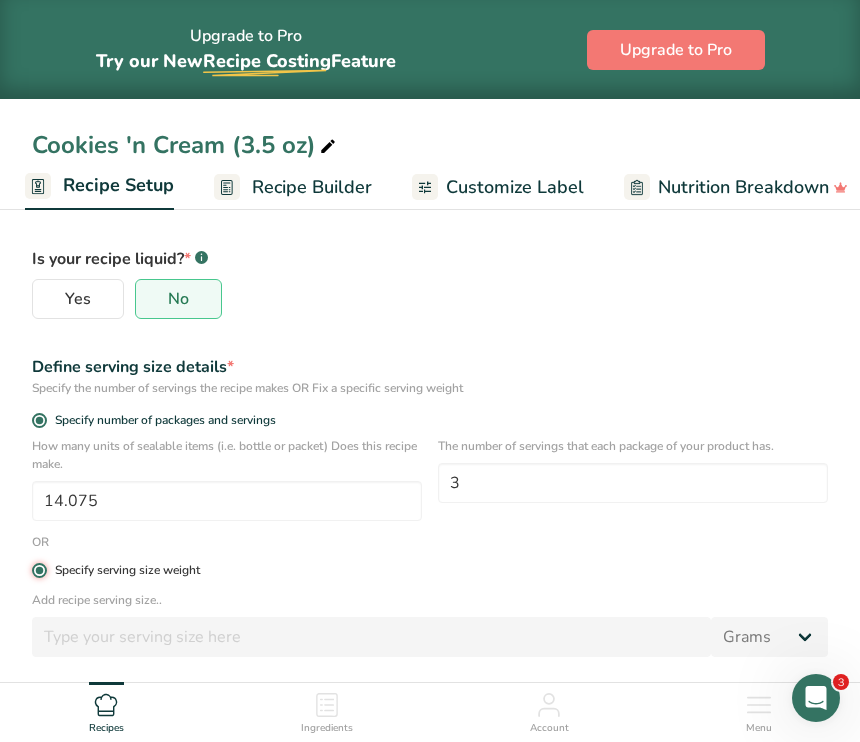 radio on "false" 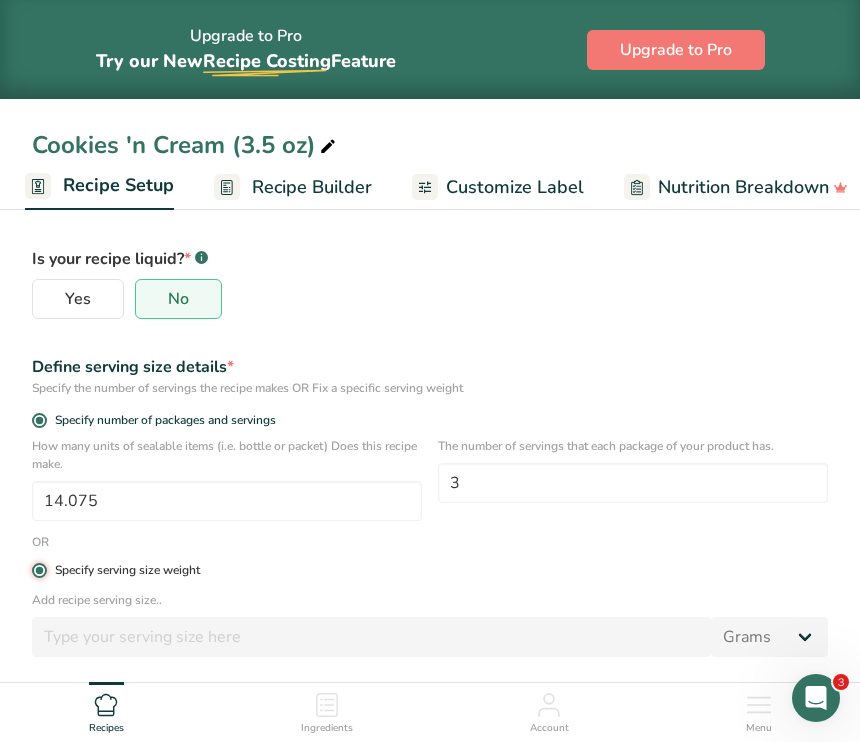 type 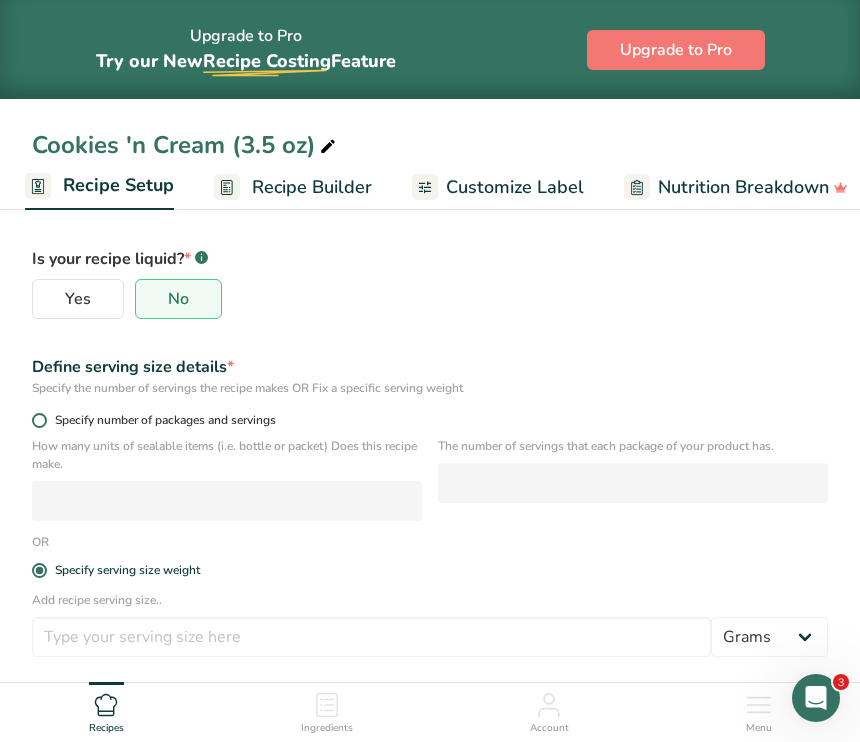 click at bounding box center [39, 420] 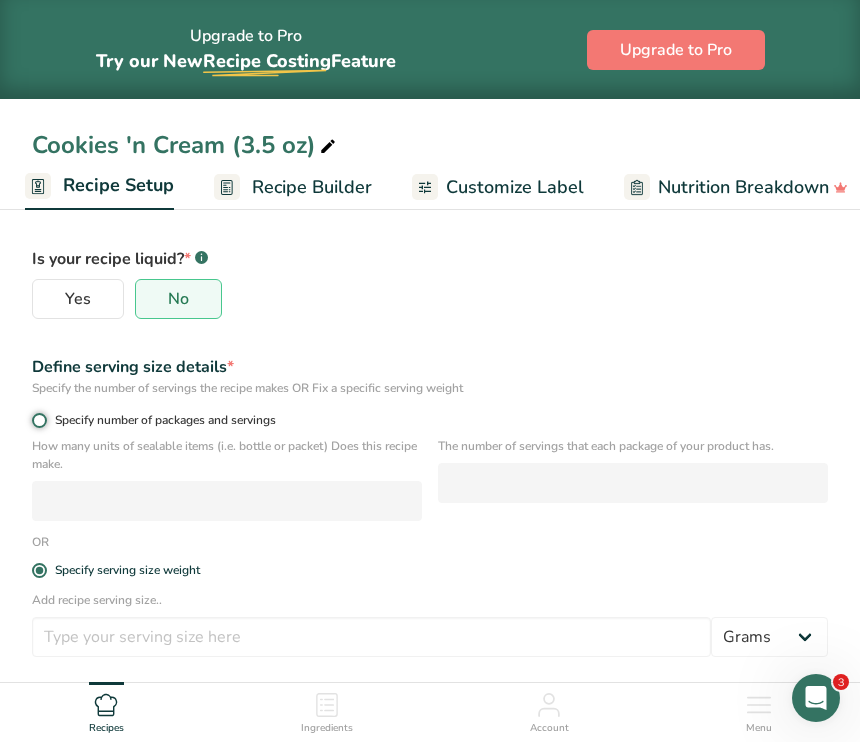 radio on "true" 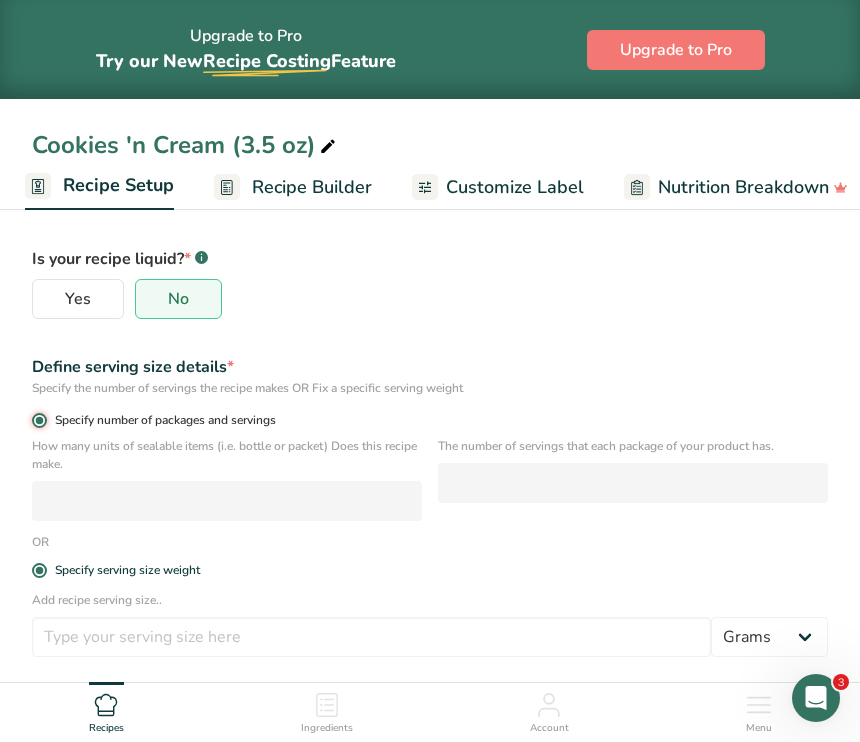 radio on "false" 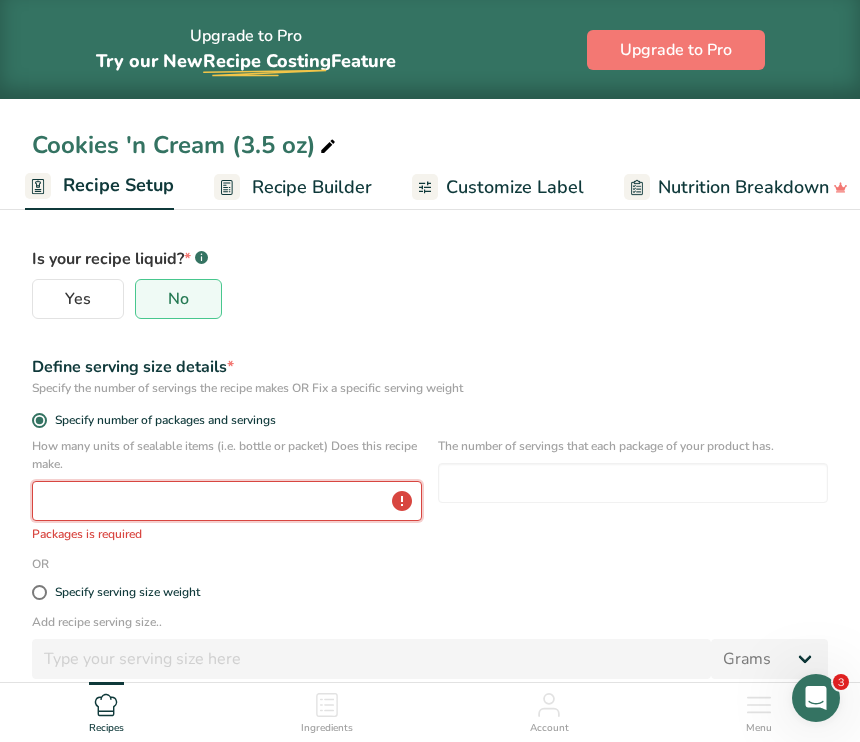 click at bounding box center [227, 501] 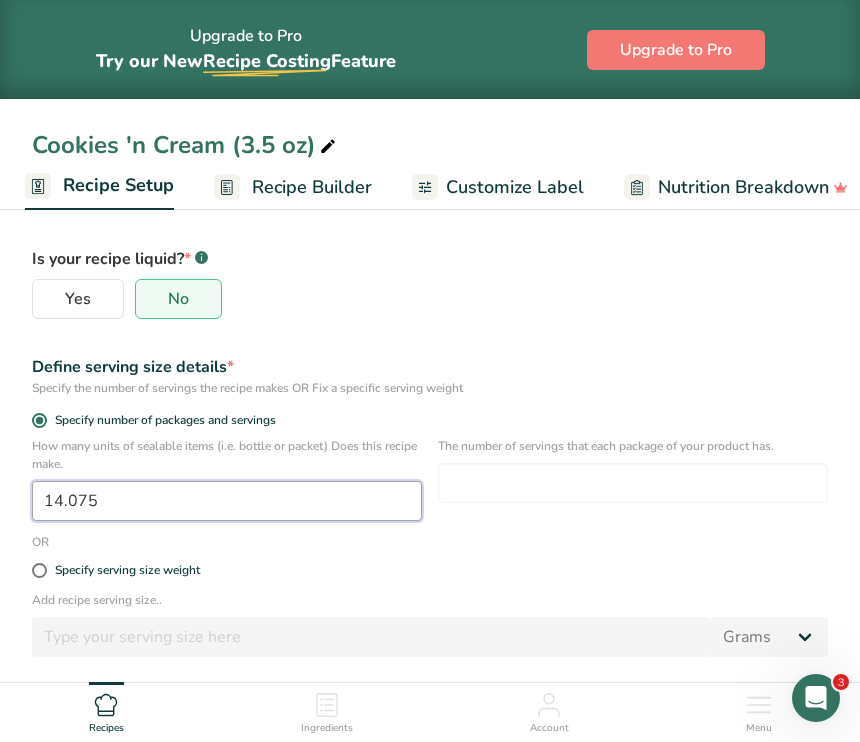 type on "14.075" 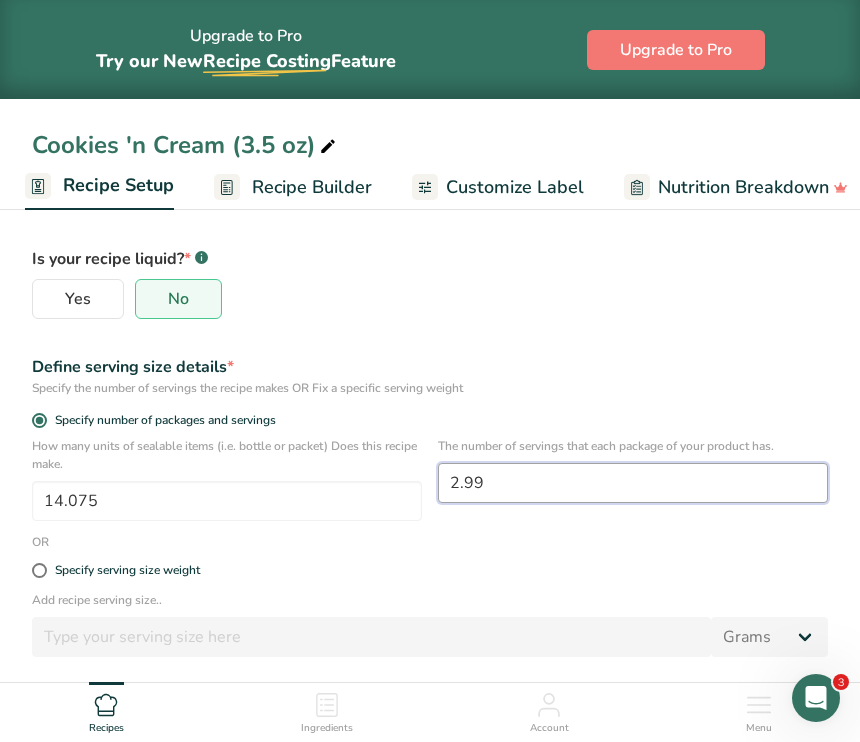 type on "2.99" 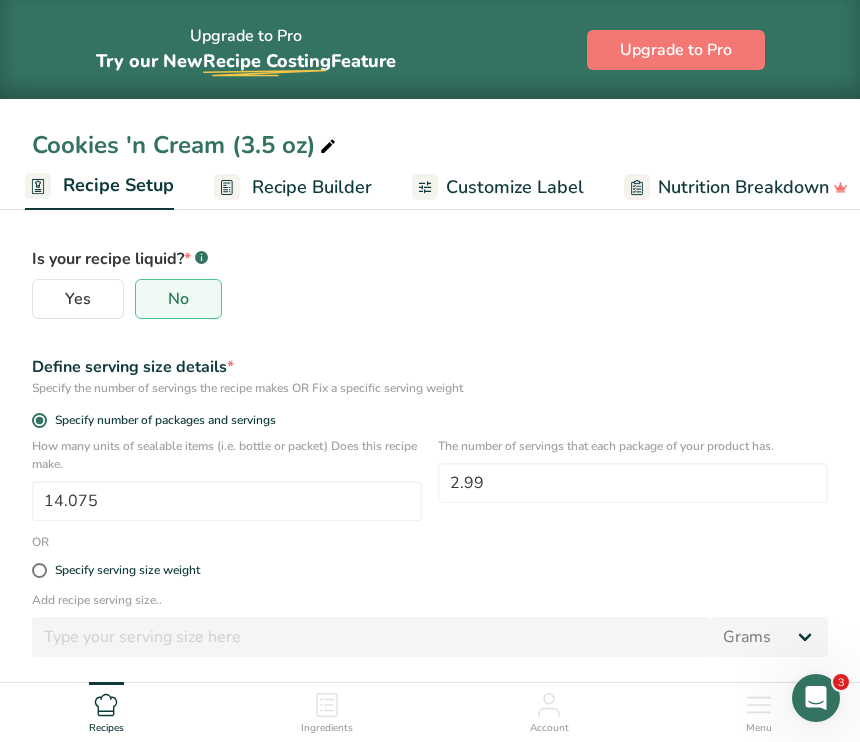 click on "Define serving size details *
Specify the number of servings the recipe makes OR Fix a specific serving weight" at bounding box center (430, 376) 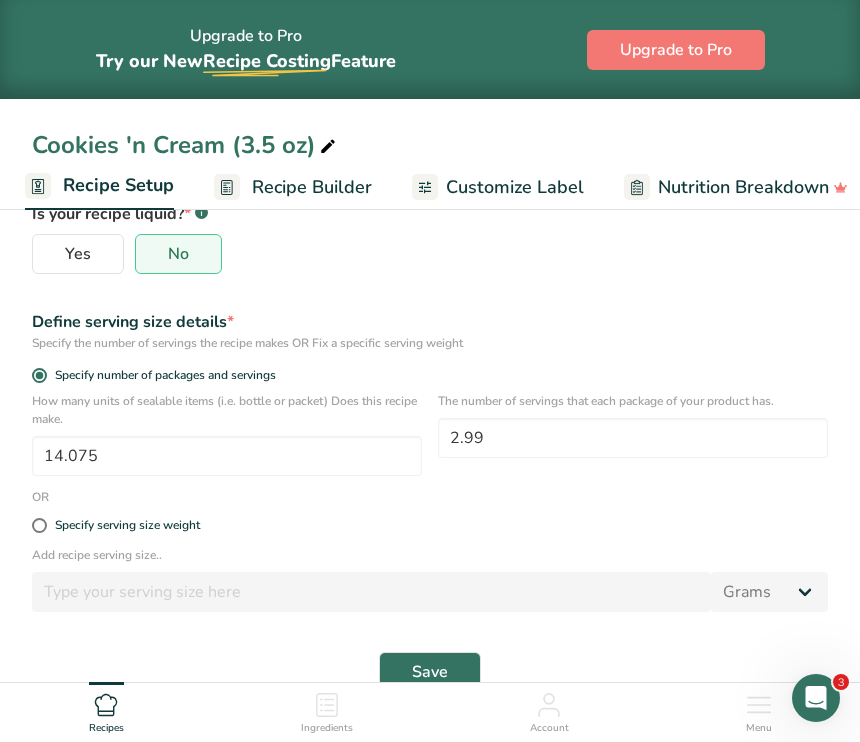 scroll, scrollTop: 441, scrollLeft: 0, axis: vertical 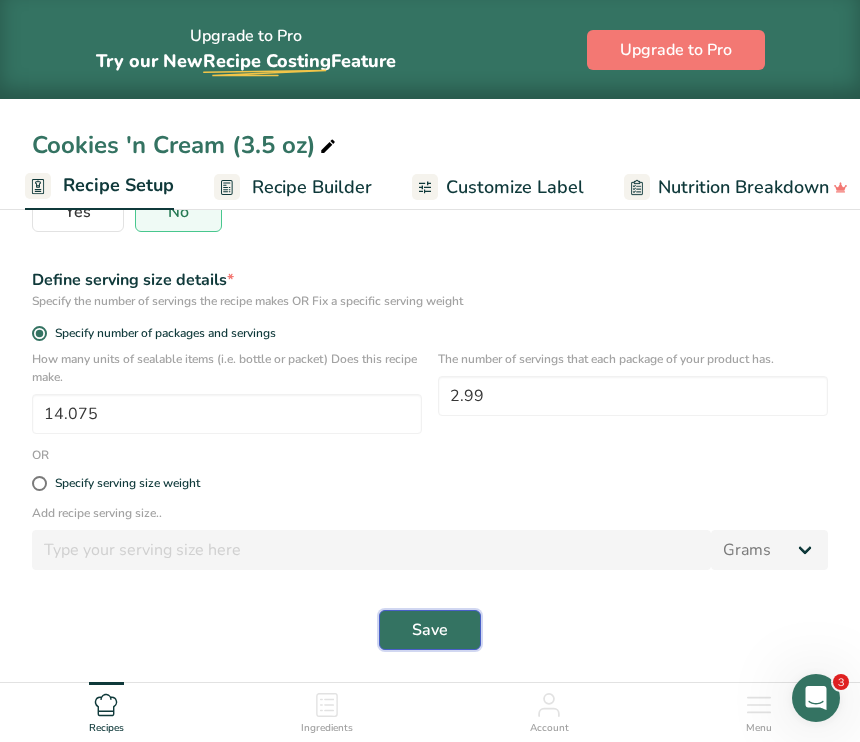 click on "Save" at bounding box center (430, 630) 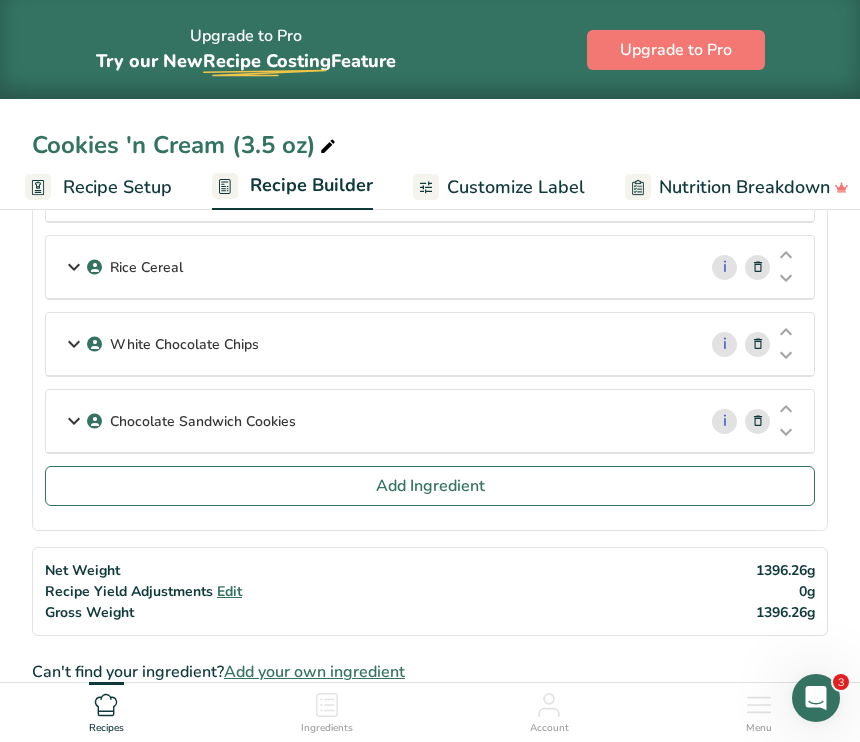 click on "Customize Label" at bounding box center [516, 187] 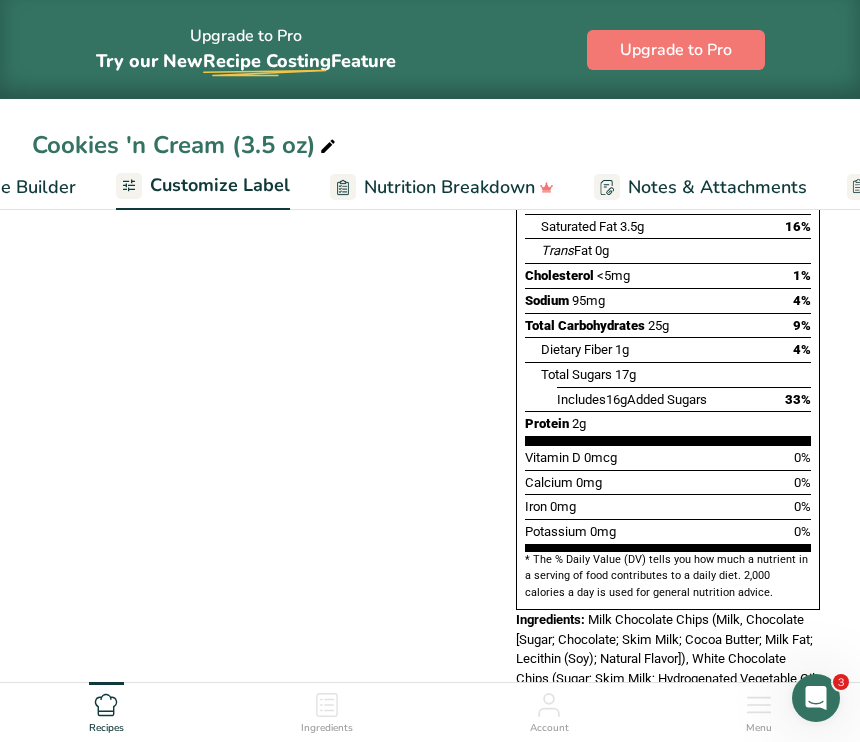 scroll, scrollTop: 0, scrollLeft: 390, axis: horizontal 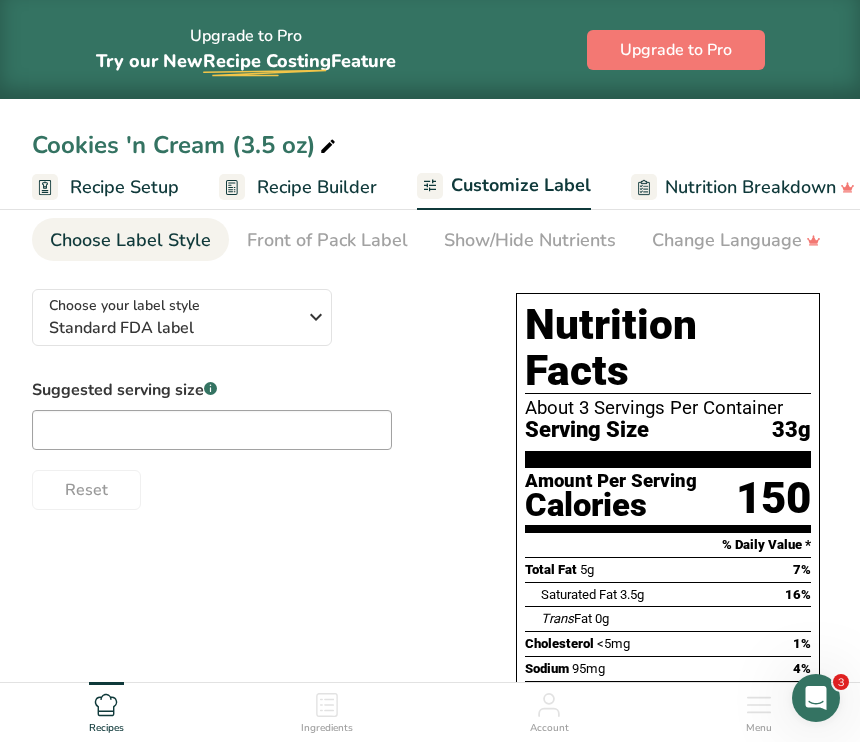 click on "Recipe Setup" at bounding box center (124, 187) 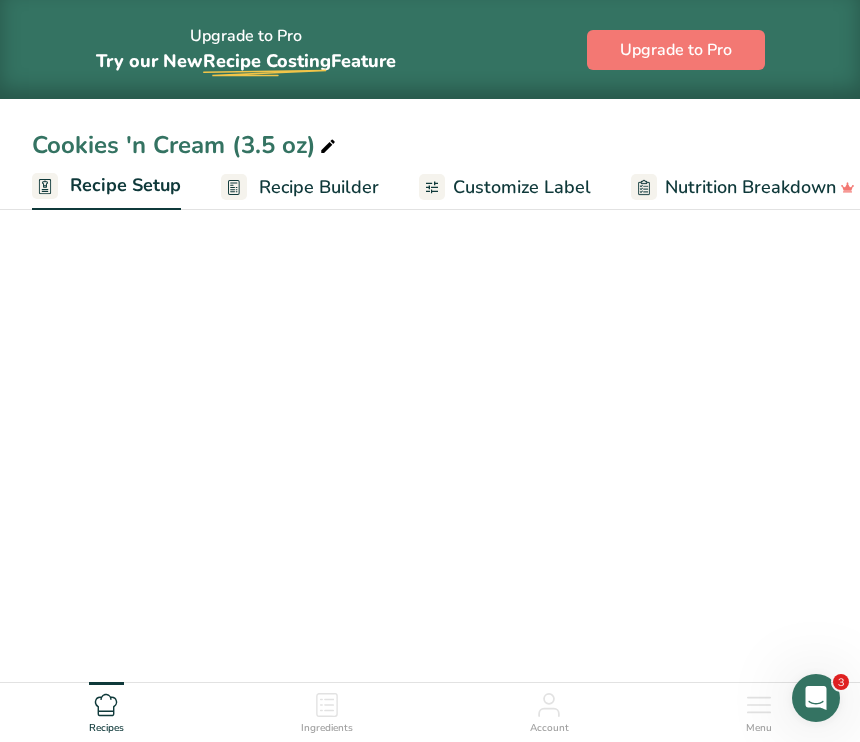 scroll, scrollTop: 0, scrollLeft: 7, axis: horizontal 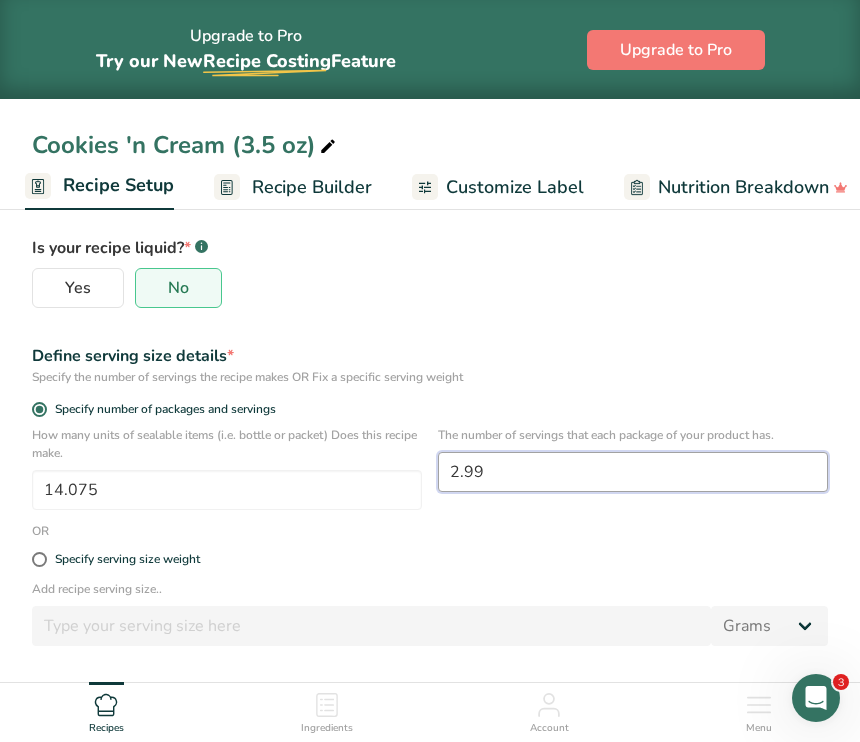 click on "2.99" at bounding box center (633, 472) 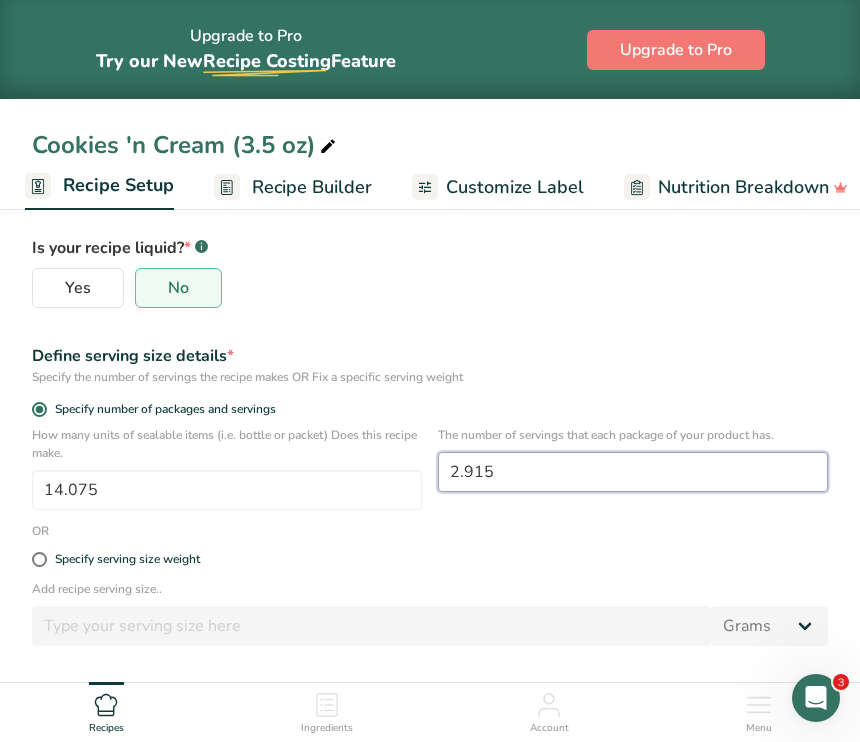 scroll, scrollTop: 441, scrollLeft: 0, axis: vertical 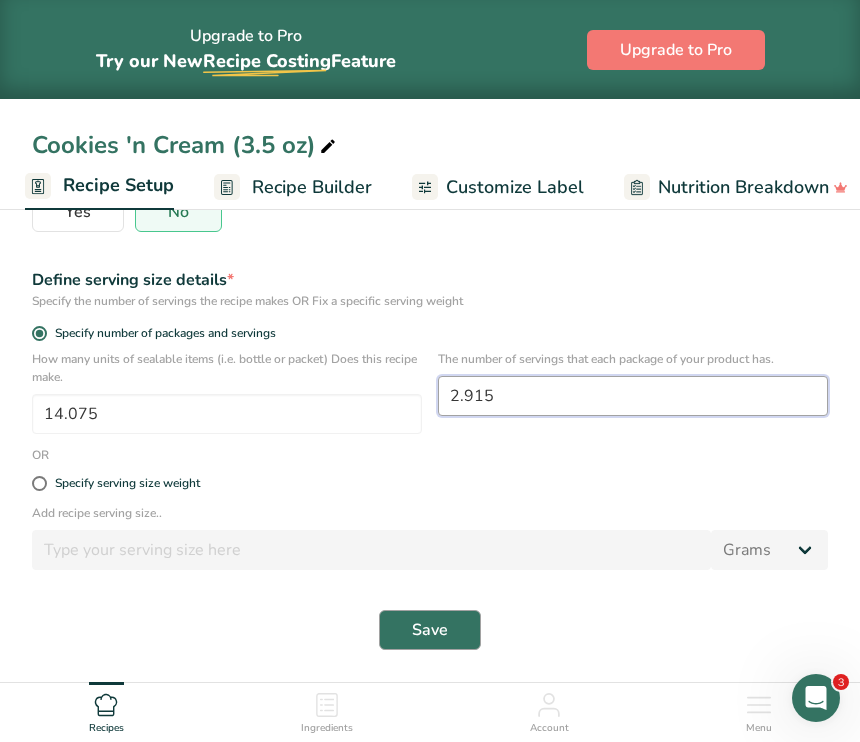 type on "2.915" 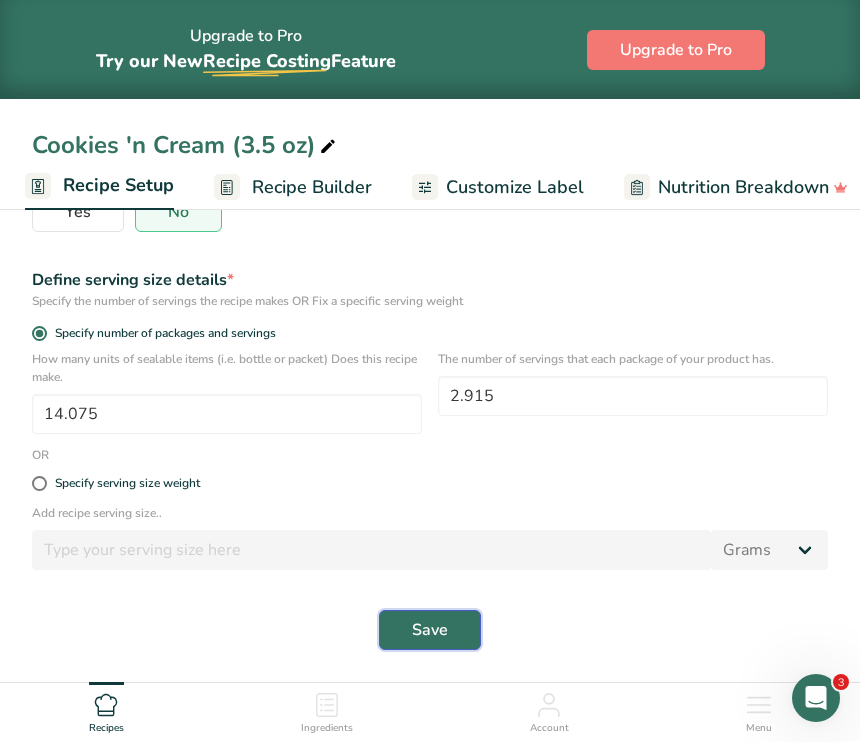 click on "Save" at bounding box center (430, 630) 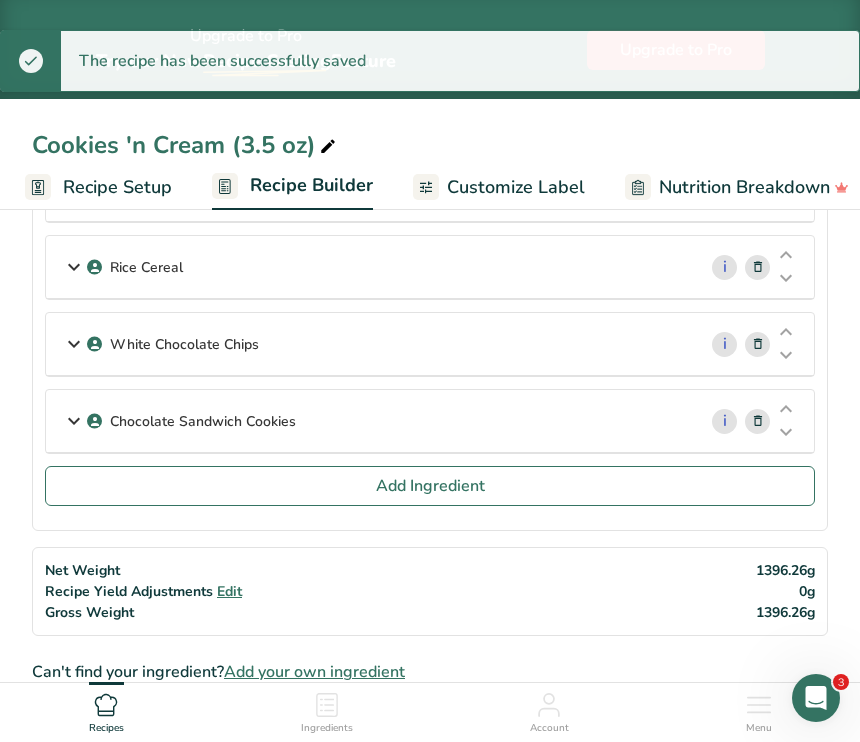 click on "Customize Label" at bounding box center [516, 187] 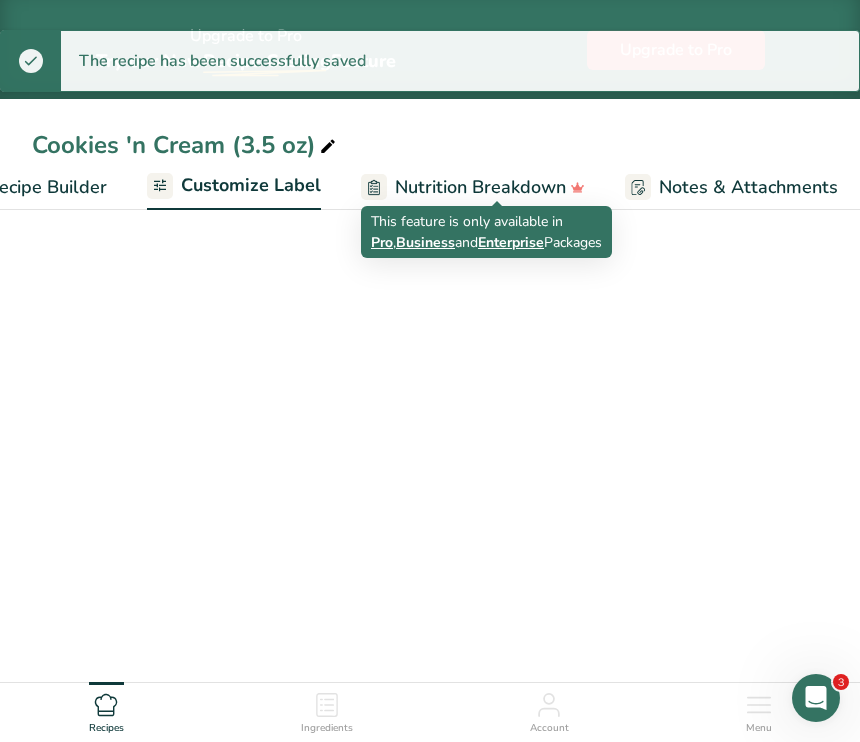scroll, scrollTop: 0, scrollLeft: 390, axis: horizontal 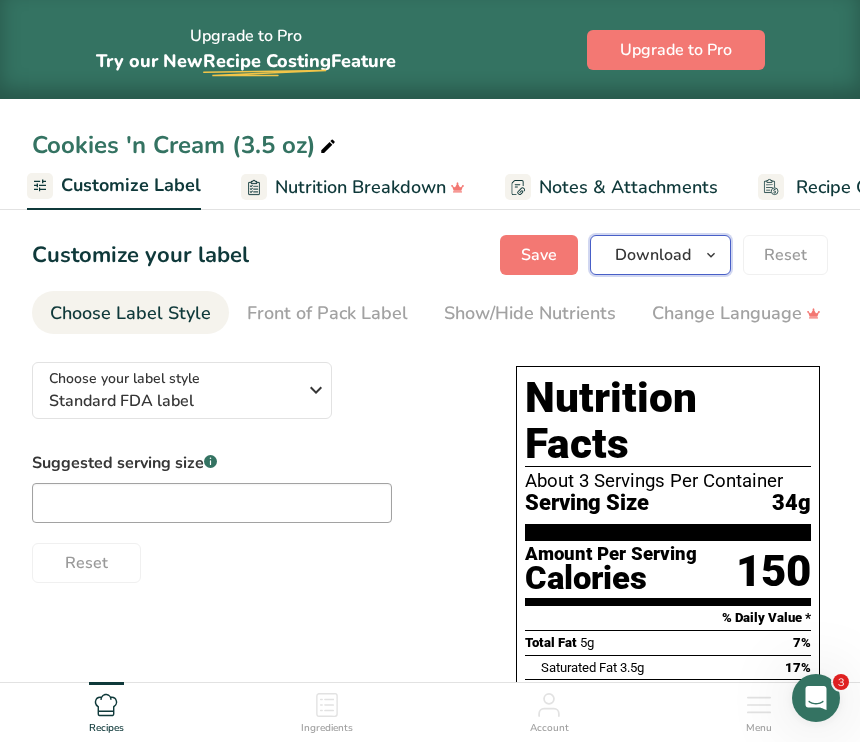 click on "Download" at bounding box center (653, 255) 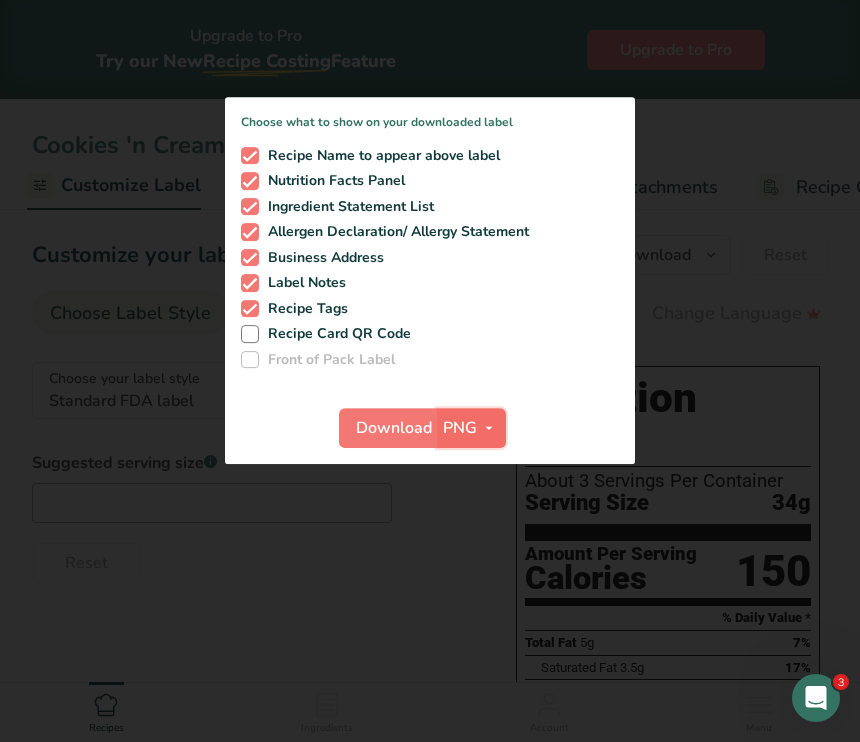 click on "PNG" at bounding box center (460, 428) 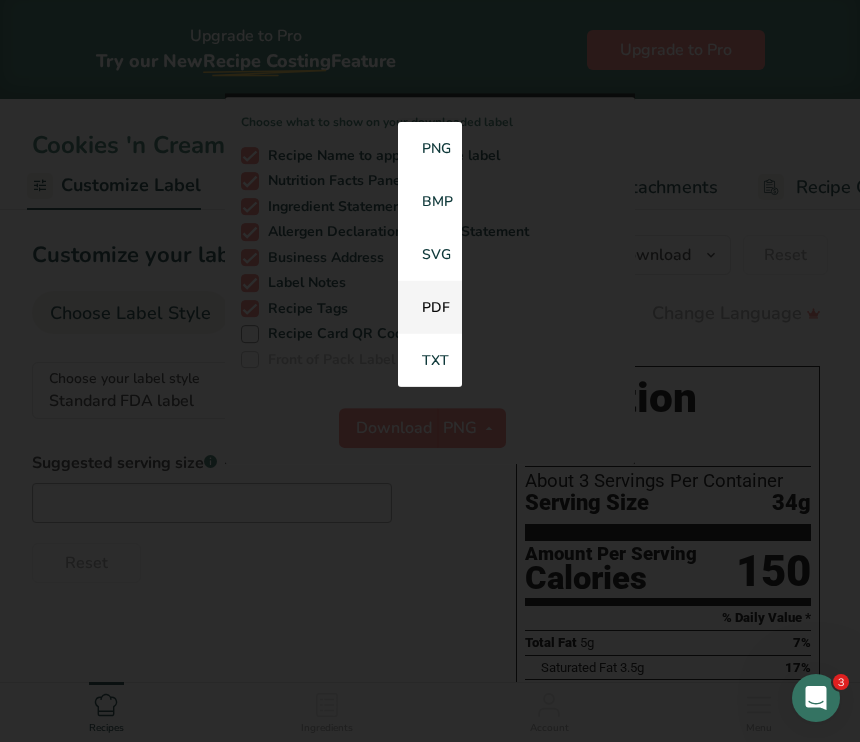 click on "PDF" at bounding box center [430, 307] 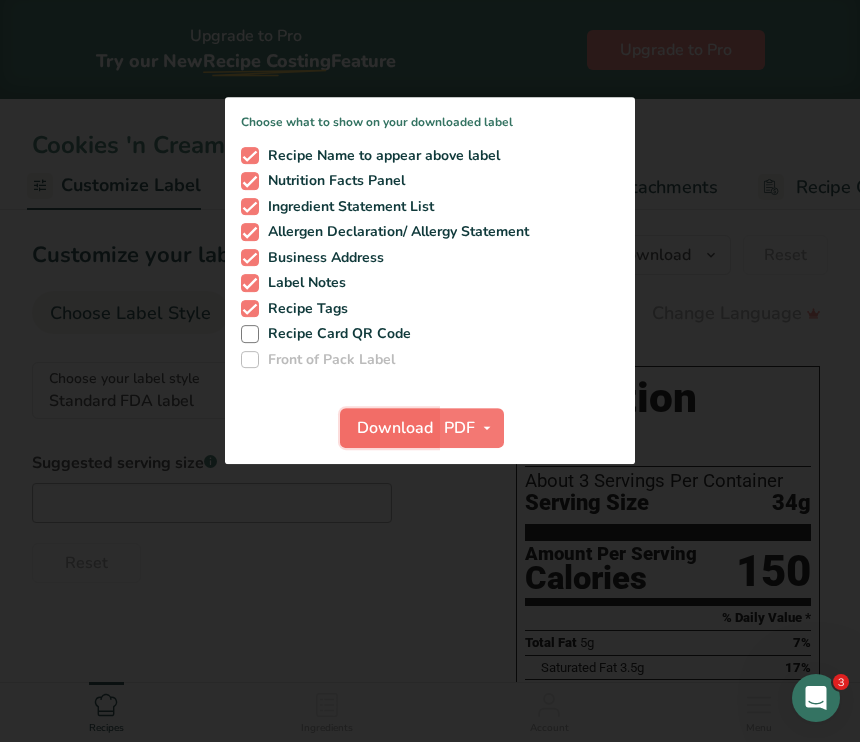 click on "Download" at bounding box center [389, 428] 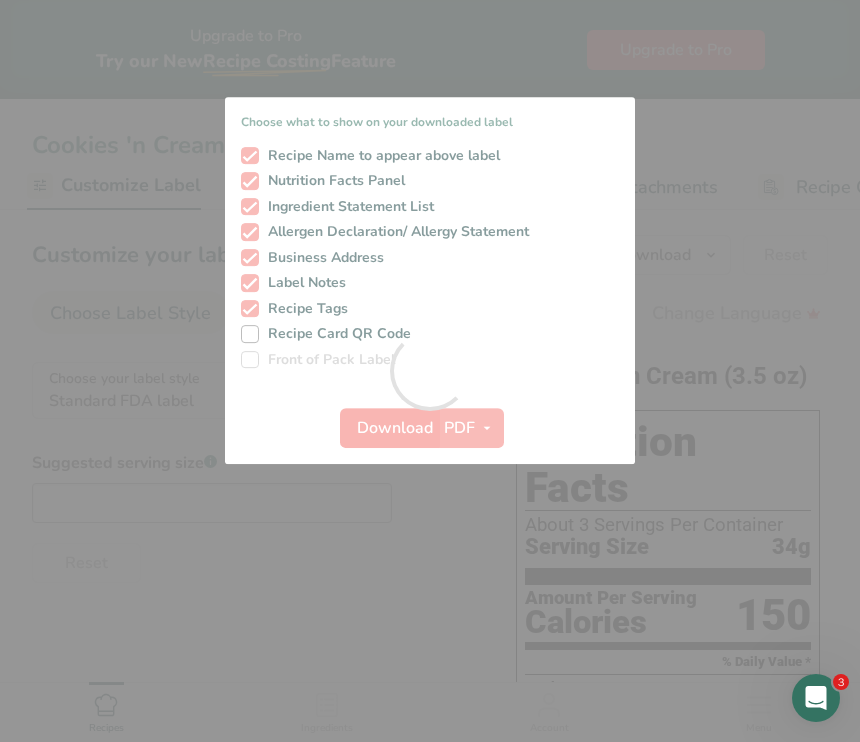 click at bounding box center [430, 371] 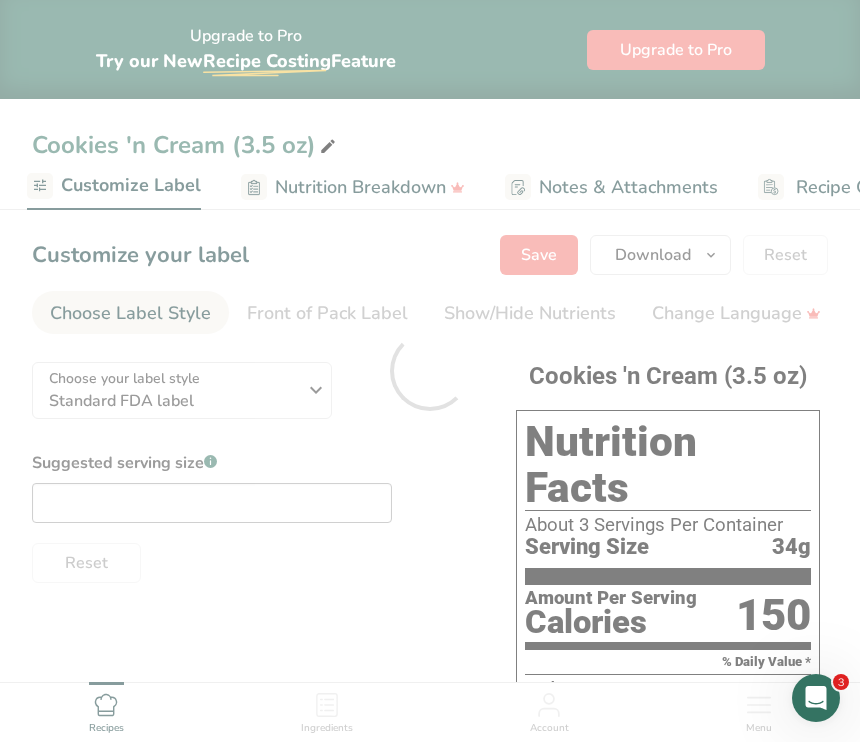 click at bounding box center (430, 371) 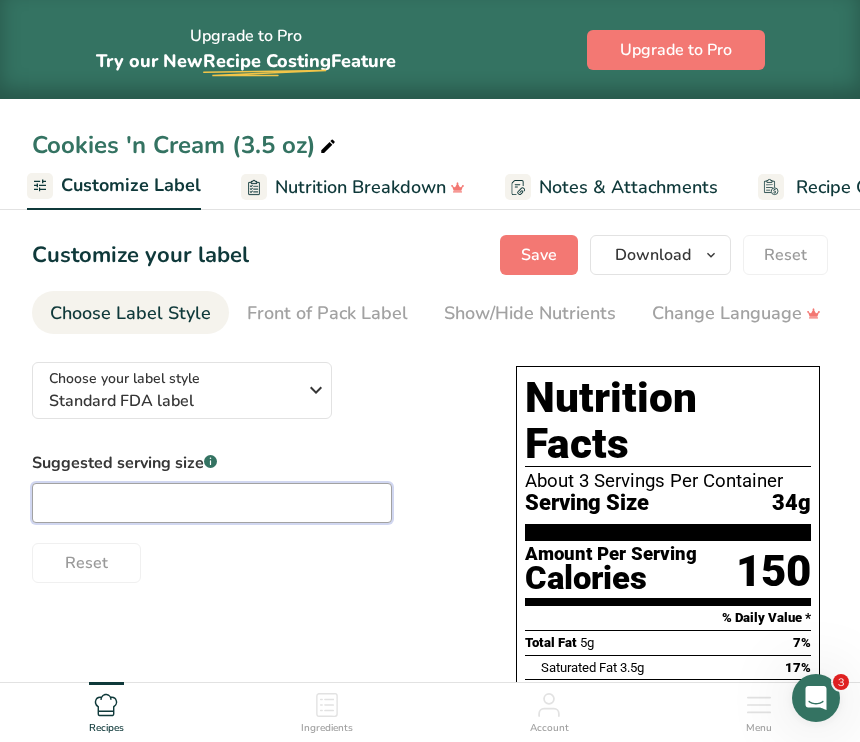 click at bounding box center [212, 503] 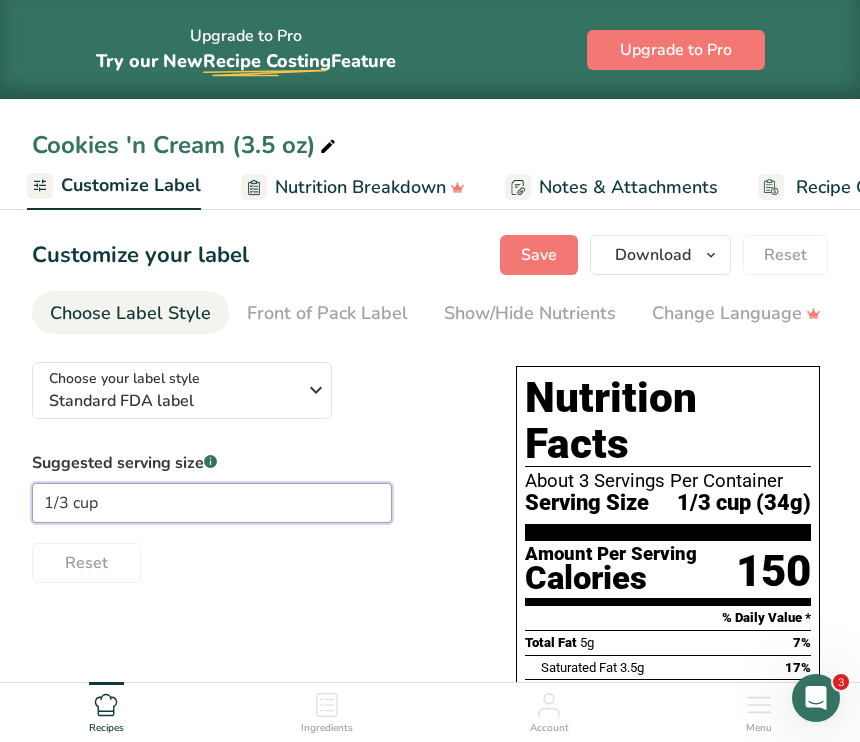 type on "1/3 cup" 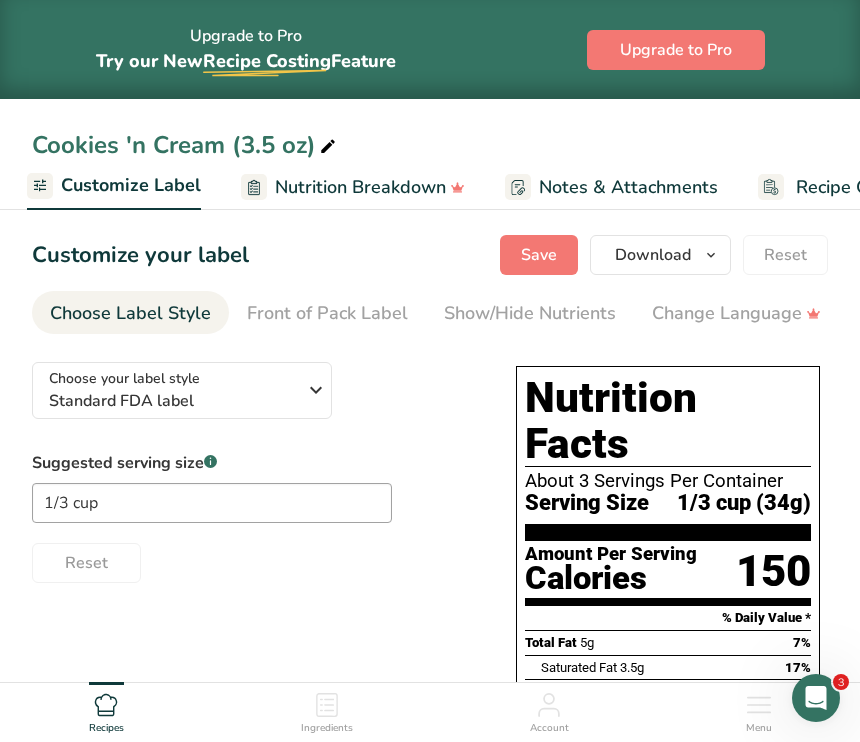 click on "Choose your label style
Standard FDA label
USA (FDA)
Standard FDA label
Tabular FDA label
Linear FDA label
Simplified FDA label
Dual Column FDA label (Per Serving/Per Container)
Dual Column FDA label (As Sold/As Prepared)
Aggregate Standard FDA label
Standard FDA label with Micronutrients listed side-by-side
UK (FSA)
UK Mandatory Label "Back of Pack"
UK Traffic Light Label  "Front of Pack"
Canadian (CFIA)
Canadian Standard label
Canadian Dual Column label" at bounding box center [430, 885] 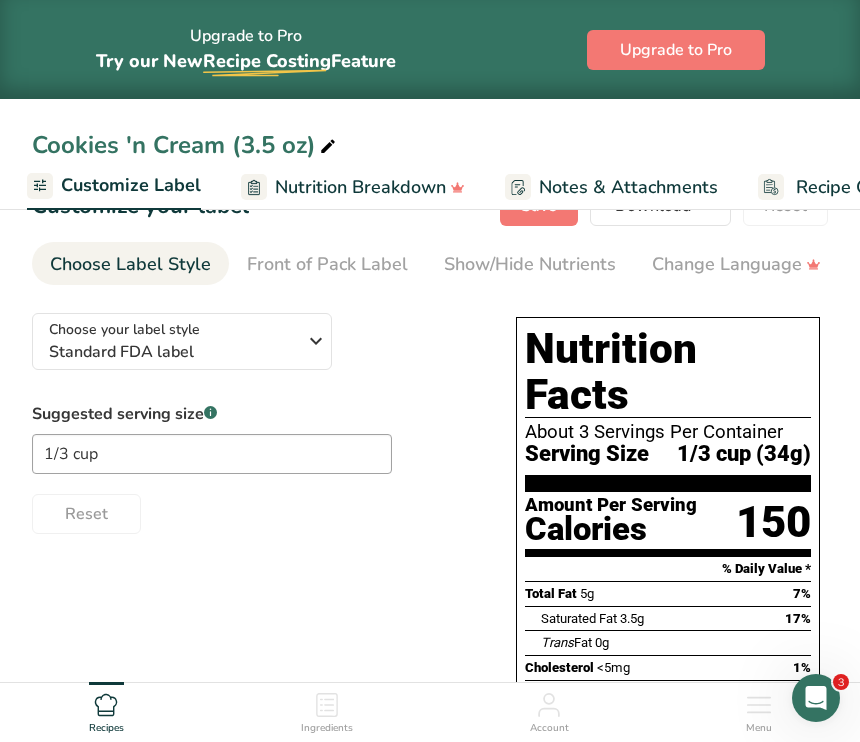 scroll, scrollTop: 0, scrollLeft: 0, axis: both 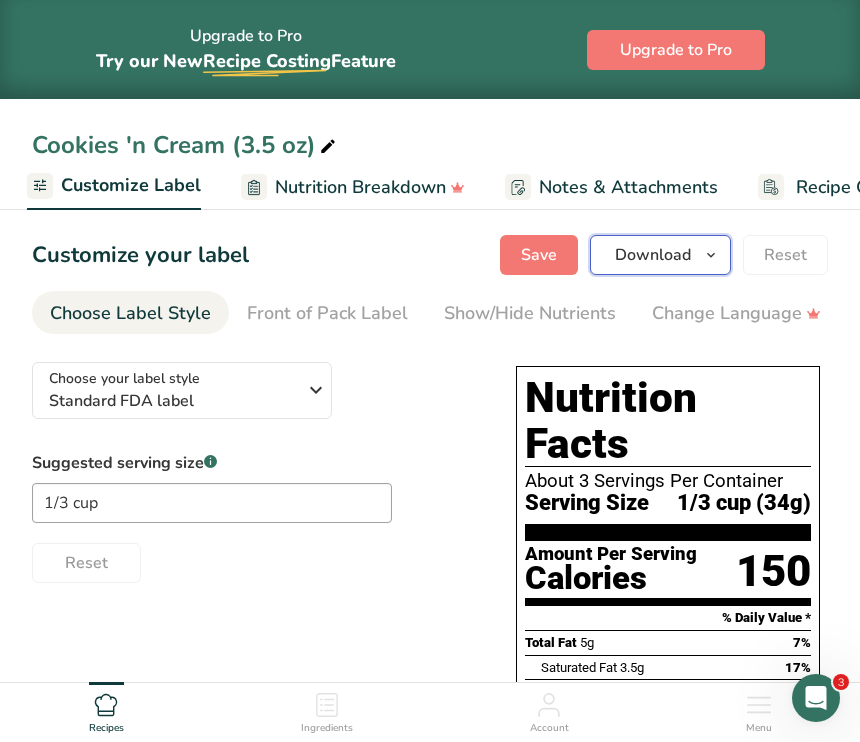 click on "Download" at bounding box center [653, 255] 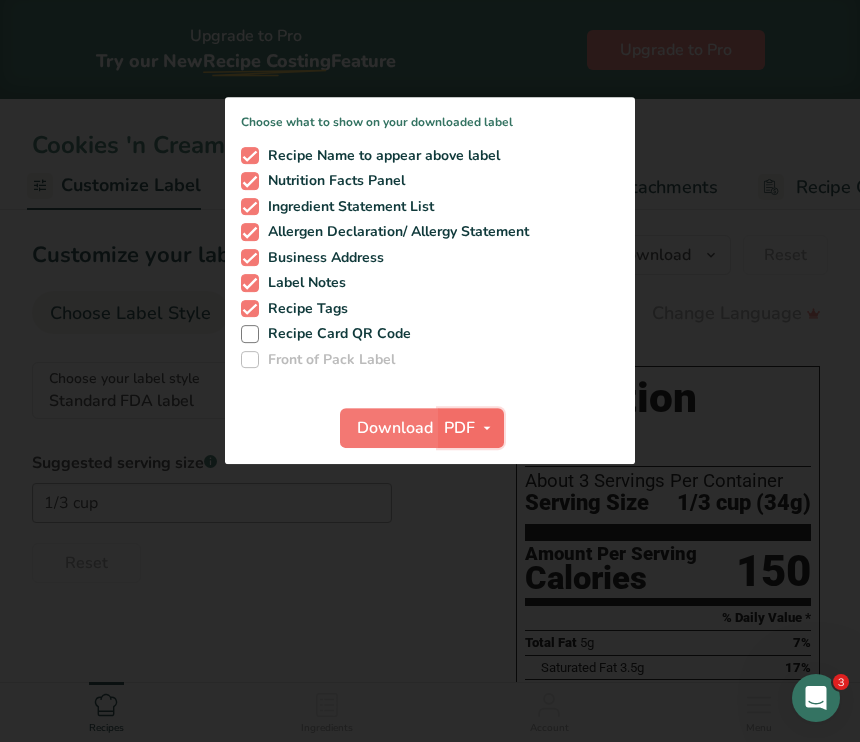 click on "PDF" at bounding box center (459, 428) 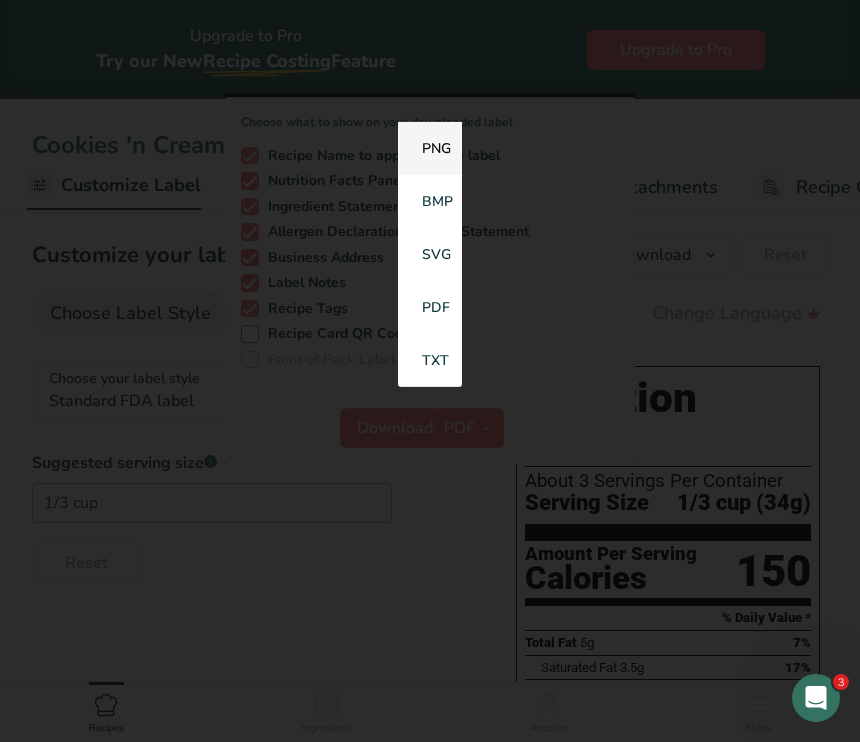 click on "PNG" at bounding box center (430, 148) 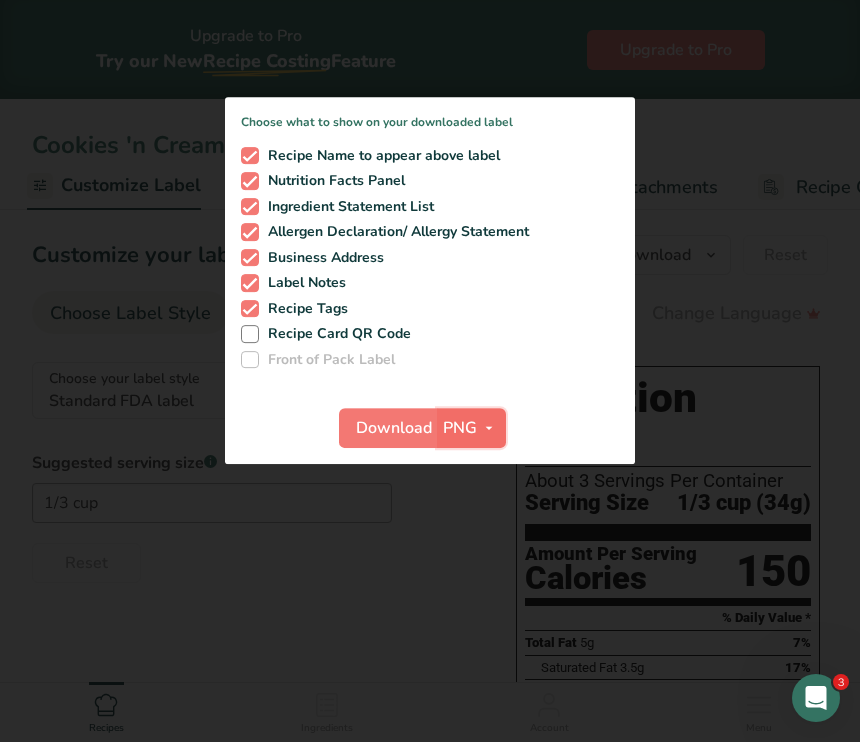 click on "PNG" at bounding box center [460, 428] 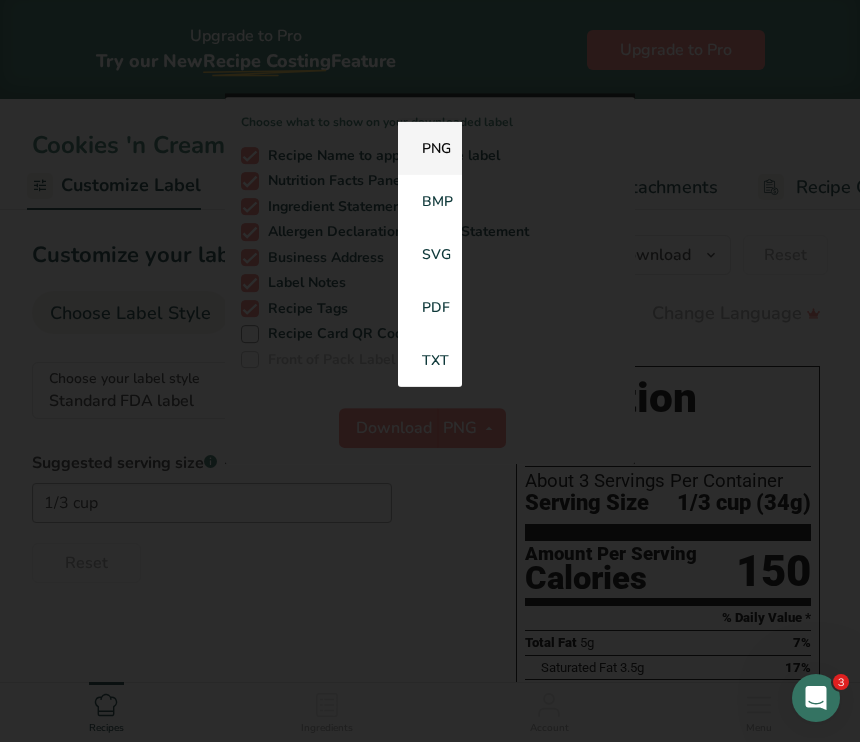 click on "PNG" at bounding box center (430, 148) 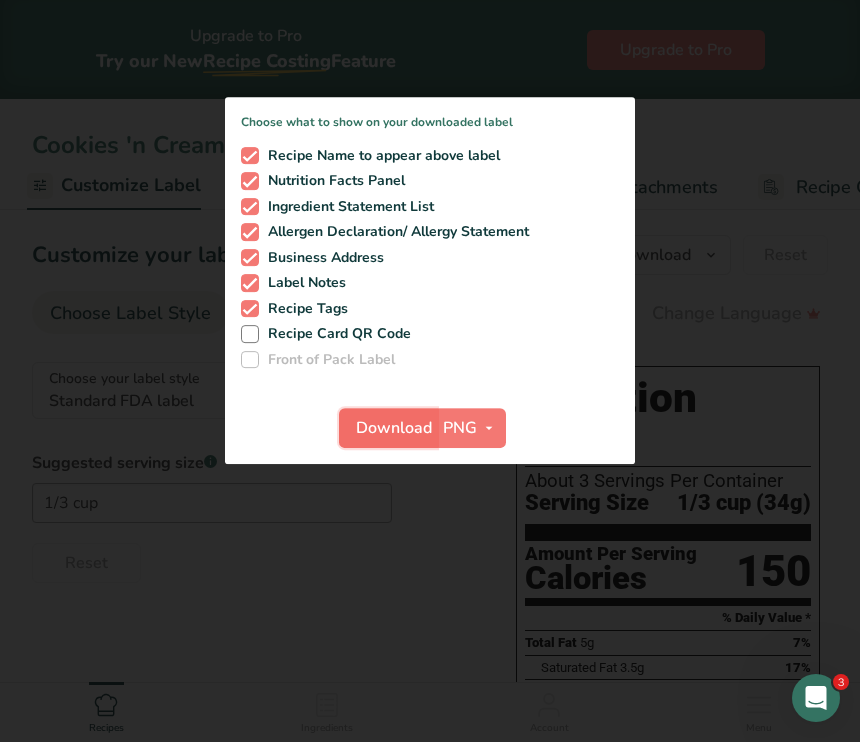 click on "Download" at bounding box center [394, 428] 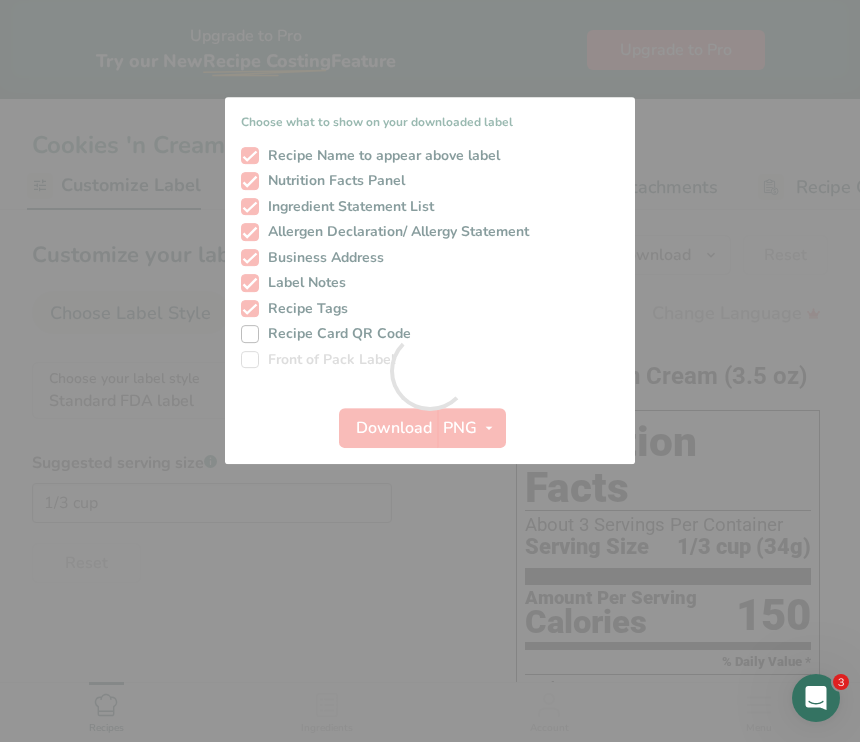 click at bounding box center [430, 371] 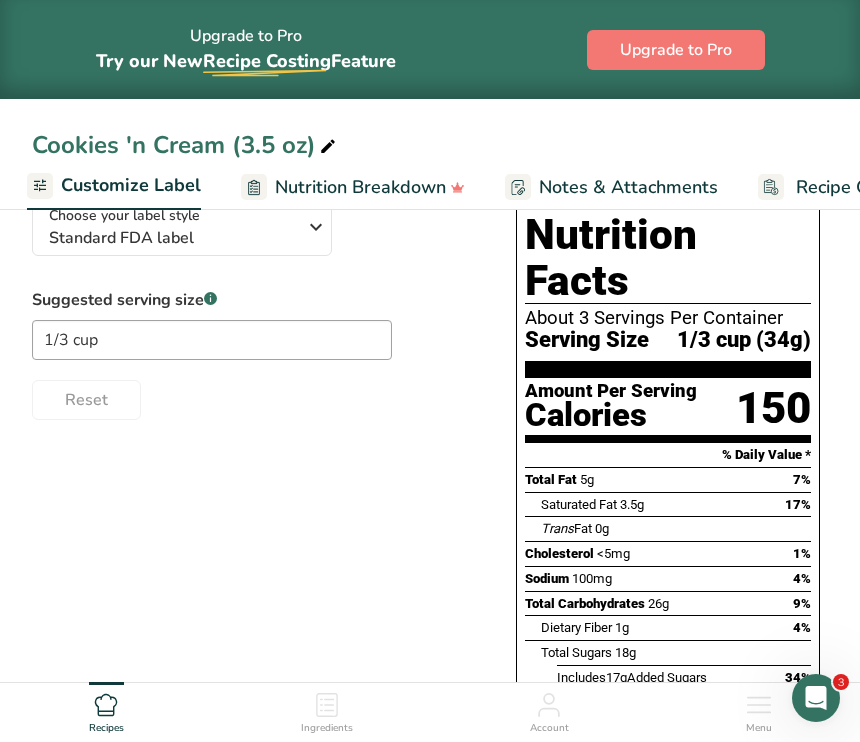 scroll, scrollTop: 0, scrollLeft: 0, axis: both 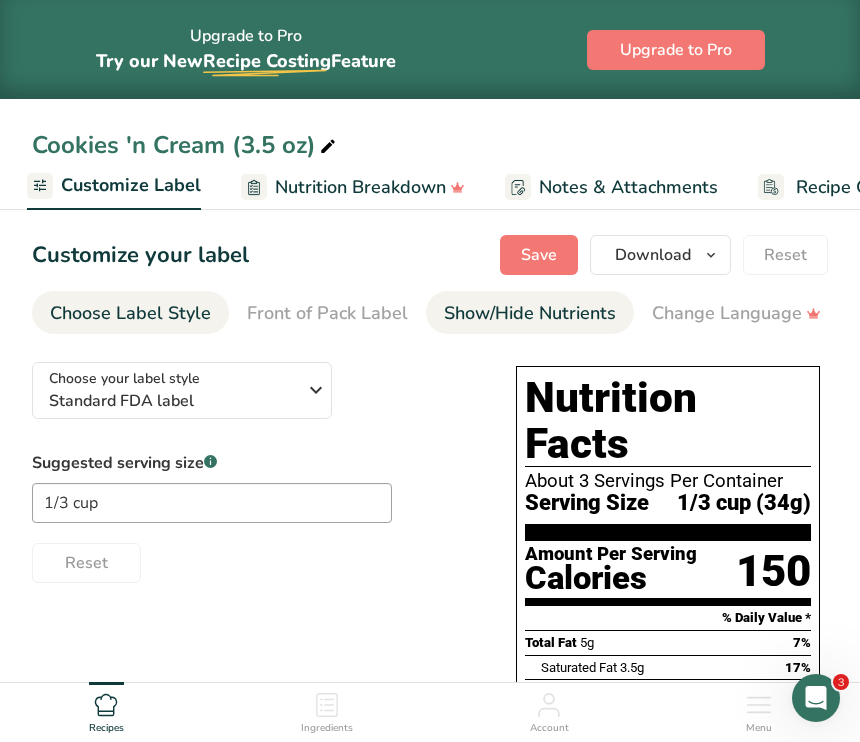 click on "Show/Hide Nutrients" at bounding box center [530, 313] 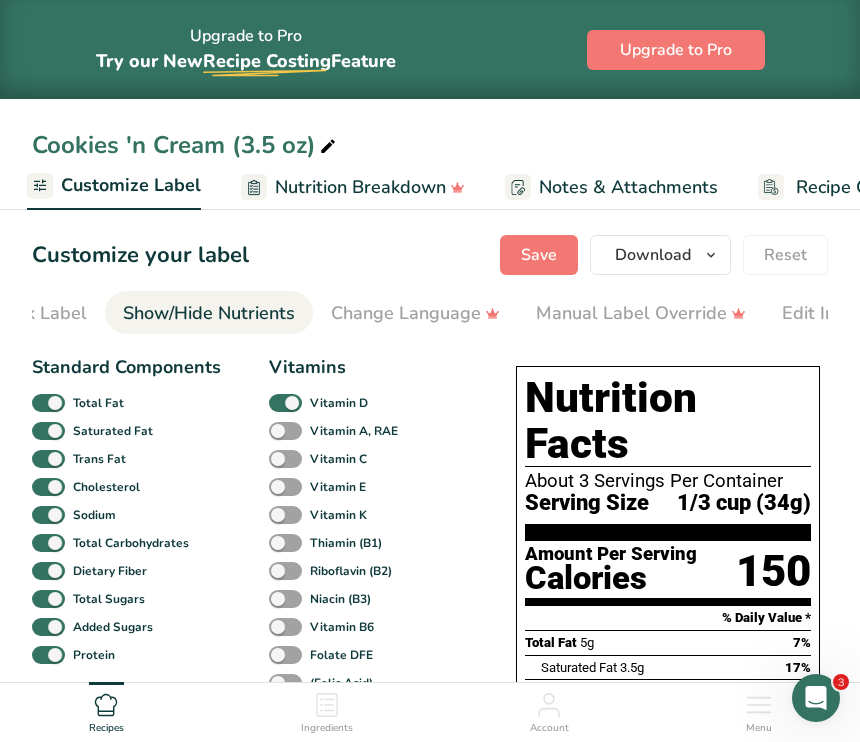 scroll, scrollTop: 0, scrollLeft: 388, axis: horizontal 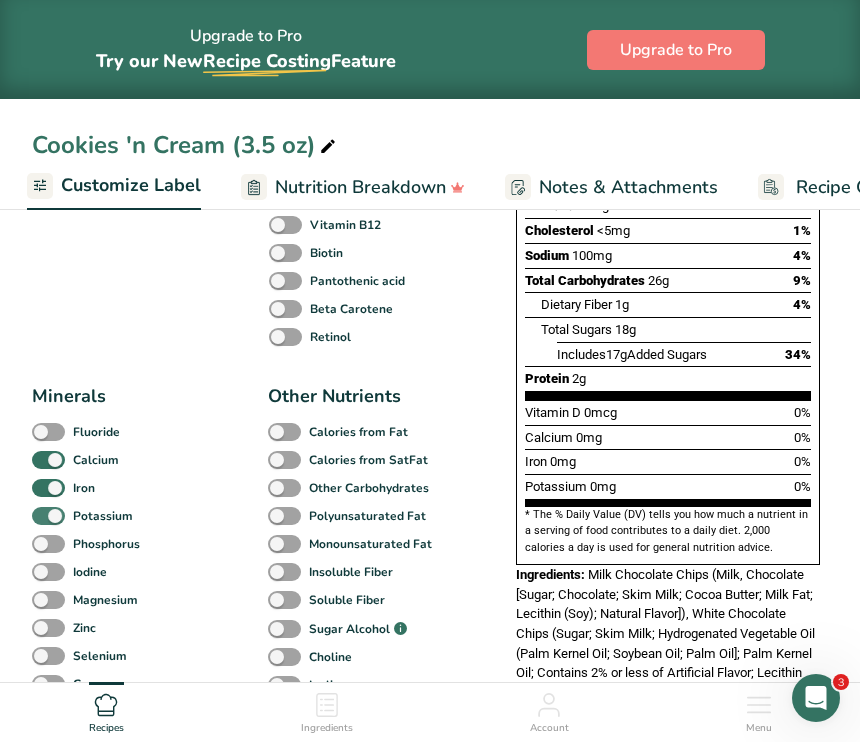click at bounding box center (48, 516) 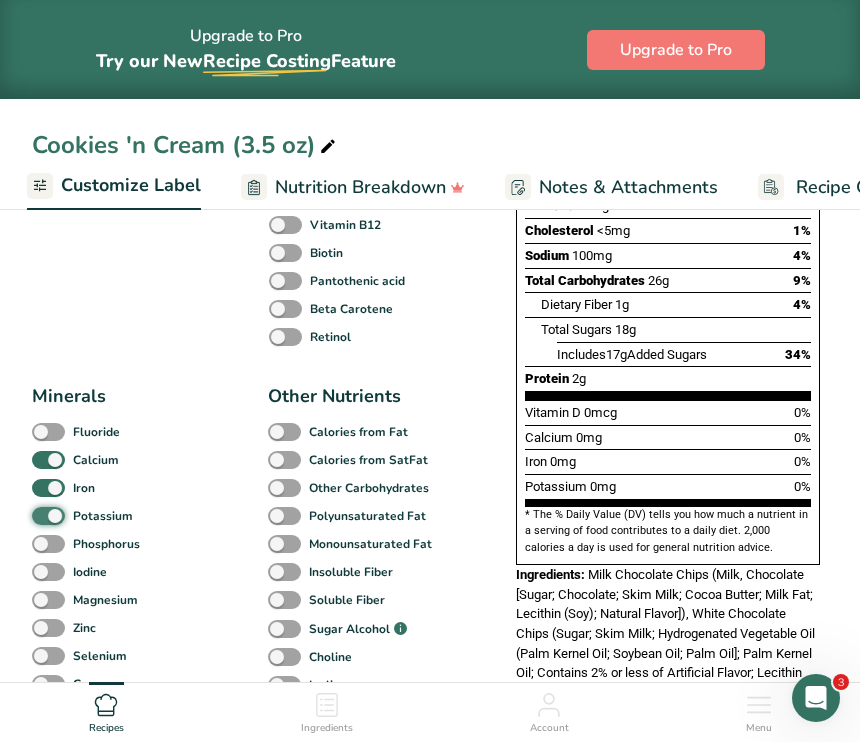 click on "Potassium" at bounding box center [38, 515] 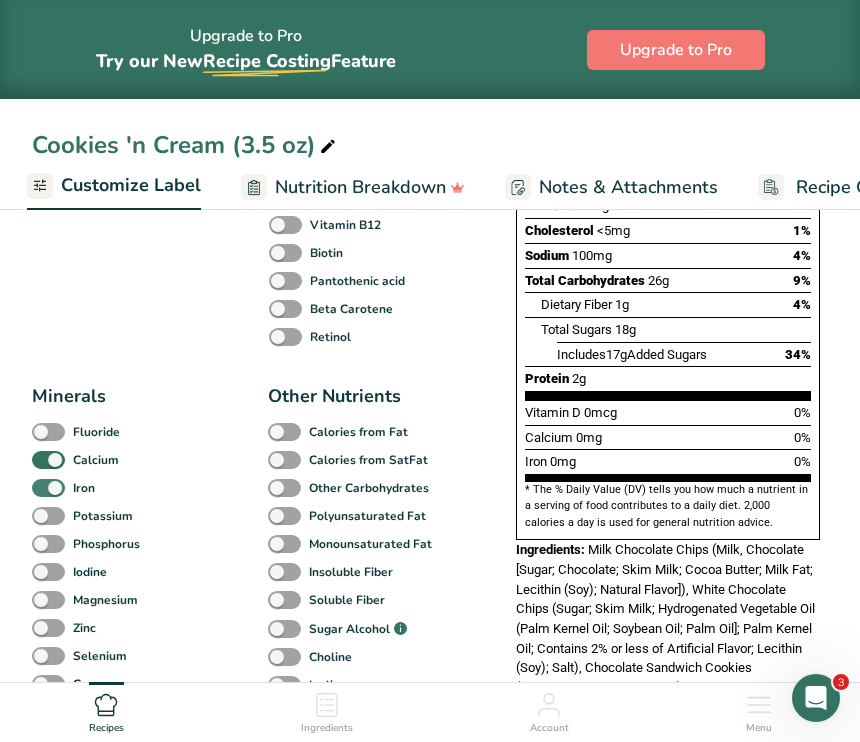 click at bounding box center [48, 488] 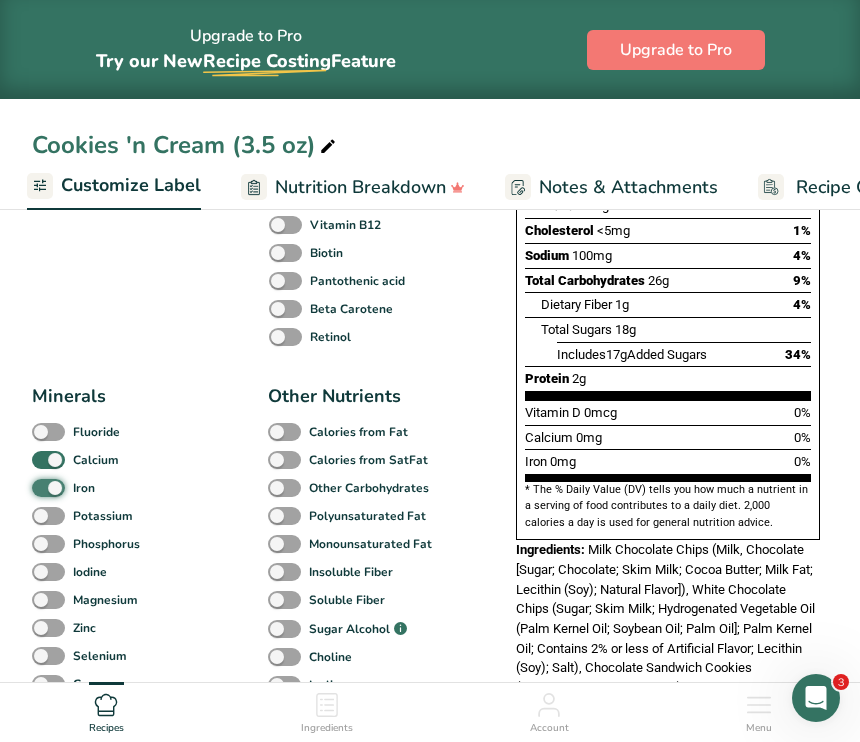 click on "Iron" at bounding box center (38, 487) 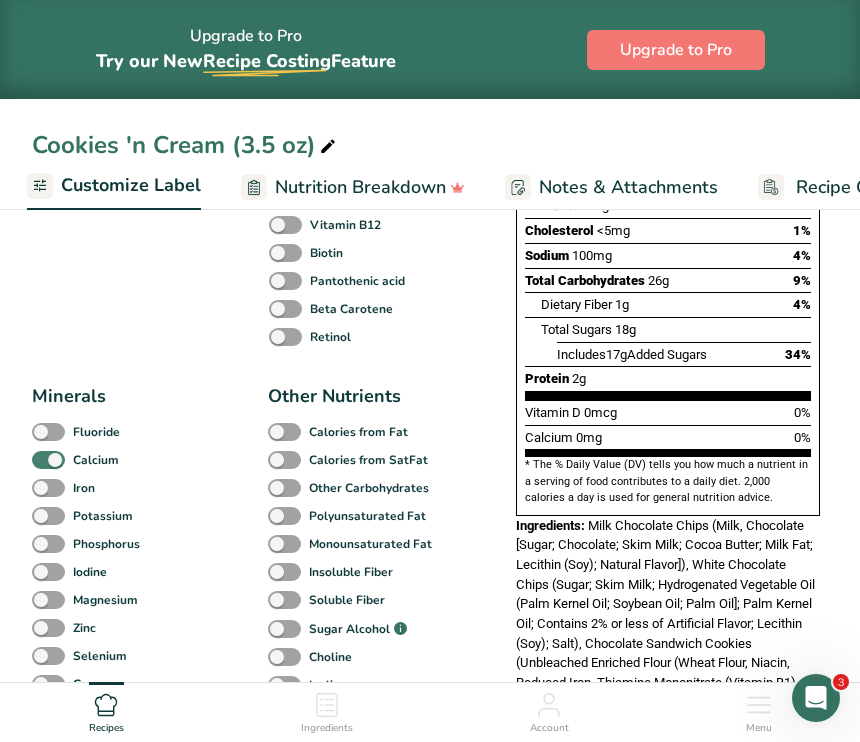 click at bounding box center (48, 460) 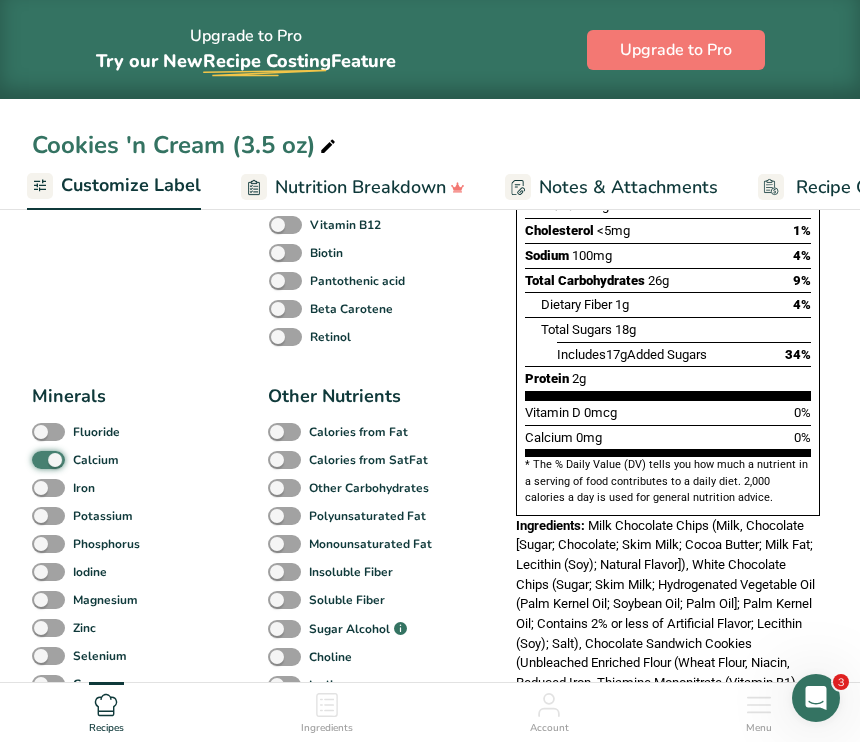click on "Calcium" at bounding box center [38, 459] 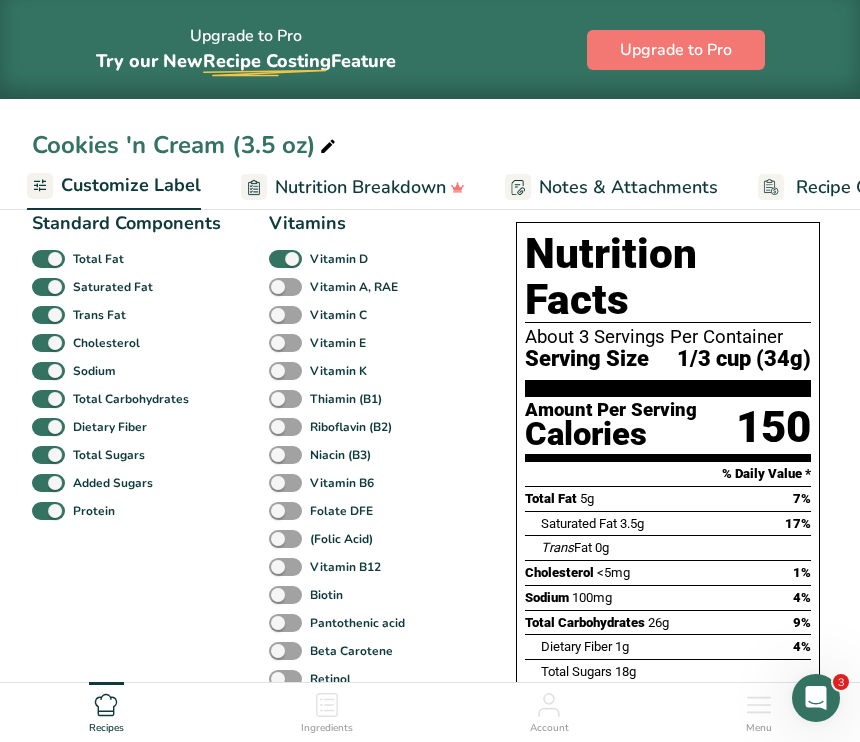 scroll, scrollTop: 139, scrollLeft: 0, axis: vertical 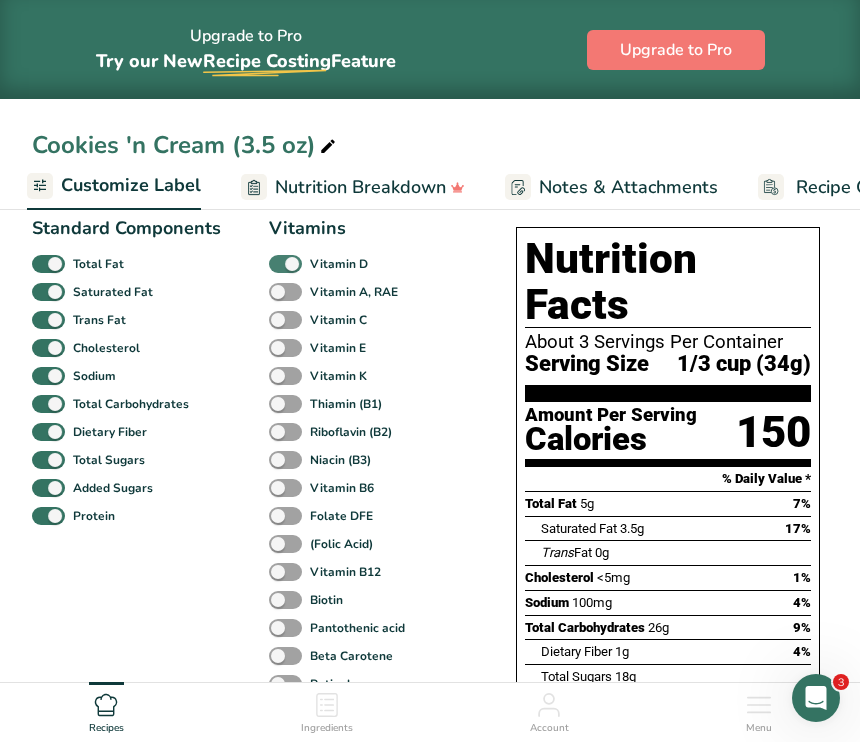 click at bounding box center (285, 264) 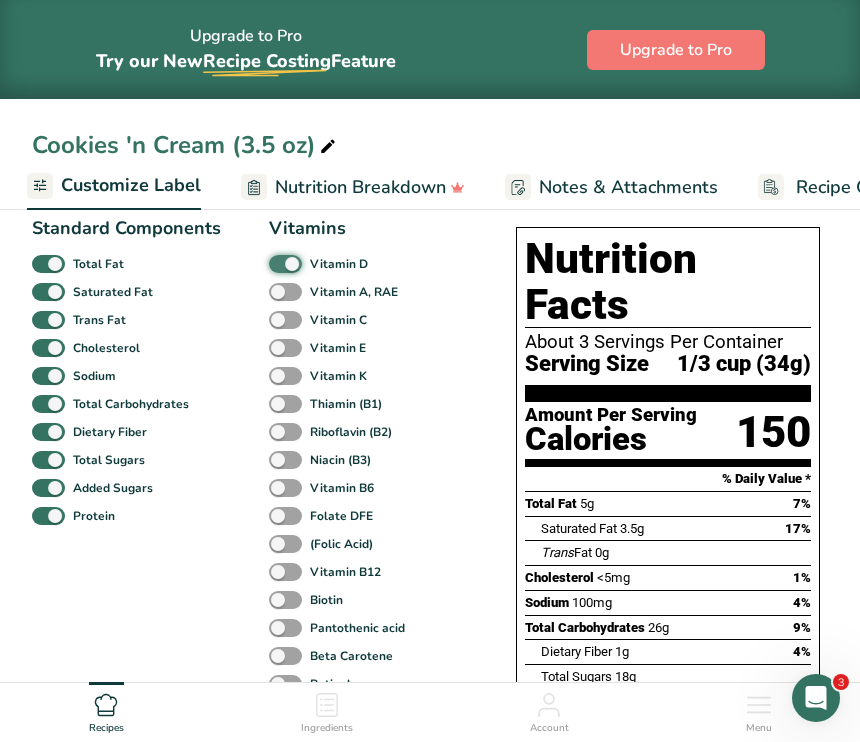 click on "Vitamin D" at bounding box center (275, 263) 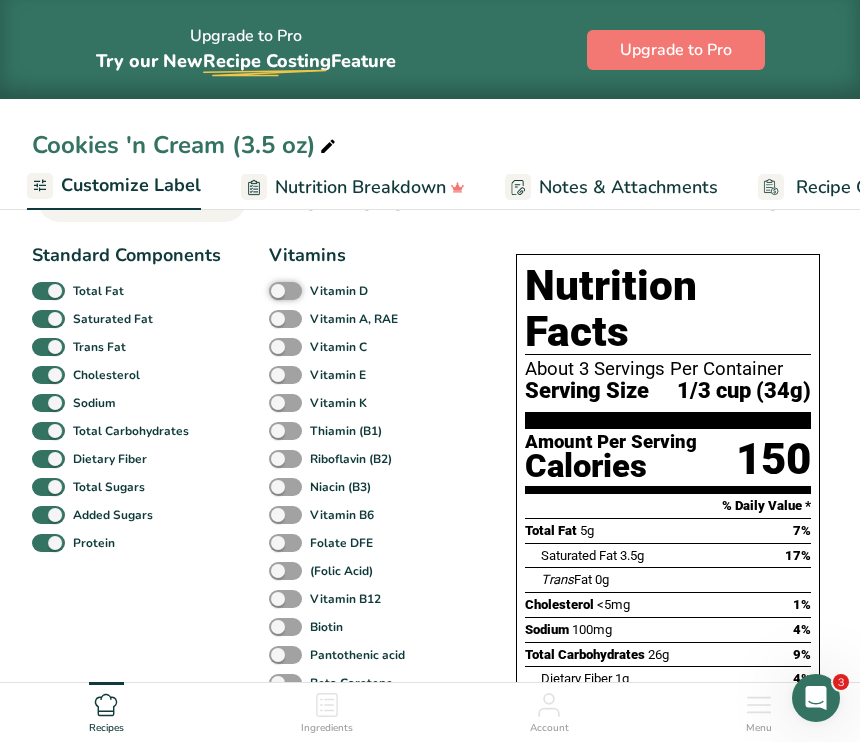 scroll, scrollTop: 0, scrollLeft: 0, axis: both 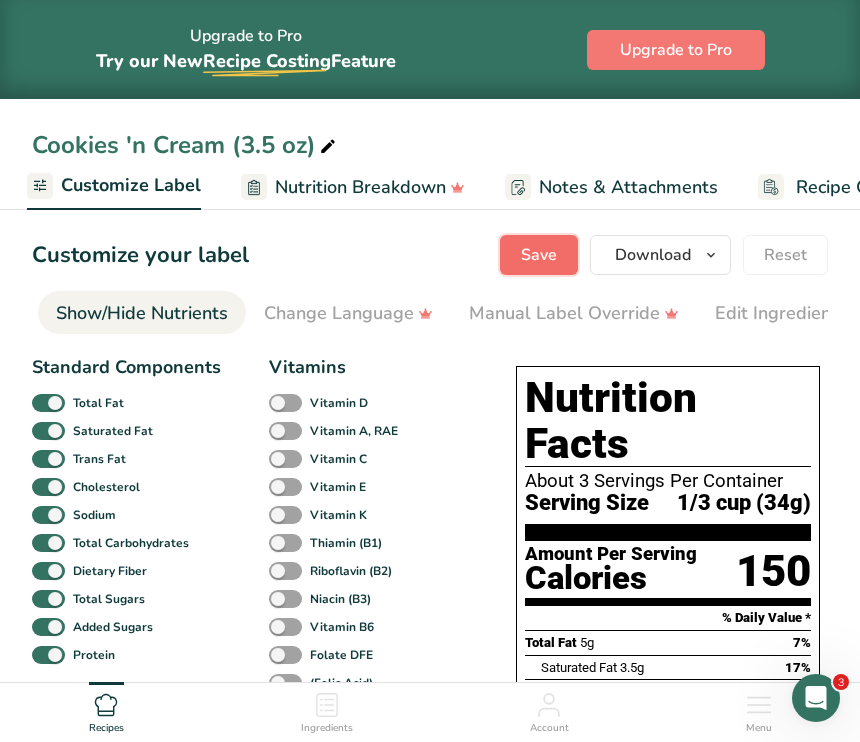 click on "Save" at bounding box center (539, 255) 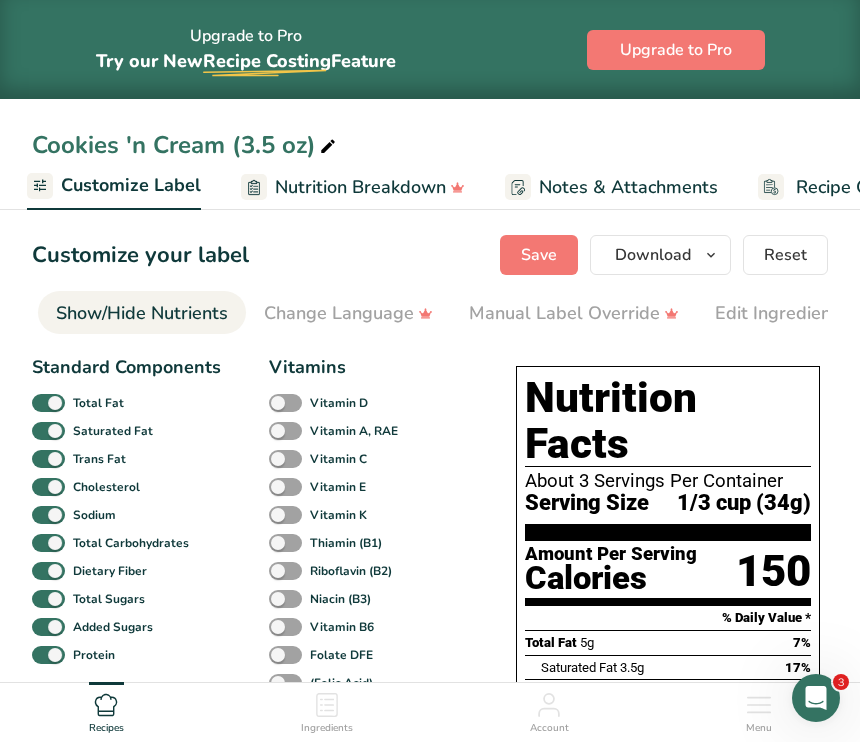 click 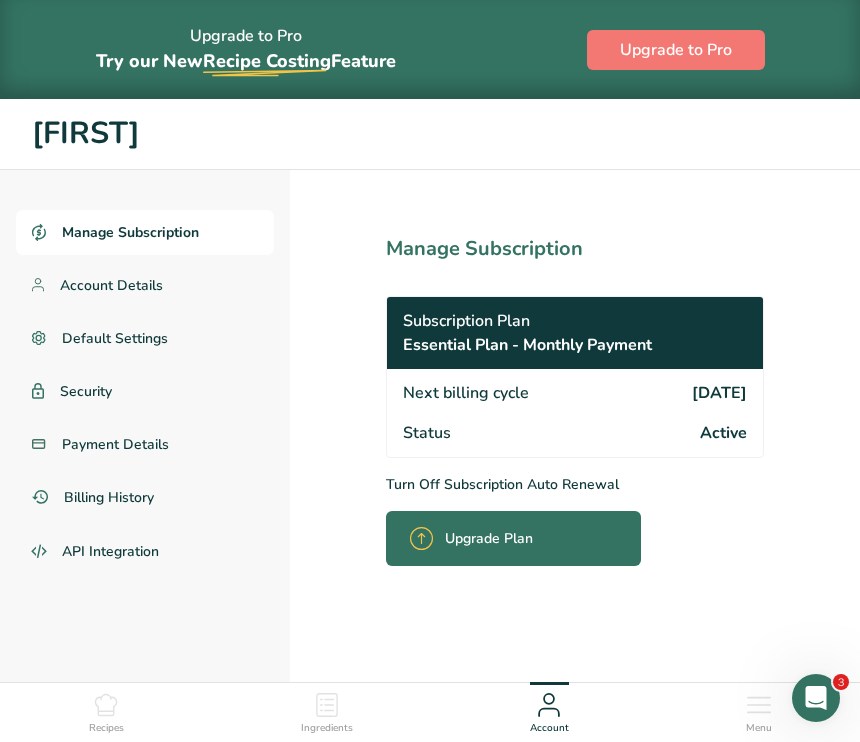 click on "Recipes
Ingredients
Account
Menu" at bounding box center (430, 710) 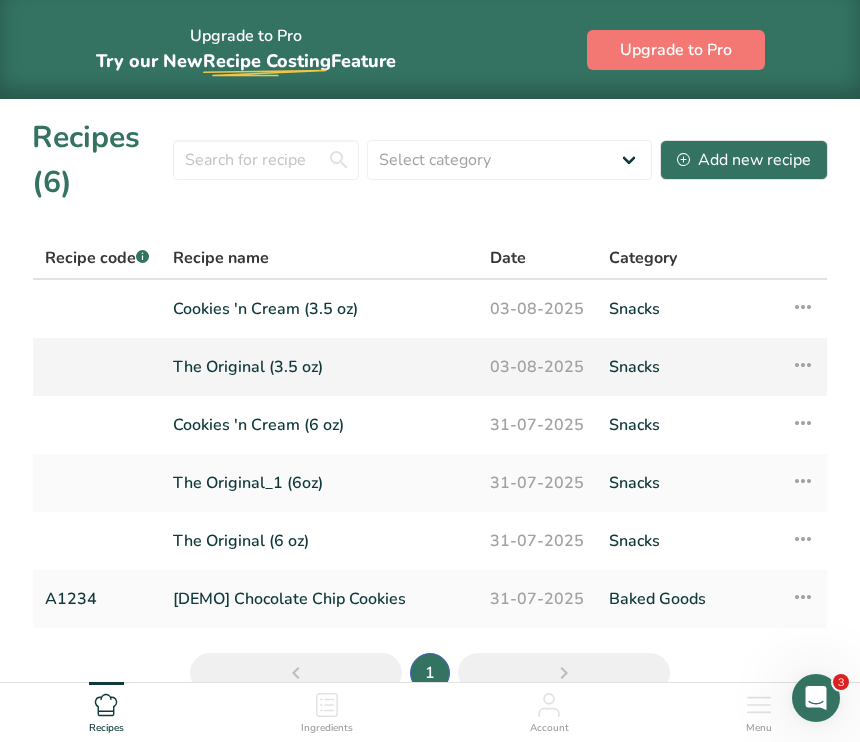 click on "The Original (3.5 oz)" at bounding box center [319, 367] 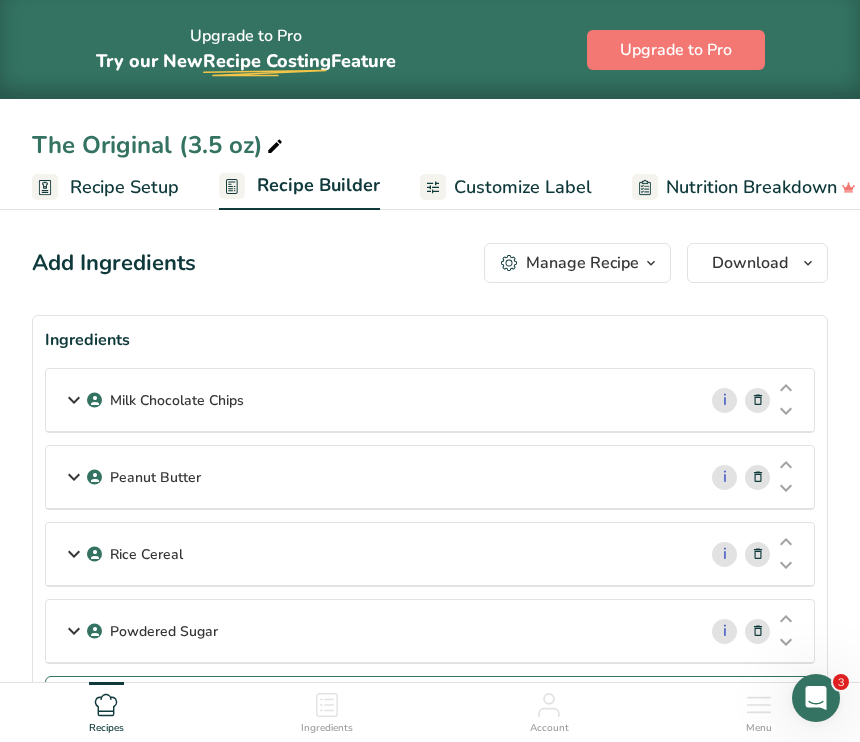 click on "Customize Label" at bounding box center (523, 187) 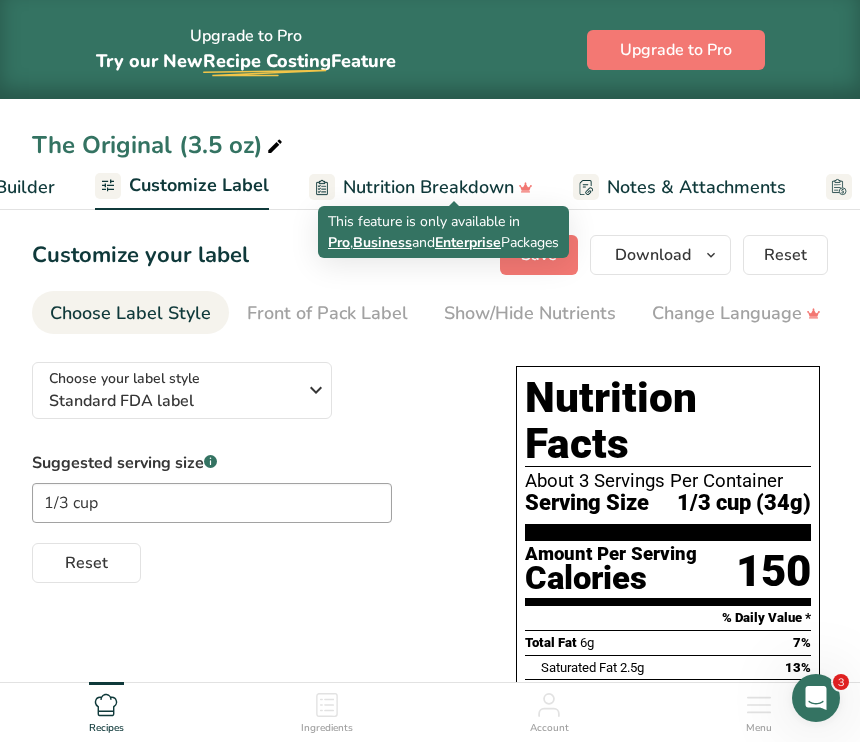 scroll, scrollTop: 0, scrollLeft: 390, axis: horizontal 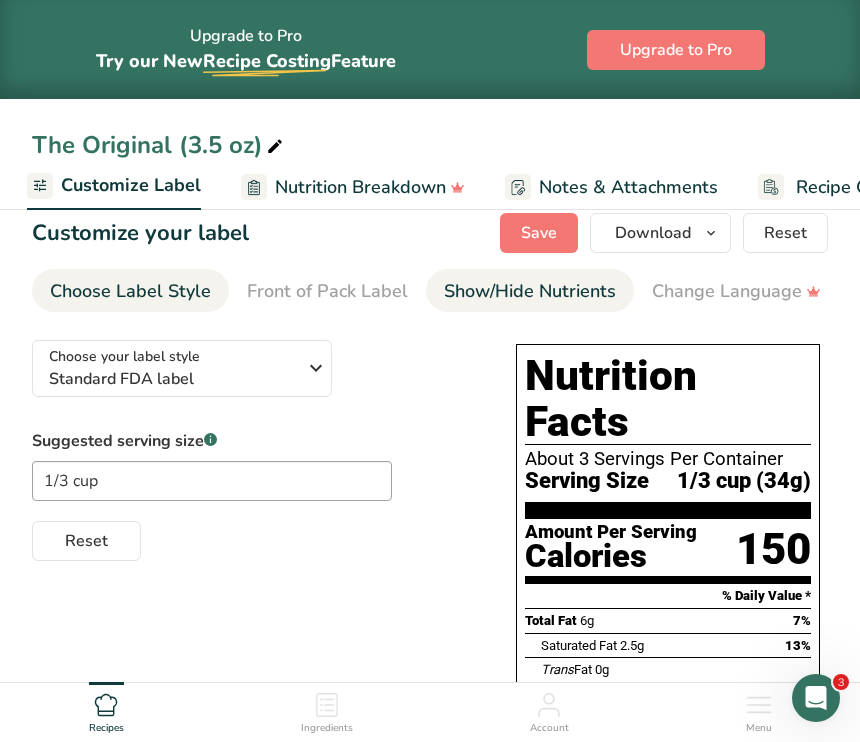 click on "Show/Hide Nutrients" at bounding box center [530, 291] 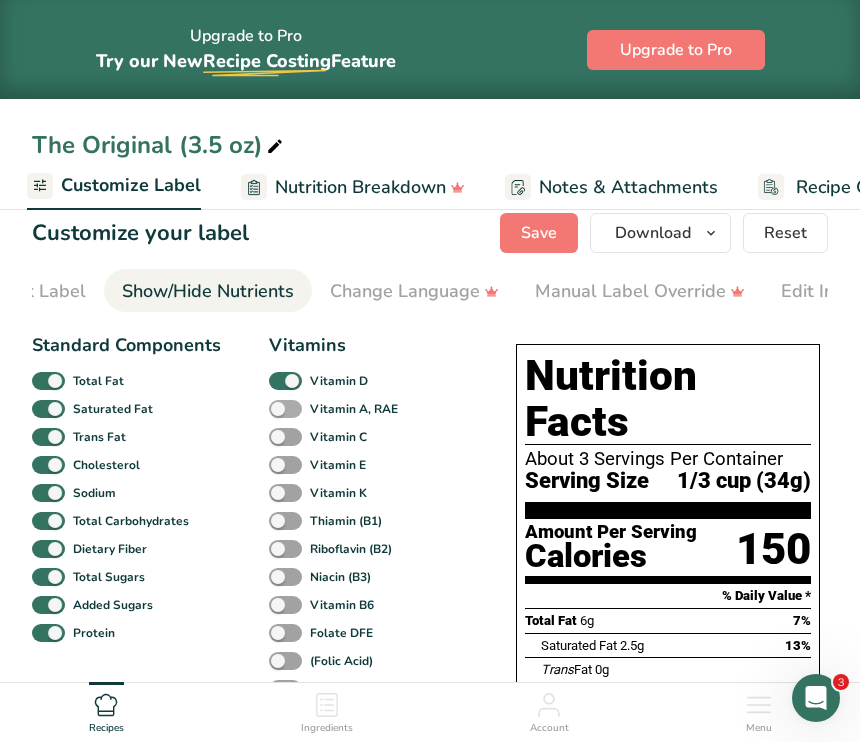 scroll, scrollTop: 0, scrollLeft: 388, axis: horizontal 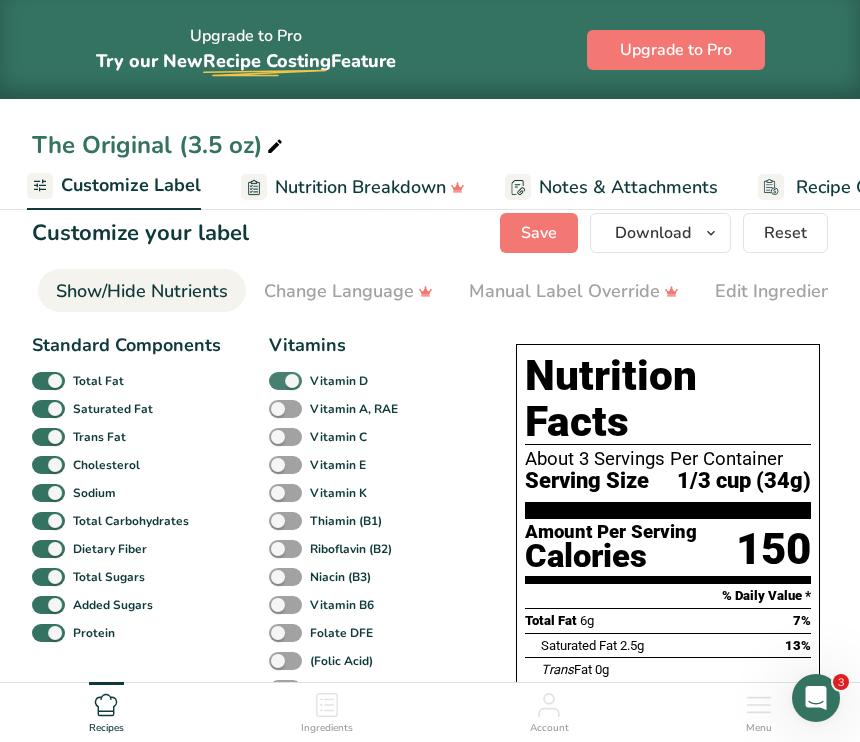 click at bounding box center (285, 381) 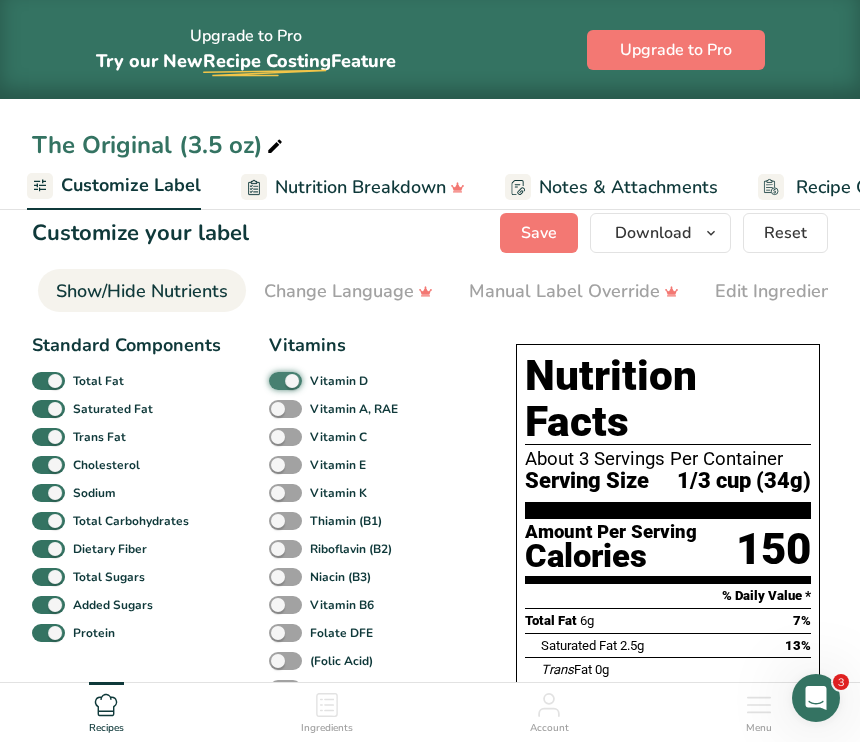 click on "Vitamin D" at bounding box center [275, 380] 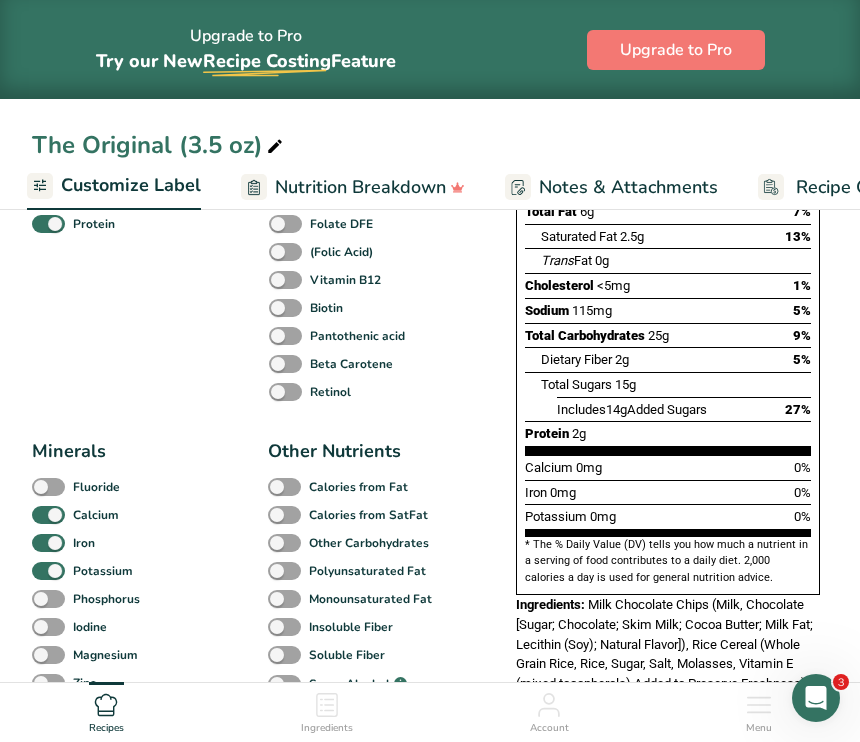 scroll, scrollTop: 452, scrollLeft: 0, axis: vertical 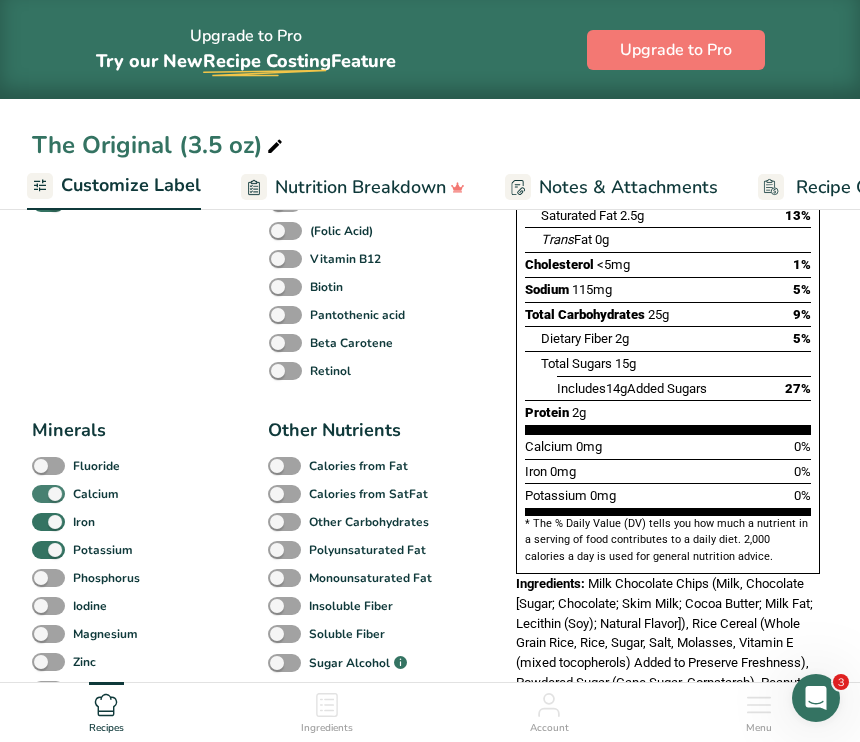 click at bounding box center (48, 494) 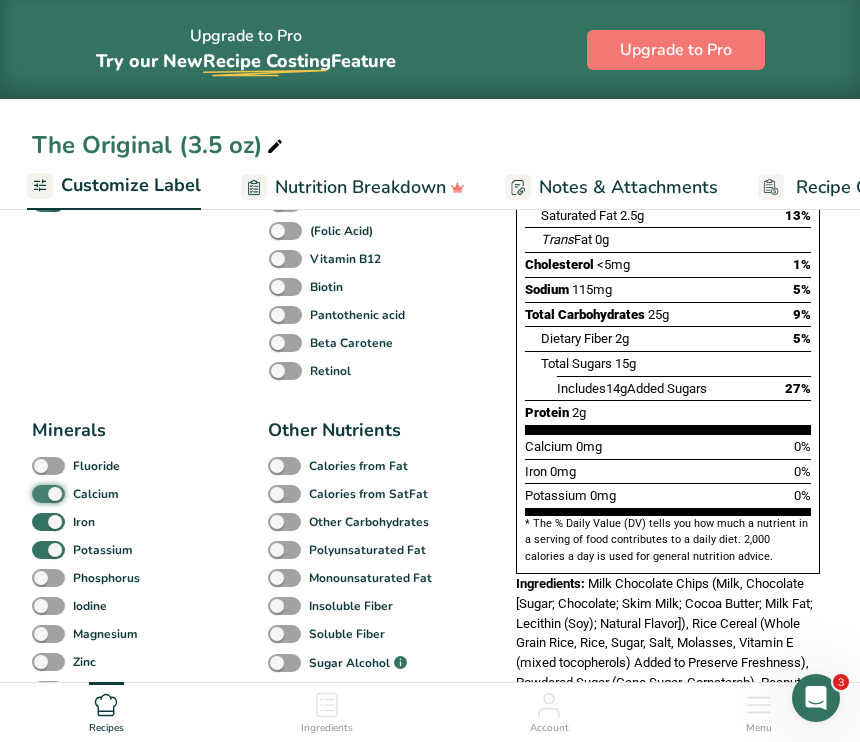 click on "Calcium" at bounding box center [38, 493] 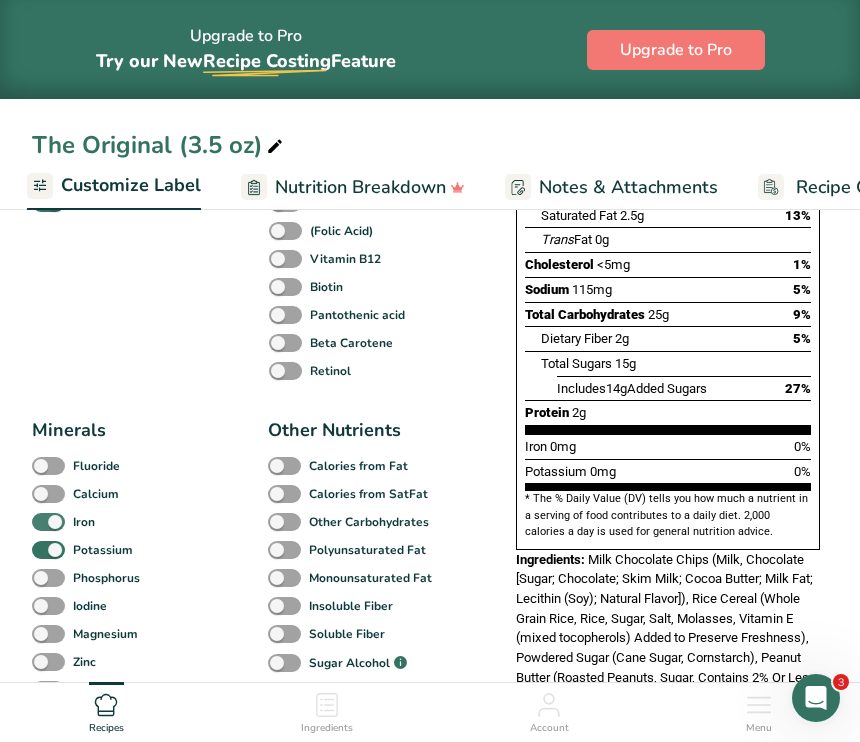 click at bounding box center [48, 522] 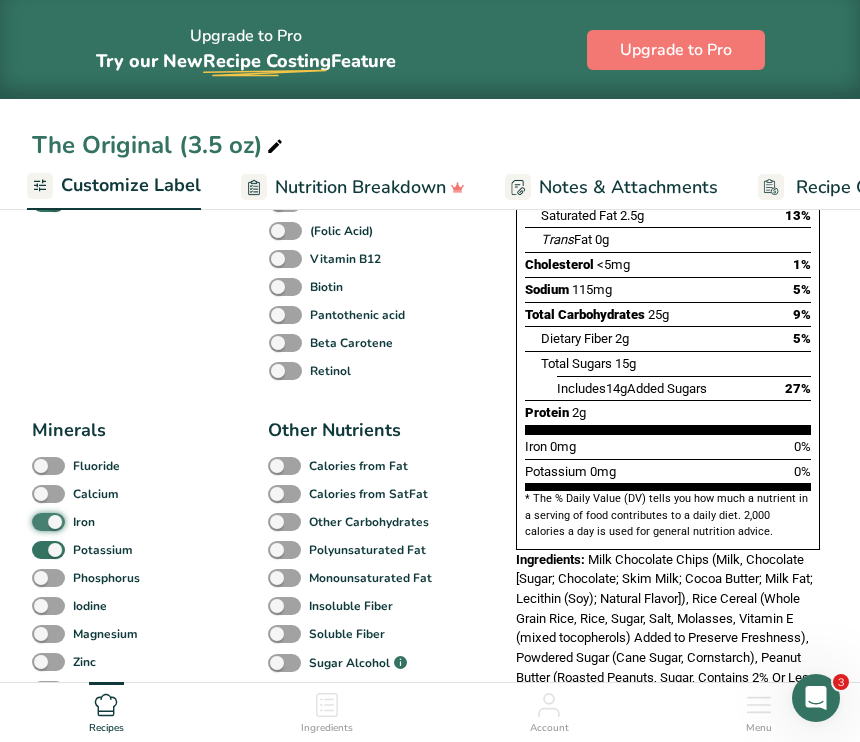 click on "Iron" at bounding box center (38, 521) 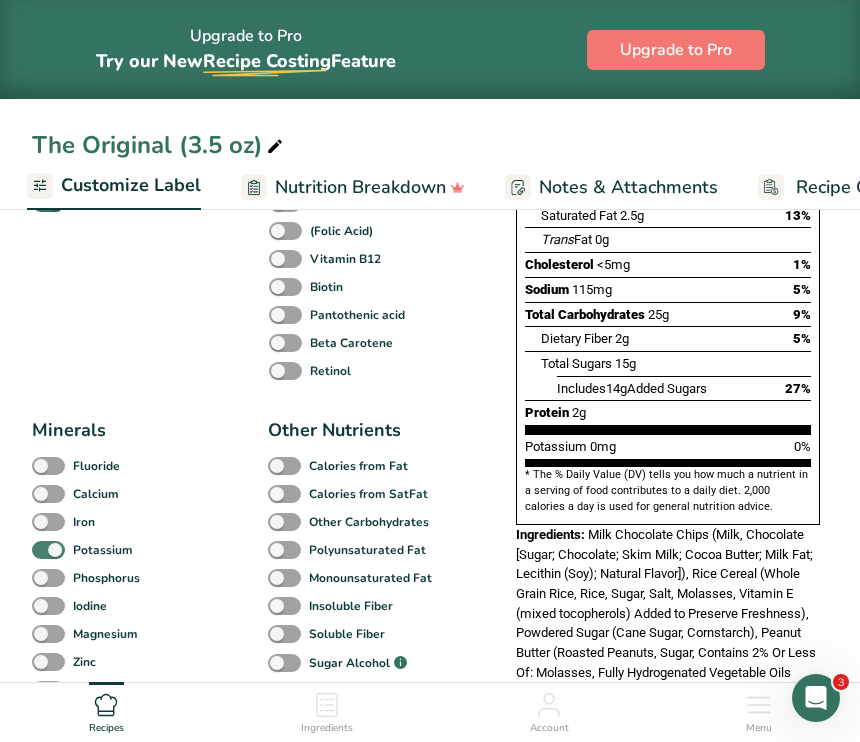 click at bounding box center [48, 550] 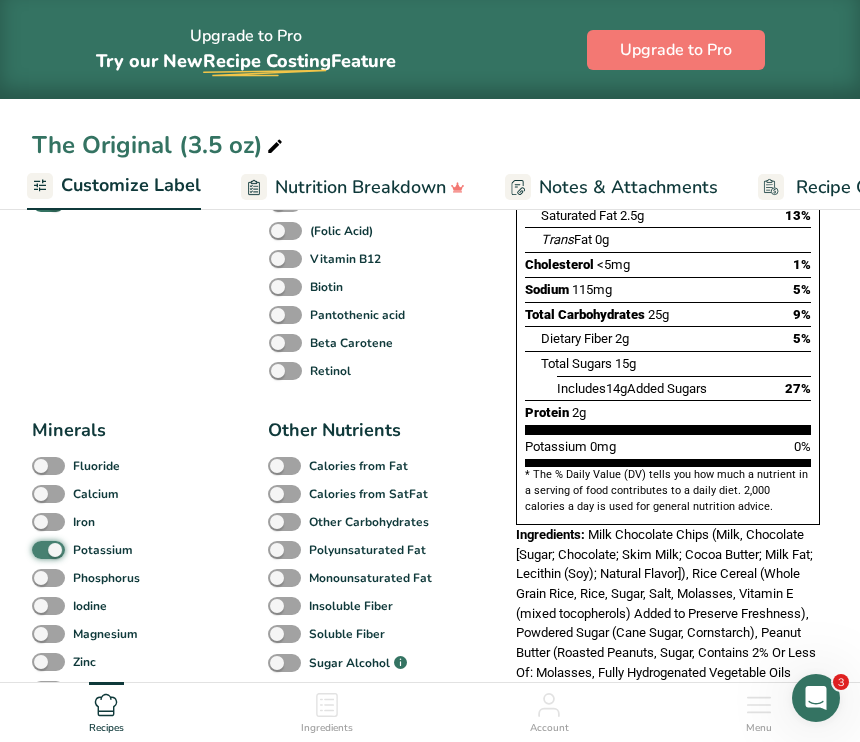 click on "Potassium" at bounding box center [38, 549] 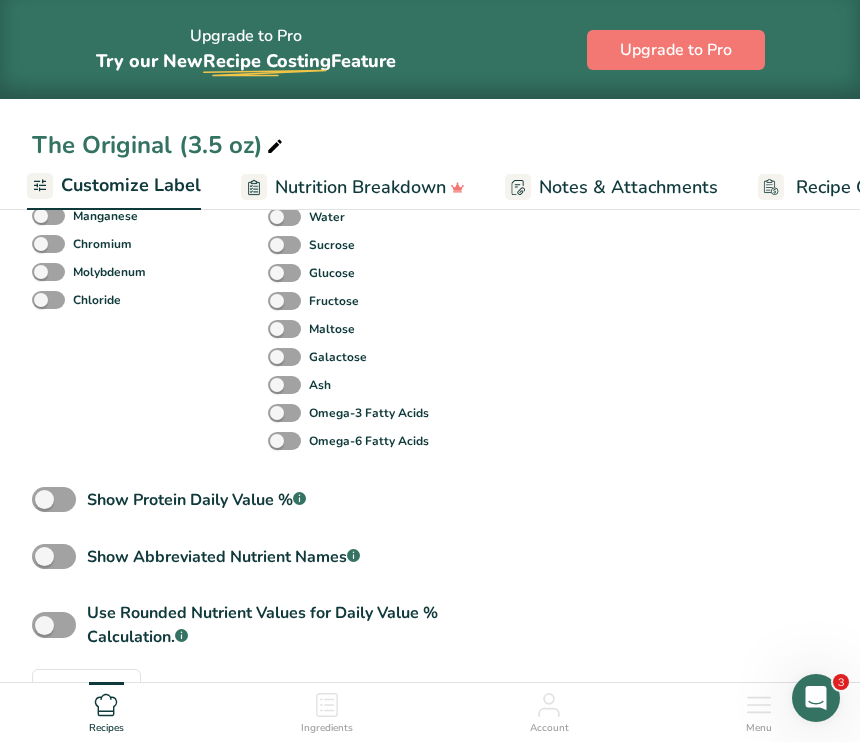 scroll, scrollTop: 1046, scrollLeft: 0, axis: vertical 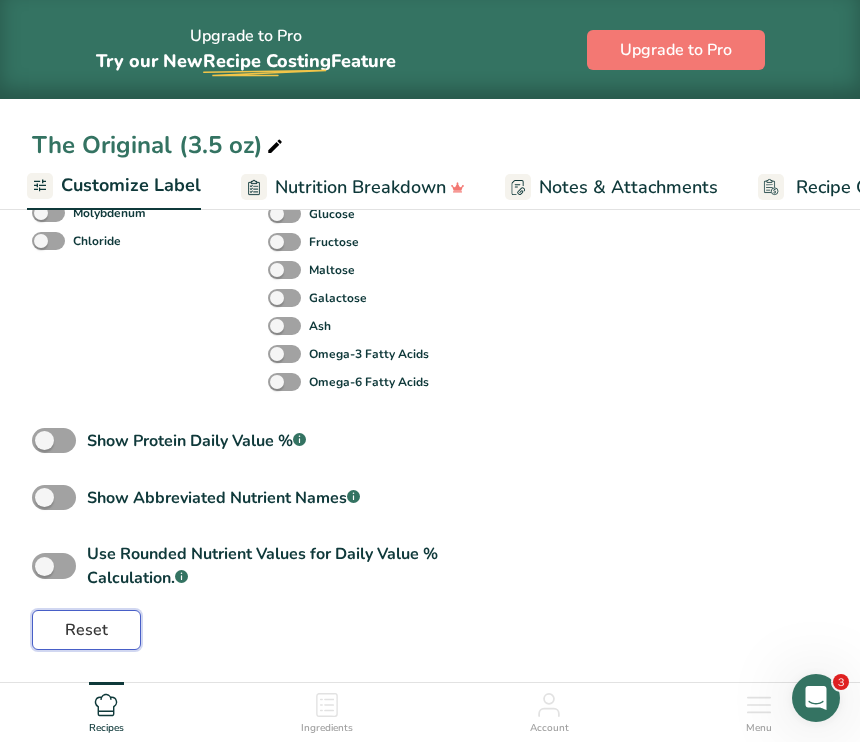 click on "Reset" at bounding box center (86, 630) 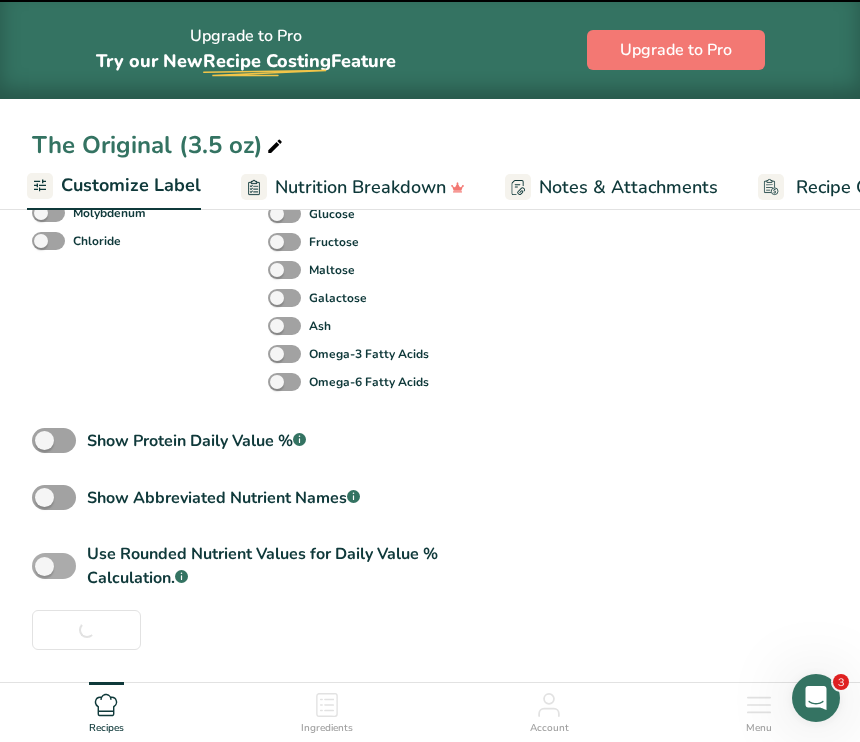 checkbox on "true" 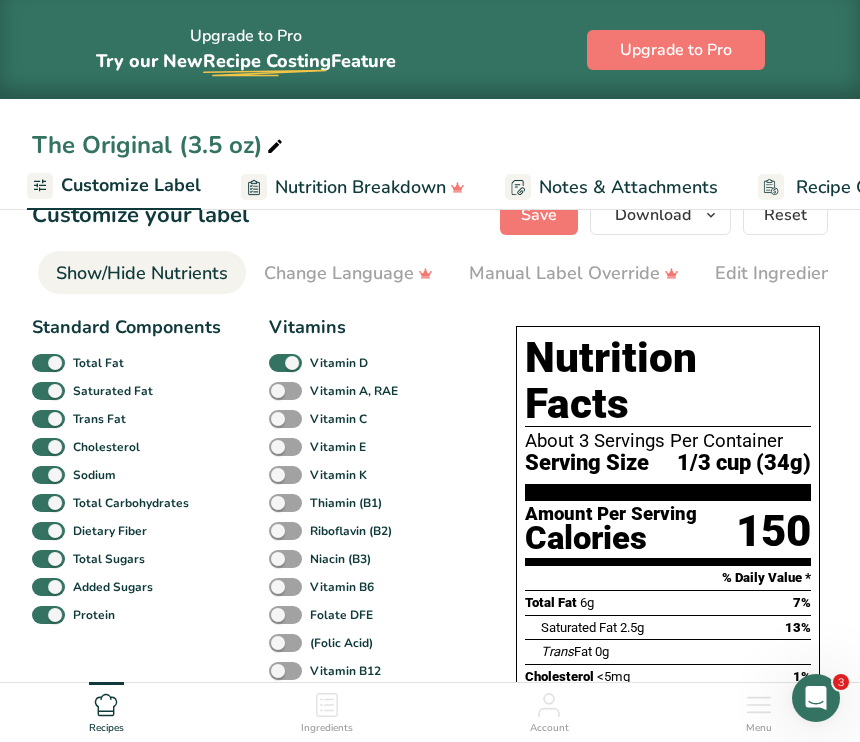 scroll, scrollTop: 4, scrollLeft: 0, axis: vertical 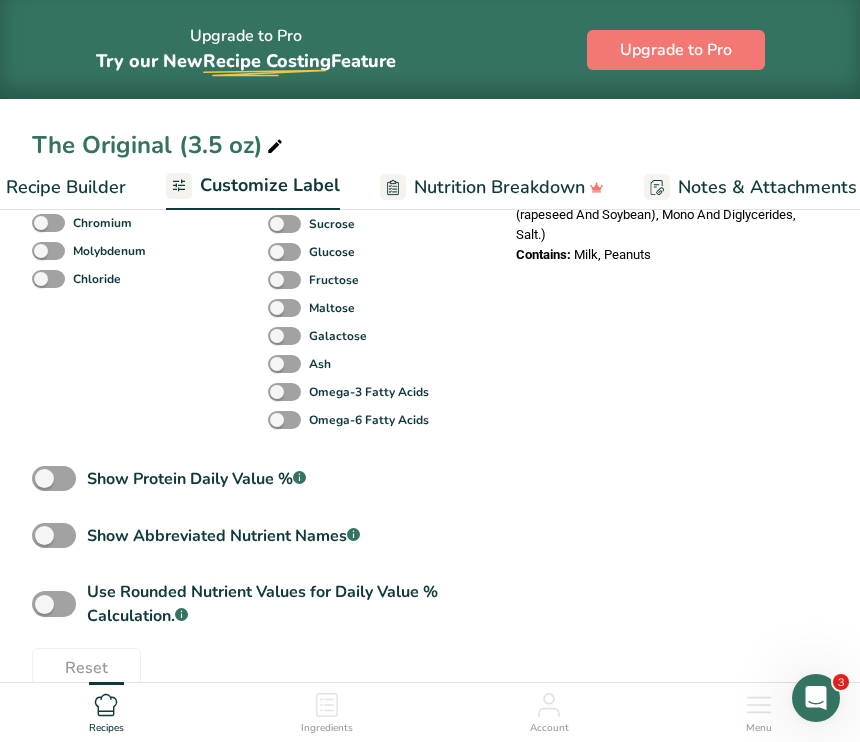 click 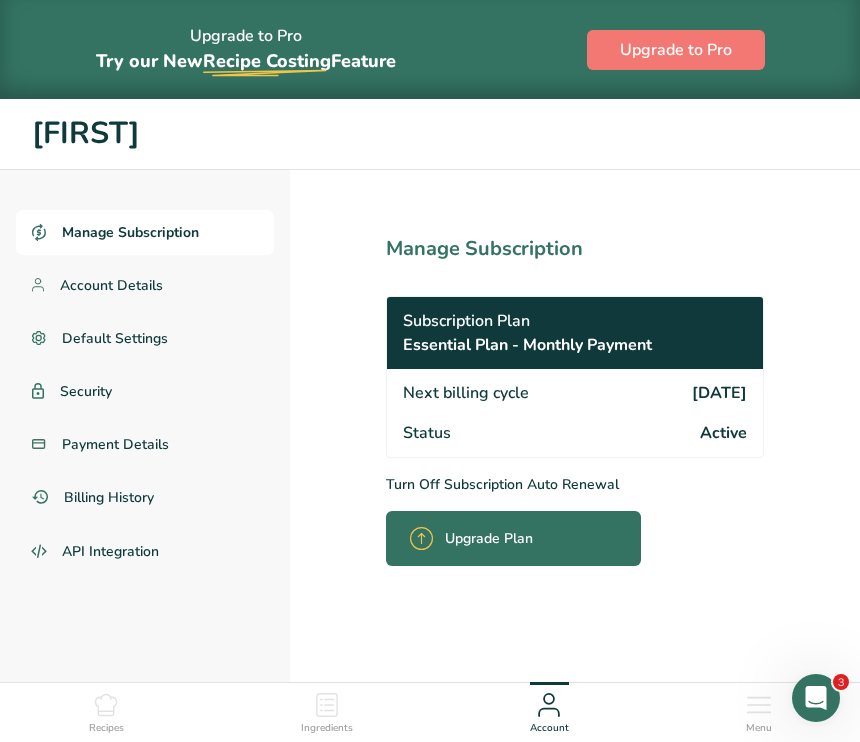 scroll, scrollTop: 159, scrollLeft: 0, axis: vertical 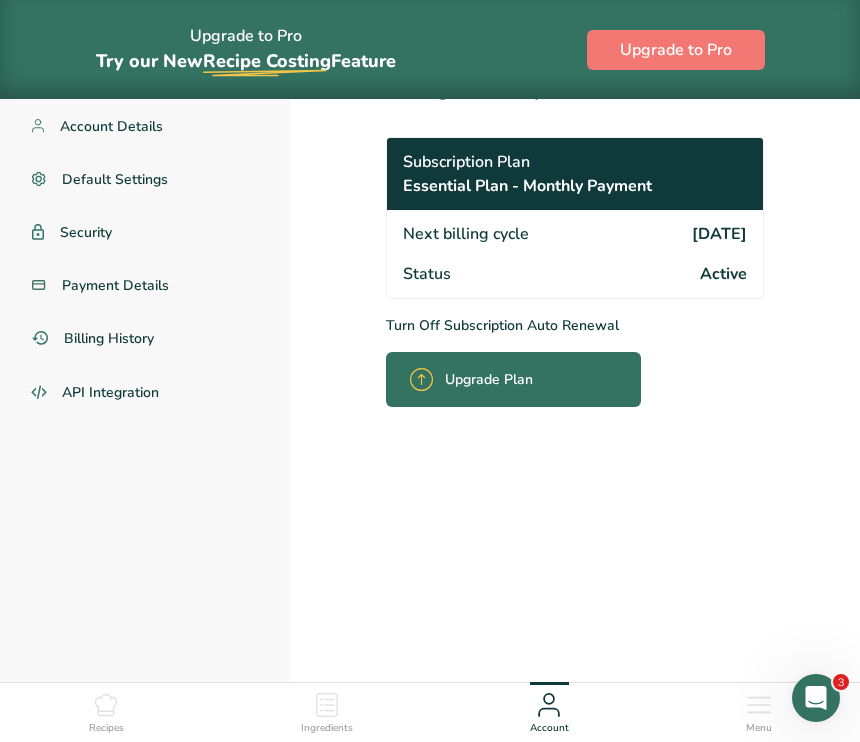 click 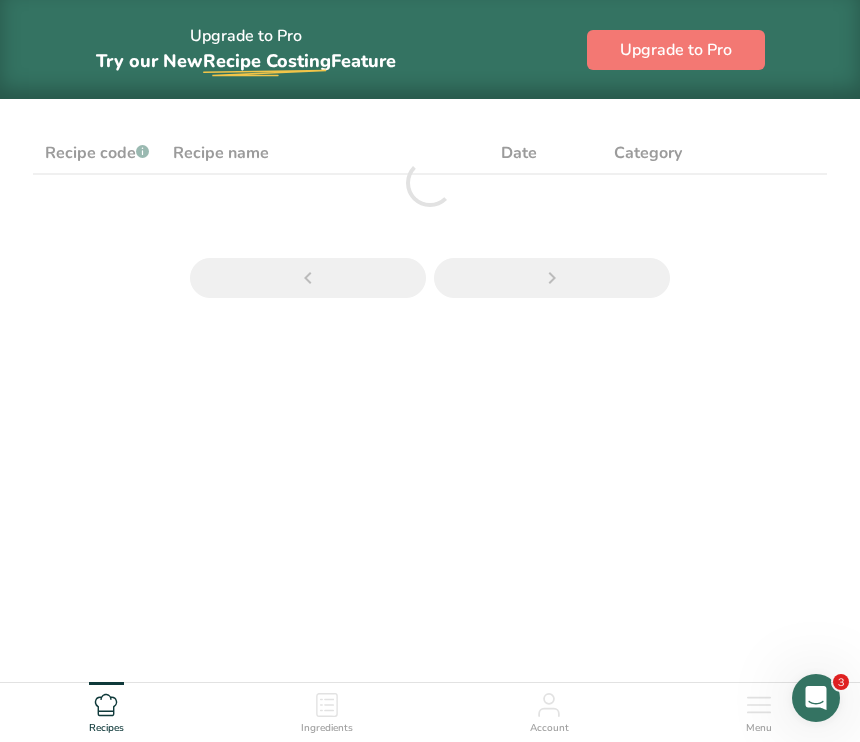 scroll, scrollTop: 0, scrollLeft: 0, axis: both 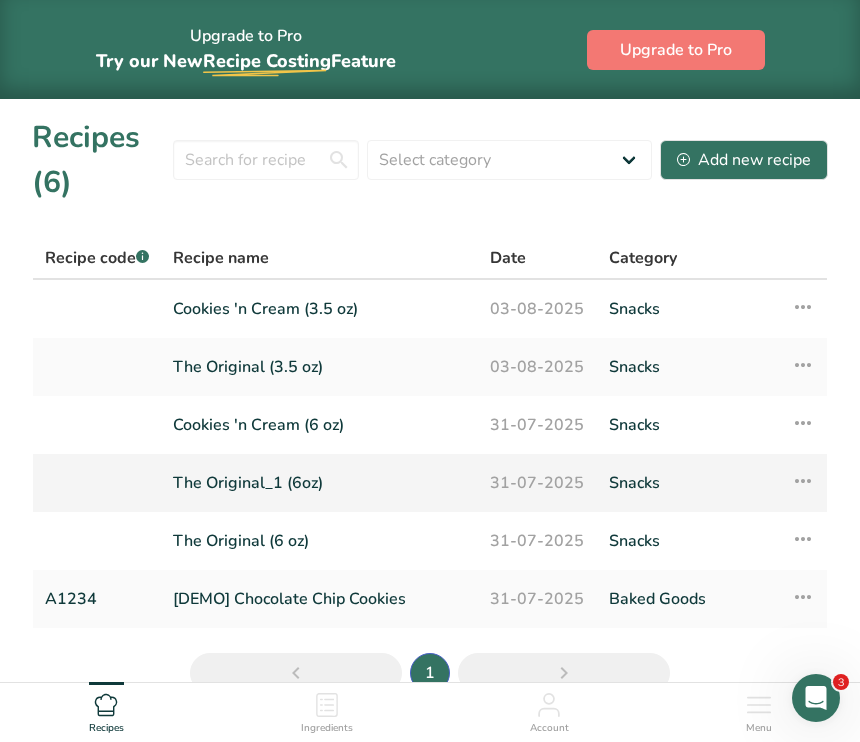 click on "The Original_1 (6oz)" at bounding box center (319, 483) 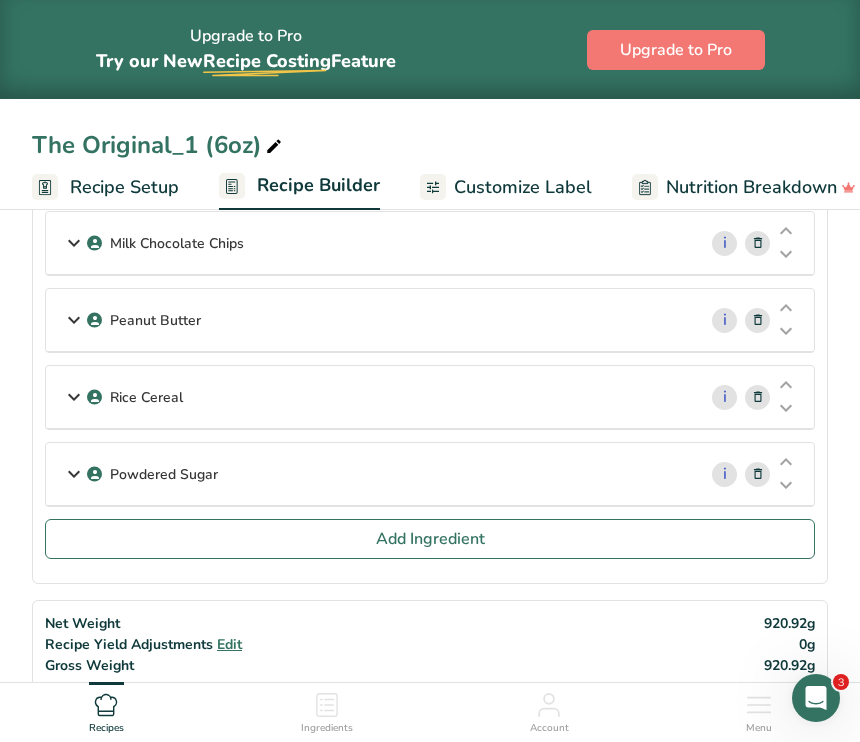 scroll, scrollTop: 0, scrollLeft: 0, axis: both 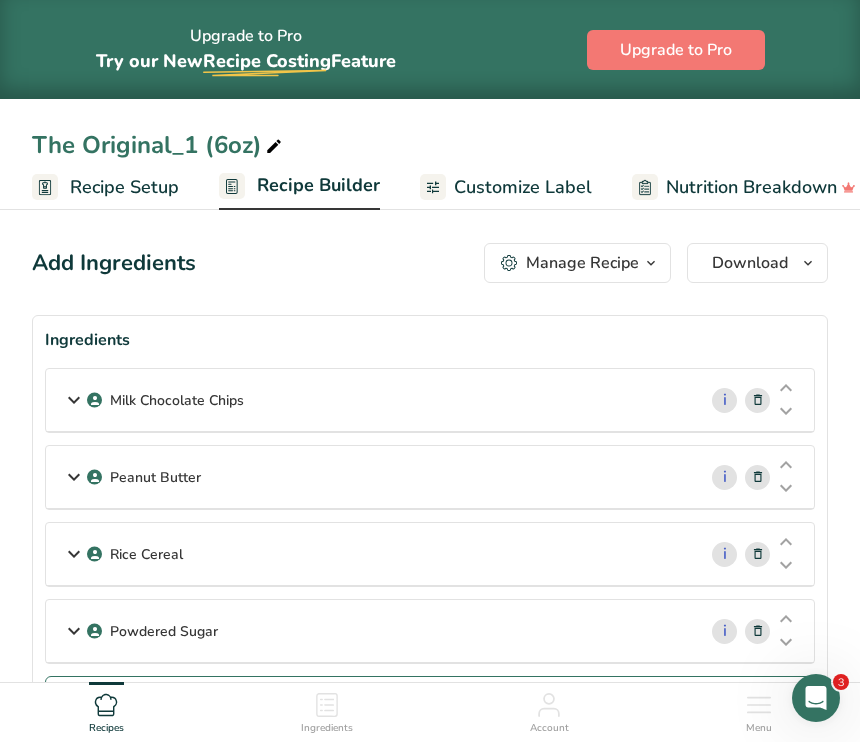 click on "Recipe Builder" at bounding box center (318, 185) 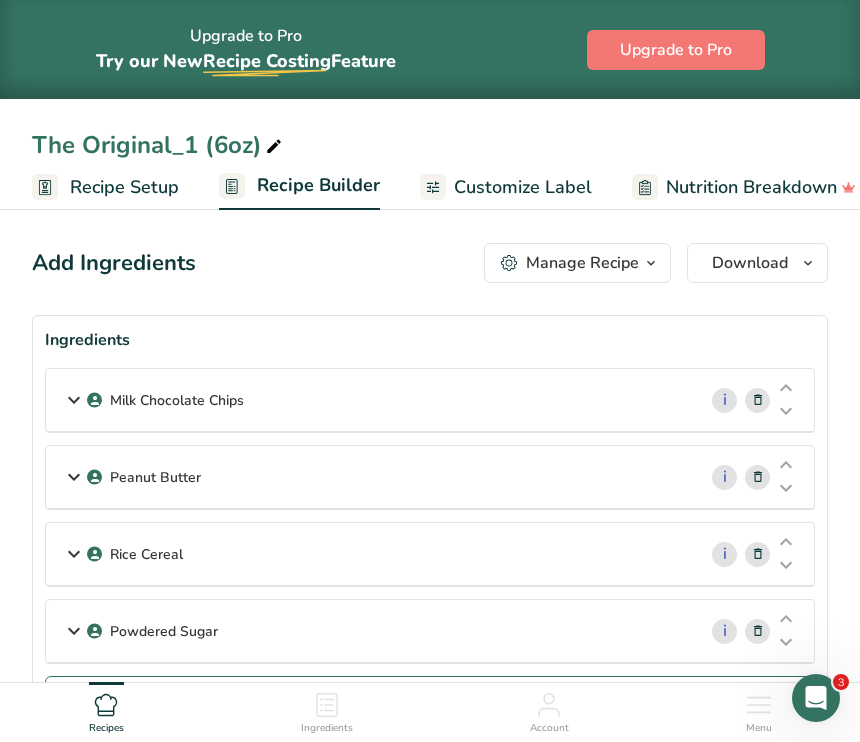 scroll, scrollTop: 0, scrollLeft: 193, axis: horizontal 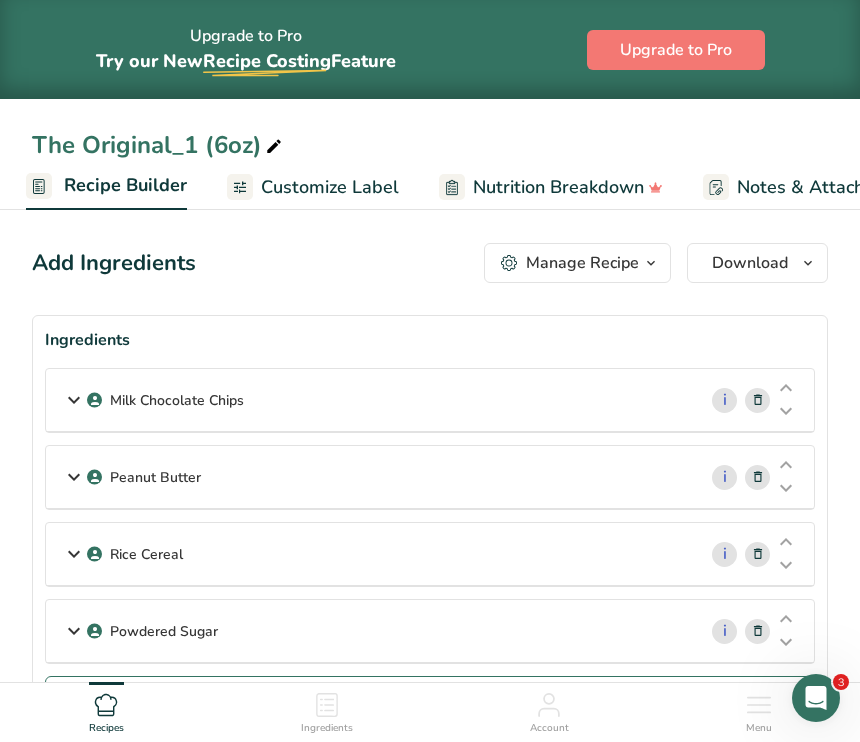 click on "Customize Label" at bounding box center (330, 187) 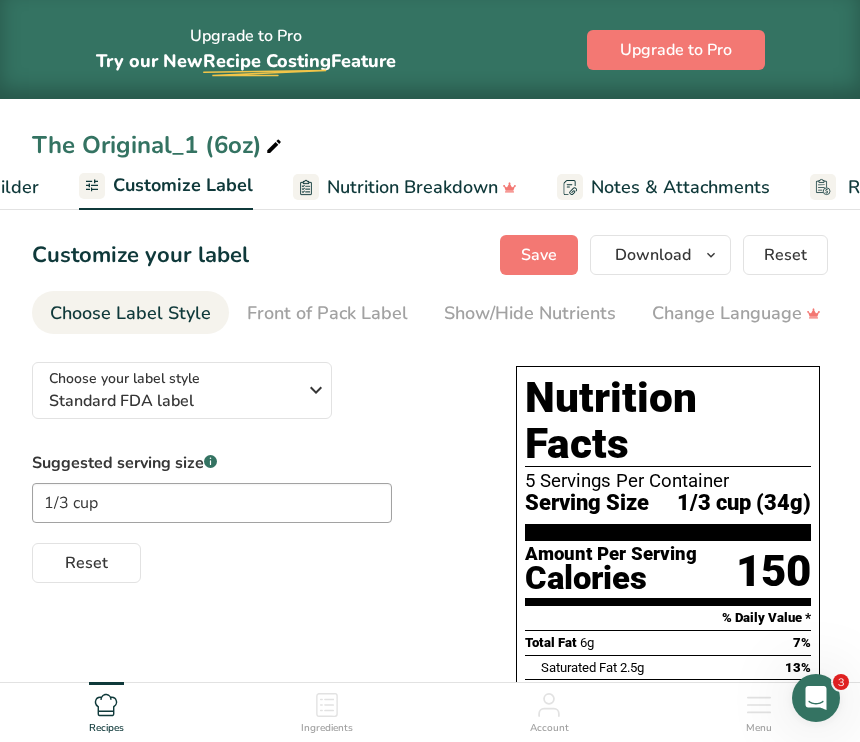 scroll, scrollTop: 0, scrollLeft: 390, axis: horizontal 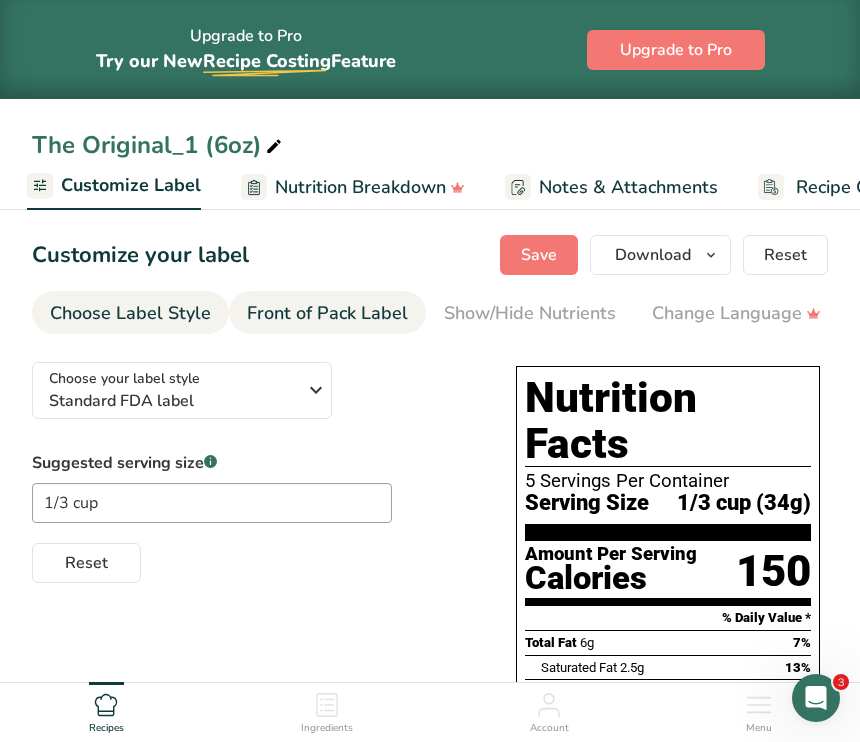 click on "Front of Pack Label" at bounding box center (327, 313) 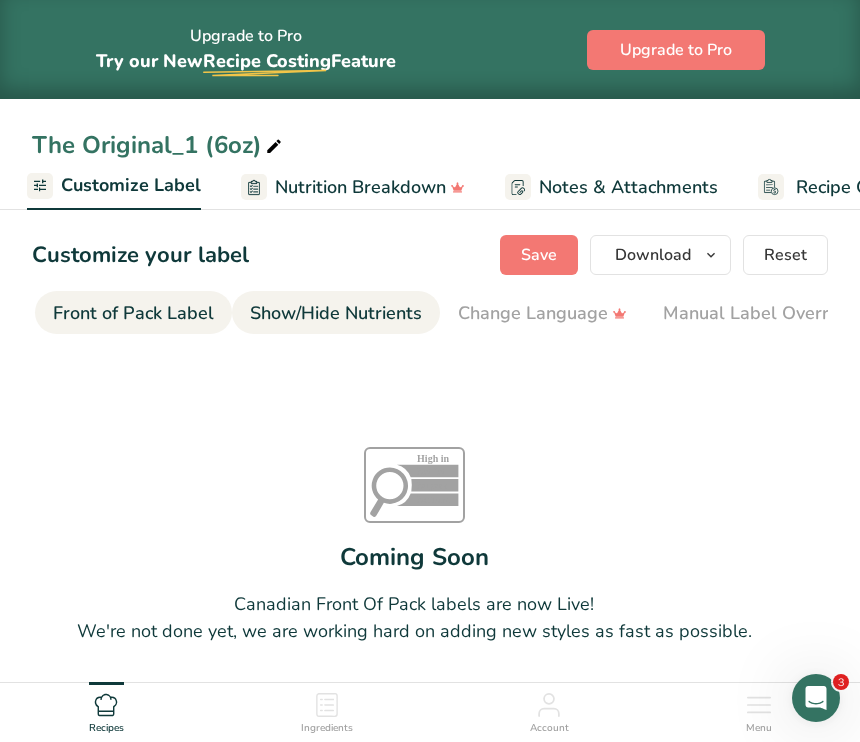 click on "Show/Hide Nutrients" at bounding box center [336, 313] 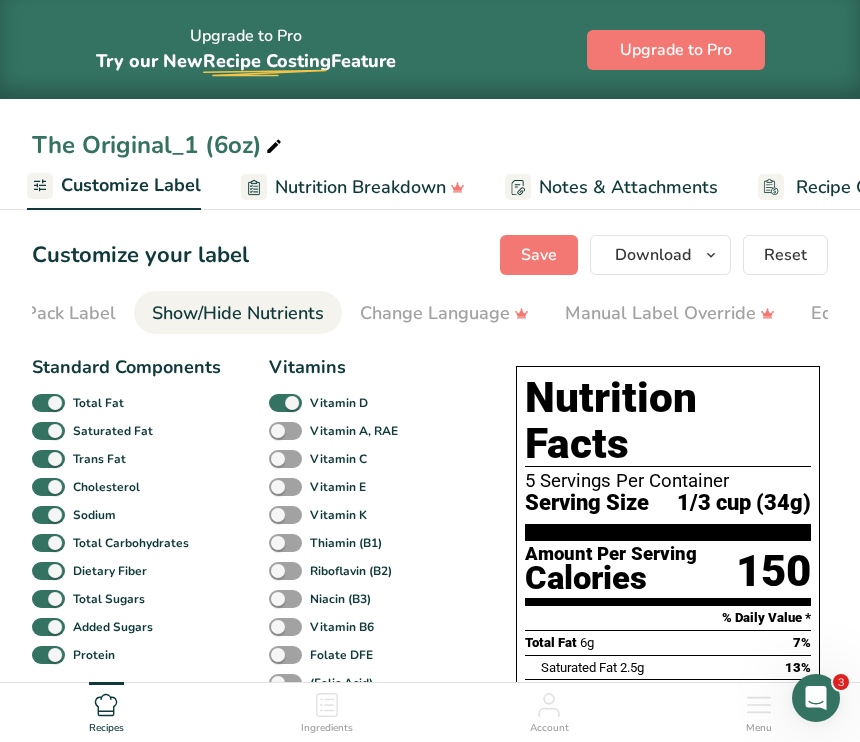 scroll, scrollTop: 0, scrollLeft: 388, axis: horizontal 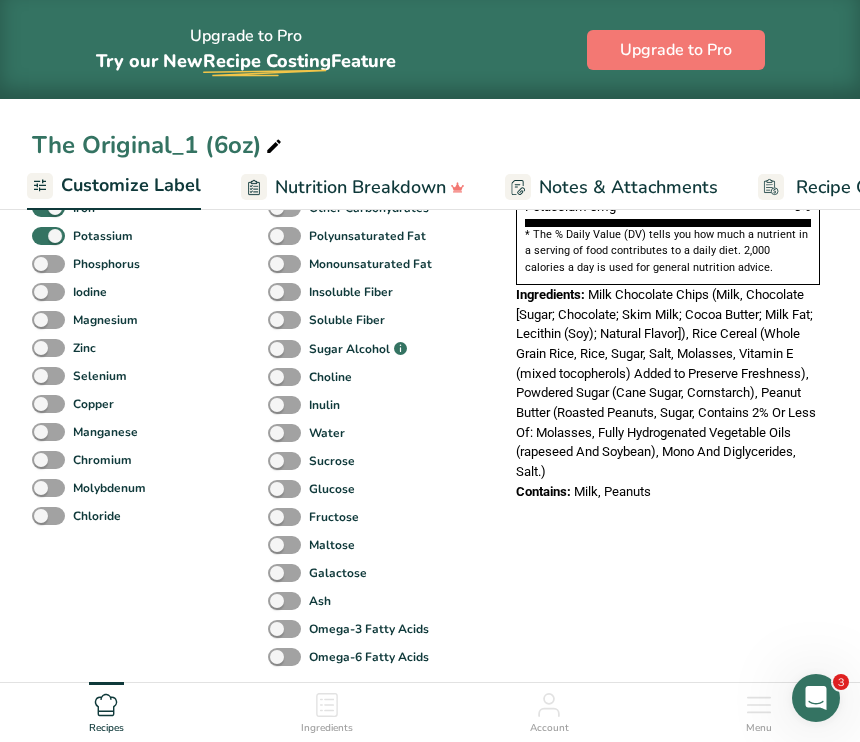 click 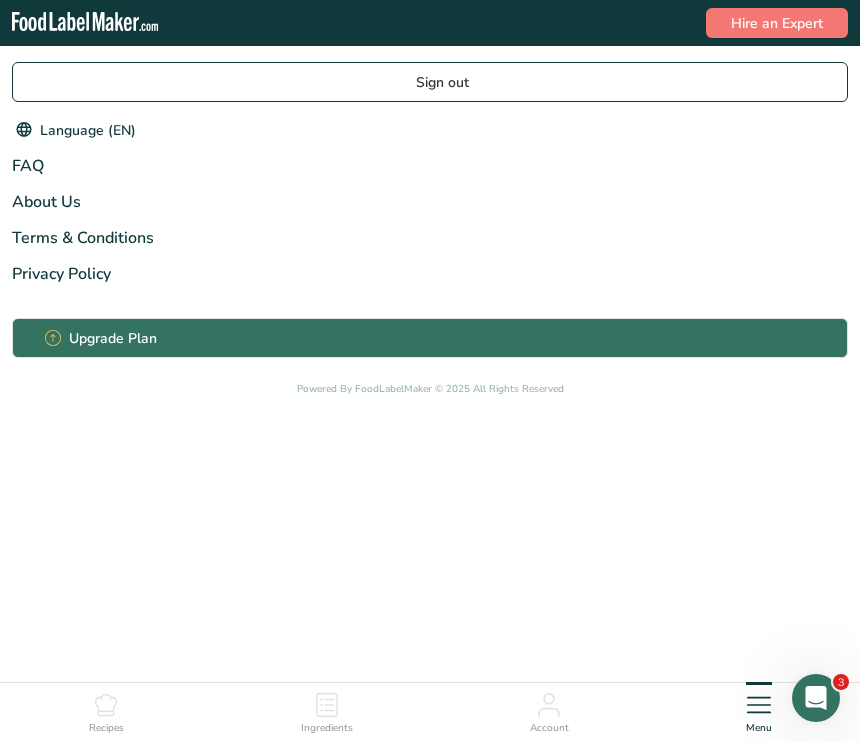 click on "Recipes
Ingredients
Account
Menu
.a-20{fill:#fff;}
Hire an Expert
Sign out
Language (EN)
English
Spanish
FAQ
About Us
Terms & Conditions
Privacy Policy
Upgrade Plan
Powered By FoodLabelMaker © 2025 All Rights Reserved" at bounding box center (430, 712) 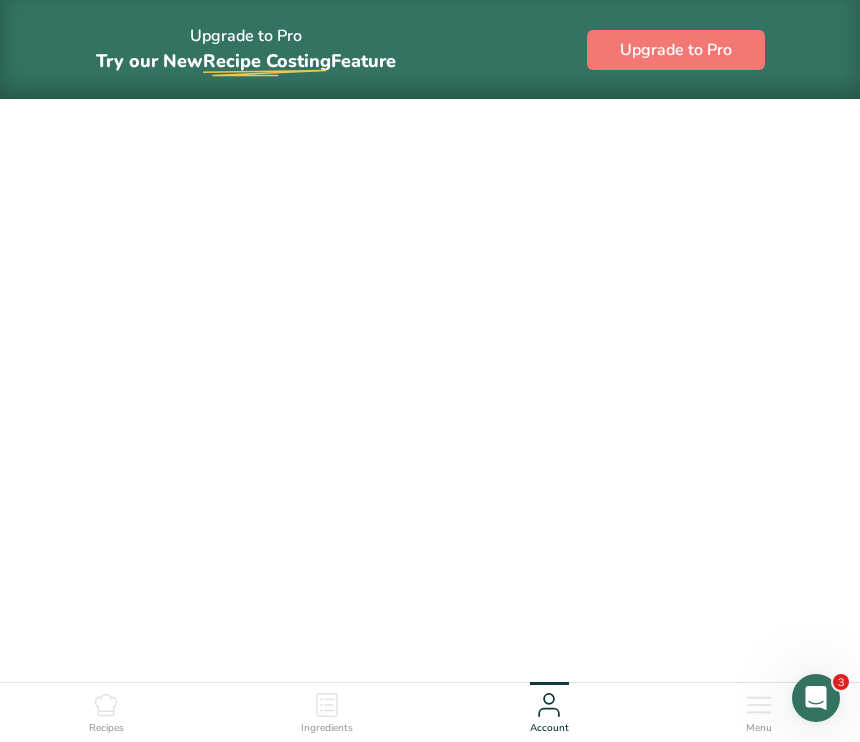 click on "Recipes
Ingredients
Account
Menu" at bounding box center (430, 710) 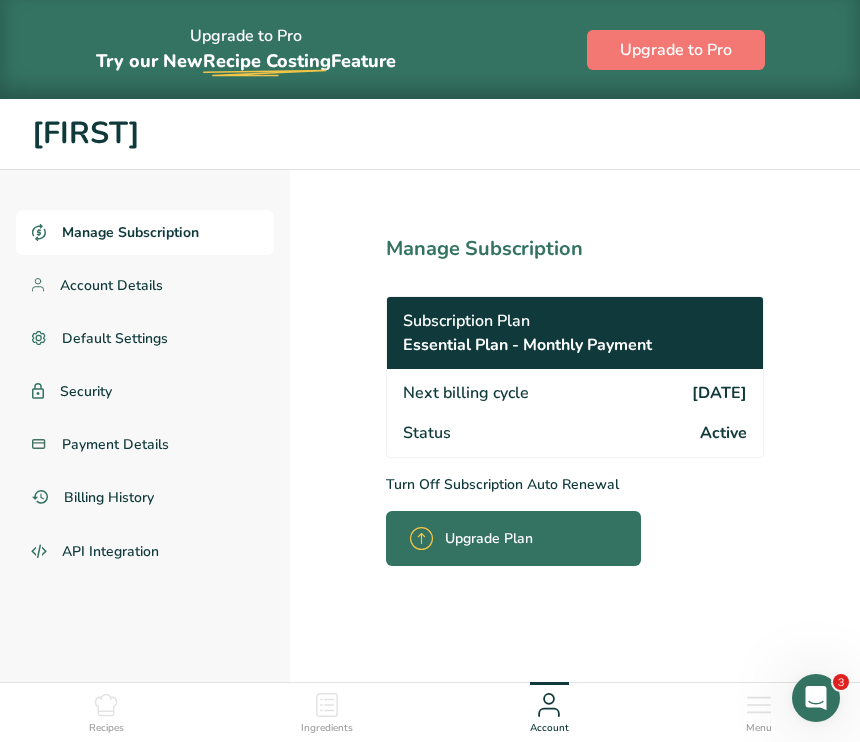 click on "Recipes
Ingredients
Account
Menu" at bounding box center (430, 710) 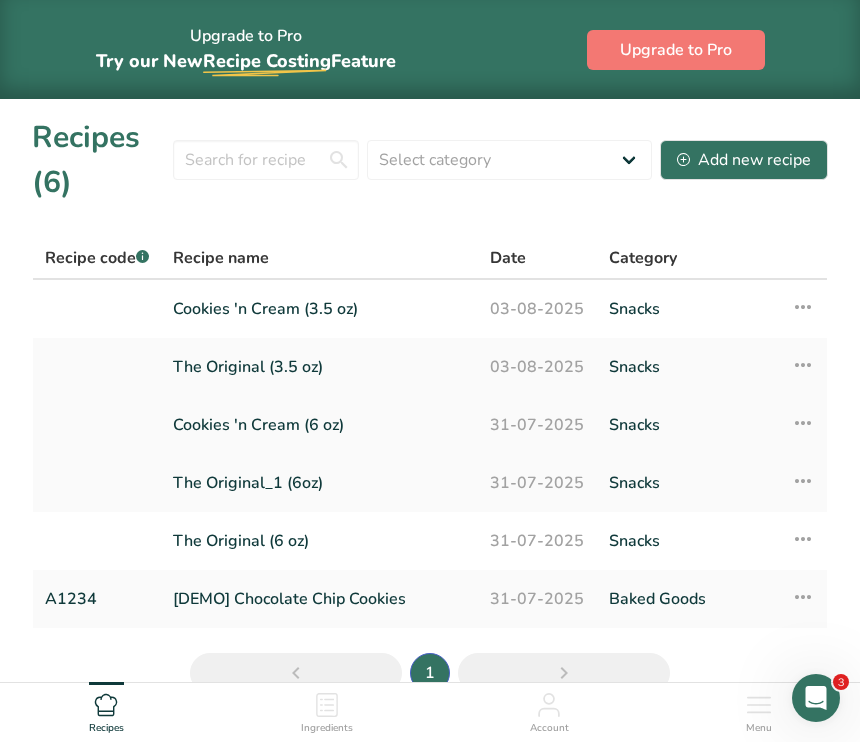 click on "Cookies 'n Cream (6 oz)" at bounding box center [319, 425] 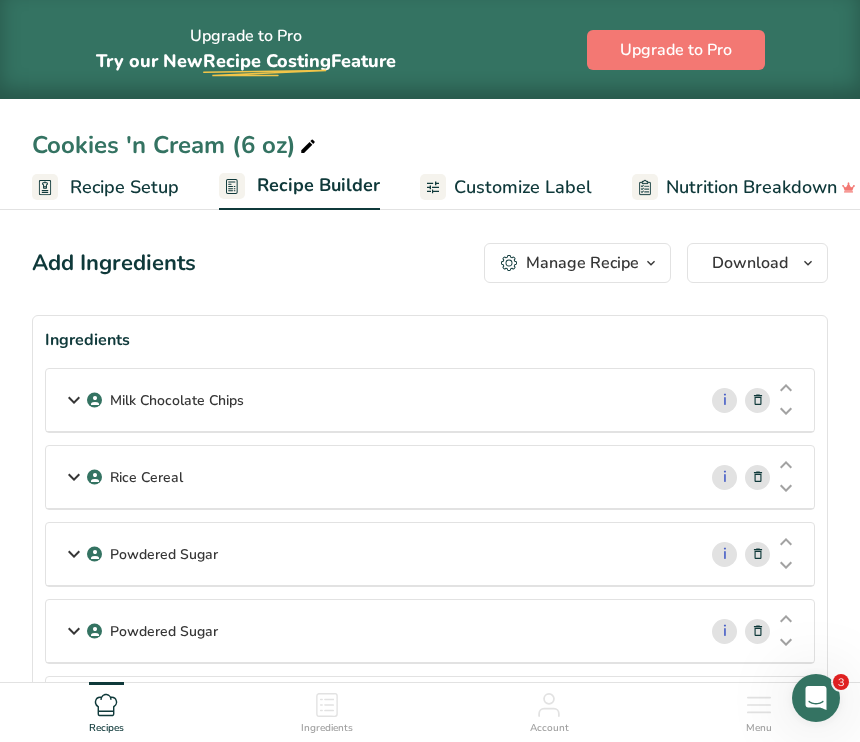 click on "Customize Label" at bounding box center (523, 187) 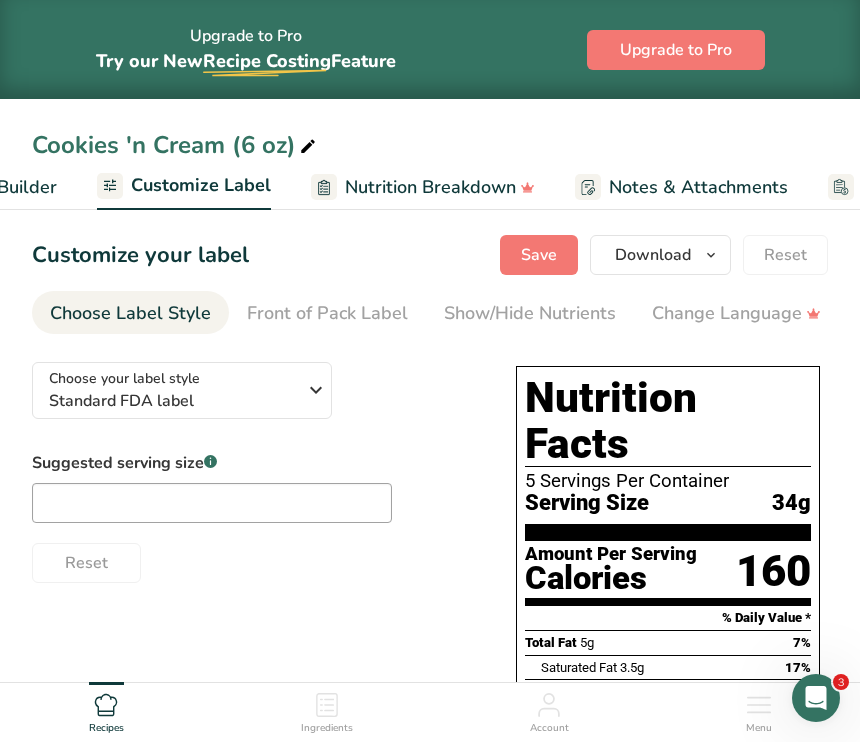 scroll, scrollTop: 0, scrollLeft: 390, axis: horizontal 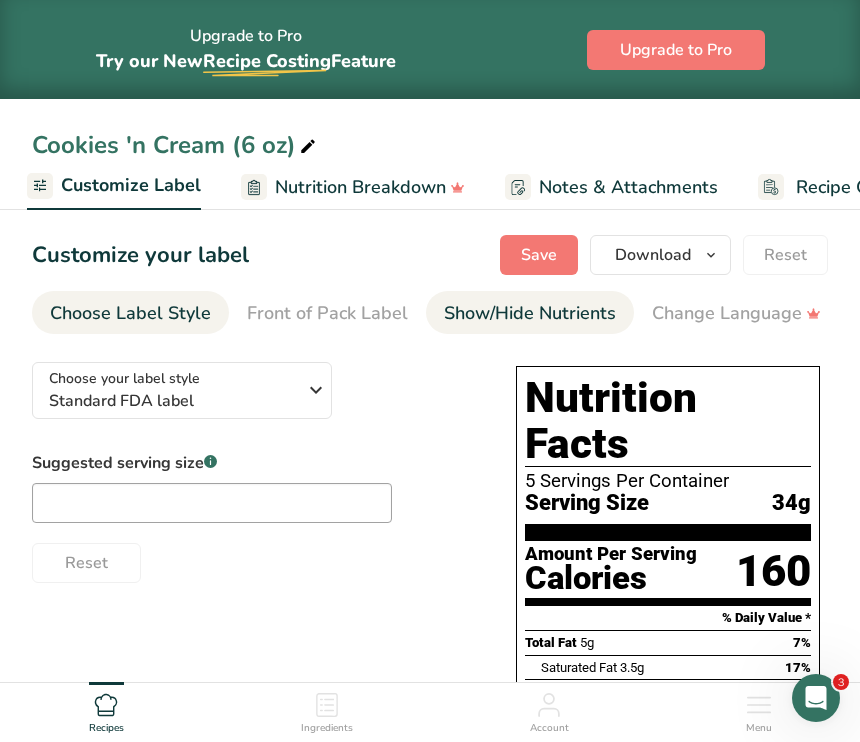click on "Show/Hide Nutrients" at bounding box center [530, 313] 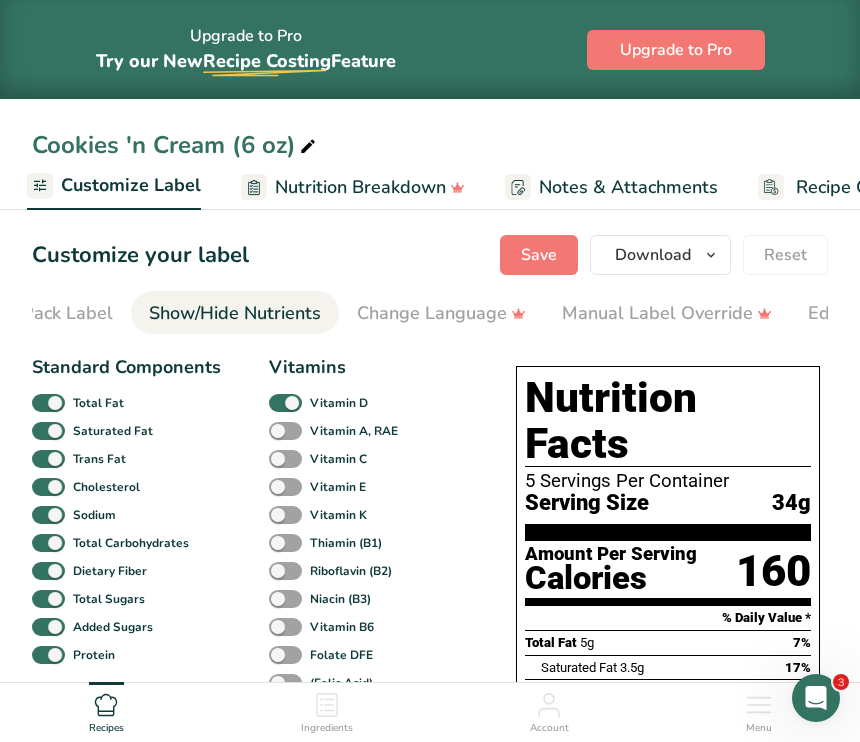 scroll, scrollTop: 0, scrollLeft: 388, axis: horizontal 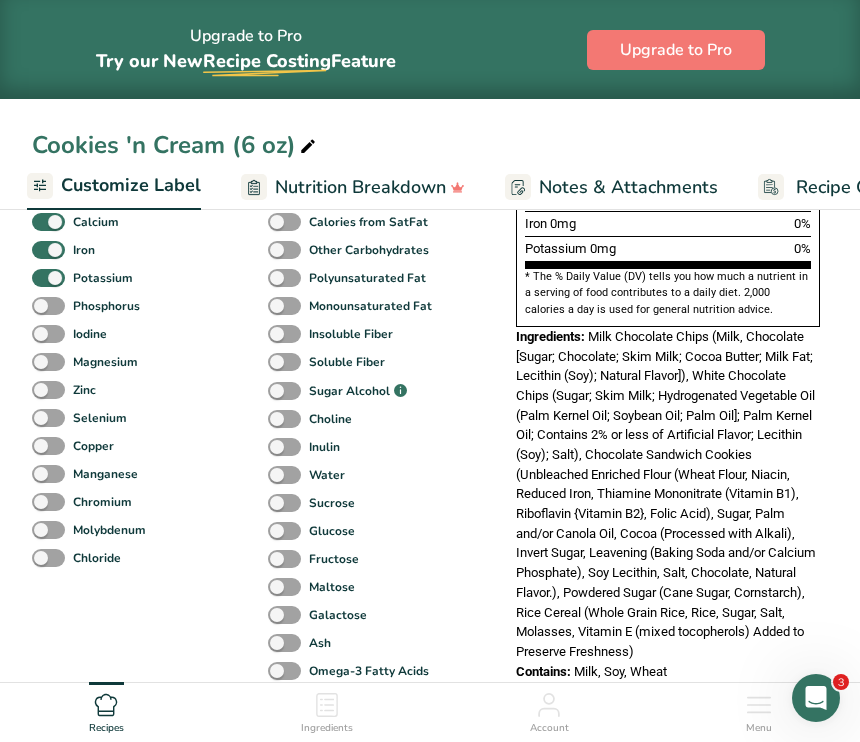 click 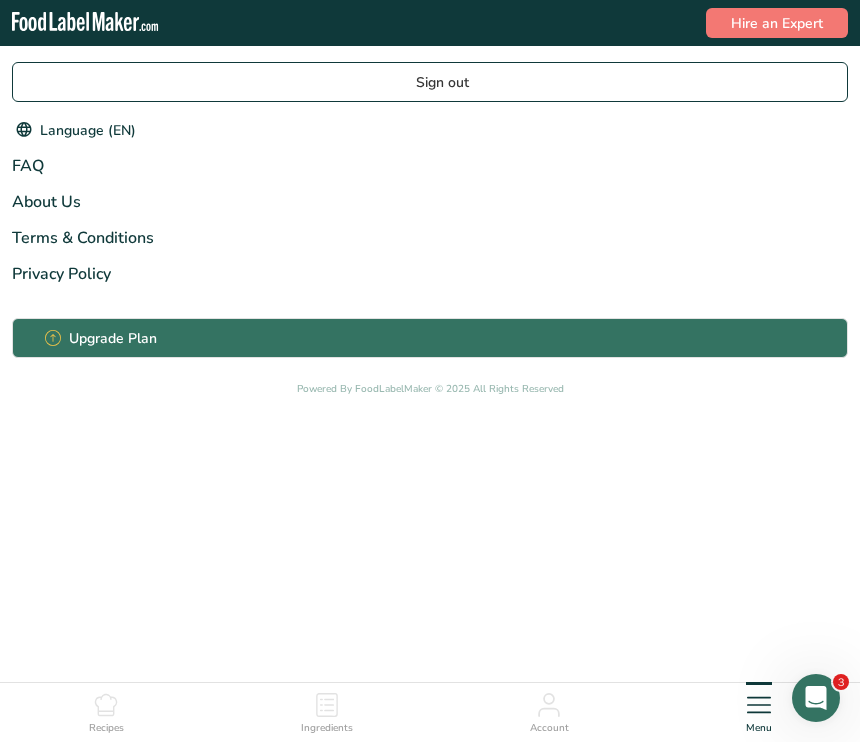 click 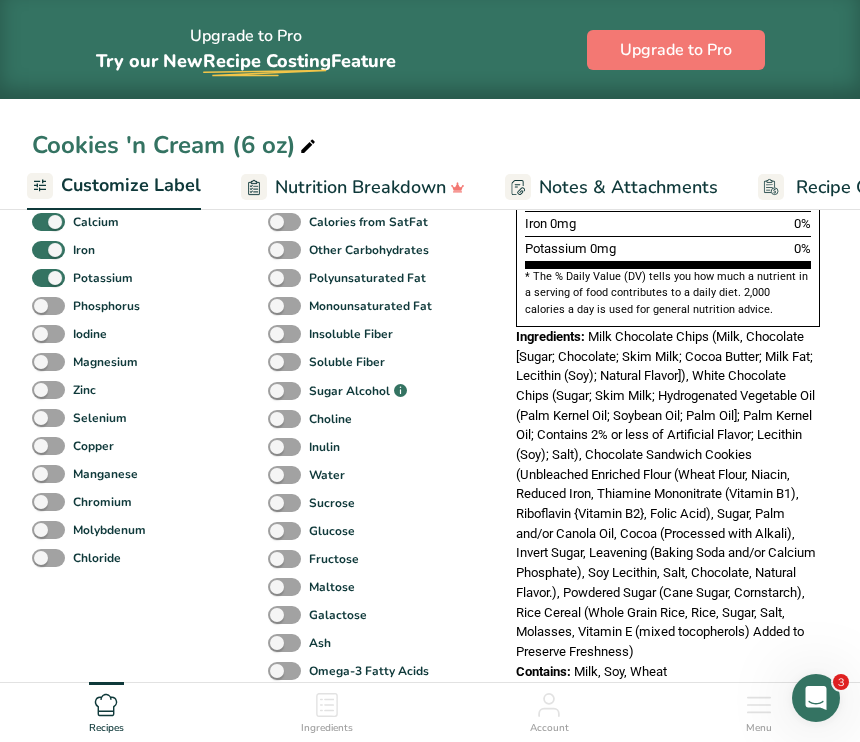 click on "Recipes" at bounding box center [106, 709] 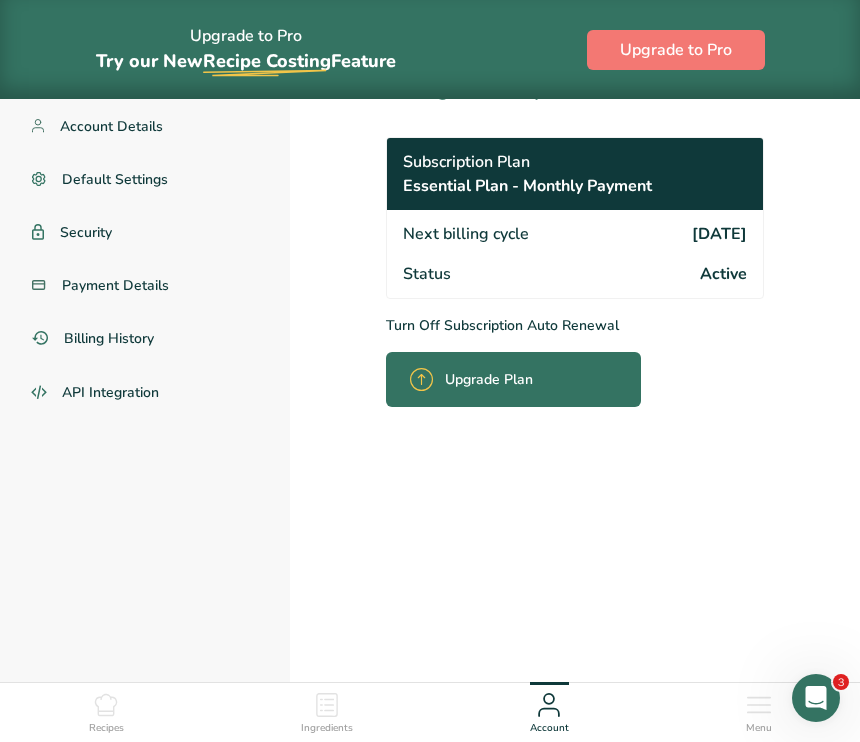scroll, scrollTop: 0, scrollLeft: 0, axis: both 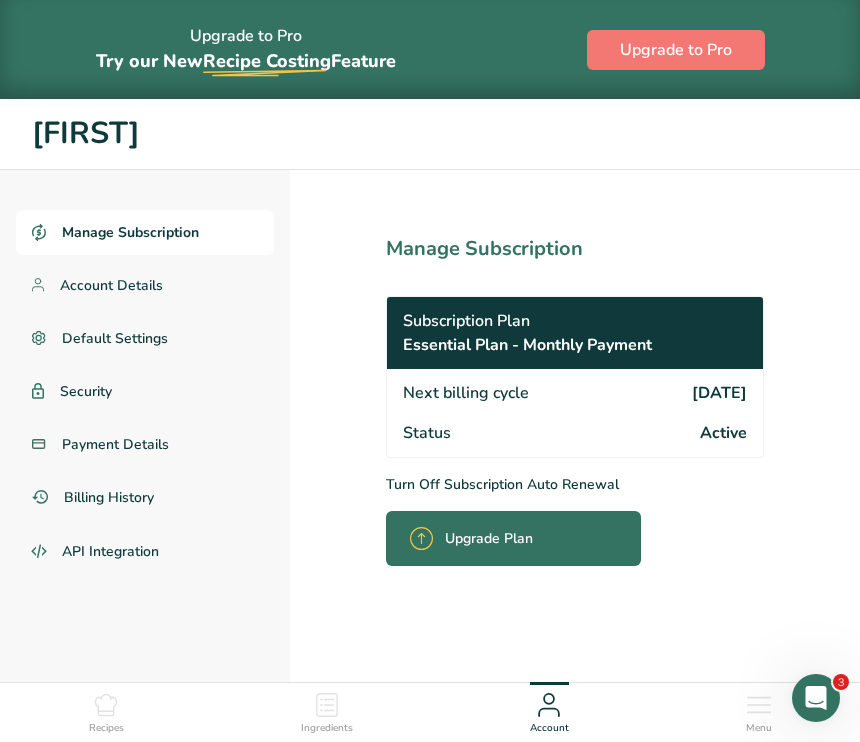 click 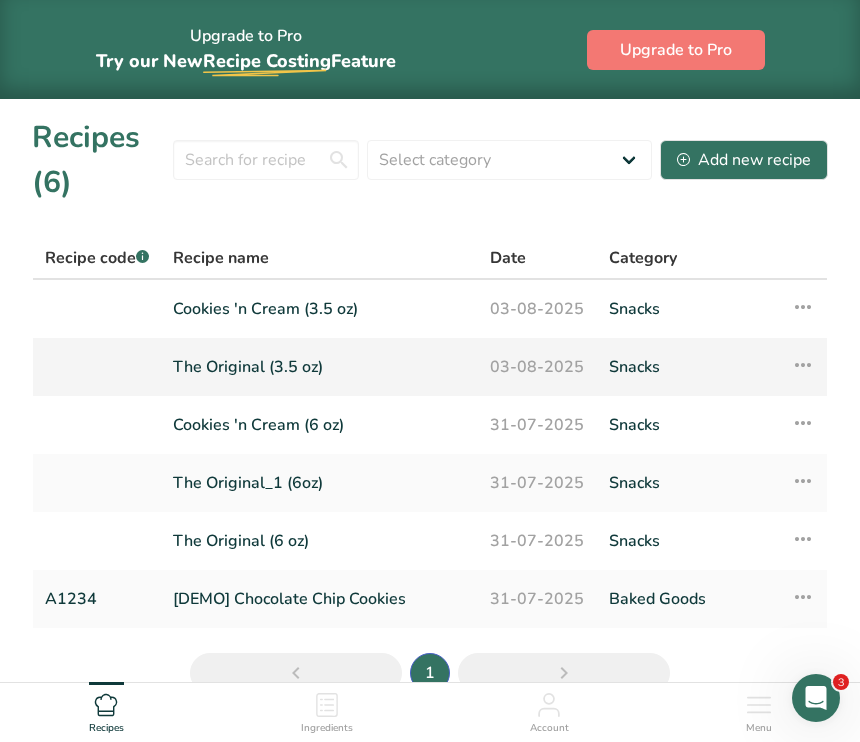 click on "The Original (3.5 oz)" at bounding box center [319, 367] 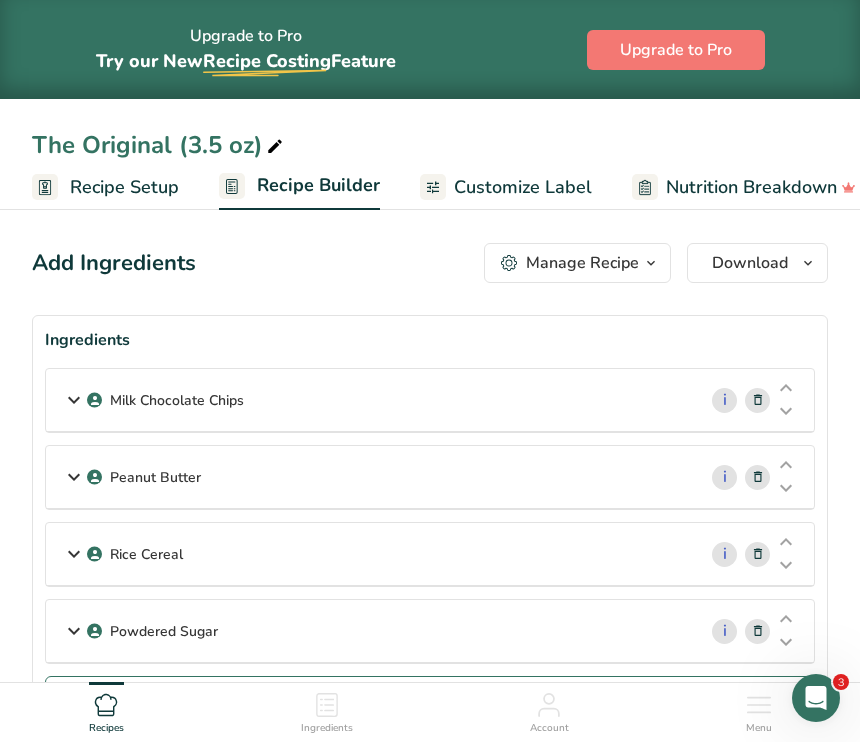 click on "Customize Label" at bounding box center (523, 187) 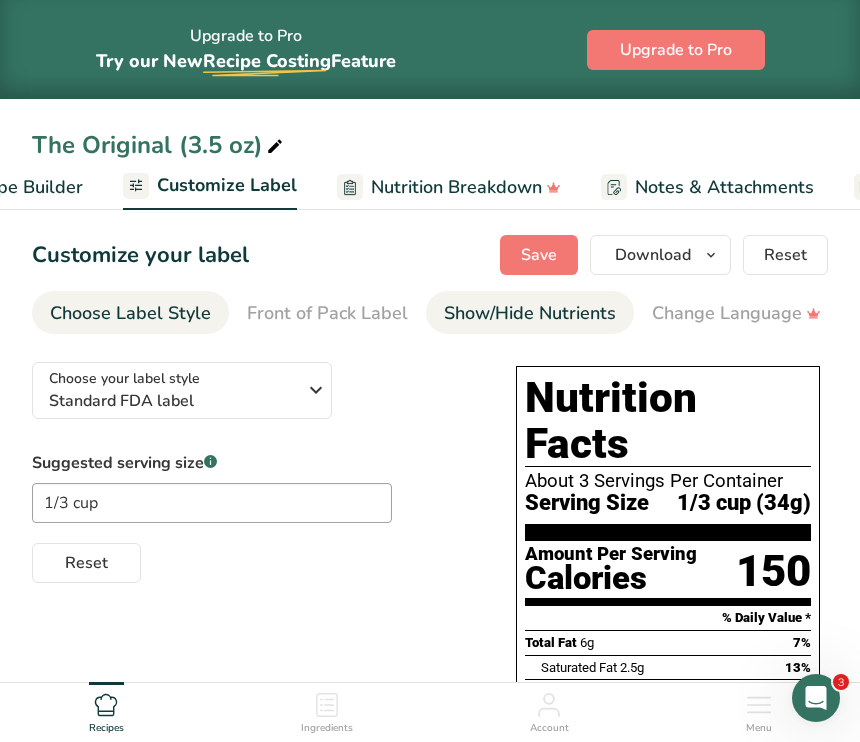 scroll, scrollTop: 0, scrollLeft: 390, axis: horizontal 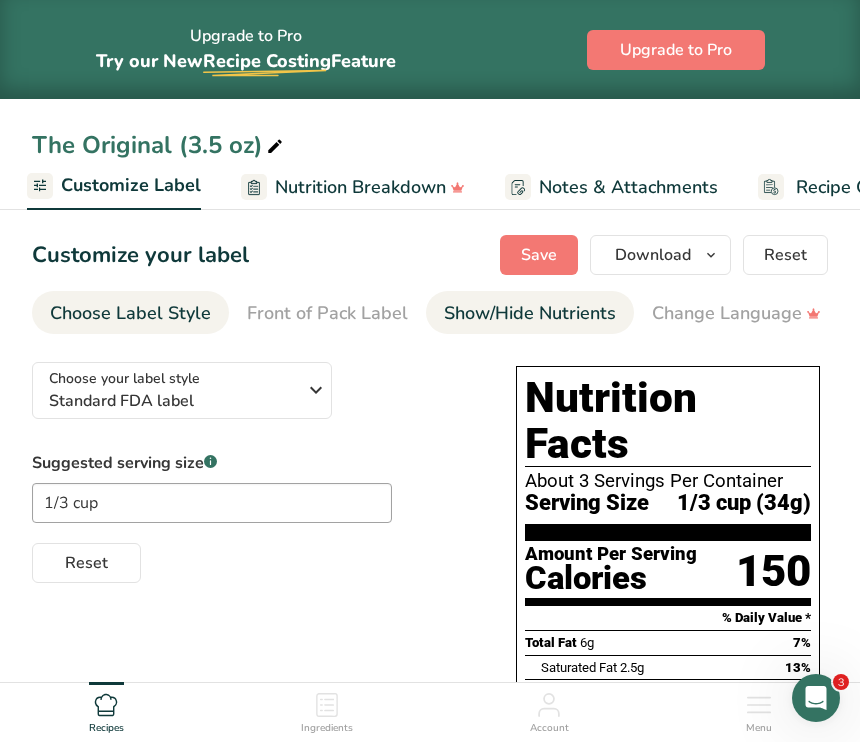 click on "Show/Hide Nutrients" at bounding box center (530, 313) 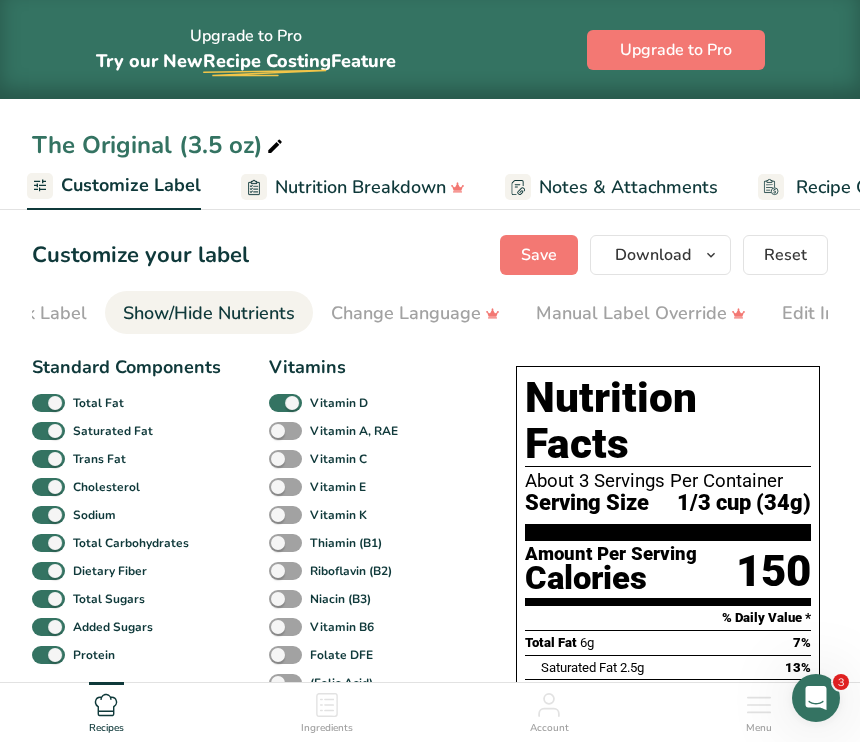 scroll, scrollTop: 0, scrollLeft: 388, axis: horizontal 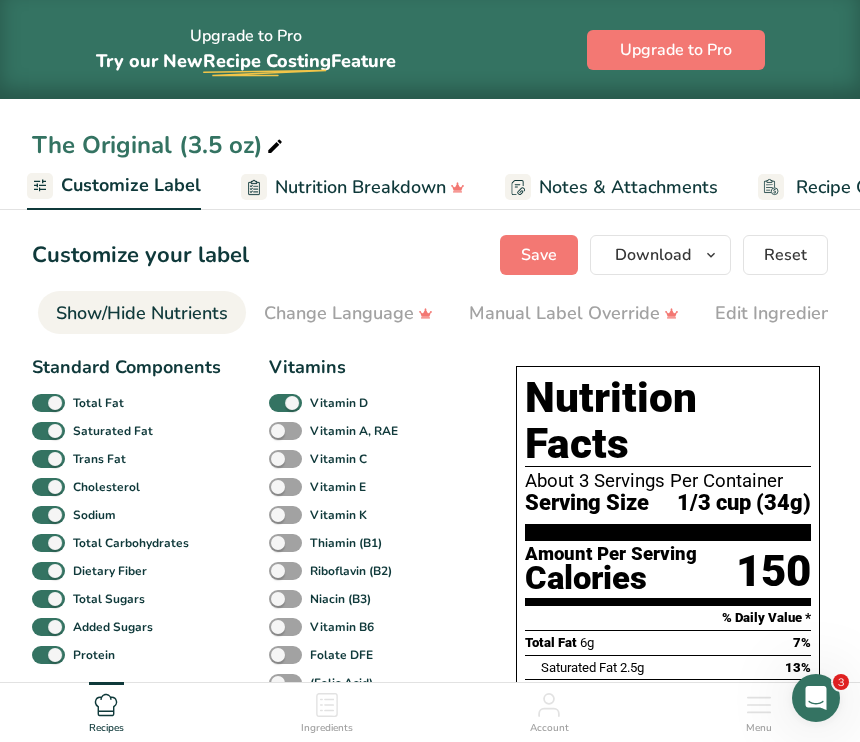 click on "Customize Label" at bounding box center (131, 185) 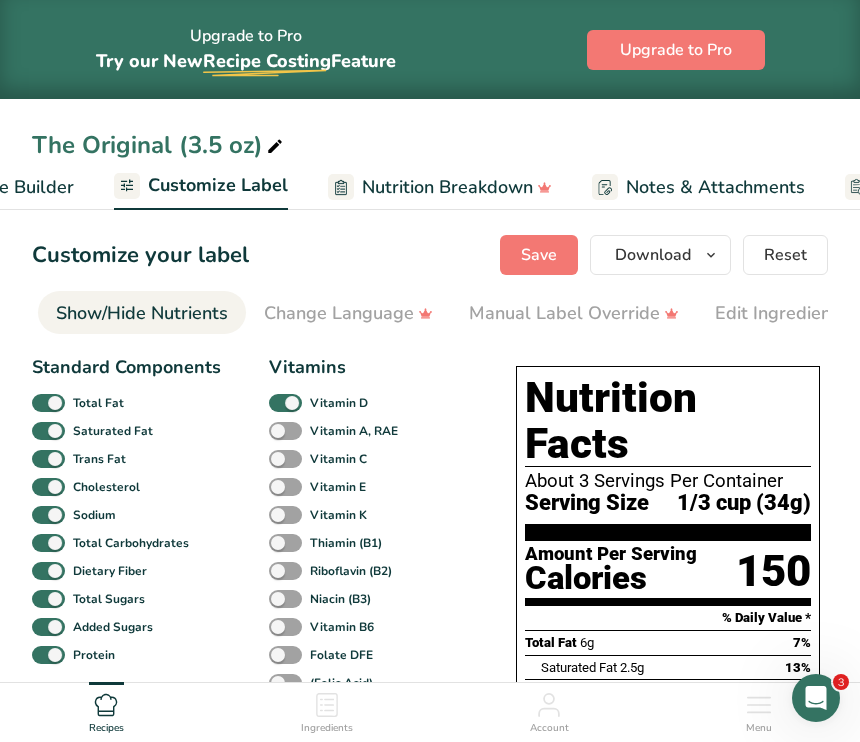 scroll, scrollTop: 0, scrollLeft: 211, axis: horizontal 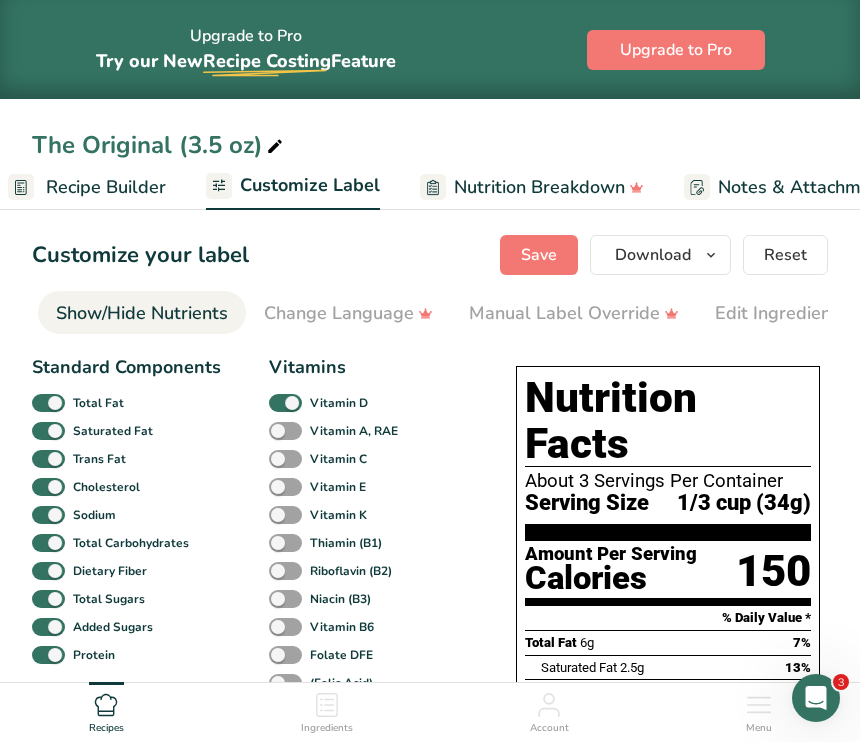 click on "Recipe Builder" at bounding box center (106, 187) 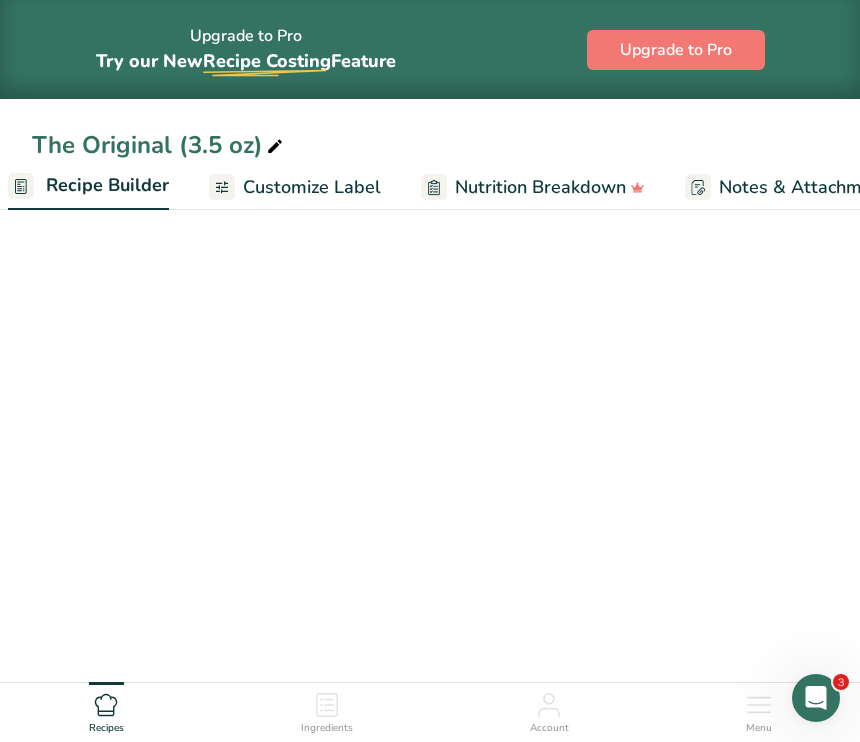 scroll, scrollTop: 0, scrollLeft: 193, axis: horizontal 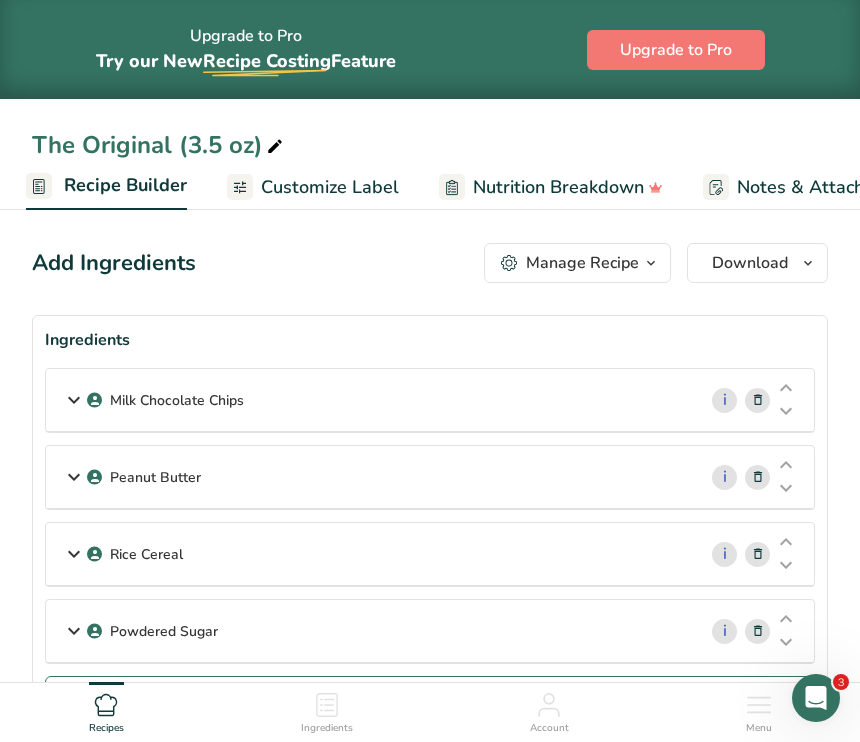 click 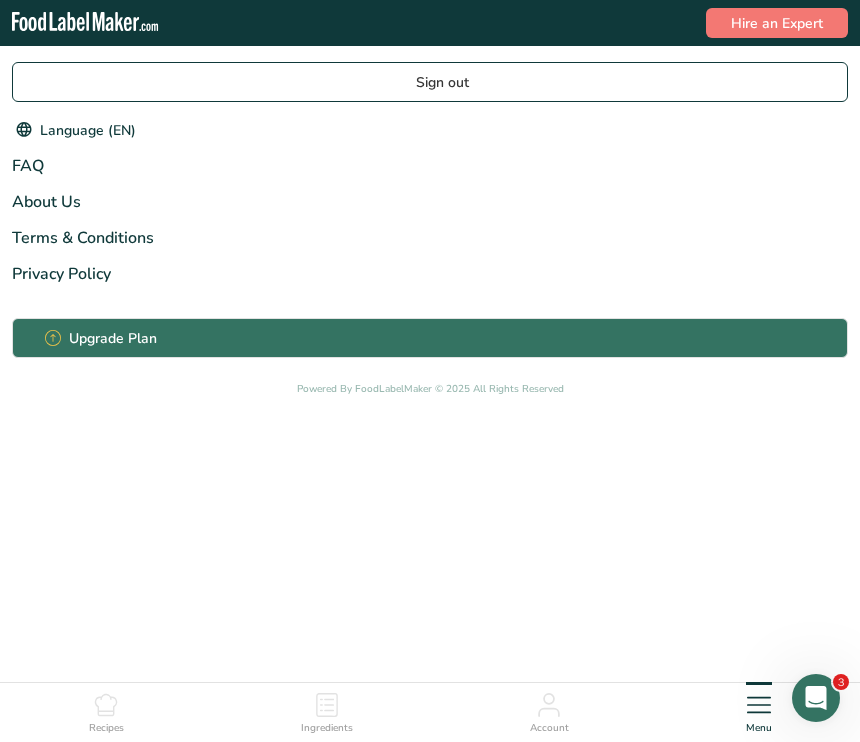 click on "Recipes
Ingredients
Account
Menu" at bounding box center (430, 710) 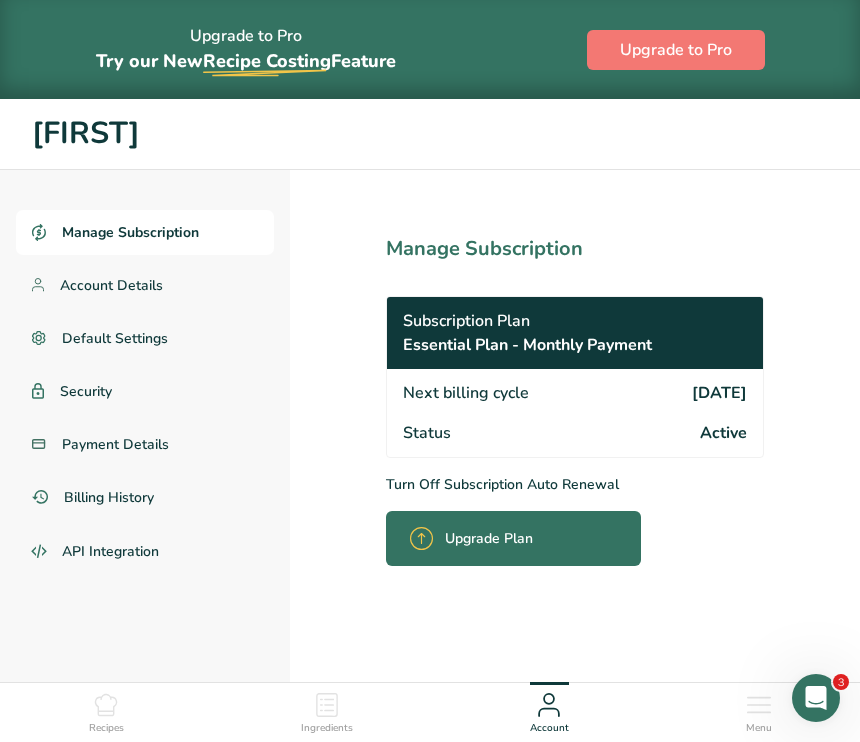 click on "Recipes" at bounding box center (106, 709) 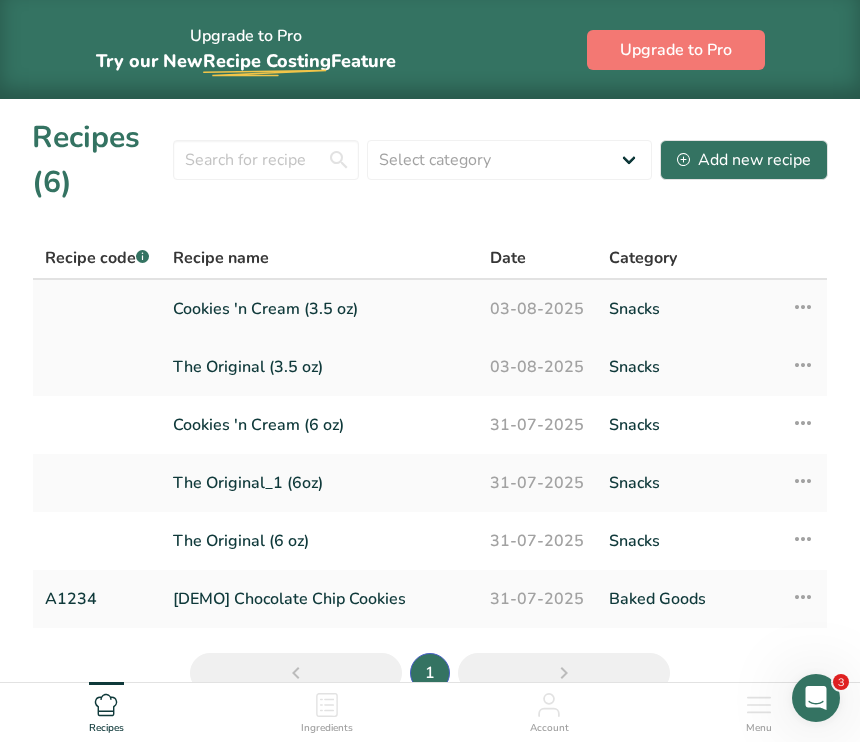click on "Cookies 'n Cream (3.5 oz)" at bounding box center (319, 309) 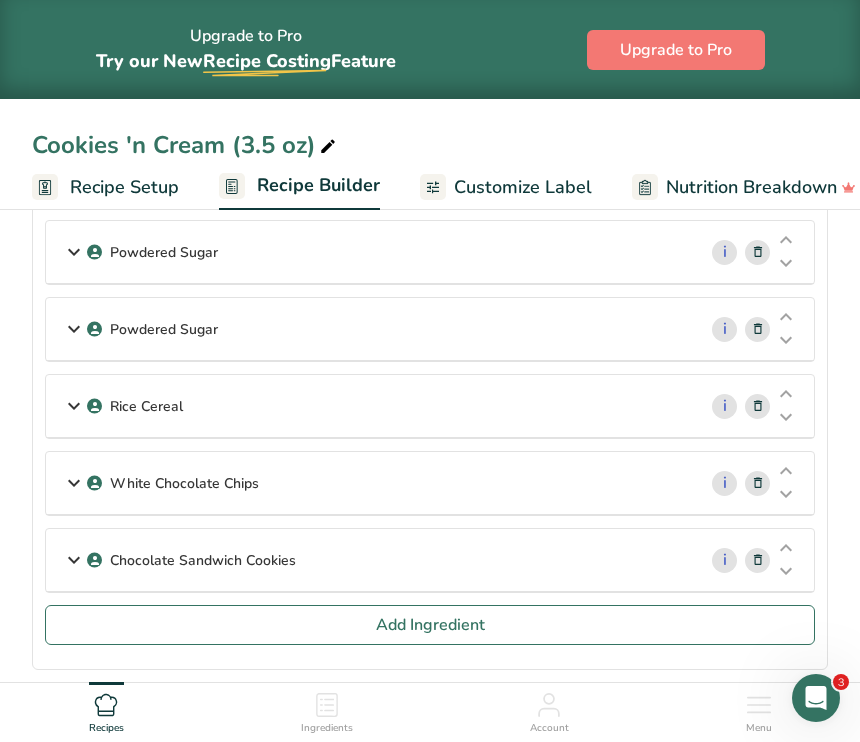 scroll, scrollTop: 375, scrollLeft: 0, axis: vertical 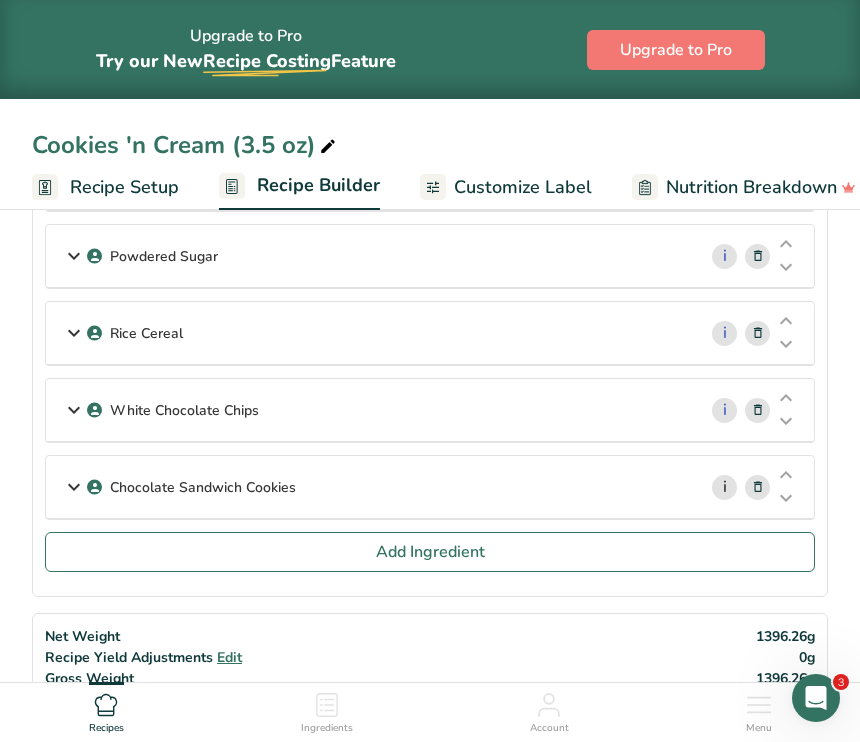 click on "i" at bounding box center (724, 487) 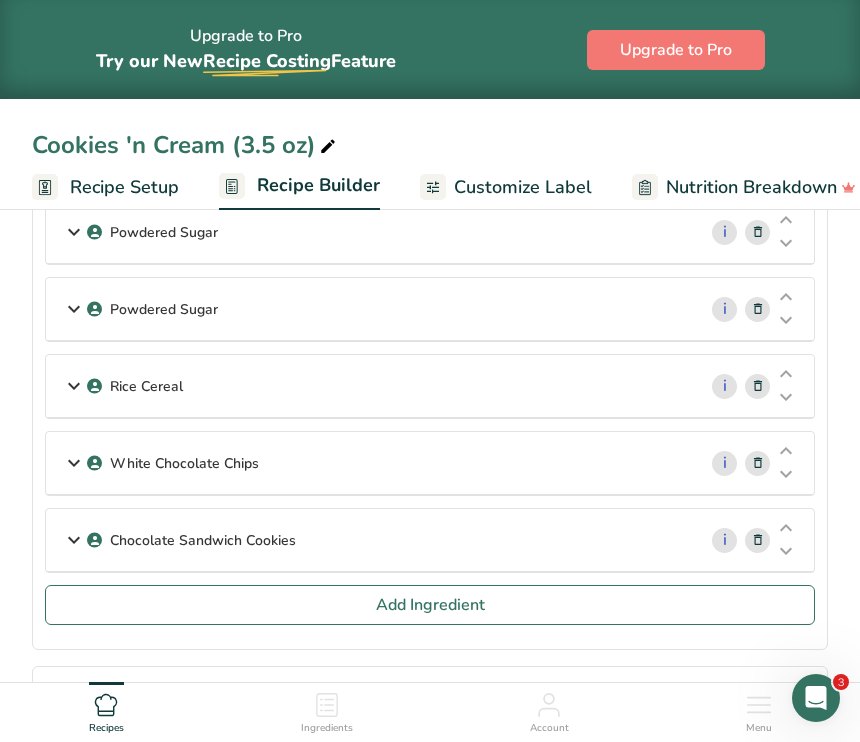 scroll, scrollTop: 312, scrollLeft: 0, axis: vertical 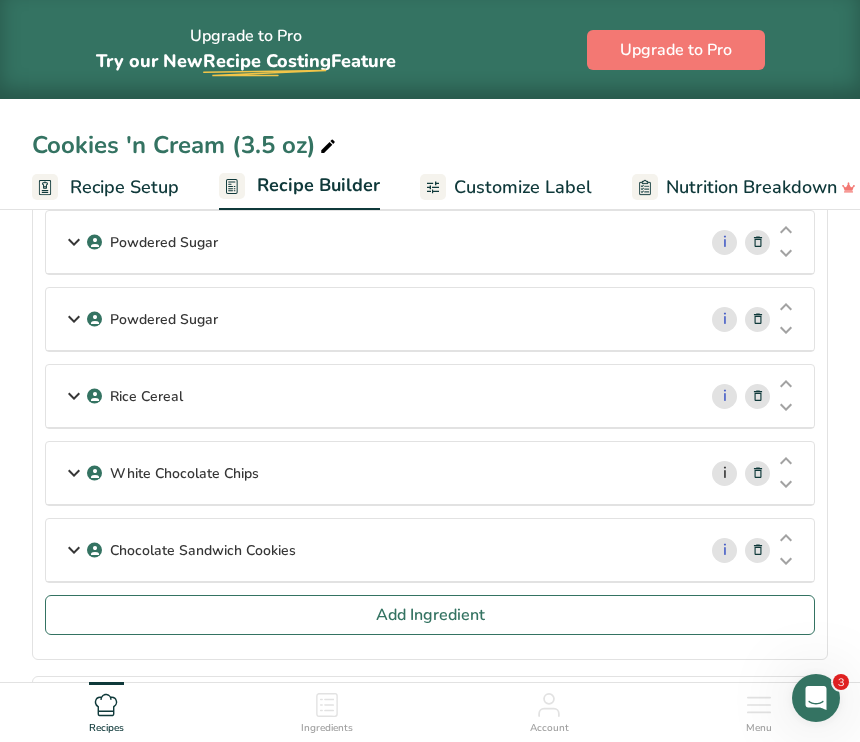 click on "i" at bounding box center [724, 473] 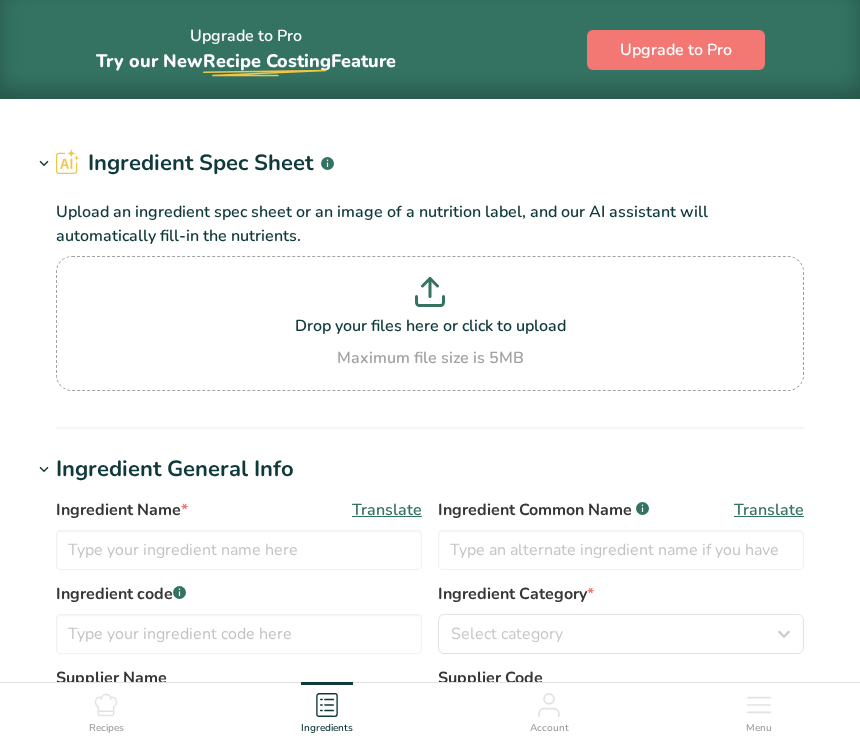 type on "Chocolate Sandwich Cookies" 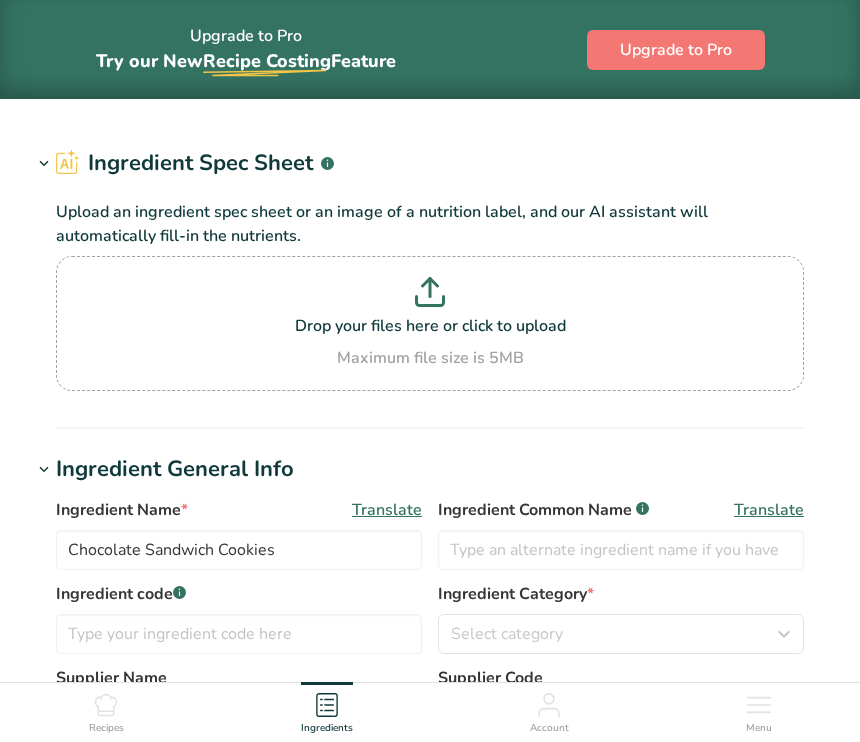 type on "Oreo" 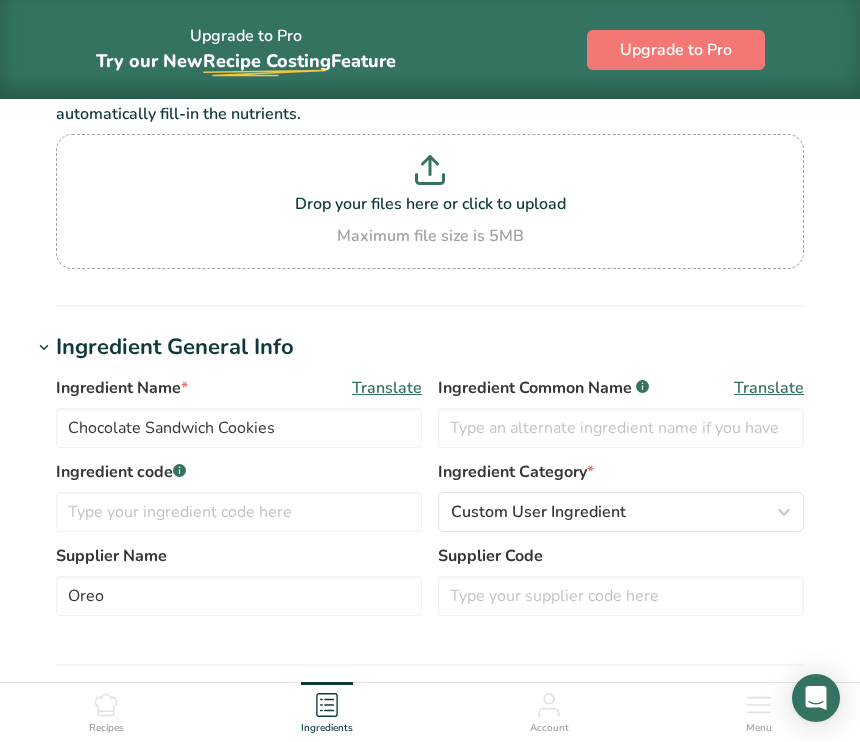scroll, scrollTop: 0, scrollLeft: 0, axis: both 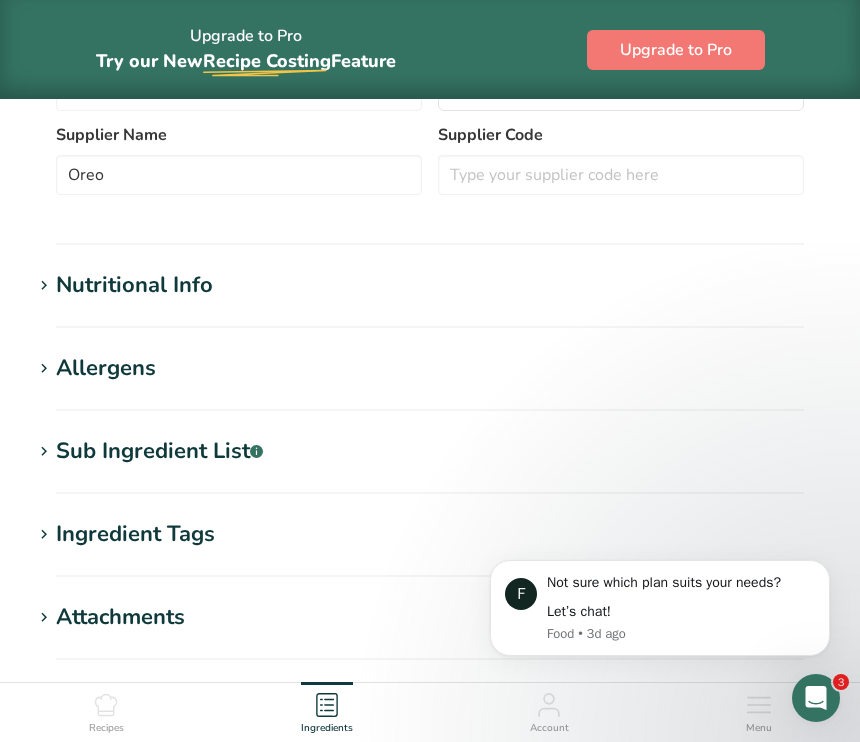 click on "Sub Ingredient List
.a-a{fill:#347362;}.b-a{fill:#fff;}" at bounding box center (159, 451) 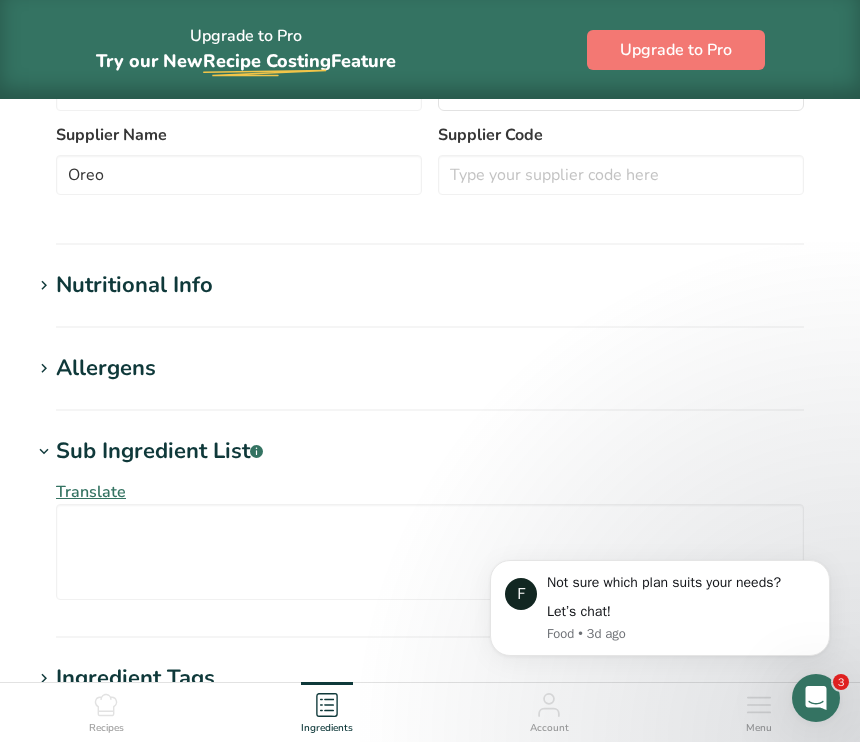 click on "Nutritional Info" at bounding box center [134, 285] 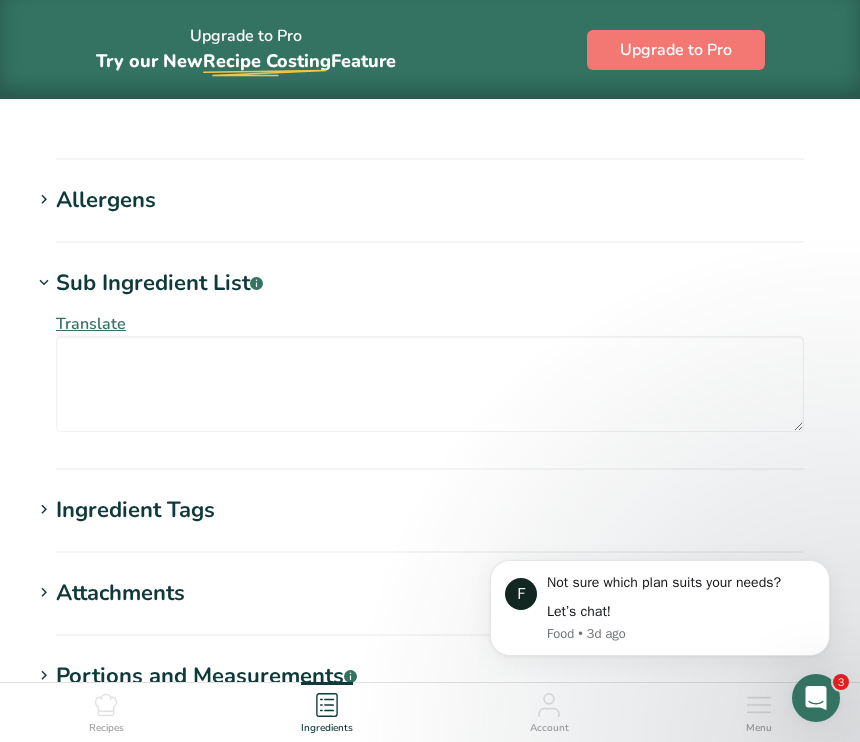 scroll, scrollTop: 1707, scrollLeft: 0, axis: vertical 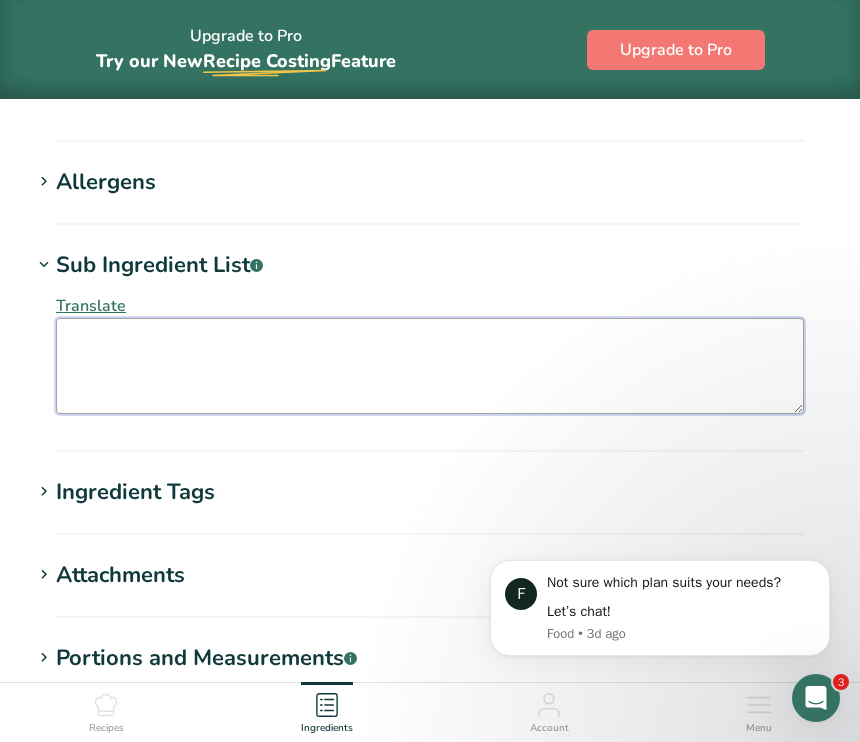 click at bounding box center (430, 366) 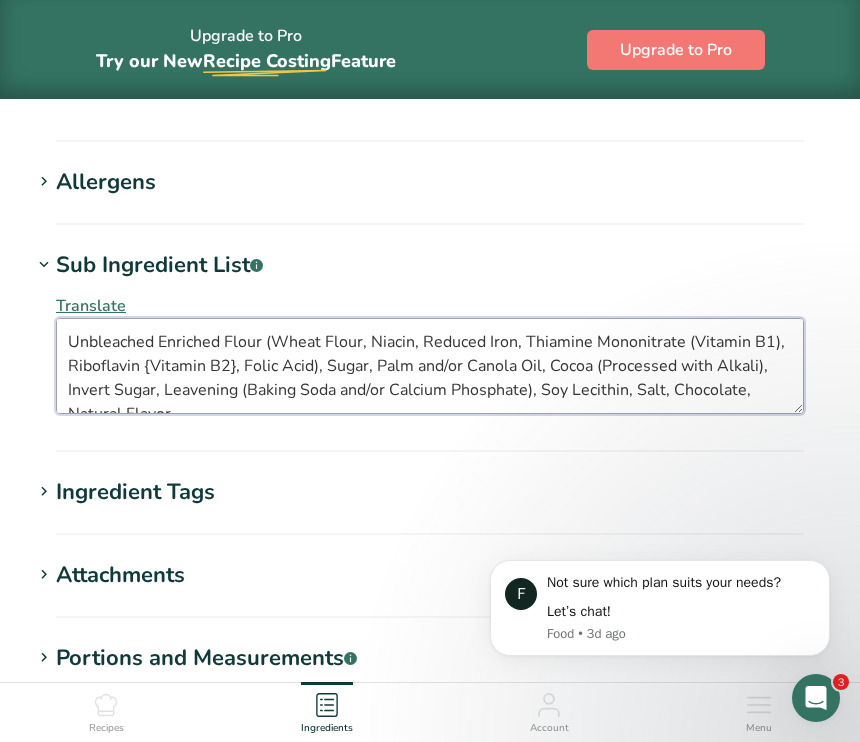 scroll, scrollTop: 13, scrollLeft: 0, axis: vertical 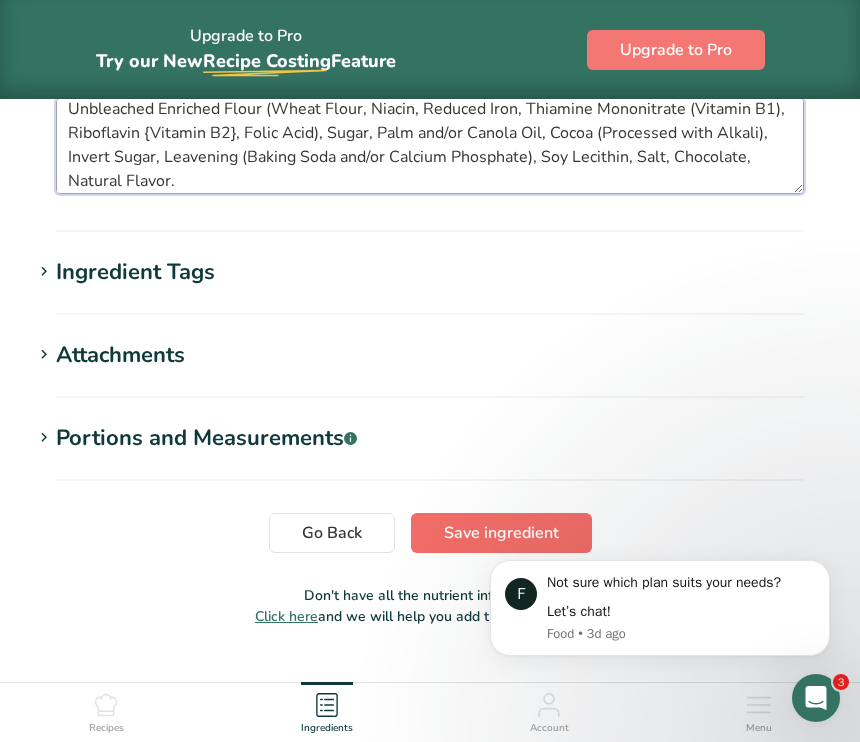 type on "Unbleached Enriched Flour (Wheat Flour, Niacin, Reduced Iron, Thiamine Mononitrate (Vitamin B1), Riboflavin {Vitamin B2}, Folic Acid), Sugar, Palm and/or Canola Oil, Cocoa (Processed with Alkali), Invert Sugar, Leavening (Baking Soda and/or Calcium Phosphate), Soy Lecithin, Salt, Chocolate, Natural Flavor." 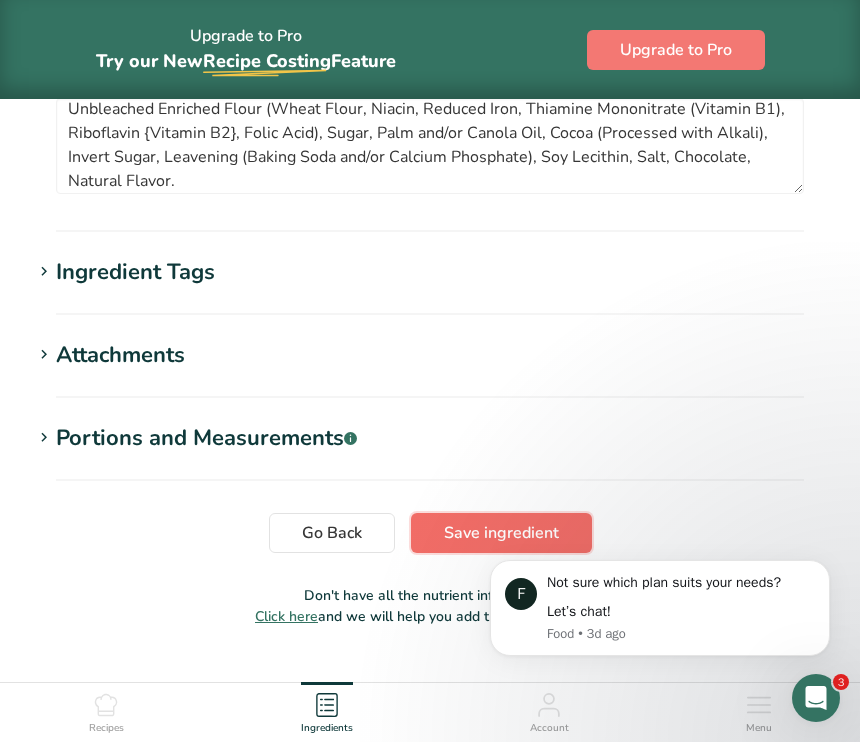 click on "Save ingredient" at bounding box center [501, 533] 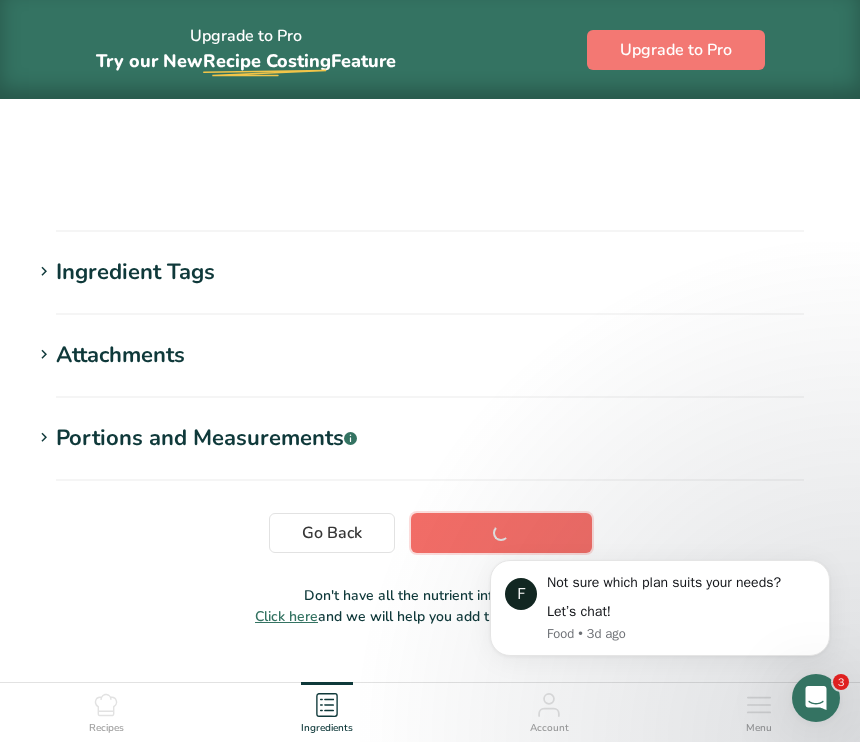 scroll, scrollTop: 392, scrollLeft: 0, axis: vertical 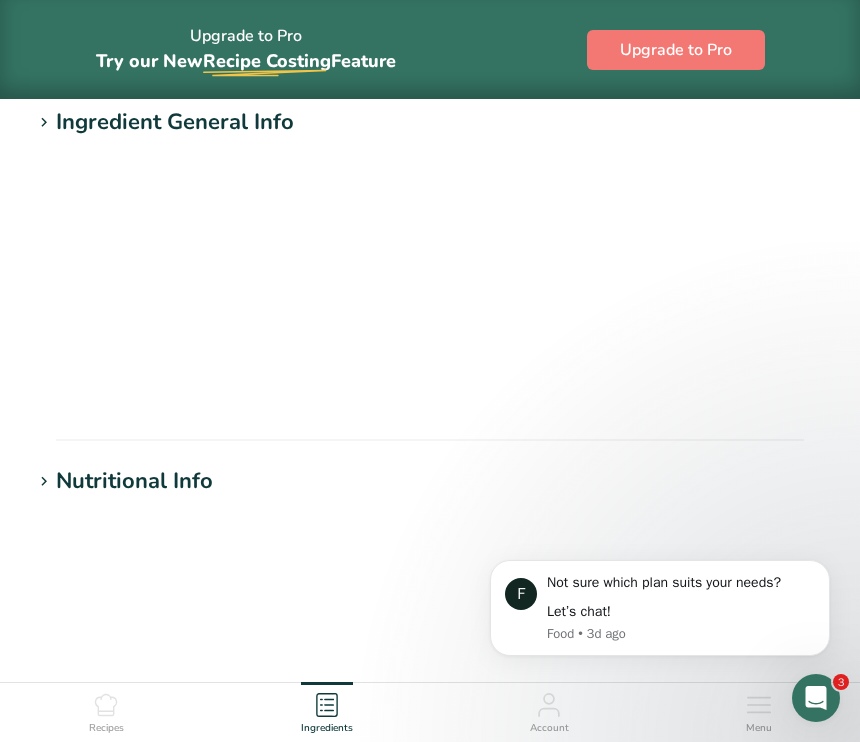 click on "Go Back
Save ingredient" at bounding box center (430, 2068) 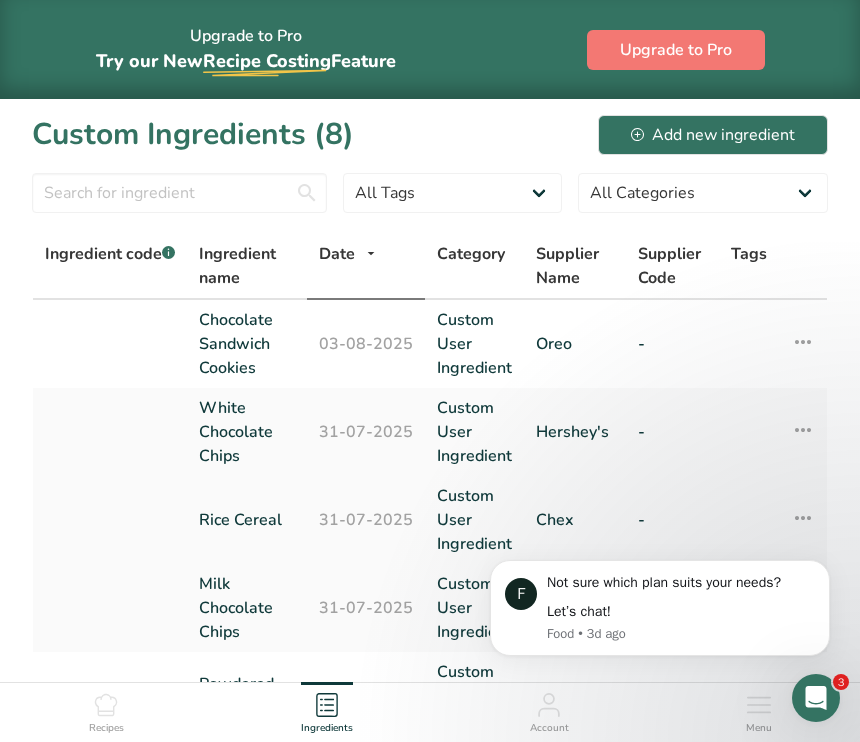 scroll, scrollTop: 0, scrollLeft: 0, axis: both 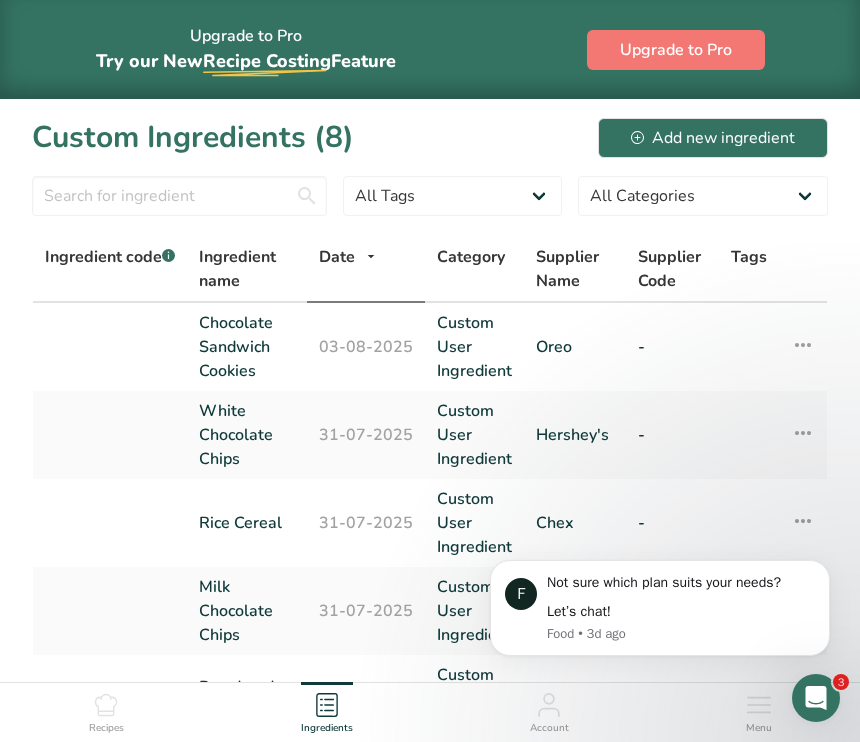 click on "Custom Ingredients
(8)" at bounding box center (193, 137) 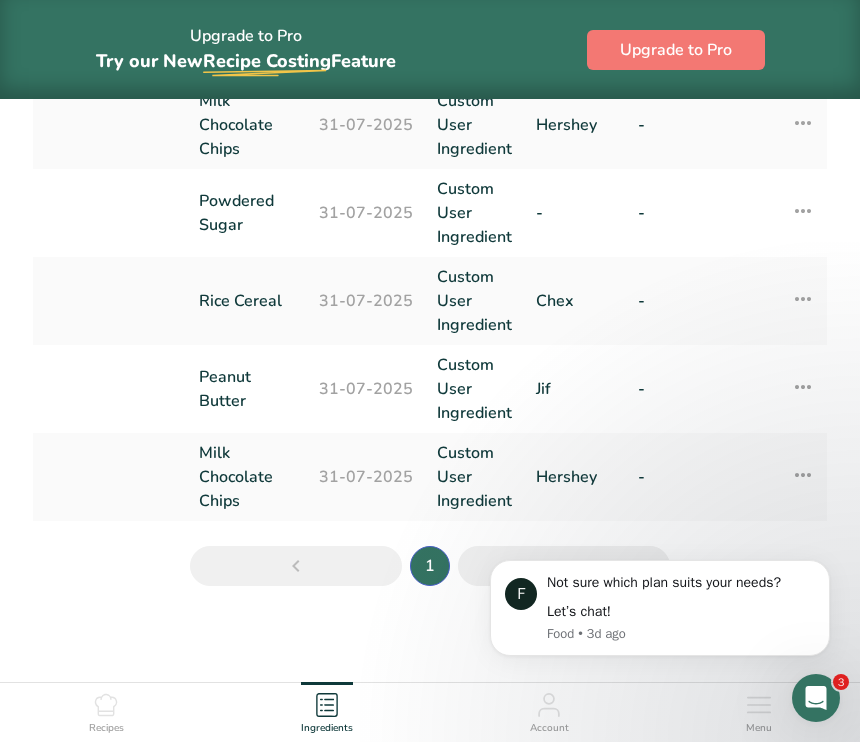 click at bounding box center (296, 566) 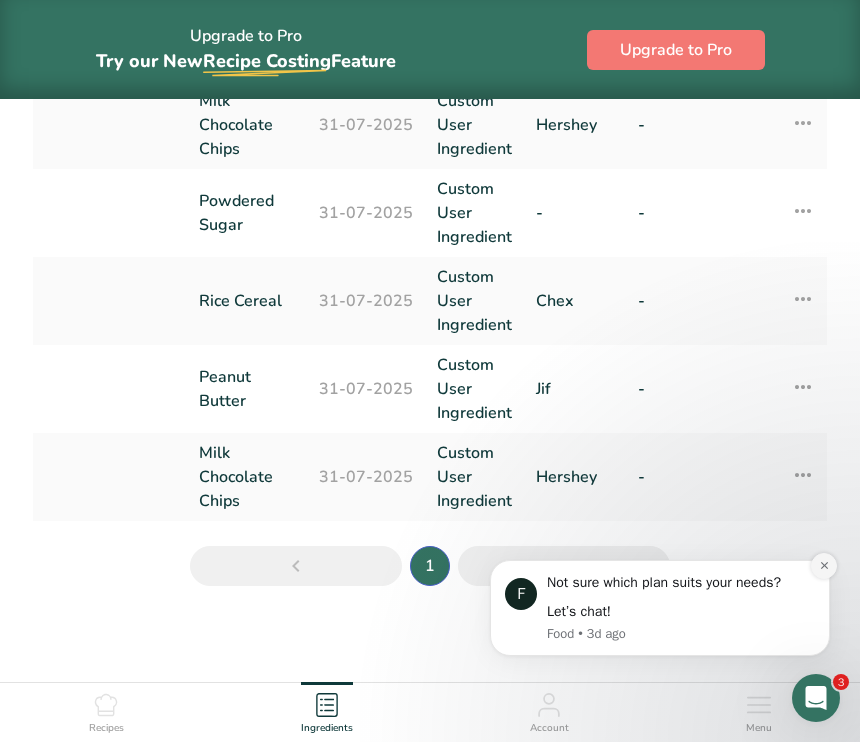 click 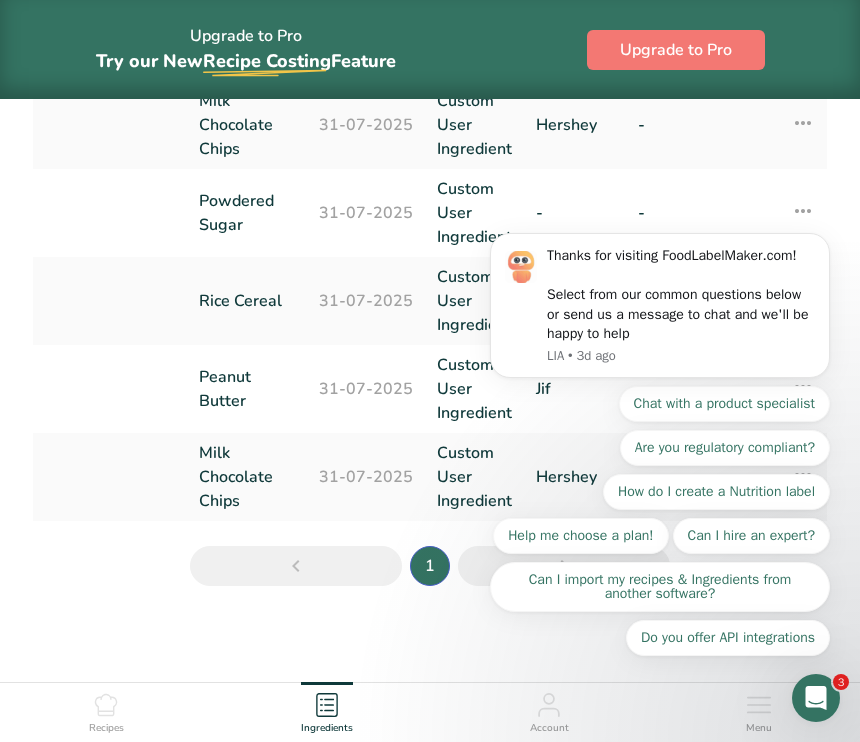 click on "Recipes
Ingredients
Account
Menu" at bounding box center [430, 710] 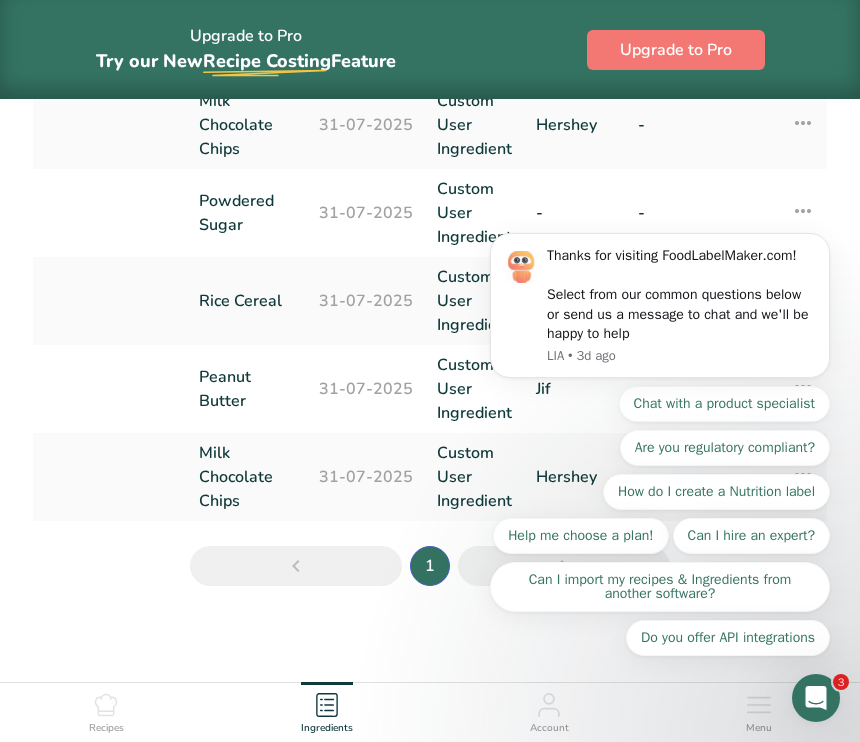 click 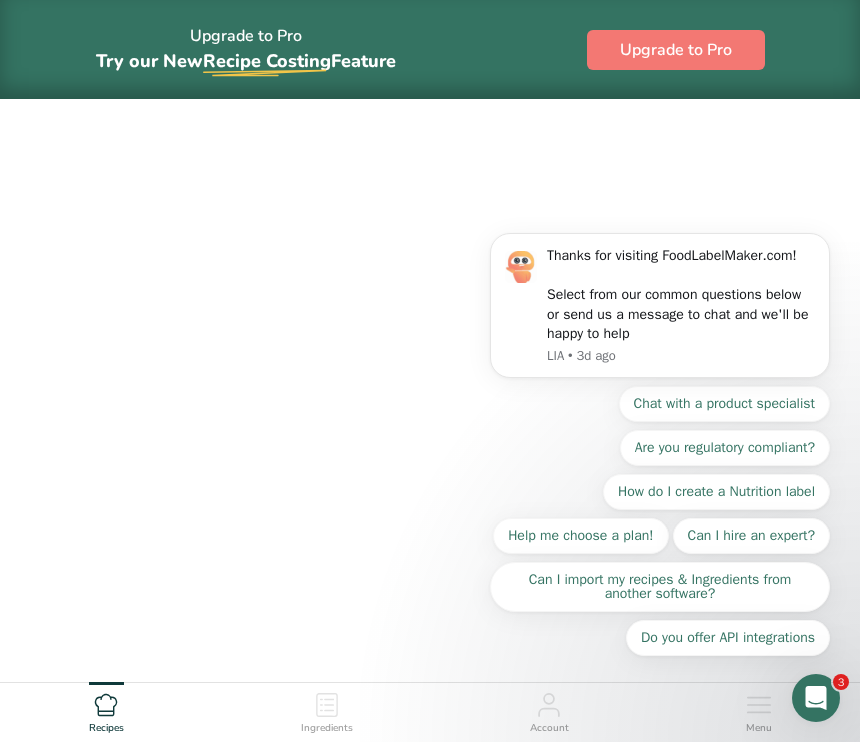 scroll, scrollTop: 0, scrollLeft: 0, axis: both 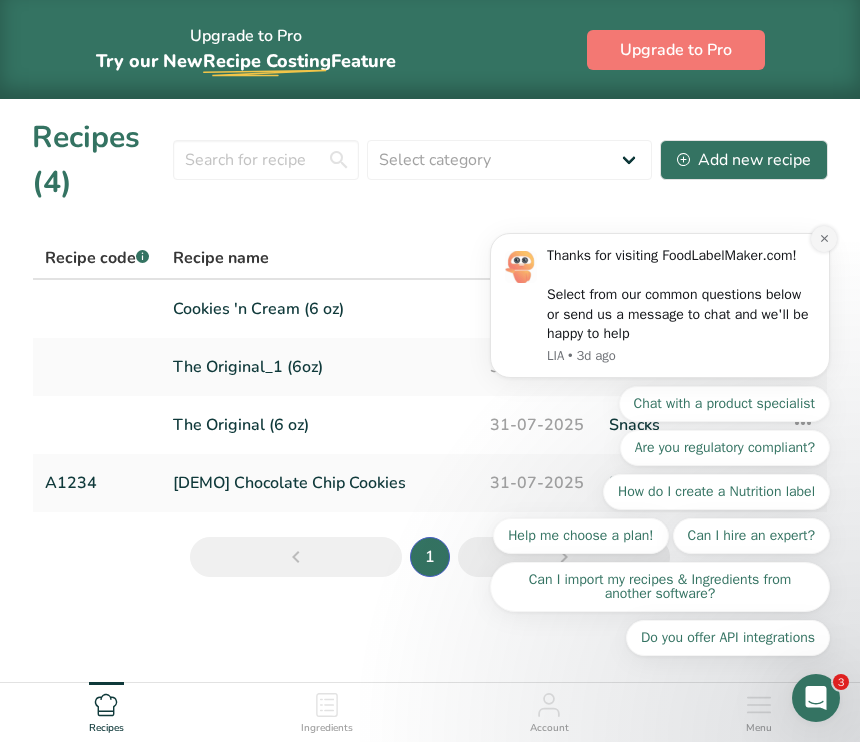 click 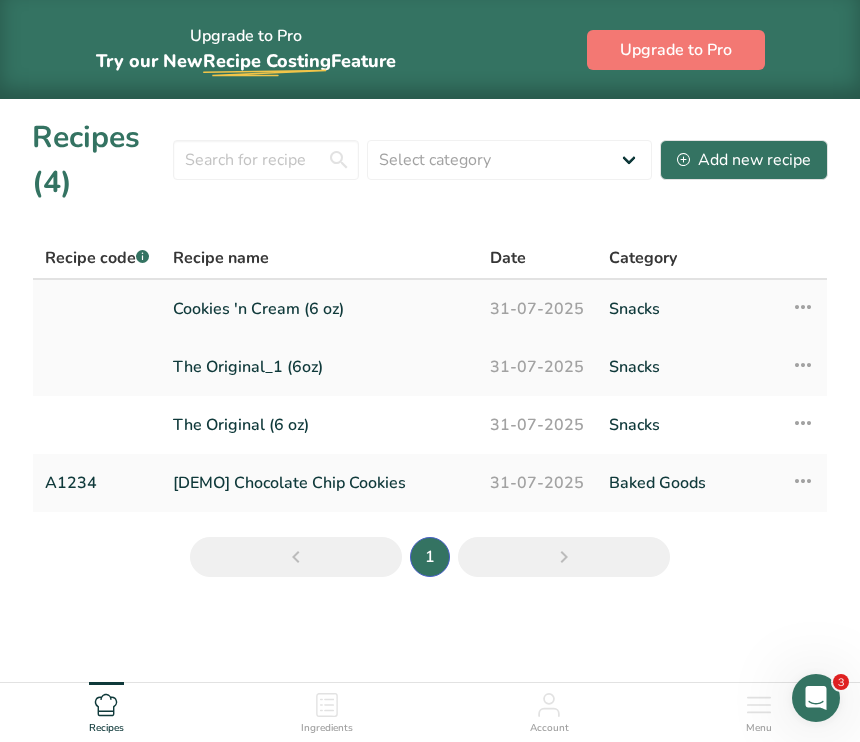 click on "Cookies 'n Cream (6 oz)" at bounding box center [319, 309] 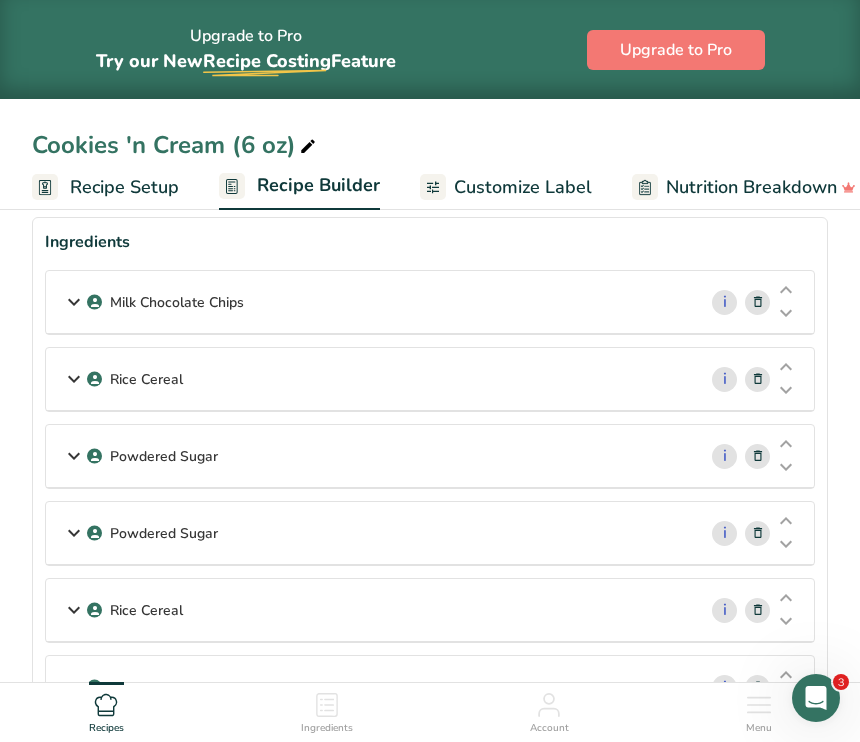 scroll, scrollTop: 0, scrollLeft: 0, axis: both 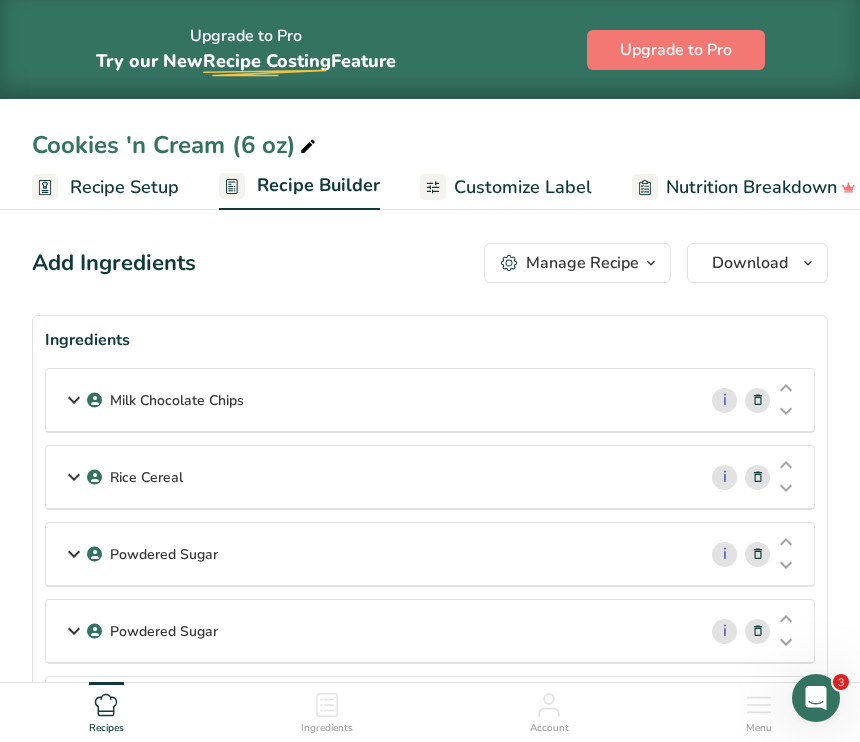 click on "Recipe Setup" at bounding box center (124, 187) 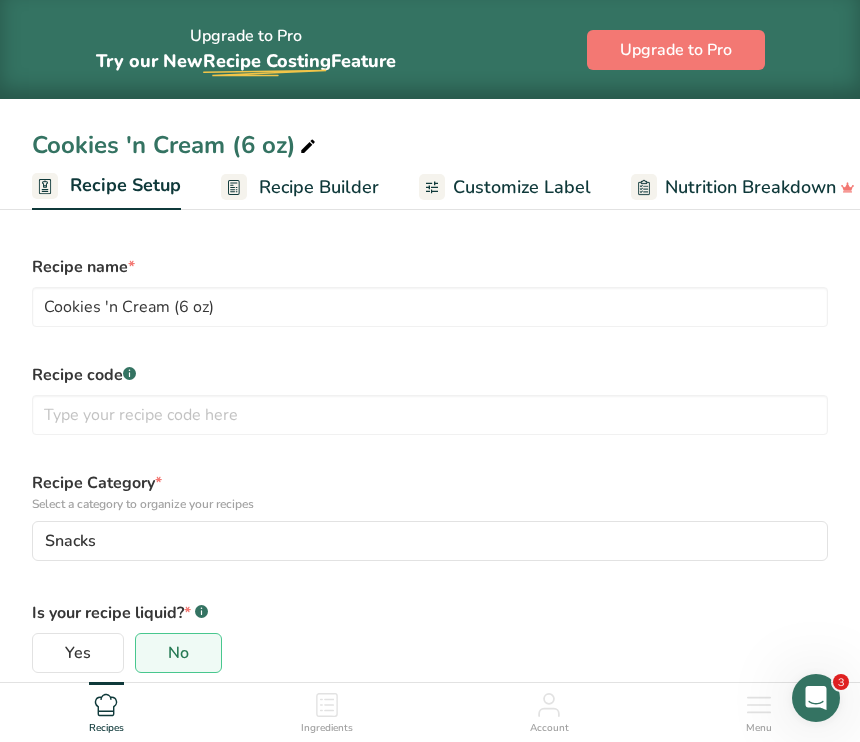 scroll, scrollTop: 0, scrollLeft: 7, axis: horizontal 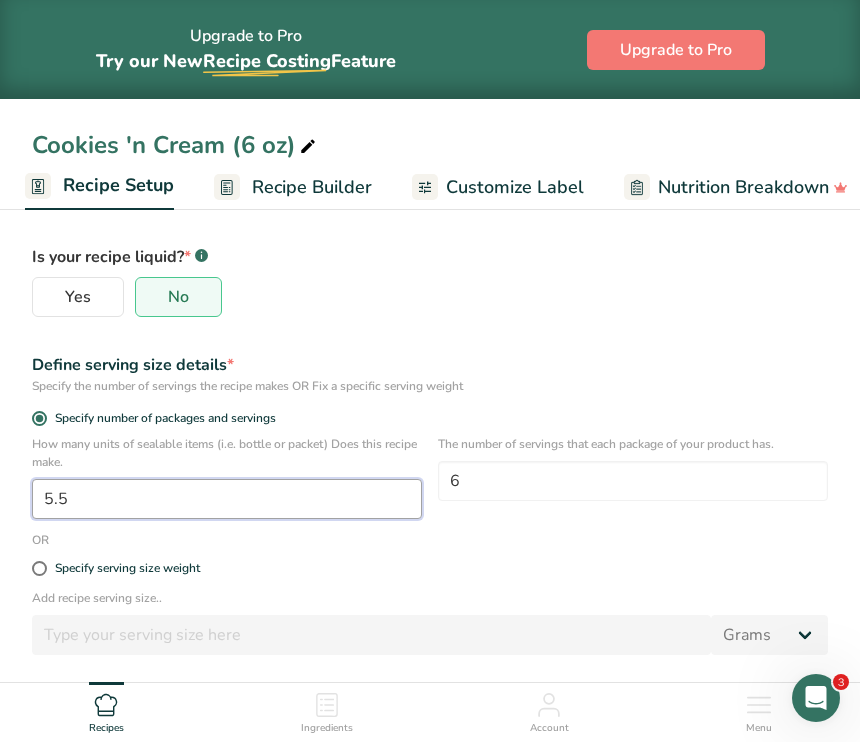drag, startPoint x: 108, startPoint y: 499, endPoint x: 8, endPoint y: 502, distance: 100.04499 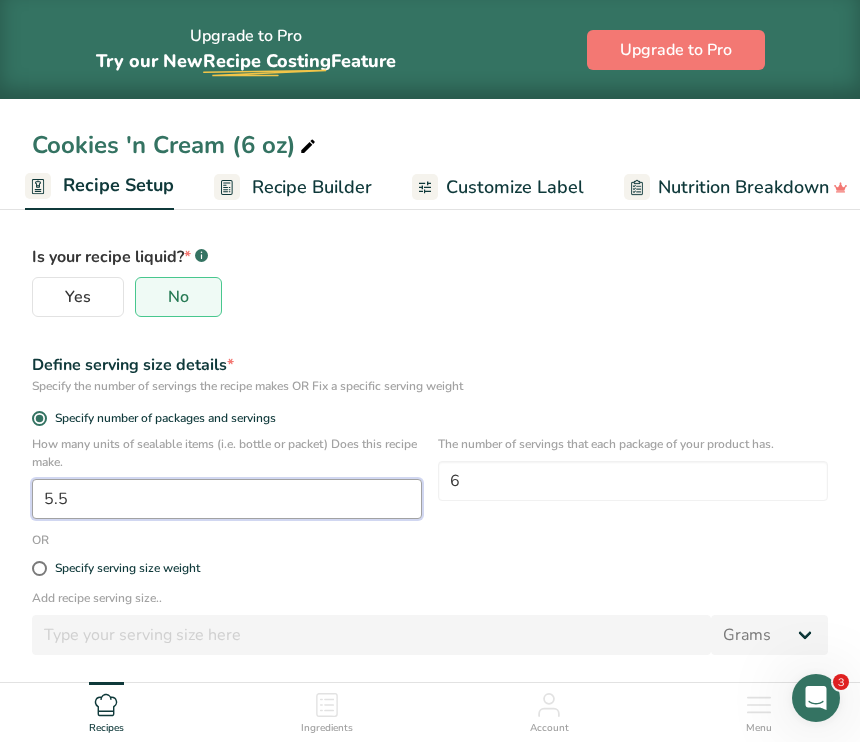 click on "Recipe name *   Cookies 'n Cream (6 oz)
Recipe code
.a-a{fill:#347362;}.b-a{fill:#fff;}
Recipe Category *
Select a category to organize your recipes
Snacks
Standard Categories
Custom Categories
.a-a{fill:#347362;}.b-a{fill:#fff;}
Baked Goods
Beverages
Confectionery
Cooked Meals, Salads, & Sauces
Dairy
Snacks
Add New Category
Is your recipe liquid? *   .a-a{fill:#347362;}.b-a{fill:#fff;}           Yes   No
Define serving size details *
Specify the number of servings the recipe makes OR Fix a specific serving weight
Specify number of packages and servings
5.5     6
OR" at bounding box center (430, 307) 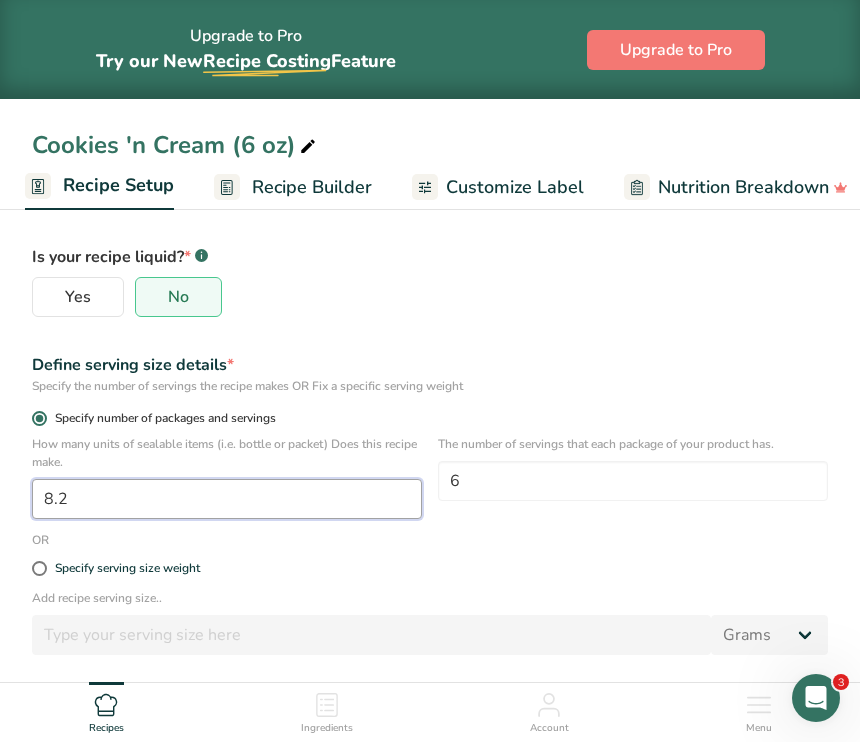 type on "8.2" 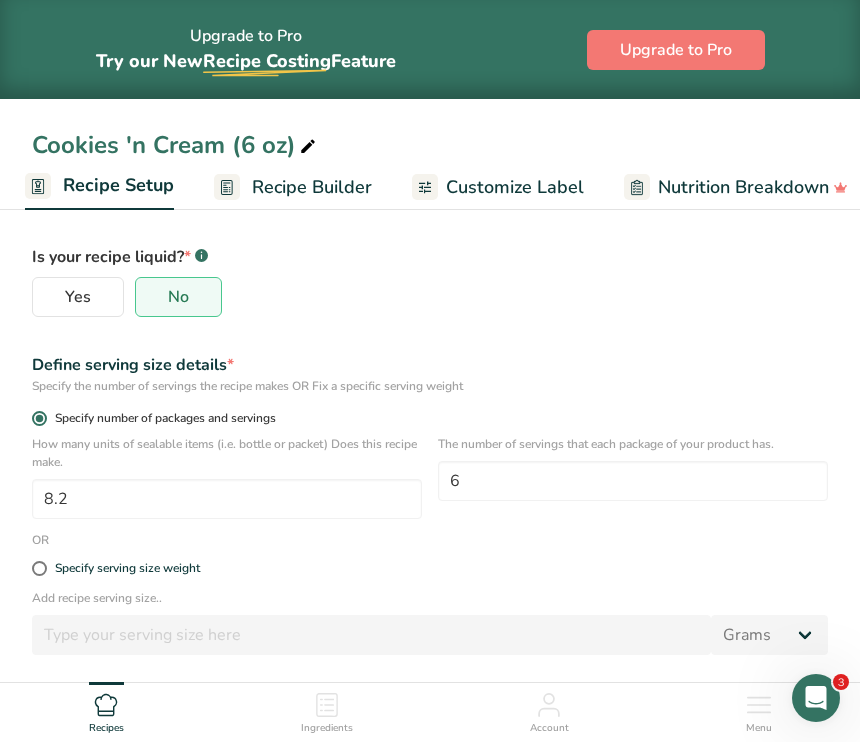 click on "Specify number of packages and servings" at bounding box center (430, 418) 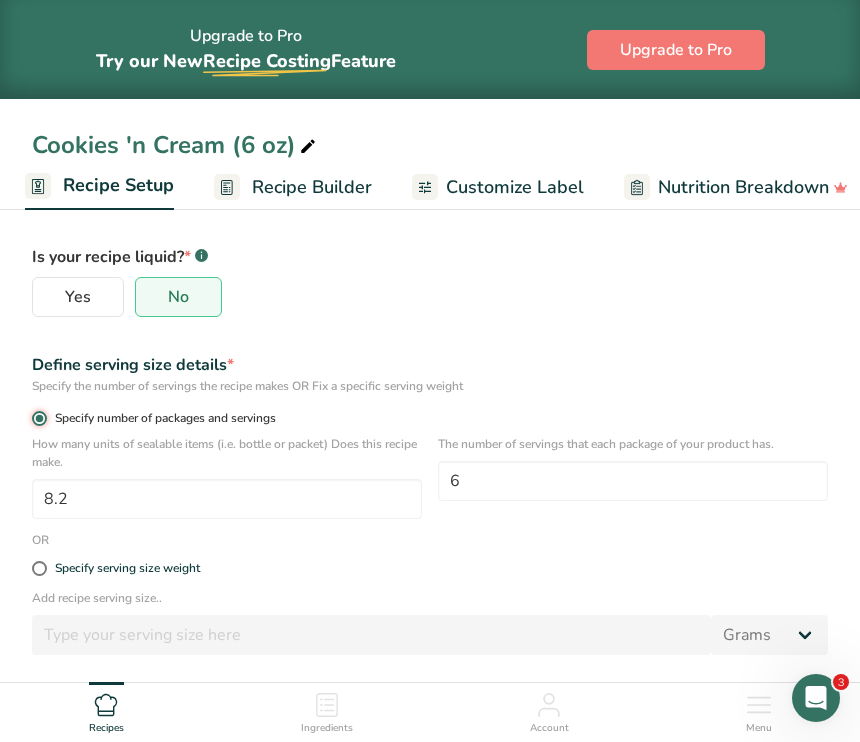 click on "Specify number of packages and servings" at bounding box center [38, 418] 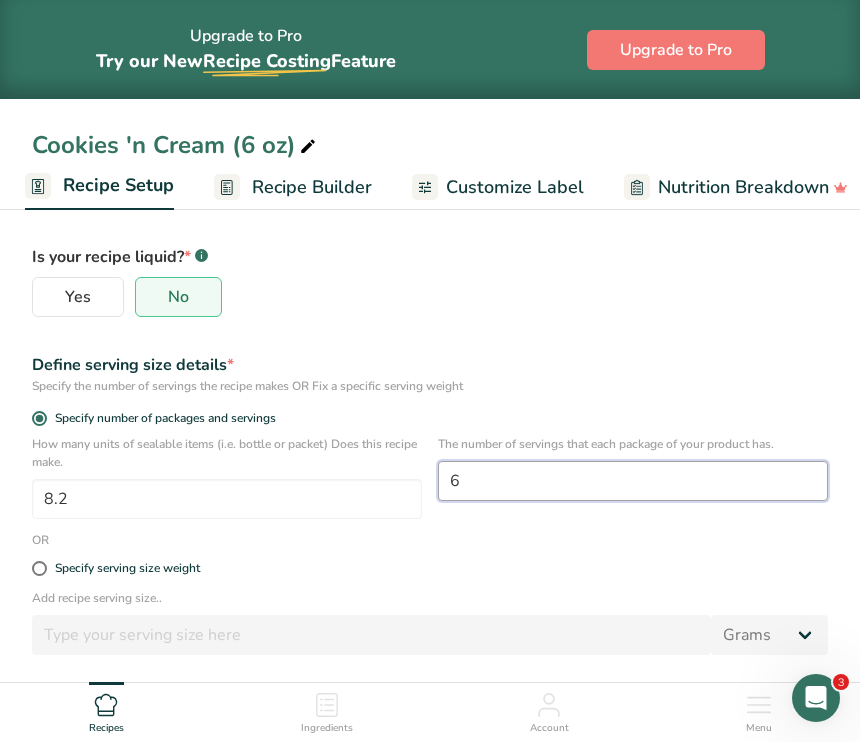 click on "6" at bounding box center (633, 481) 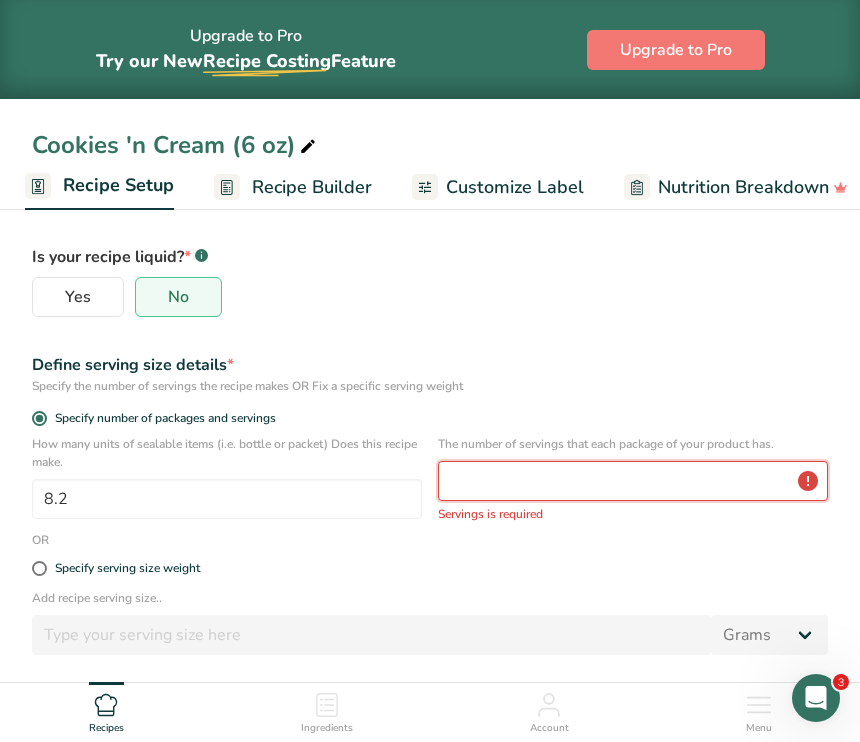 type on "3" 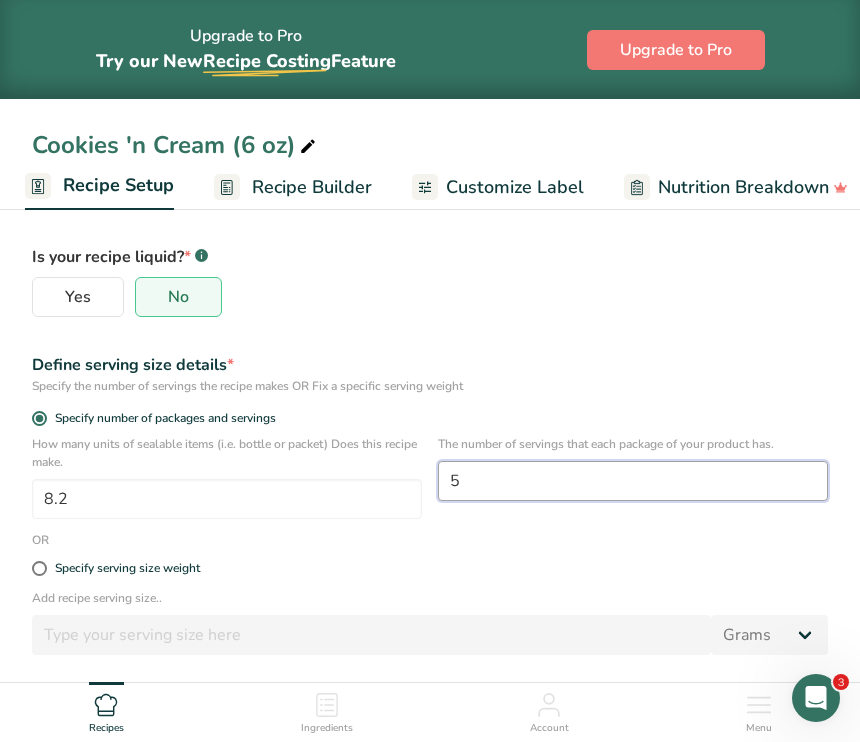 type on "5" 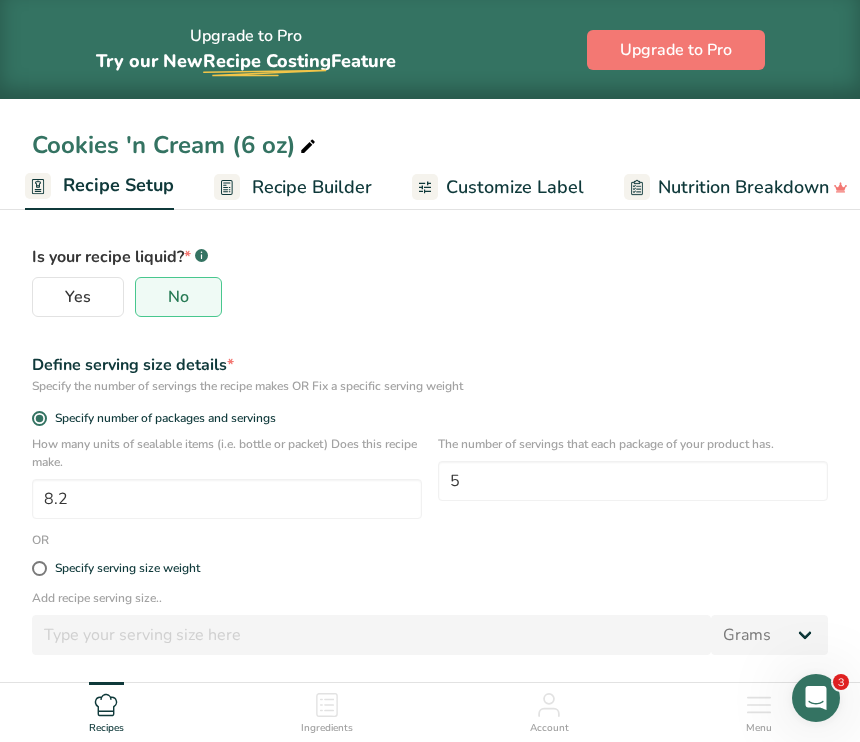 click on "Is your recipe liquid? *   .a-a{fill:#347362;}.b-a{fill:#fff;}           Yes   No" at bounding box center (430, 279) 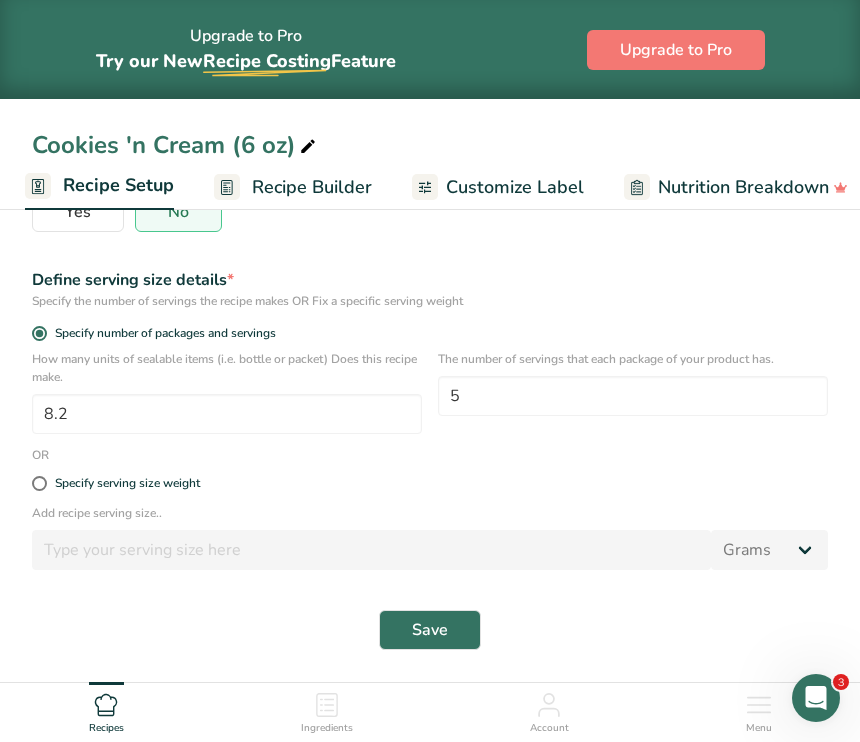 click on "Specify number of packages and servings" at bounding box center [430, 333] 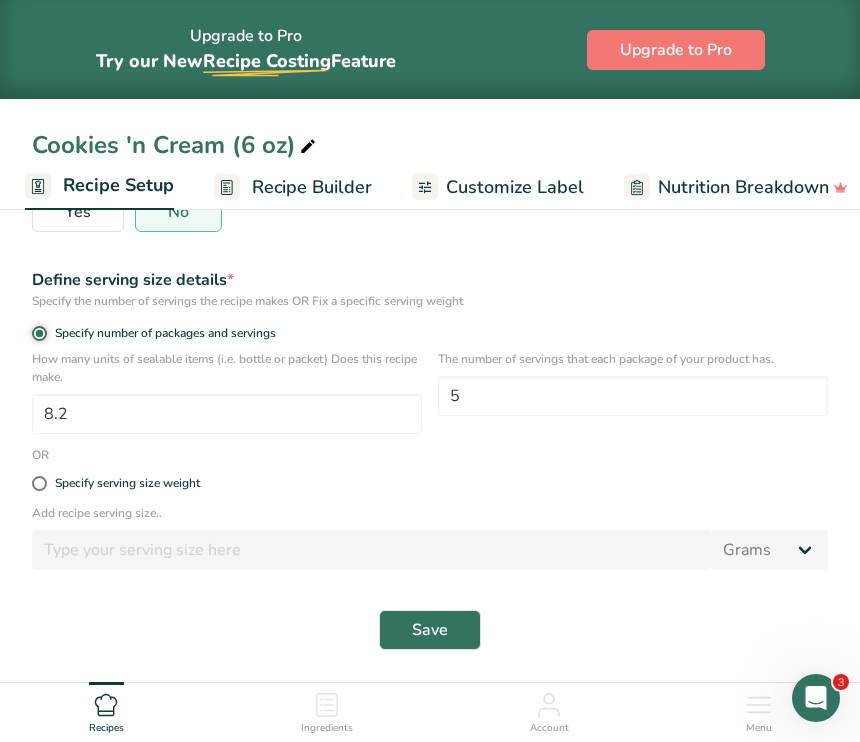 click on "Specify number of packages and servings" at bounding box center (38, 333) 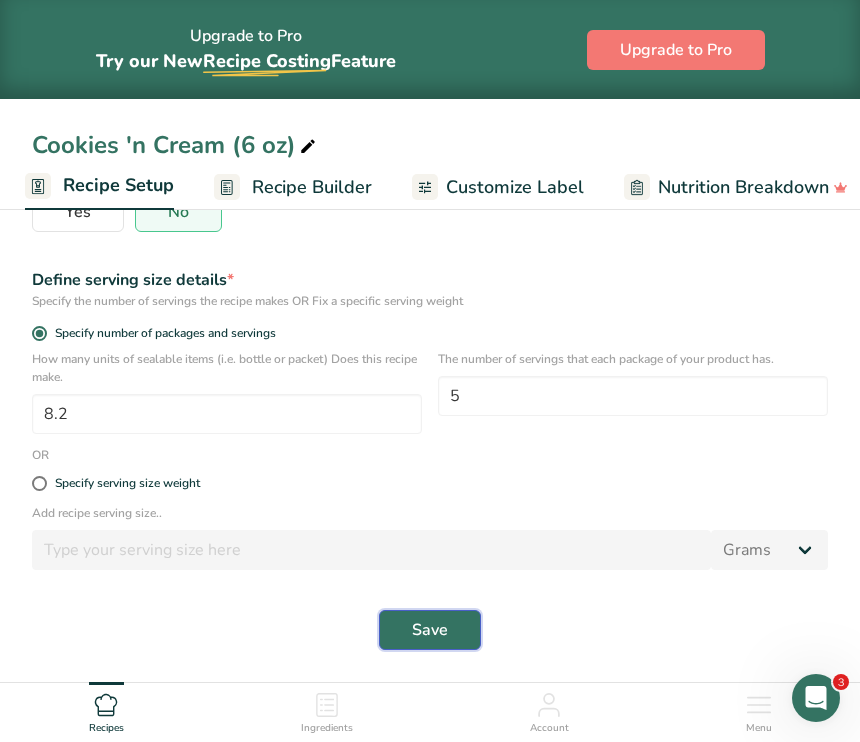 click on "Save" at bounding box center (430, 630) 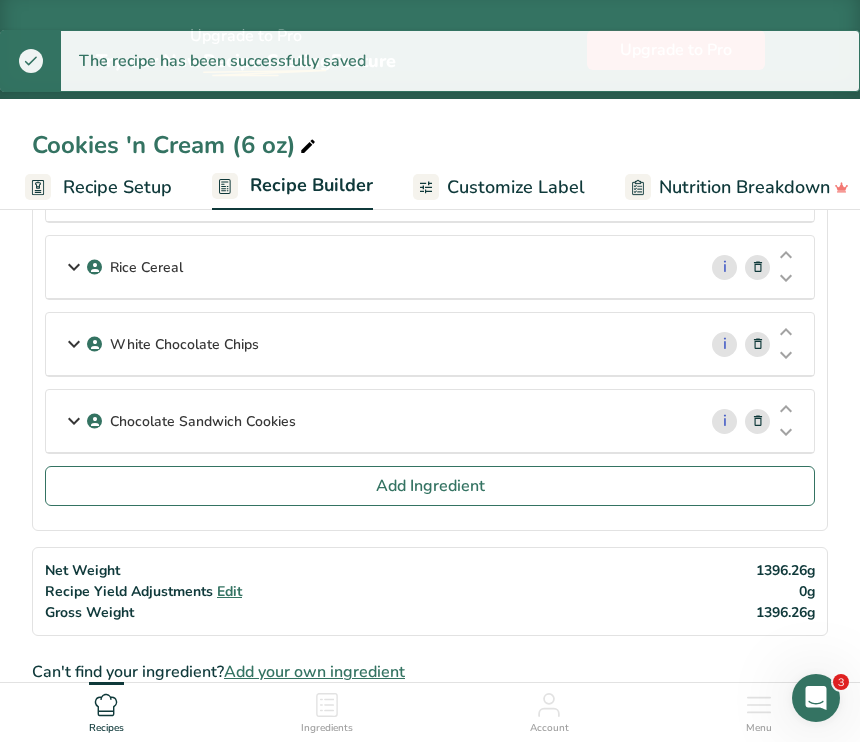 click on "Customize Label" at bounding box center [516, 187] 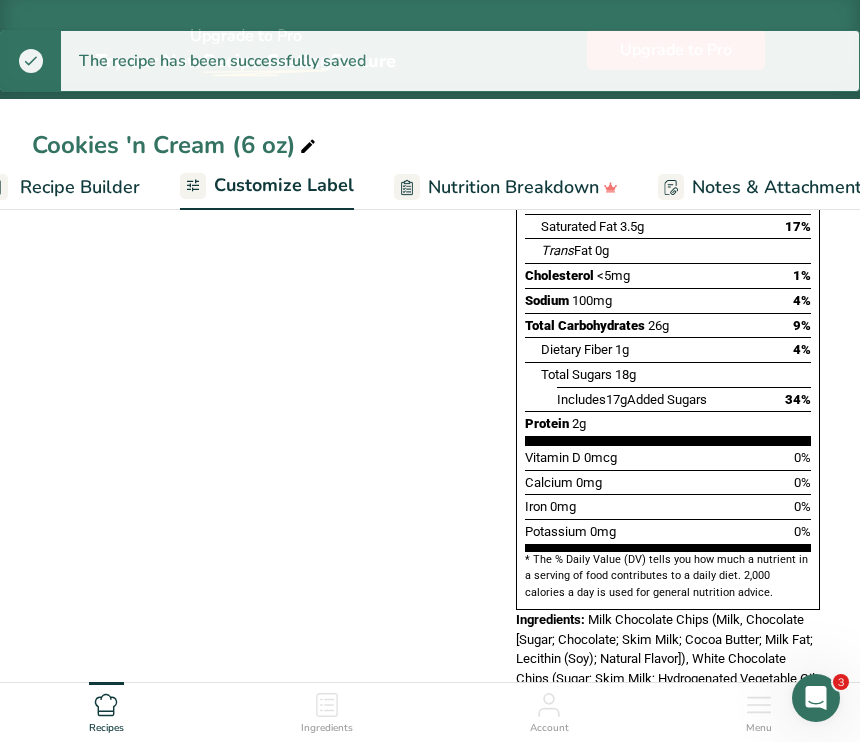 scroll, scrollTop: 0, scrollLeft: 390, axis: horizontal 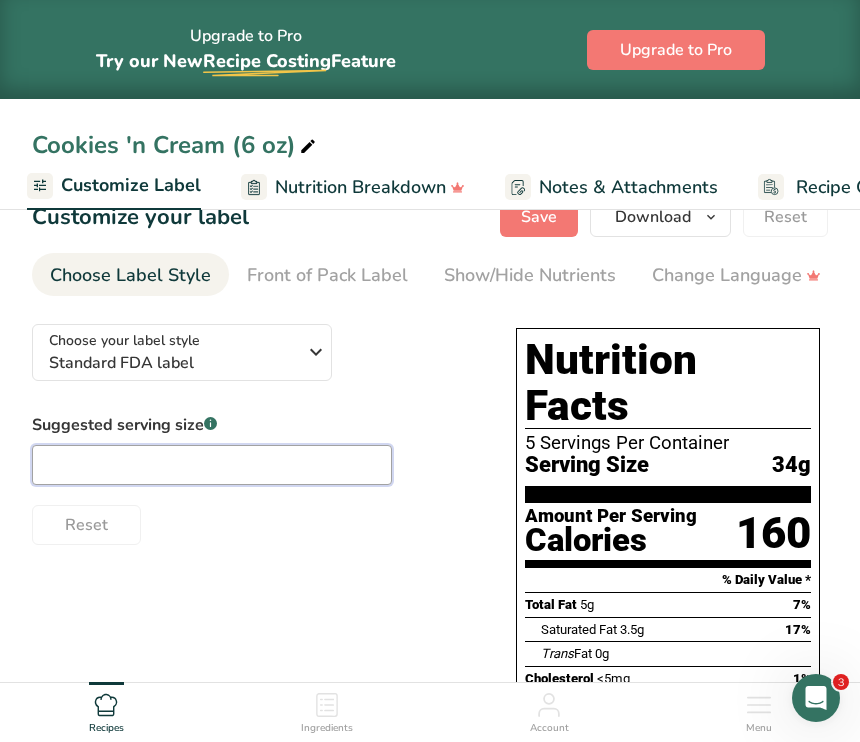 click at bounding box center [212, 465] 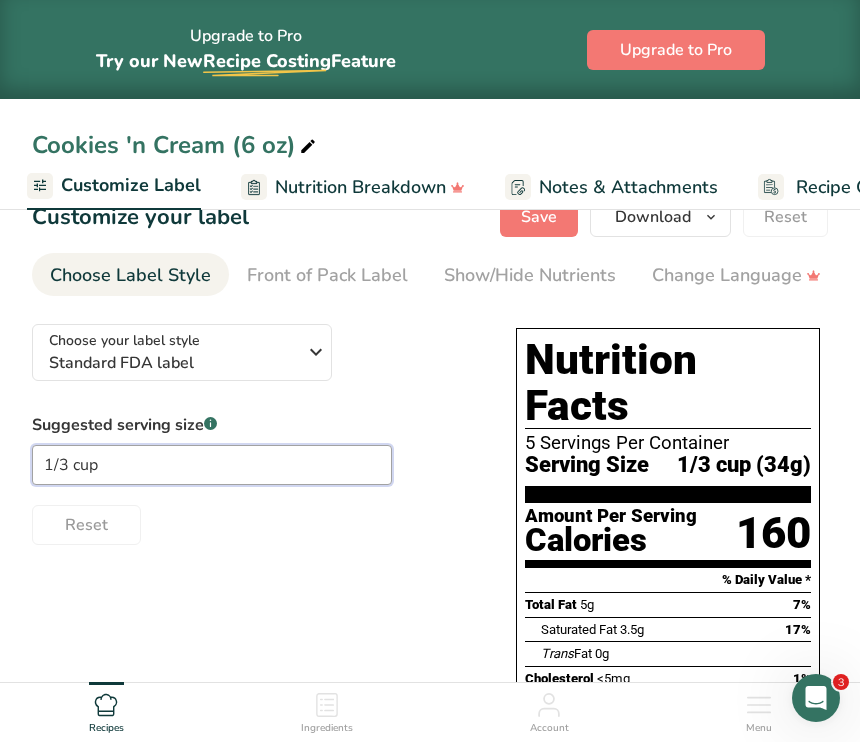 type on "1/3 cup" 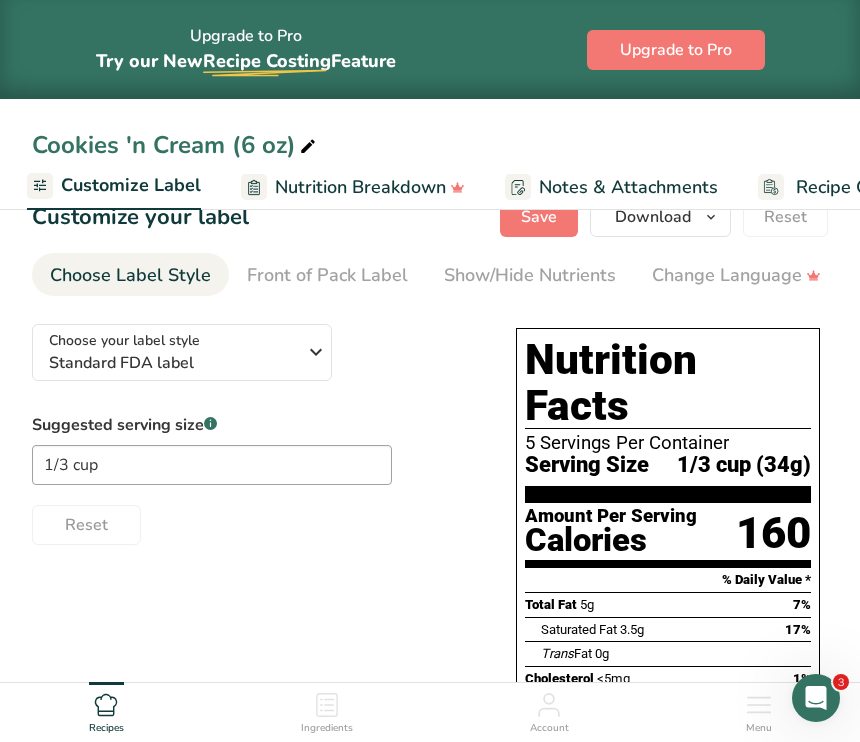click on "Reset" at bounding box center (254, 521) 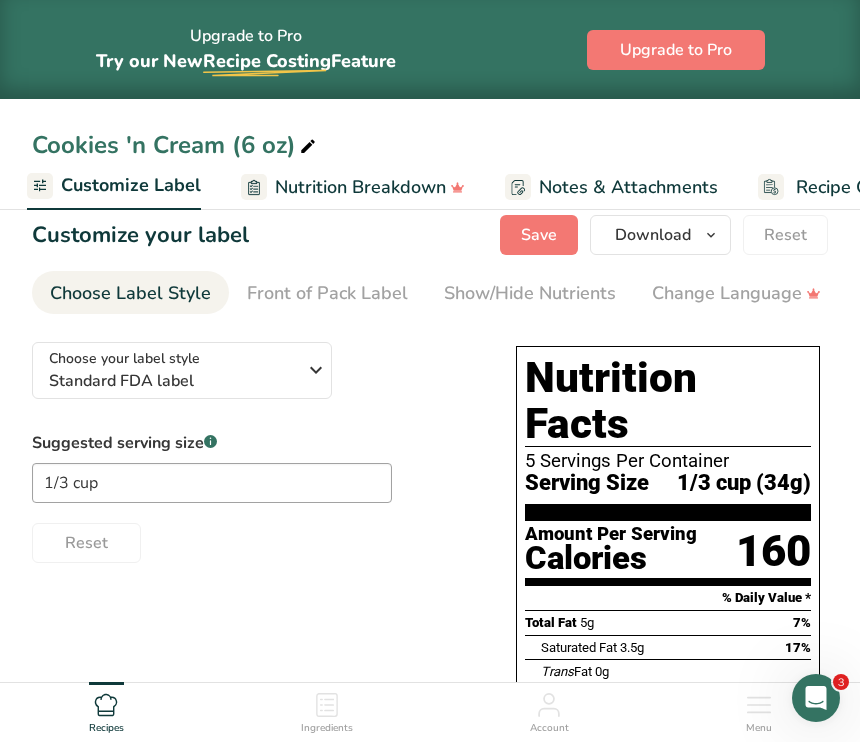 scroll, scrollTop: 0, scrollLeft: 0, axis: both 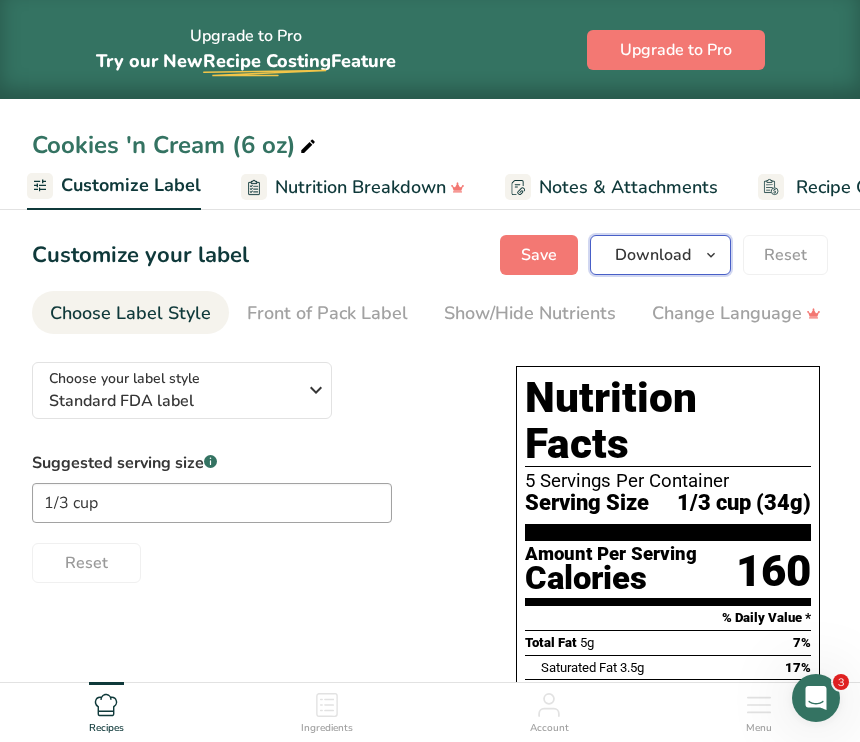 click on "Download" at bounding box center [660, 255] 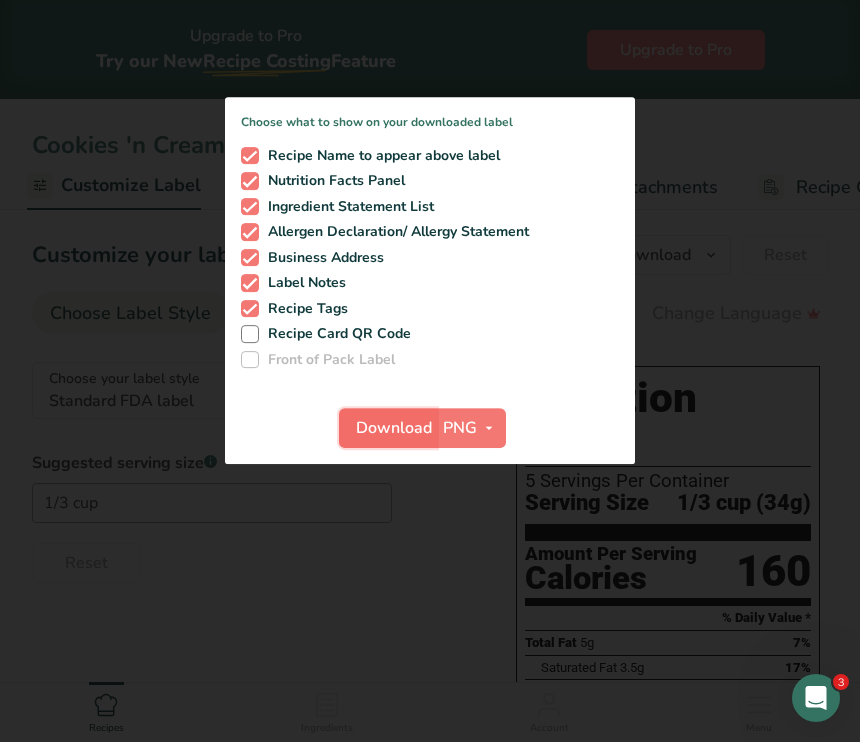 click on "Download" at bounding box center (394, 428) 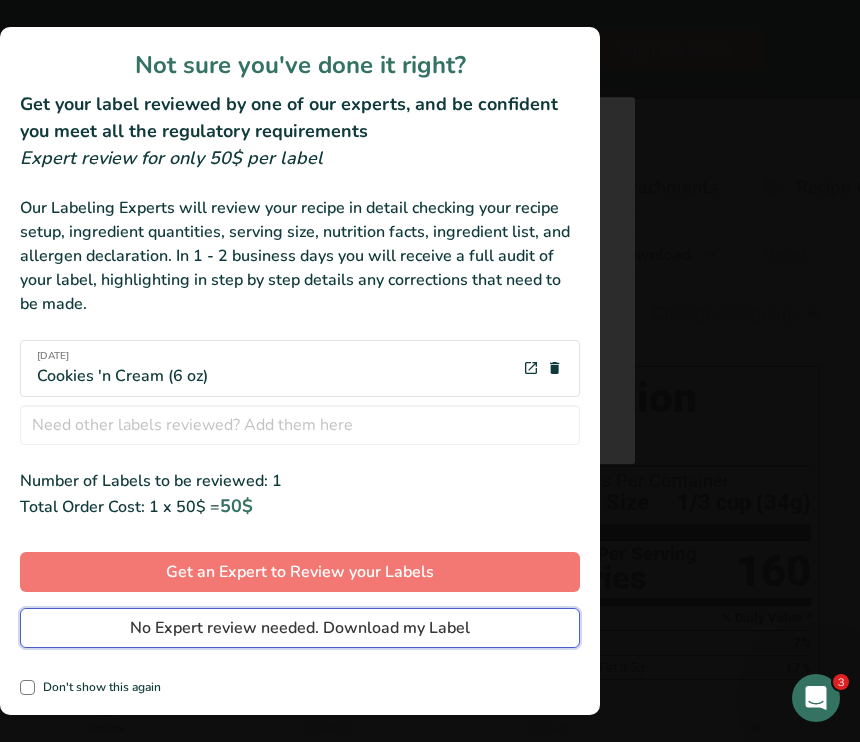 click on "No Expert review needed. Download my Label" at bounding box center (300, 628) 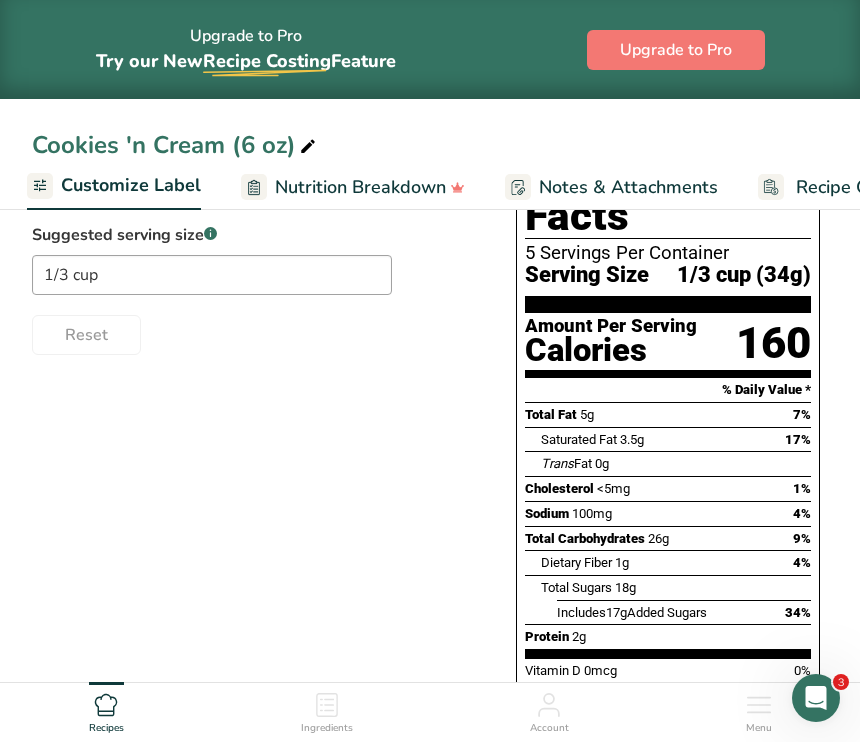 scroll, scrollTop: 735, scrollLeft: 0, axis: vertical 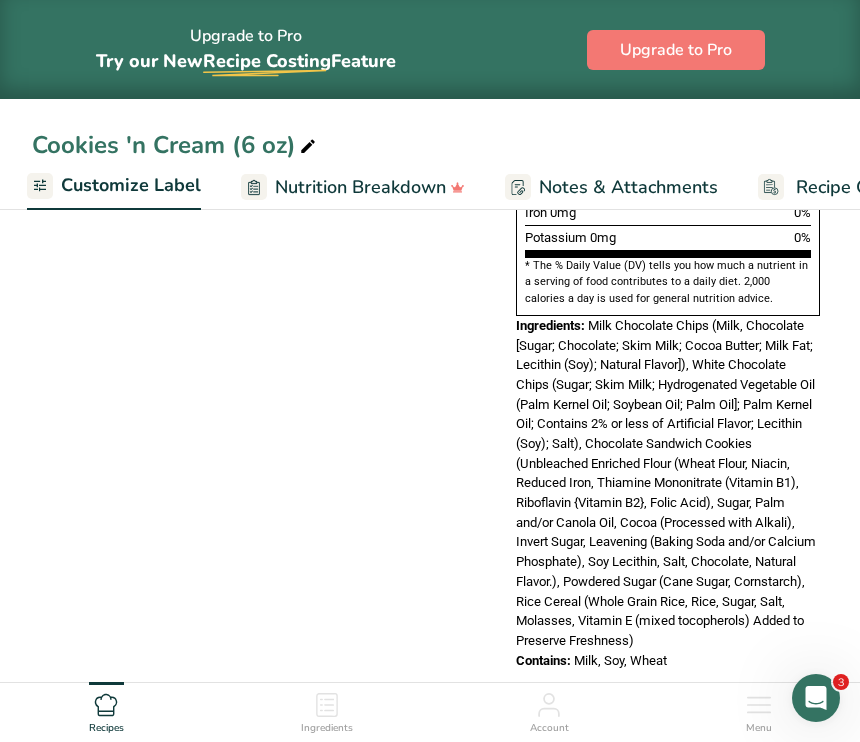 click on "Recipes" at bounding box center [106, 709] 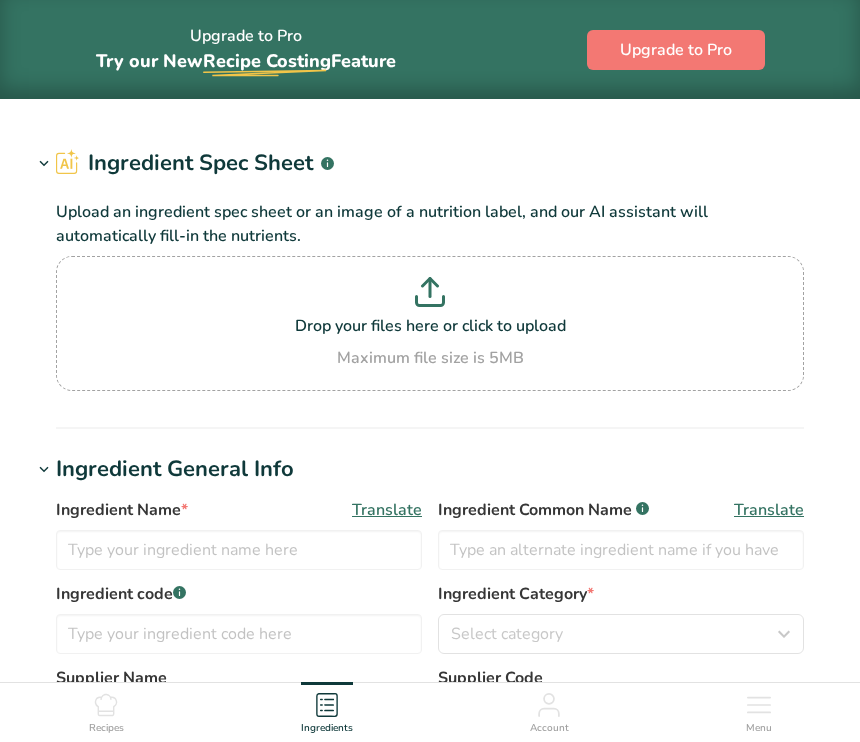 type on "Chocolate Sandwich Cookies" 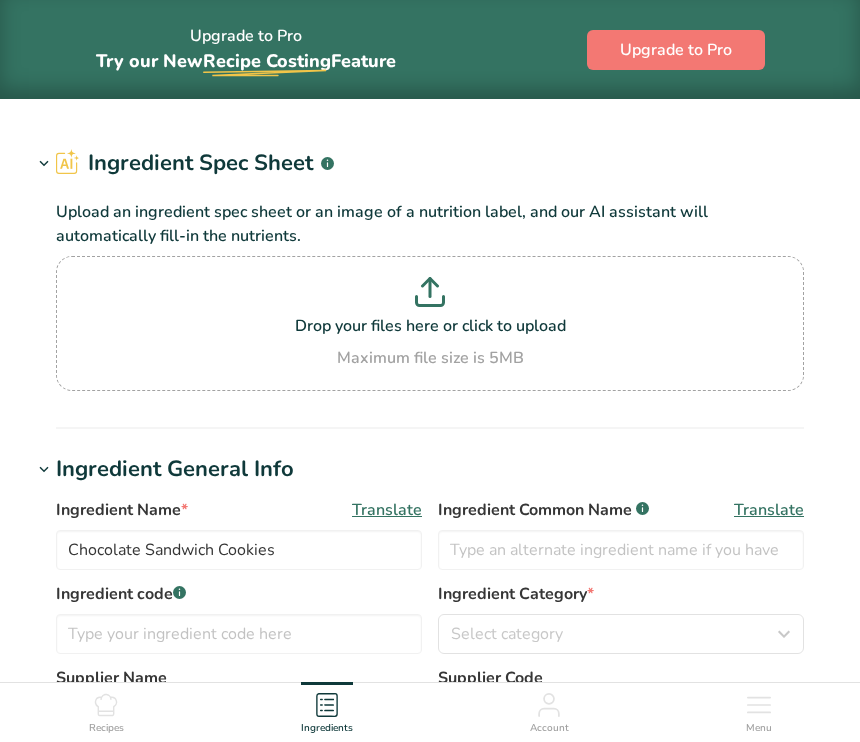 type on "Oreo" 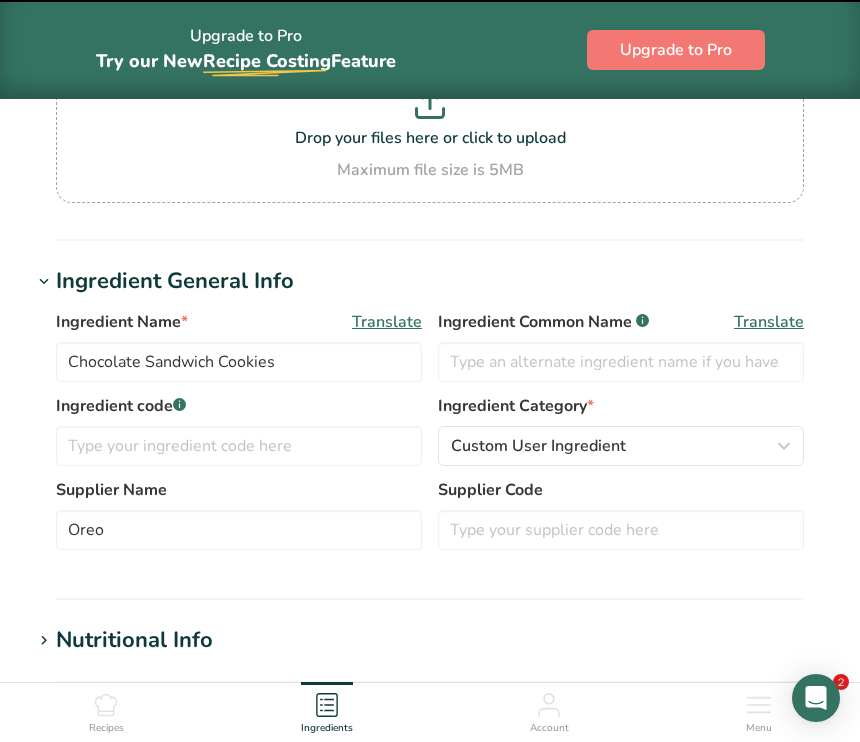 scroll, scrollTop: 524, scrollLeft: 0, axis: vertical 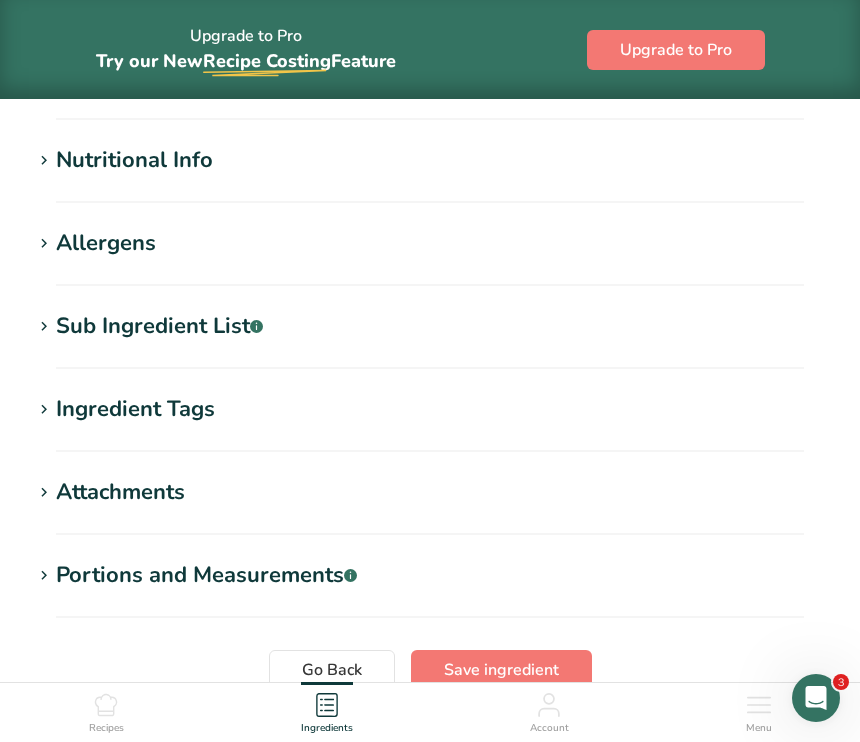 click on "Nutritional Info" at bounding box center [134, 160] 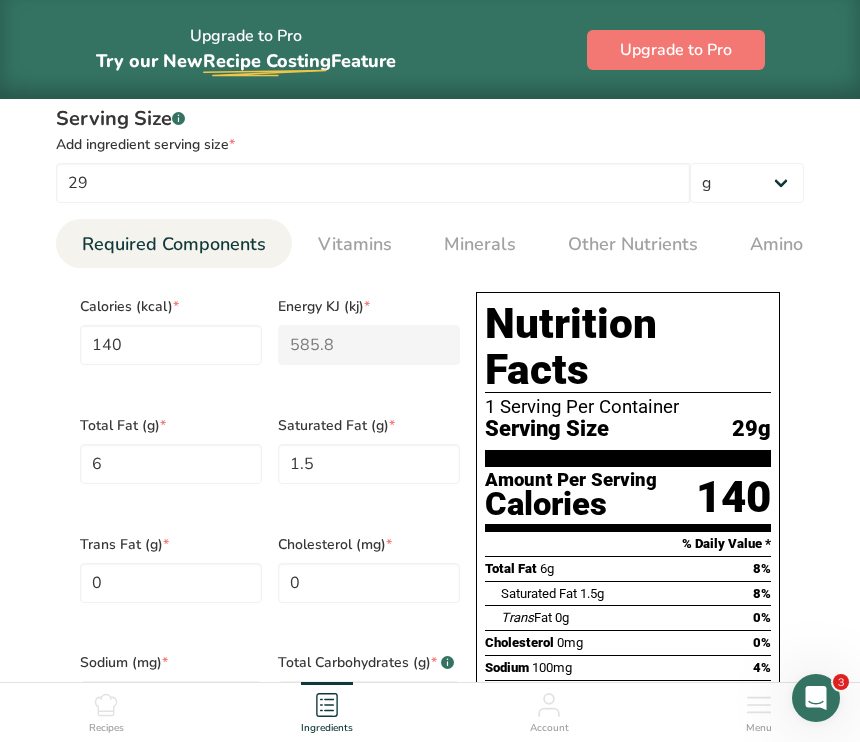 scroll, scrollTop: 877, scrollLeft: 0, axis: vertical 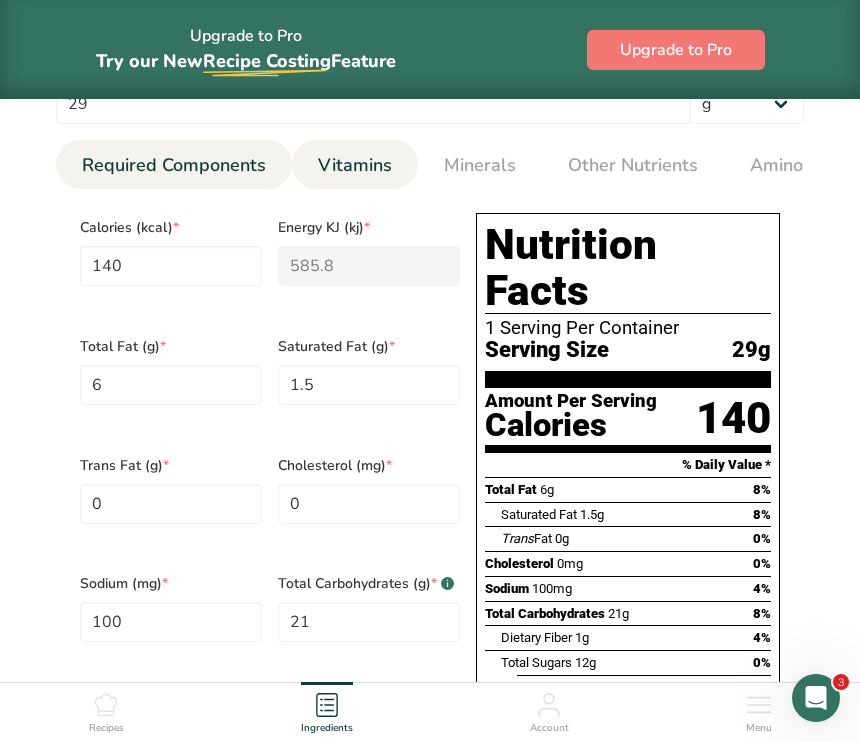 click on "Vitamins" at bounding box center (355, 165) 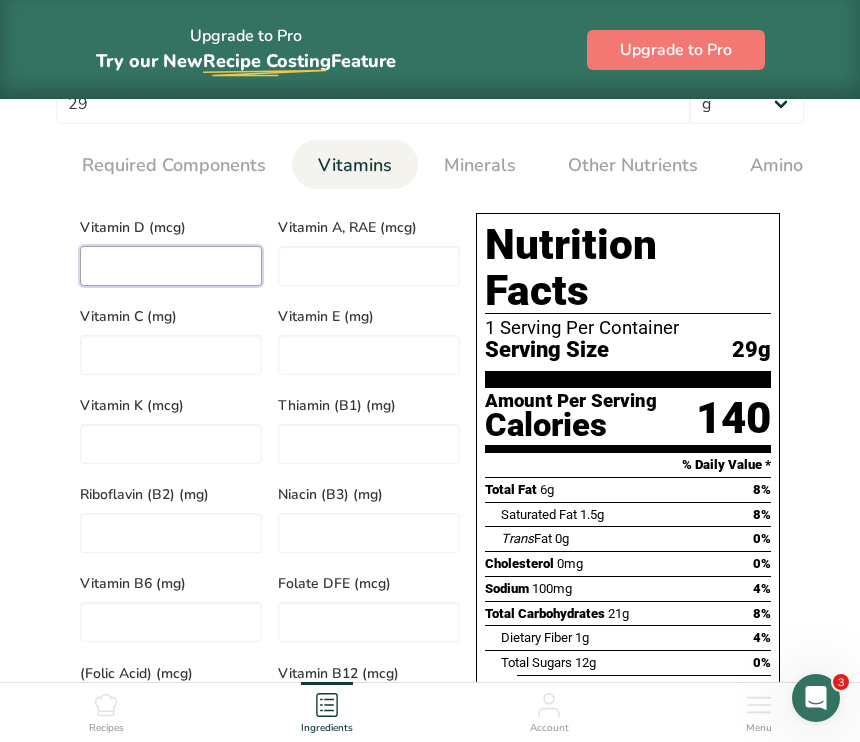 click at bounding box center [171, 266] 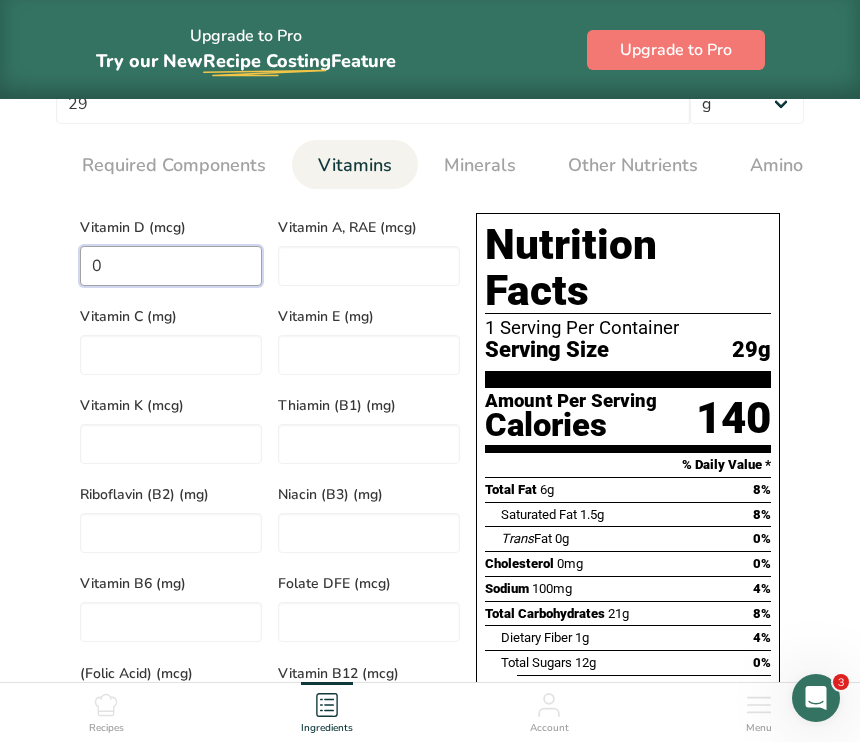 type on "0" 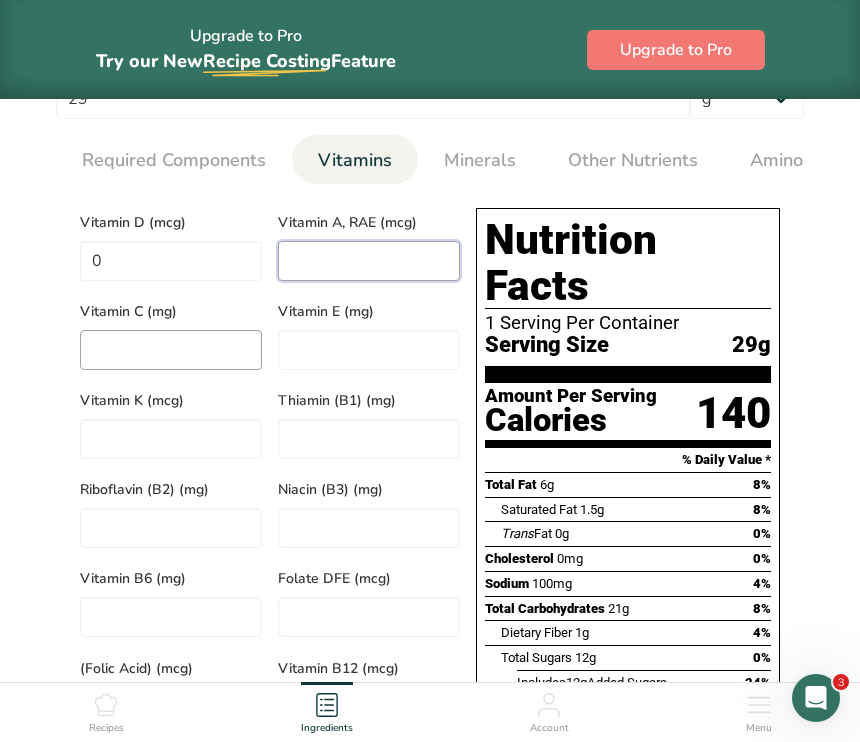 scroll, scrollTop: 566, scrollLeft: 0, axis: vertical 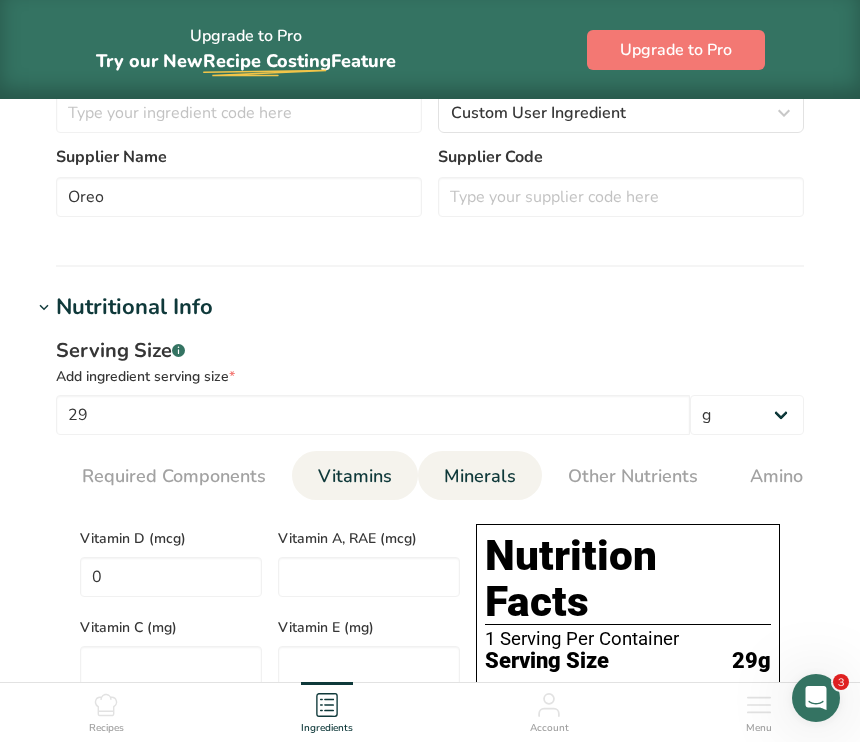 click on "Minerals" at bounding box center [480, 476] 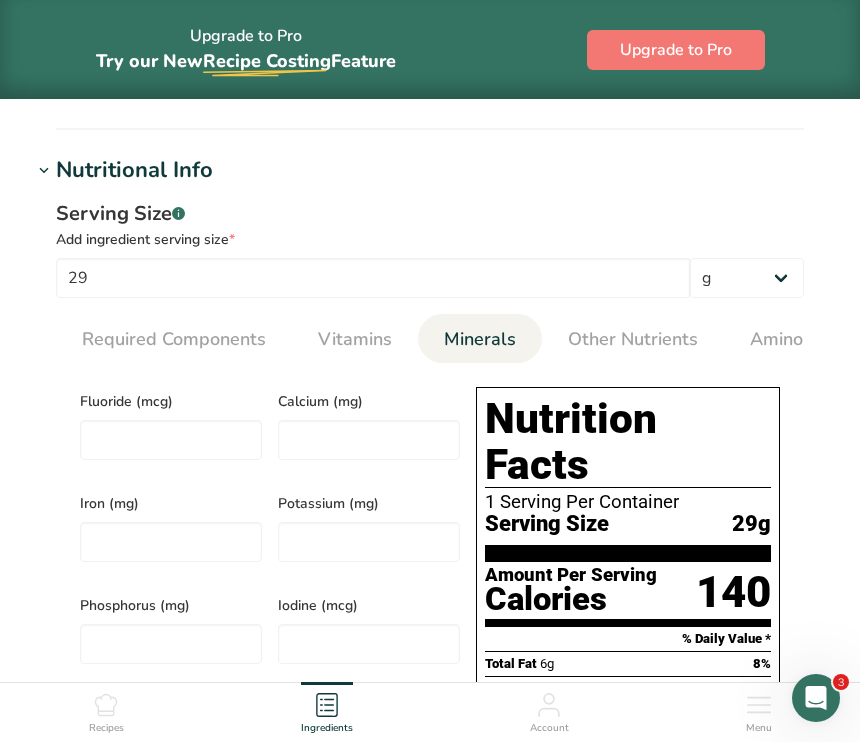 scroll, scrollTop: 729, scrollLeft: 0, axis: vertical 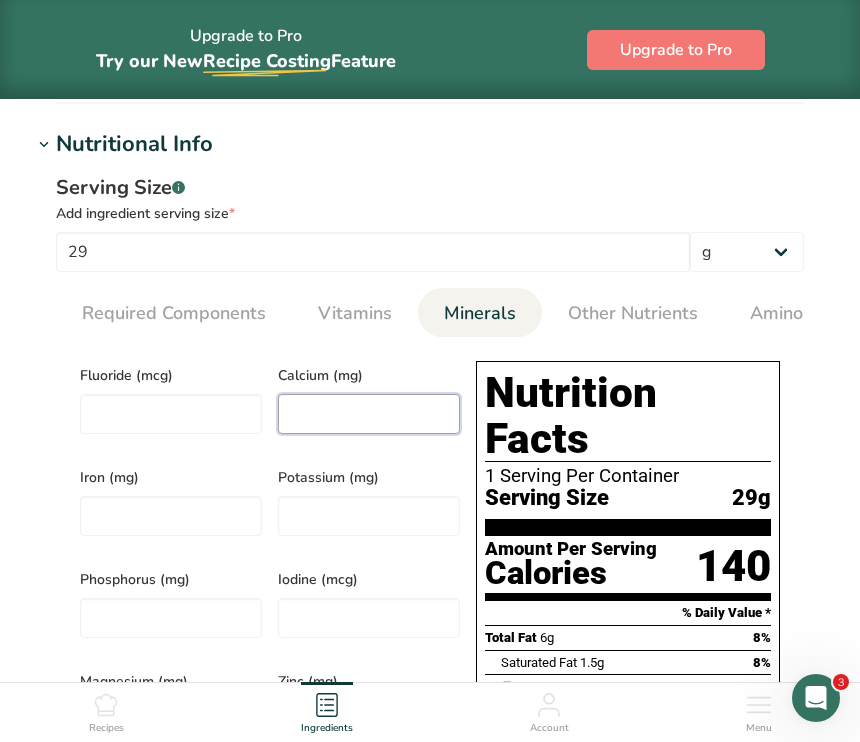 click at bounding box center [369, 414] 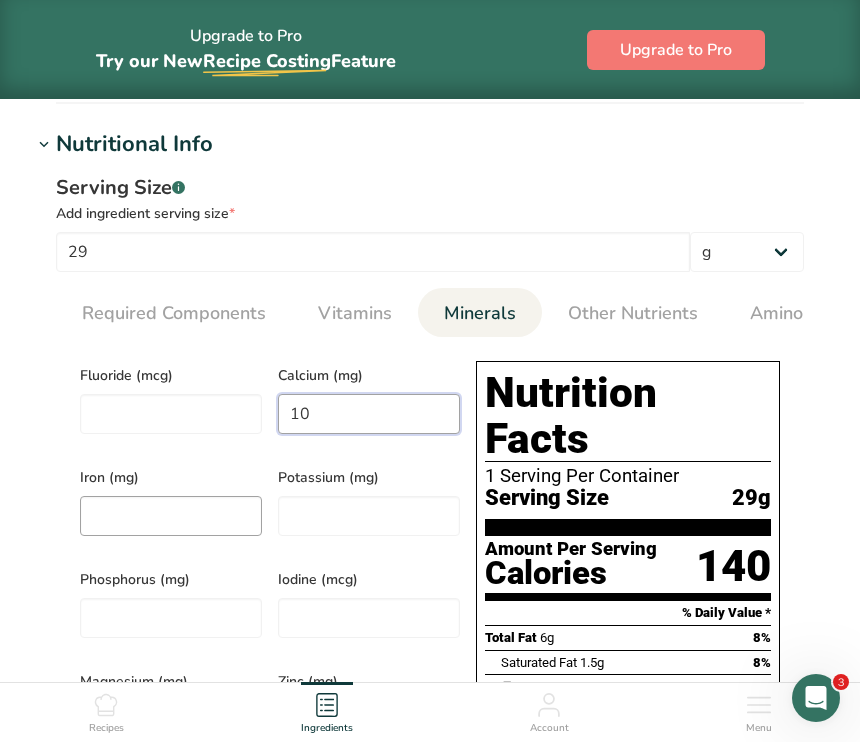 type on "10" 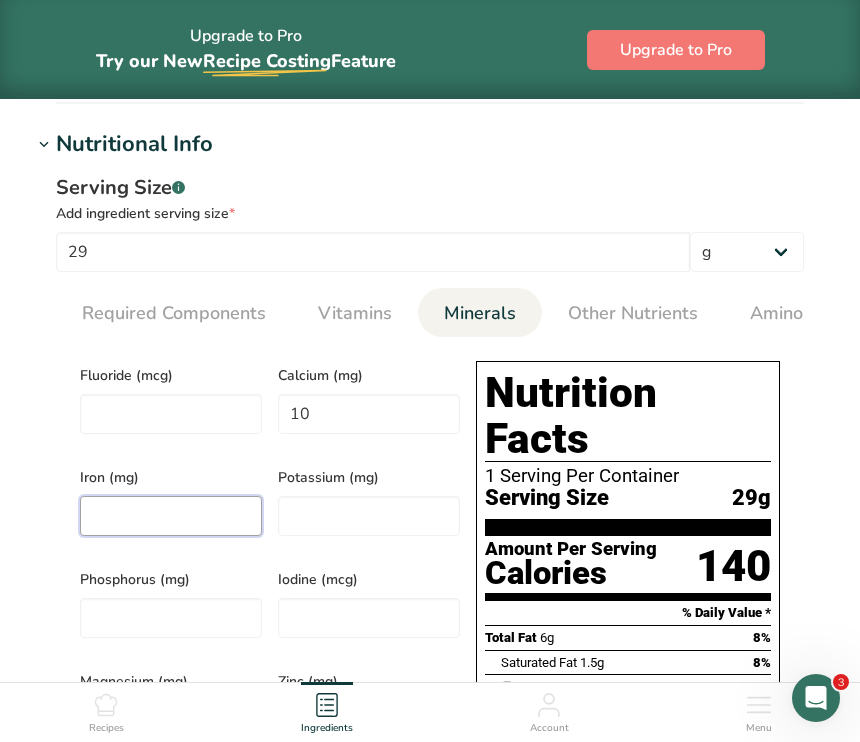 click at bounding box center [171, 516] 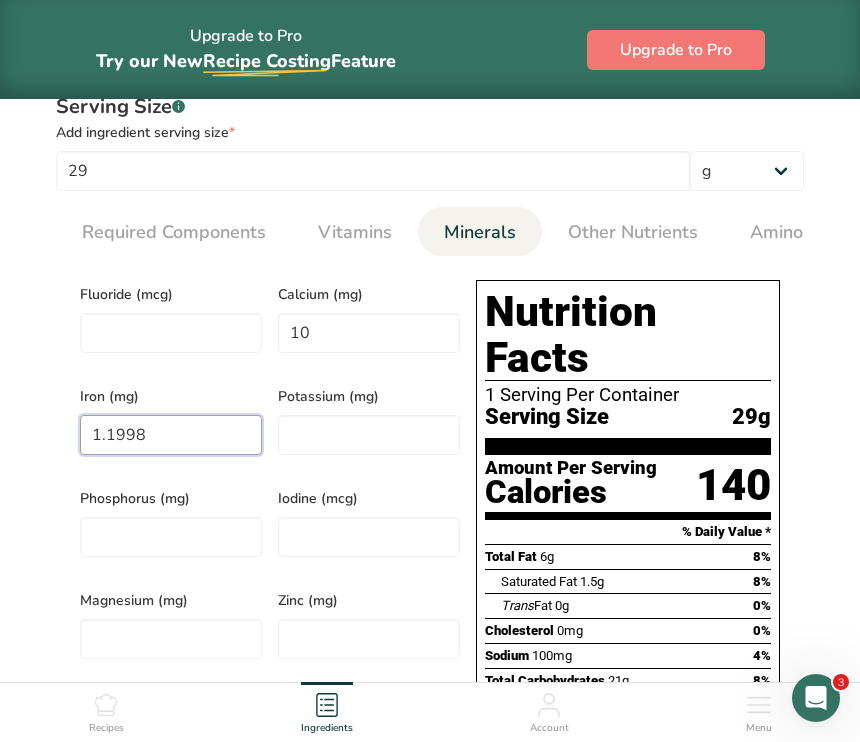 scroll, scrollTop: 814, scrollLeft: 0, axis: vertical 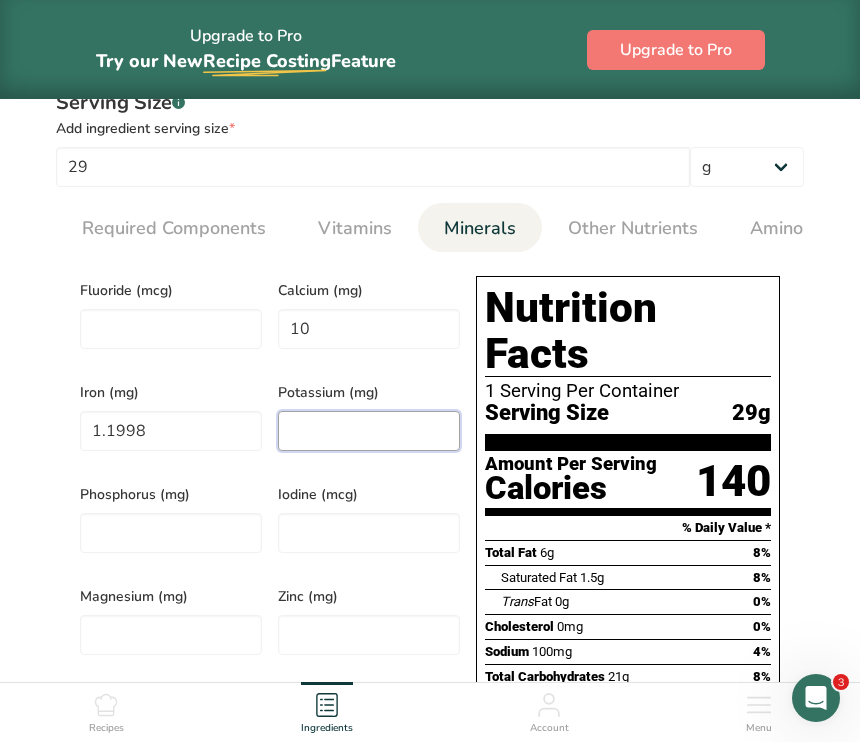 click at bounding box center (369, 431) 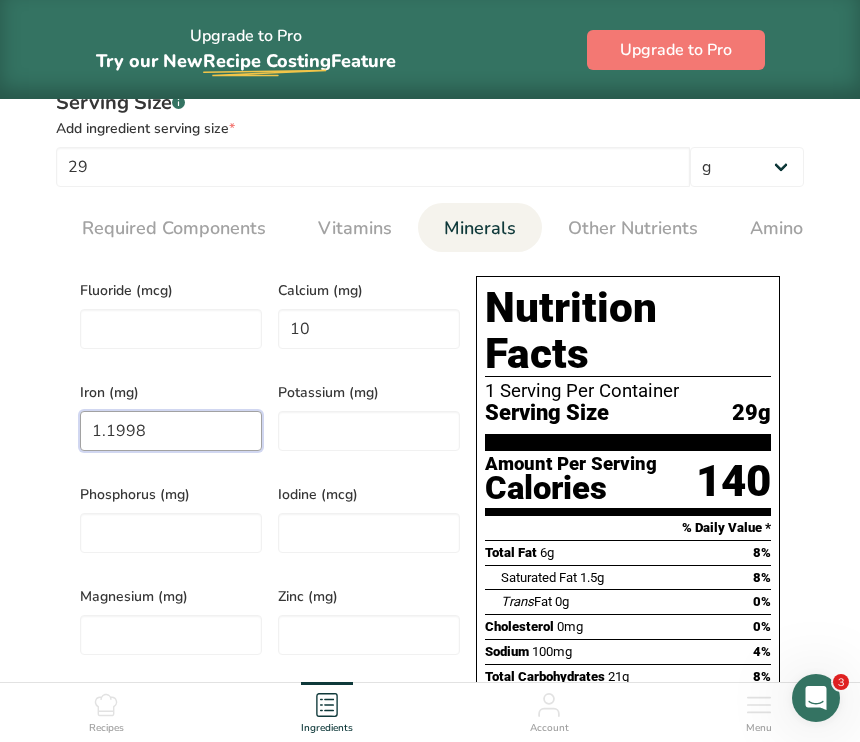 click on "1.1998" at bounding box center [171, 431] 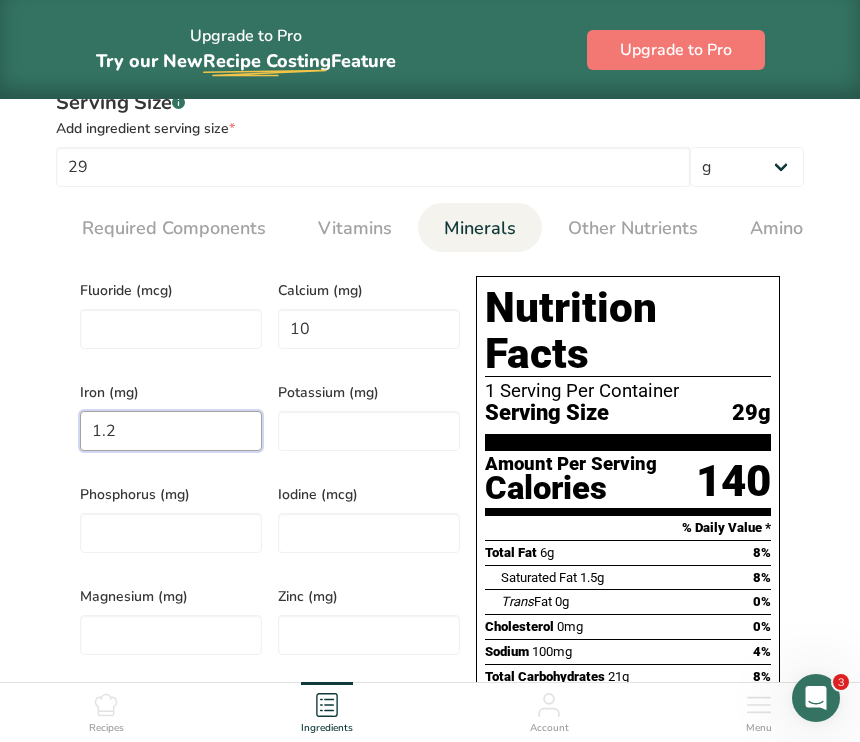 type on "1.2" 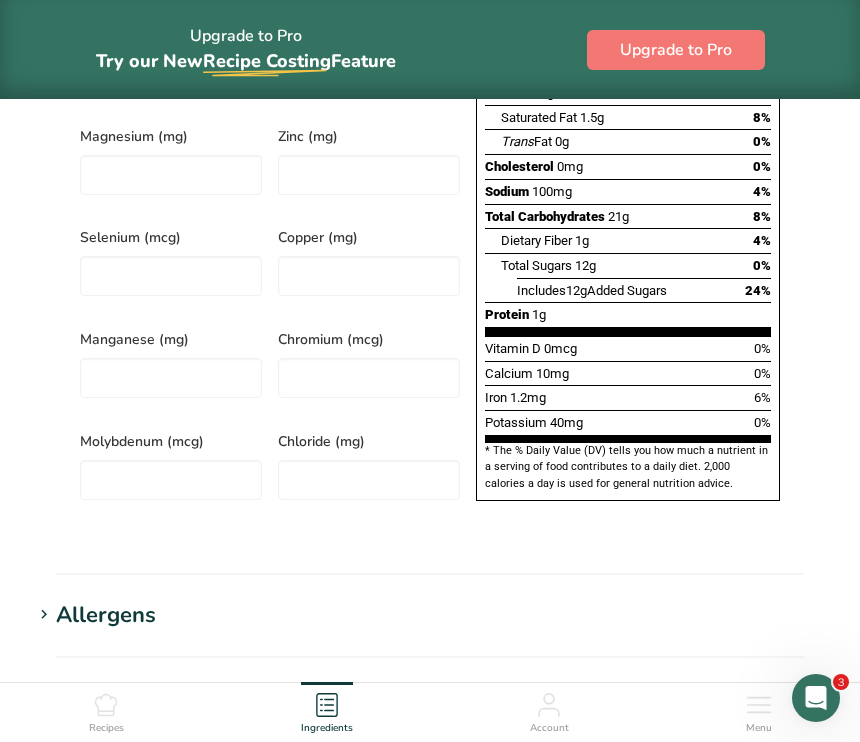 scroll, scrollTop: 1783, scrollLeft: 0, axis: vertical 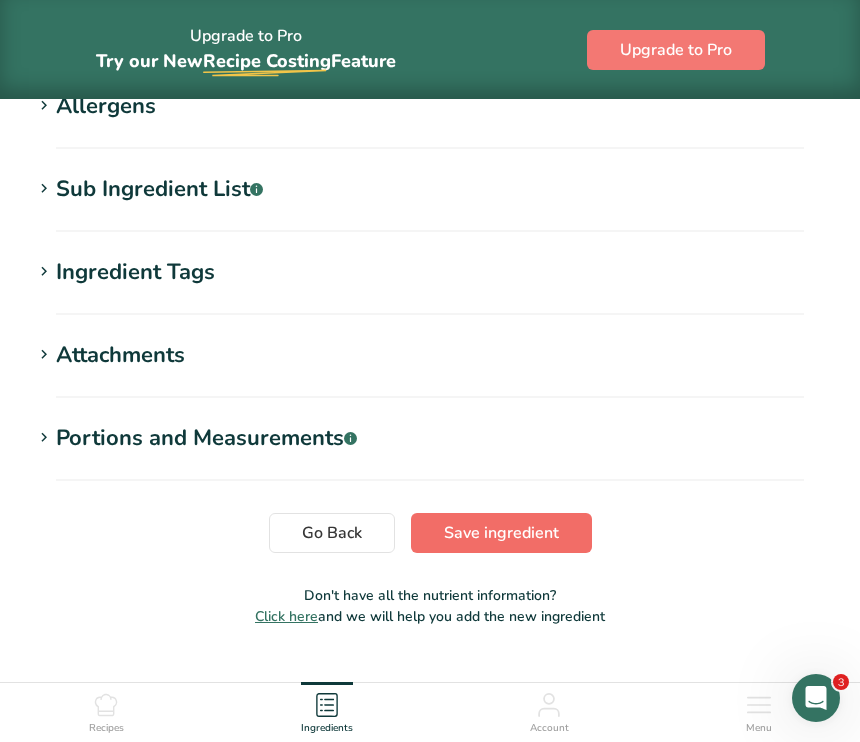 type on "40" 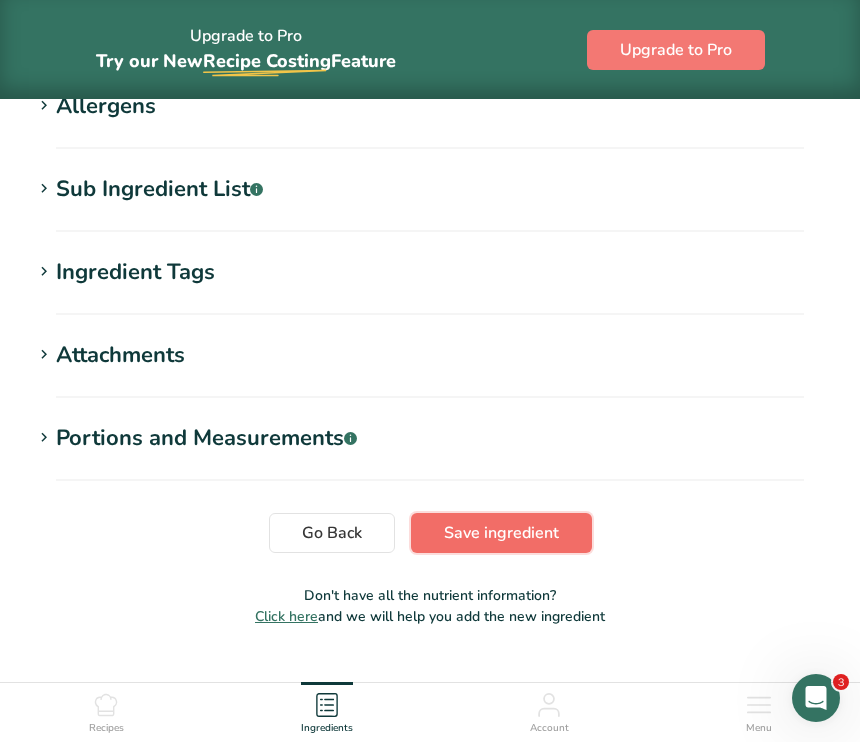 click on "Save ingredient" at bounding box center (501, 533) 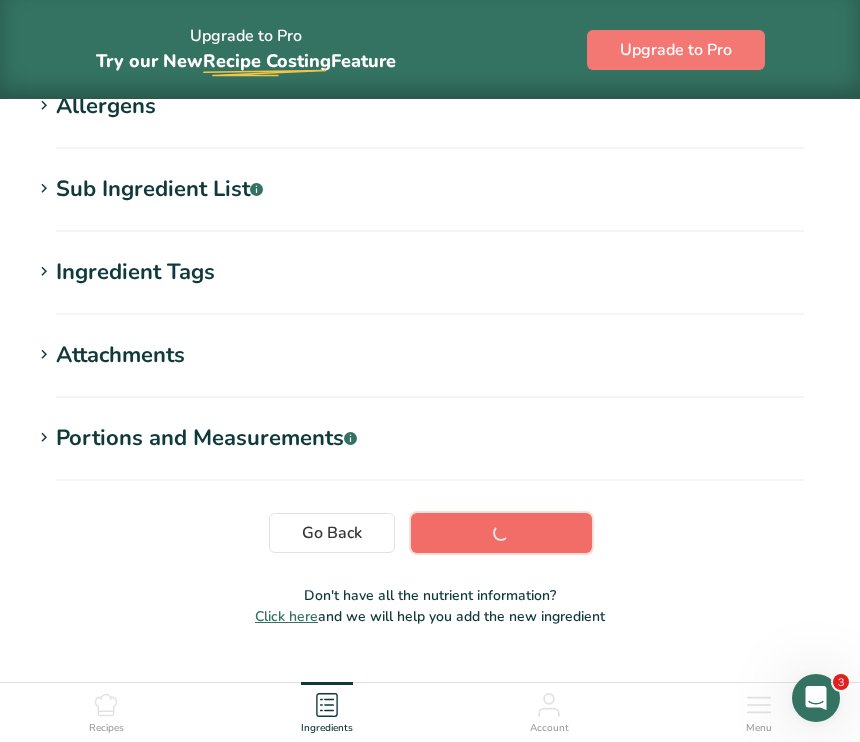 scroll, scrollTop: 392, scrollLeft: 0, axis: vertical 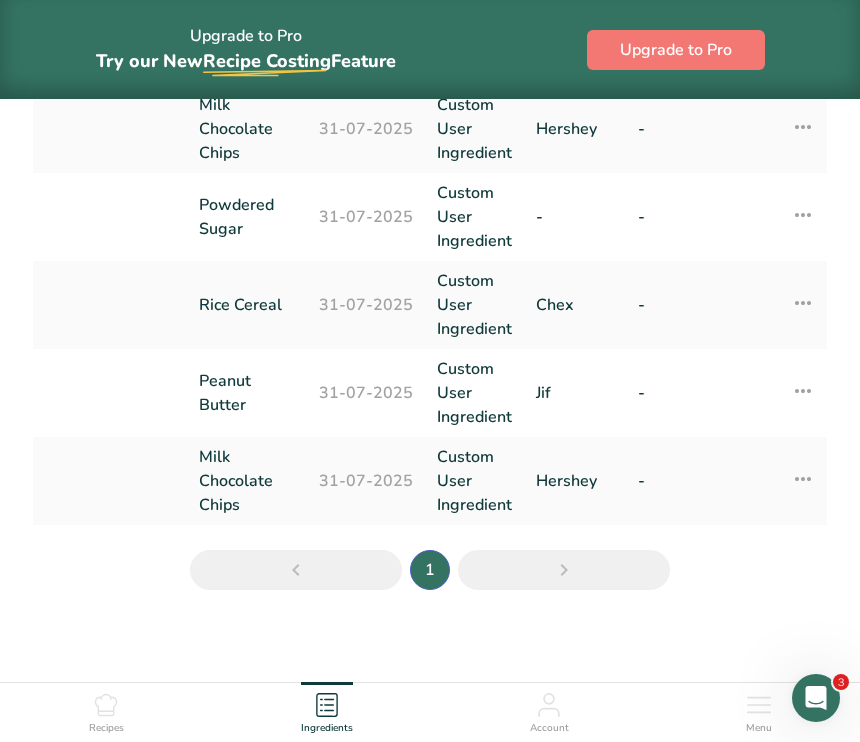 click 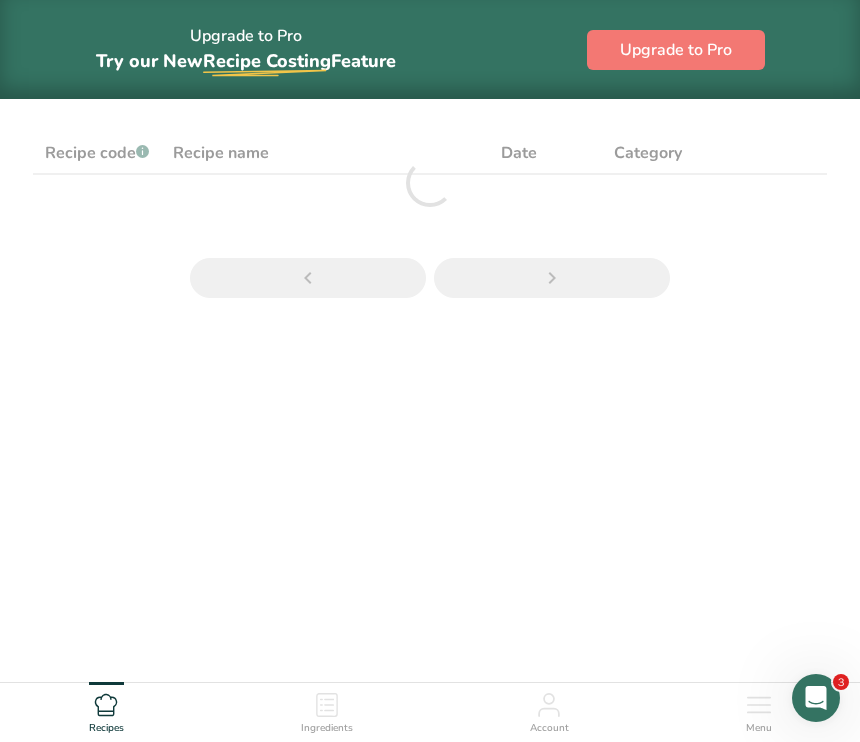 scroll, scrollTop: 0, scrollLeft: 0, axis: both 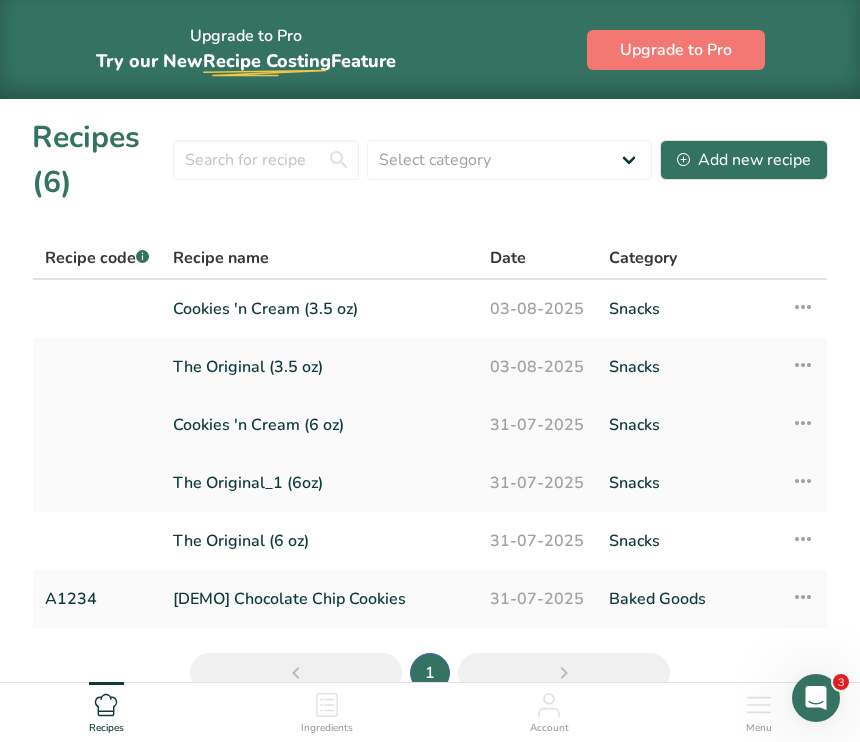 click on "Cookies 'n Cream (6 oz)" at bounding box center (319, 425) 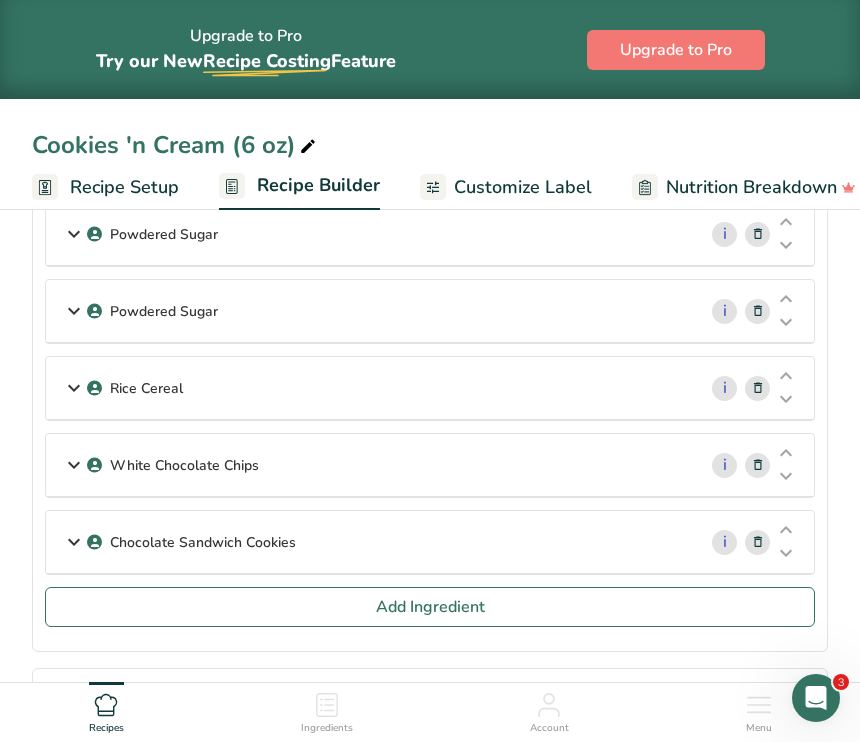 scroll, scrollTop: 332, scrollLeft: 0, axis: vertical 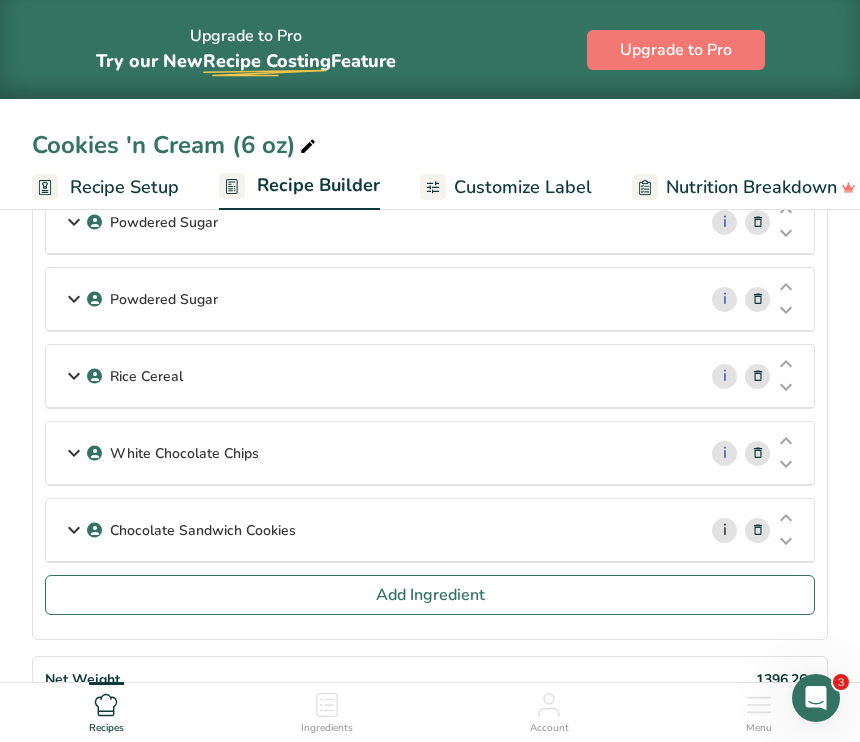 click on "i" at bounding box center [724, 530] 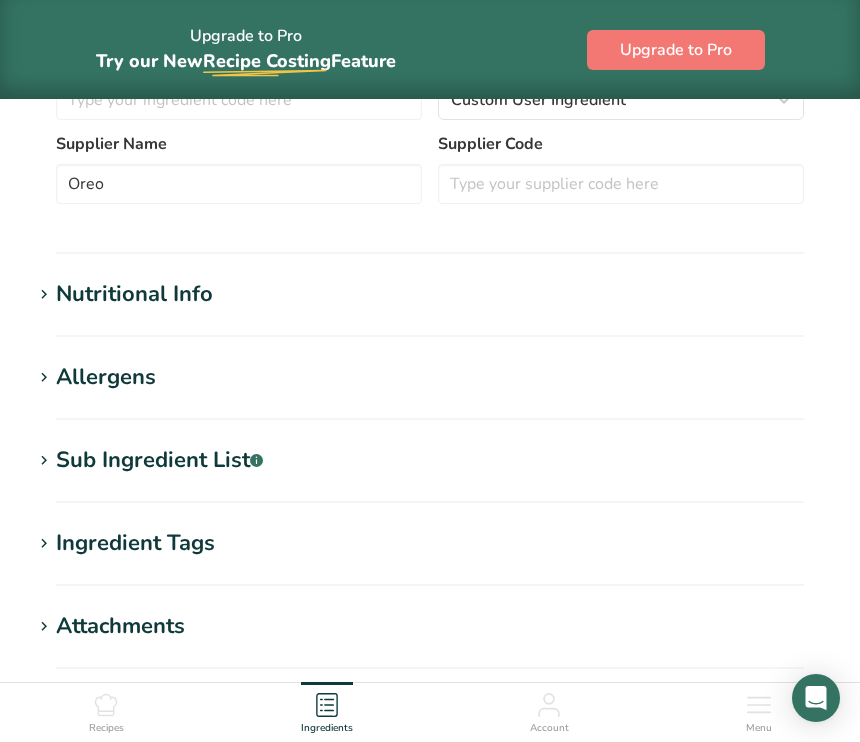 scroll, scrollTop: 773, scrollLeft: 0, axis: vertical 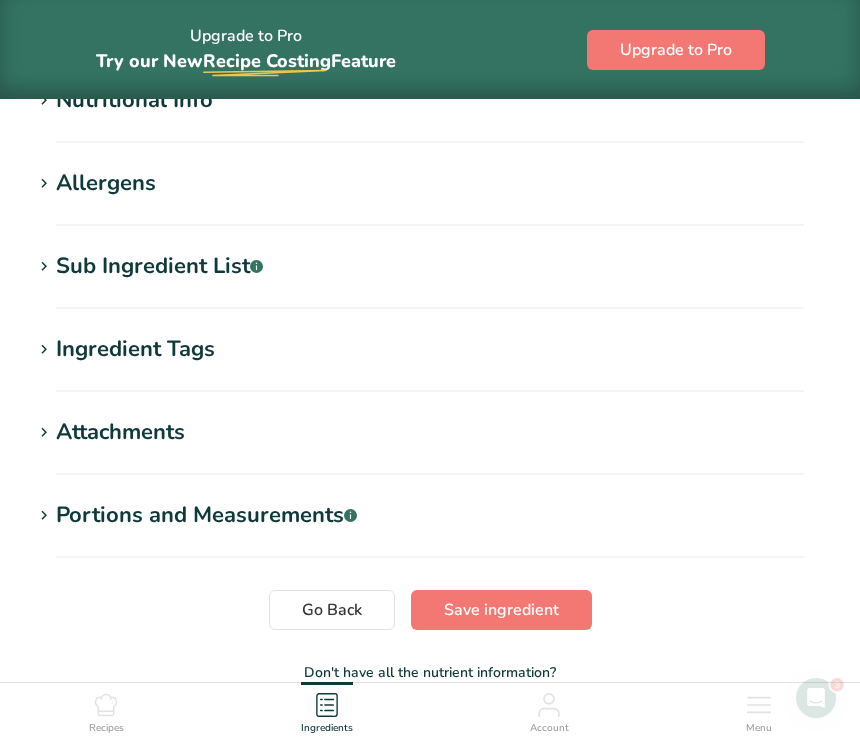 click on "Nutritional Info" at bounding box center (134, 100) 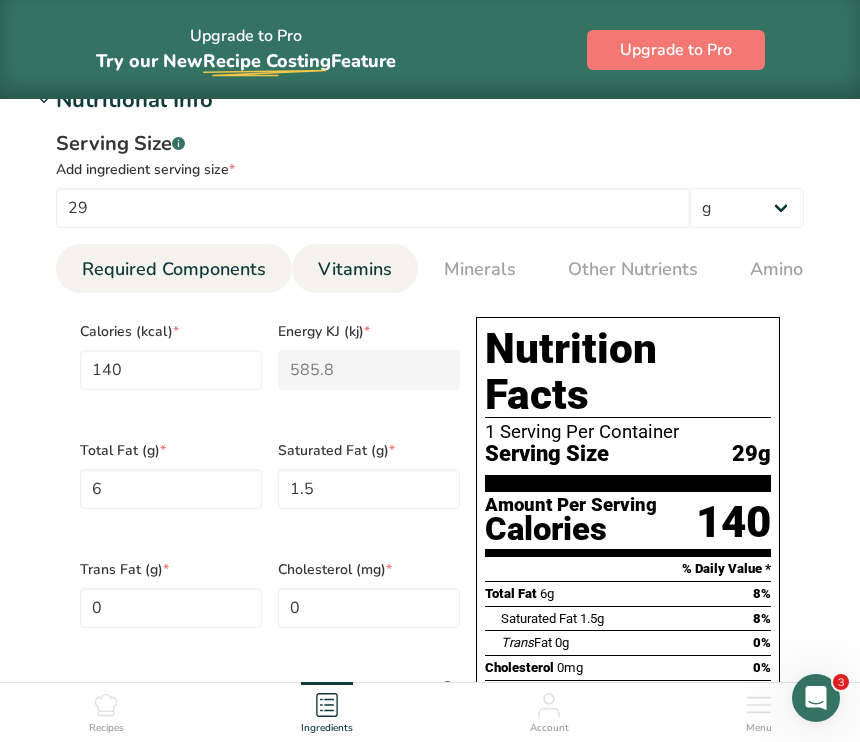 click on "Vitamins" at bounding box center (355, 269) 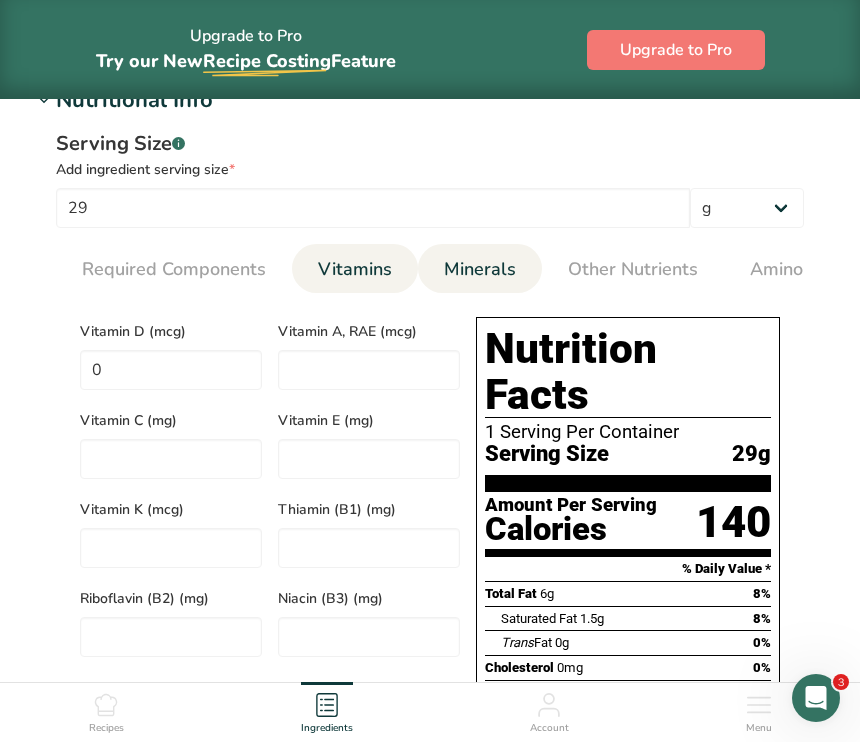 click on "Minerals" at bounding box center (480, 269) 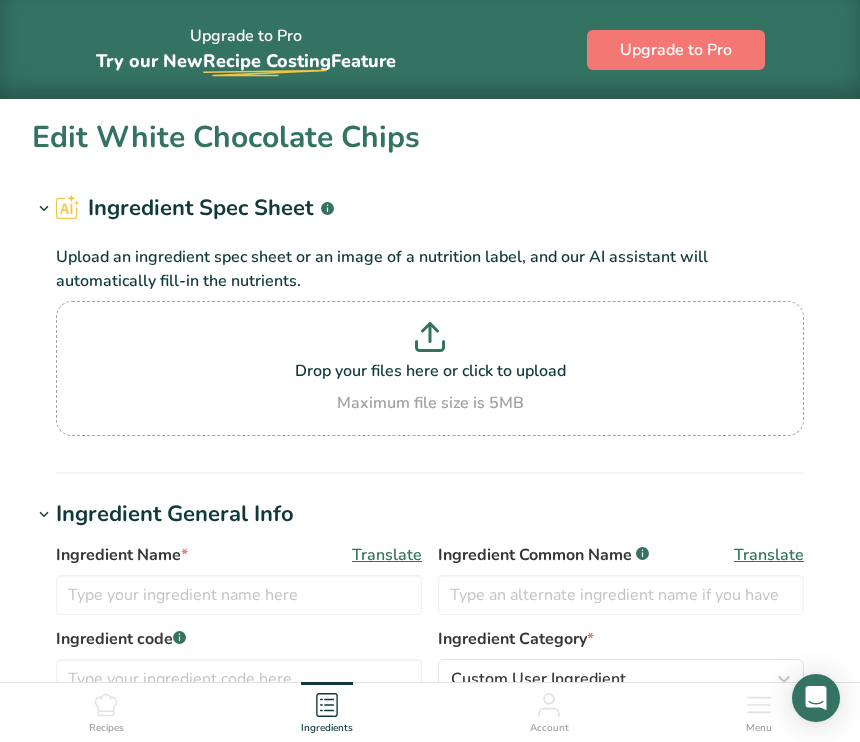type on "White Chocolate Chips" 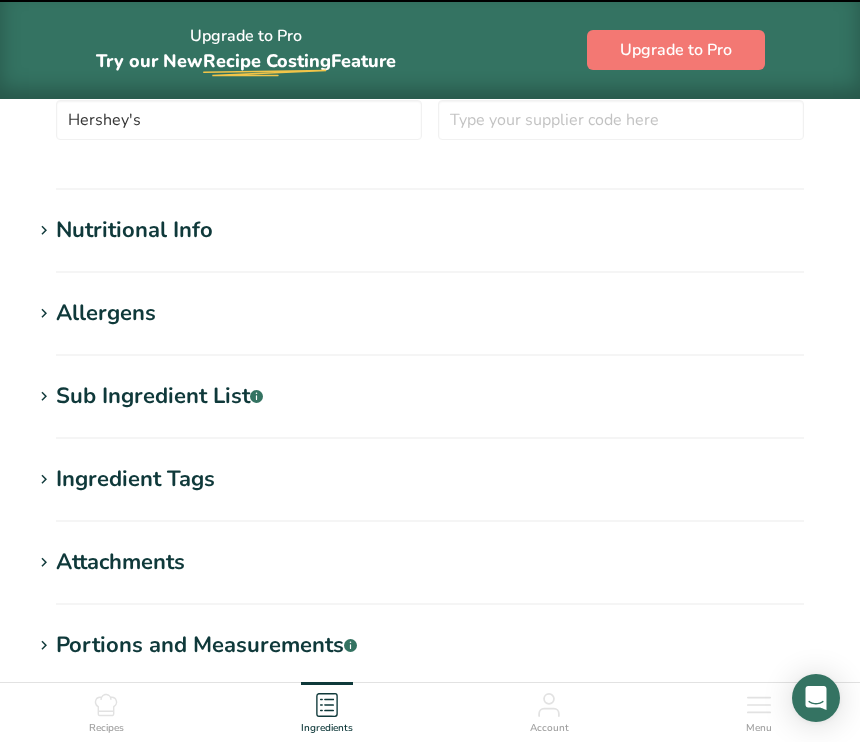 scroll, scrollTop: 686, scrollLeft: 0, axis: vertical 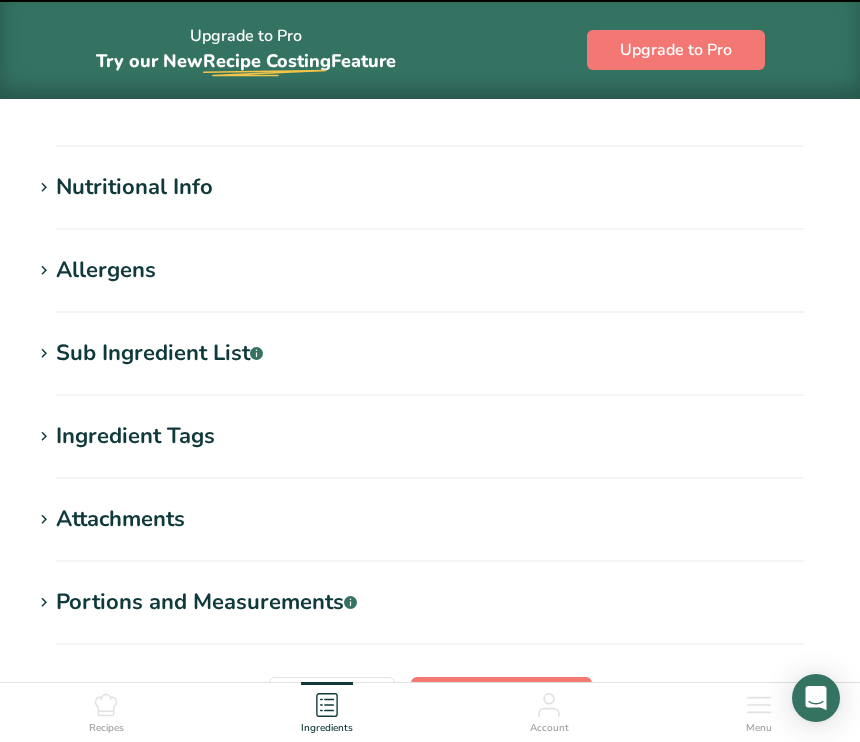 click on "Nutritional Info" at bounding box center (430, 187) 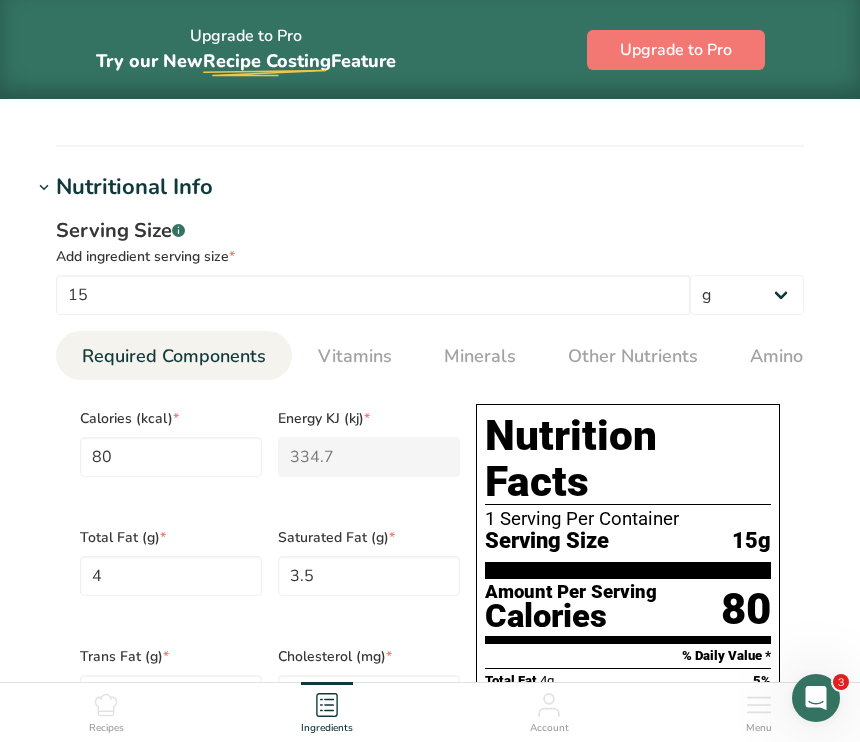 scroll, scrollTop: 0, scrollLeft: 0, axis: both 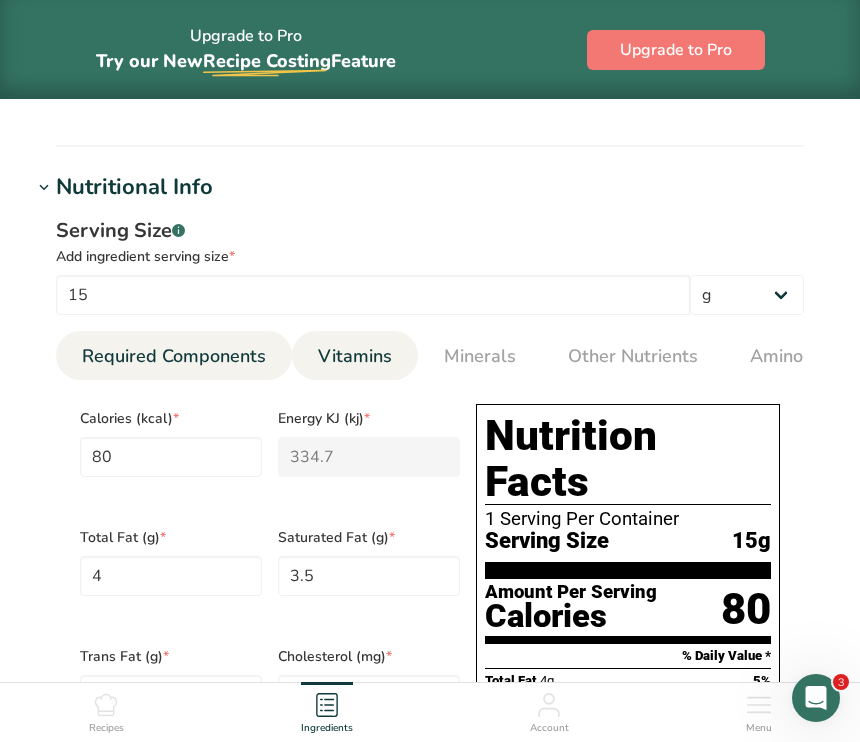 click on "Vitamins" at bounding box center [355, 356] 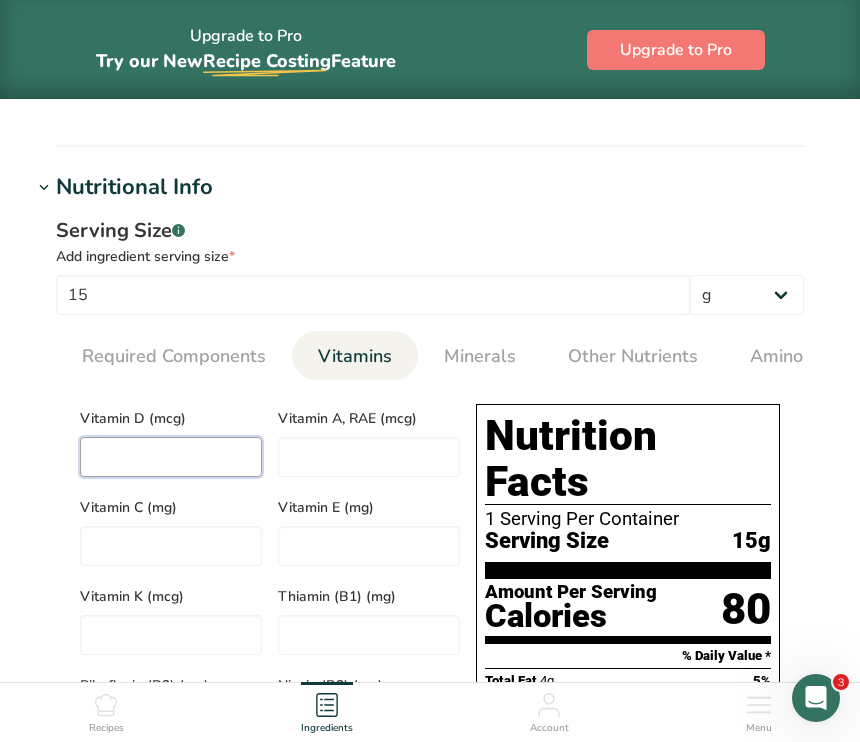 click at bounding box center (171, 457) 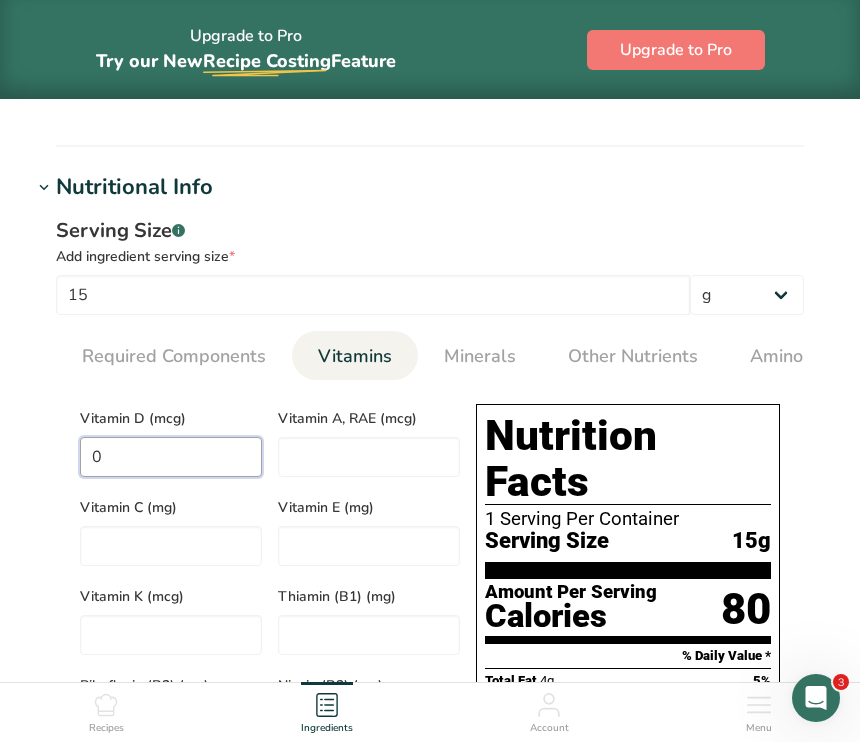 type on "0.3" 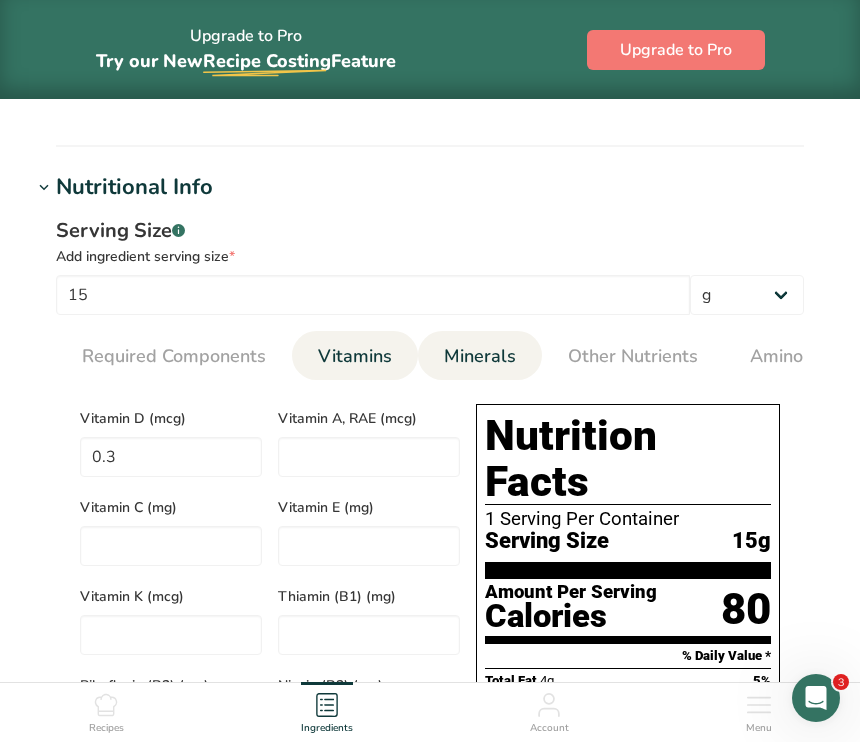 click on "Minerals" at bounding box center (480, 356) 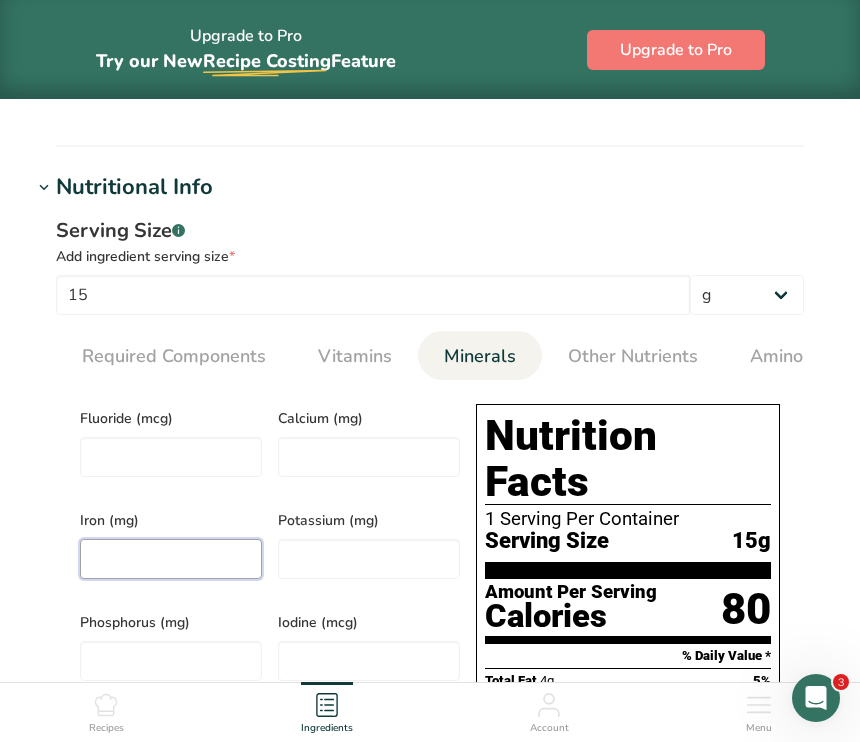 click at bounding box center (171, 559) 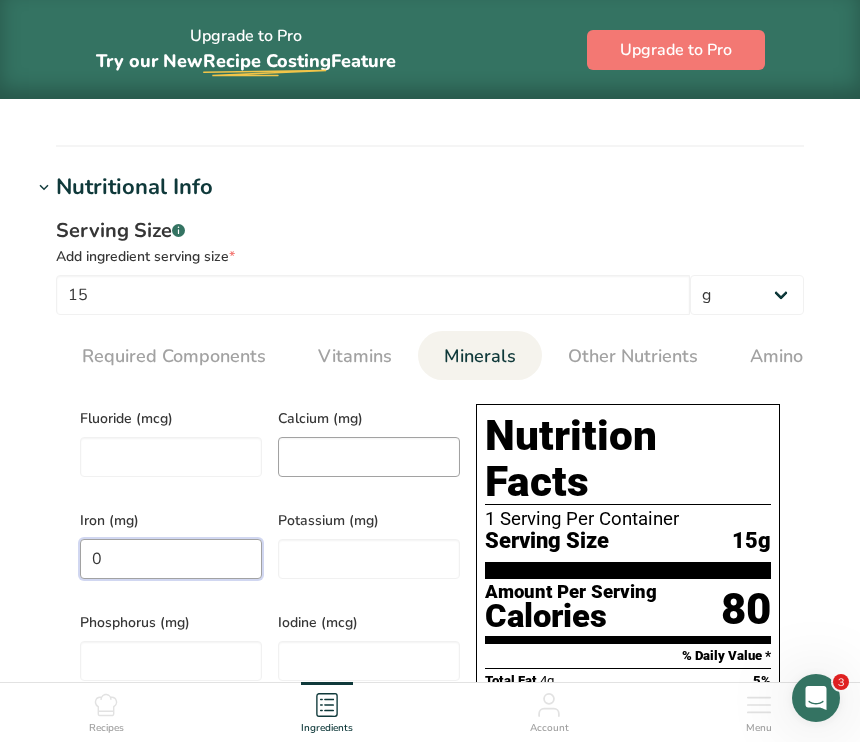 type on "0" 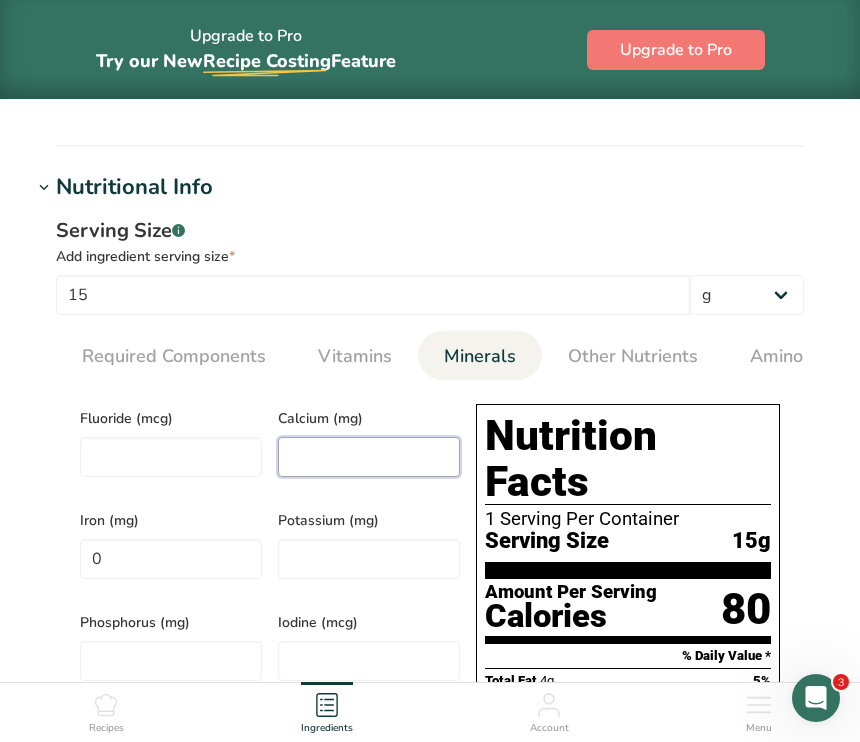 click at bounding box center [369, 457] 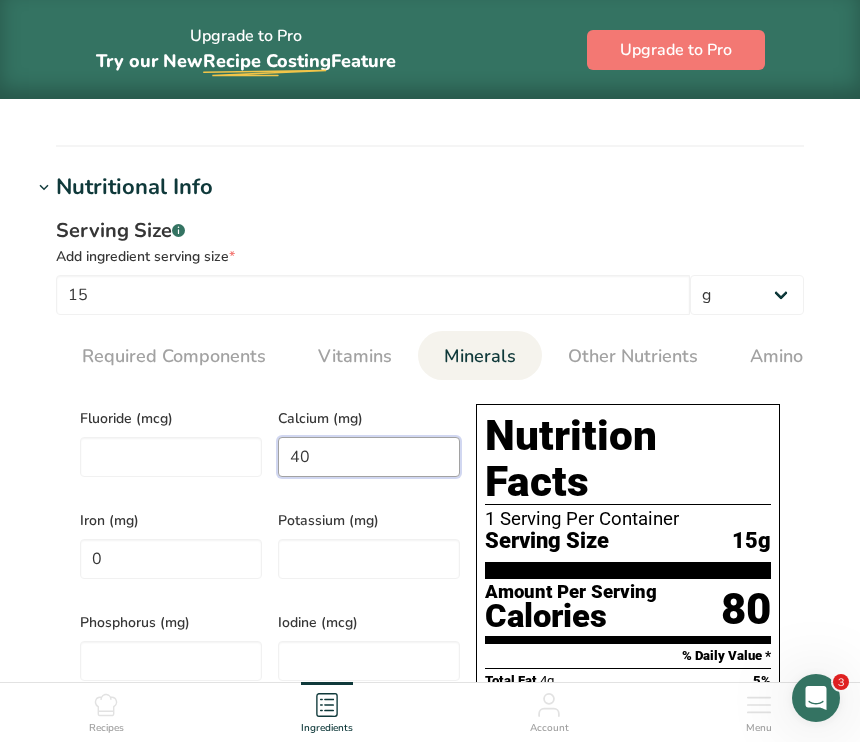 type on "40" 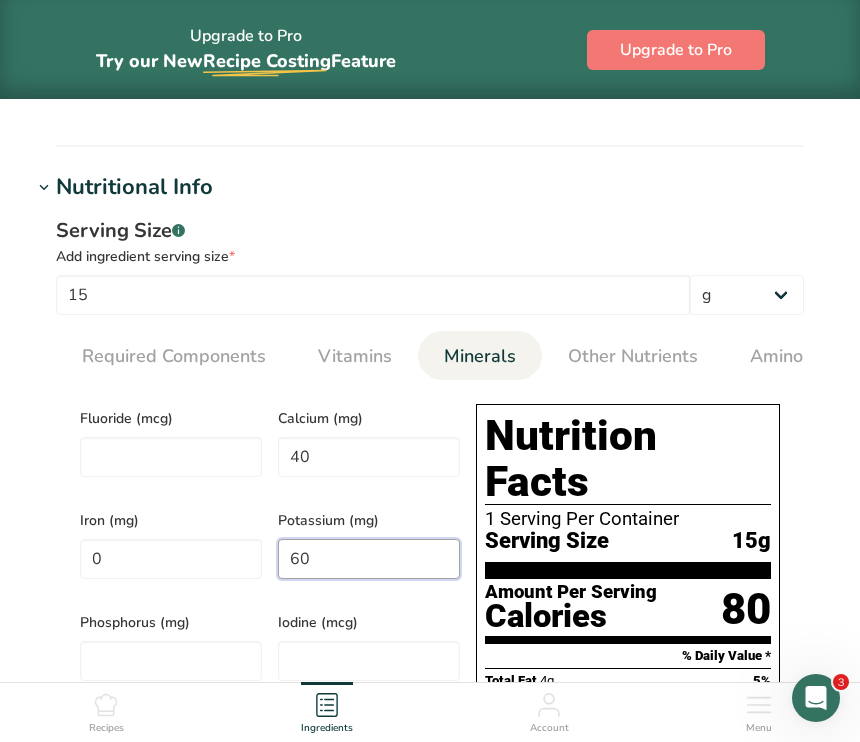 type on "60" 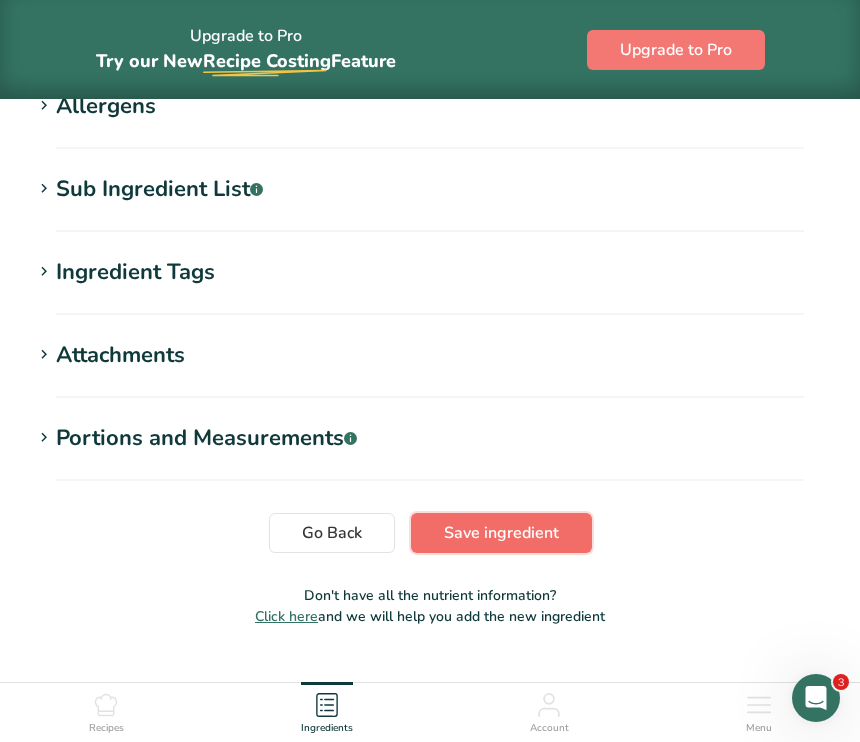 click on "Save ingredient" at bounding box center [501, 533] 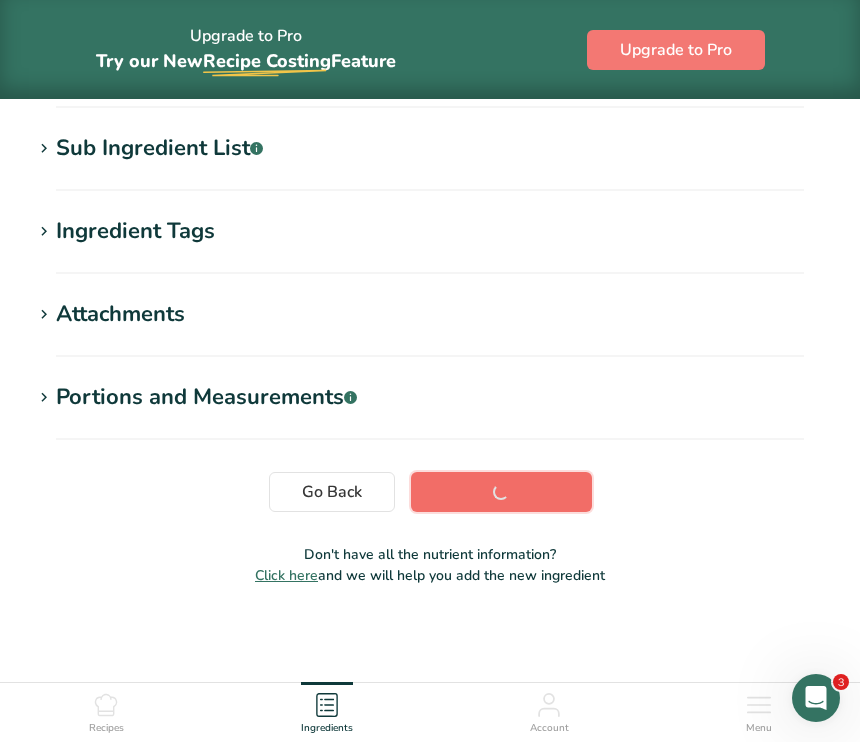scroll, scrollTop: 392, scrollLeft: 0, axis: vertical 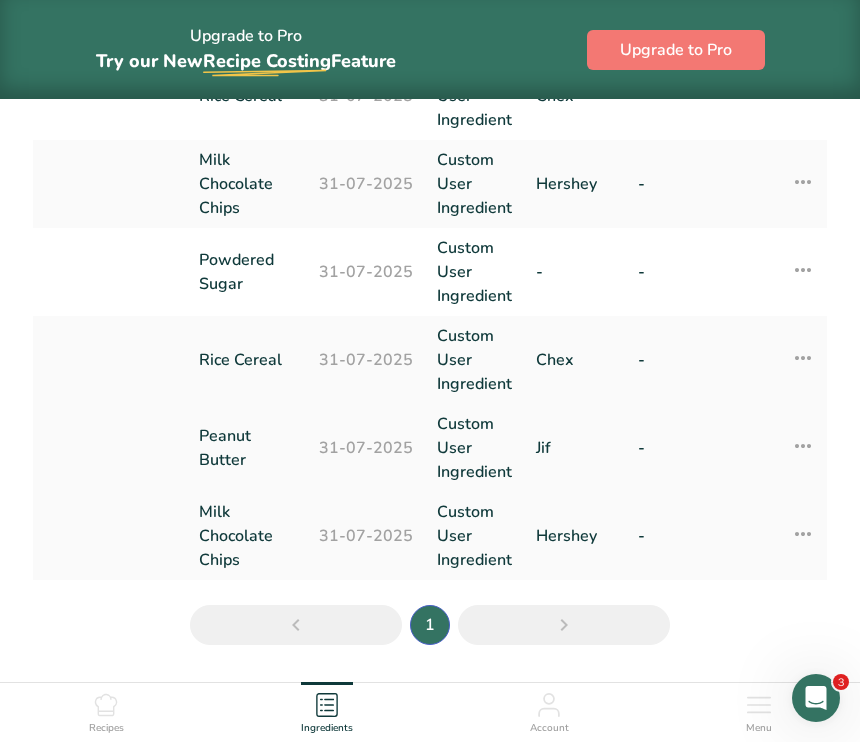 click at bounding box center (803, 446) 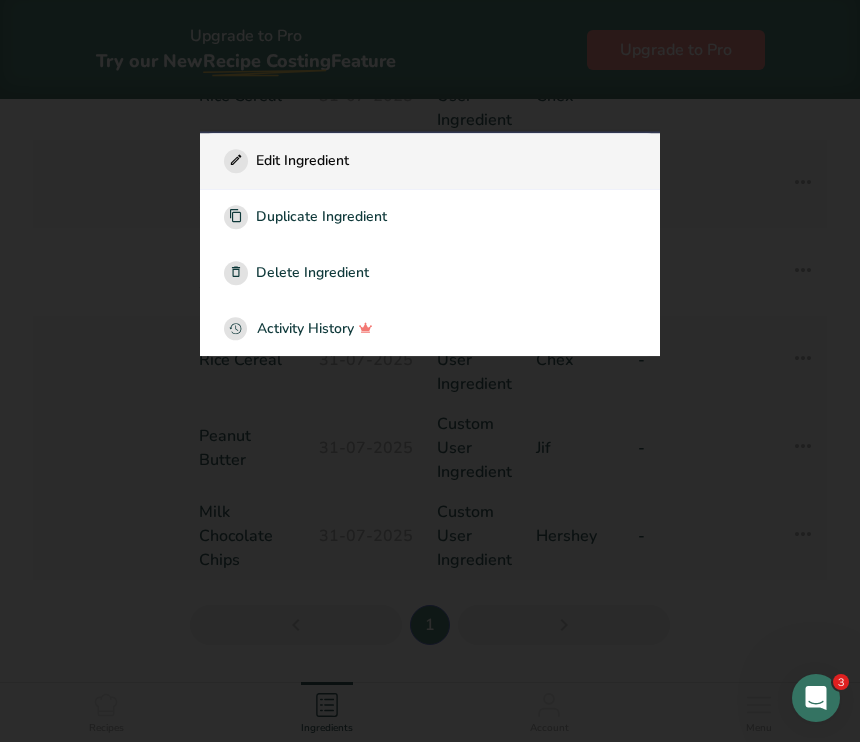 click on "Edit Ingredient" at bounding box center (302, 160) 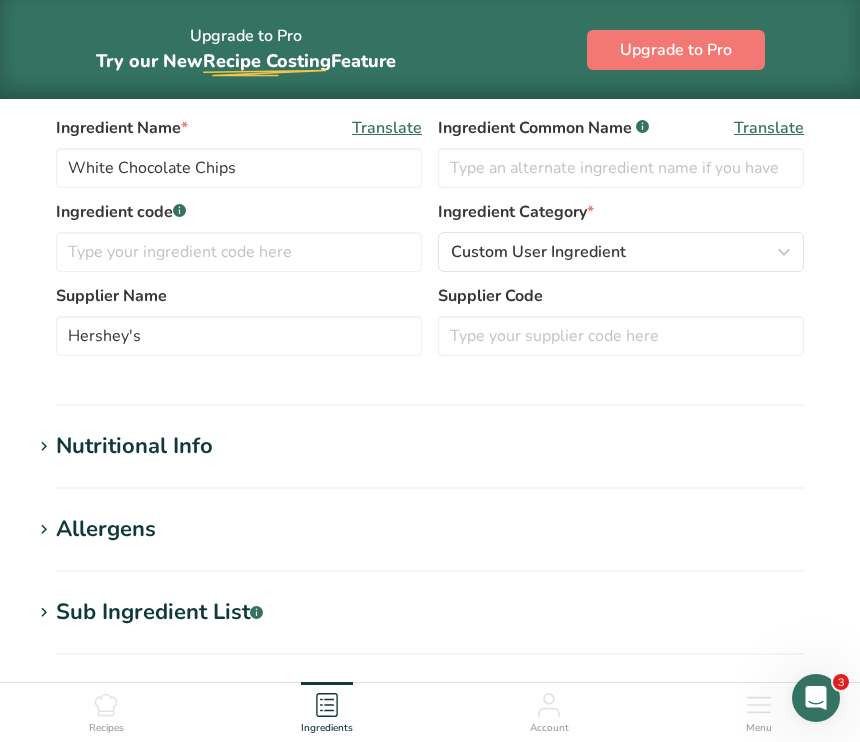 scroll, scrollTop: 0, scrollLeft: 0, axis: both 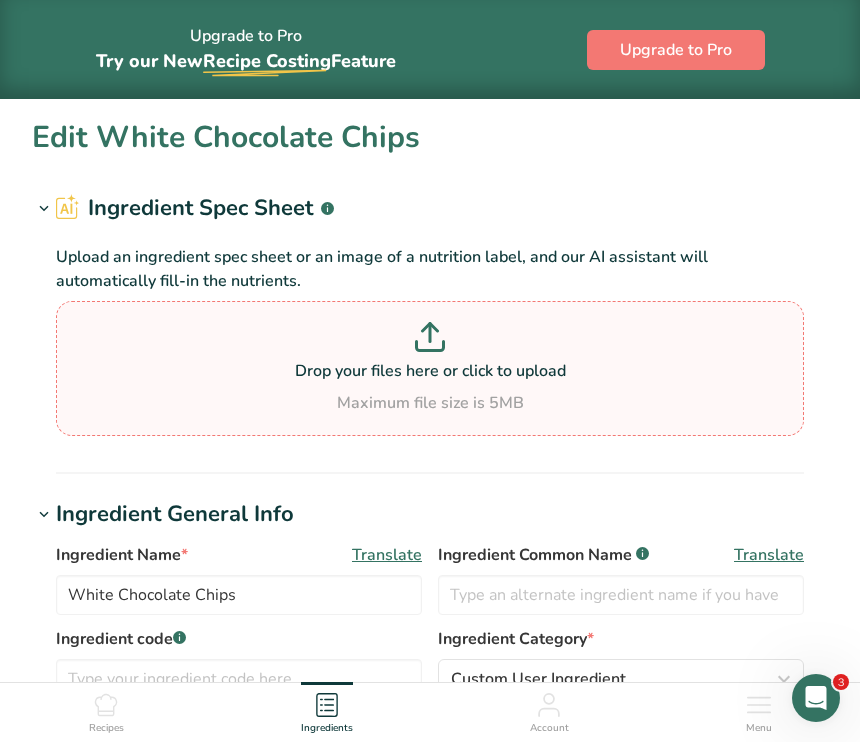 type on "Peanut Butter" 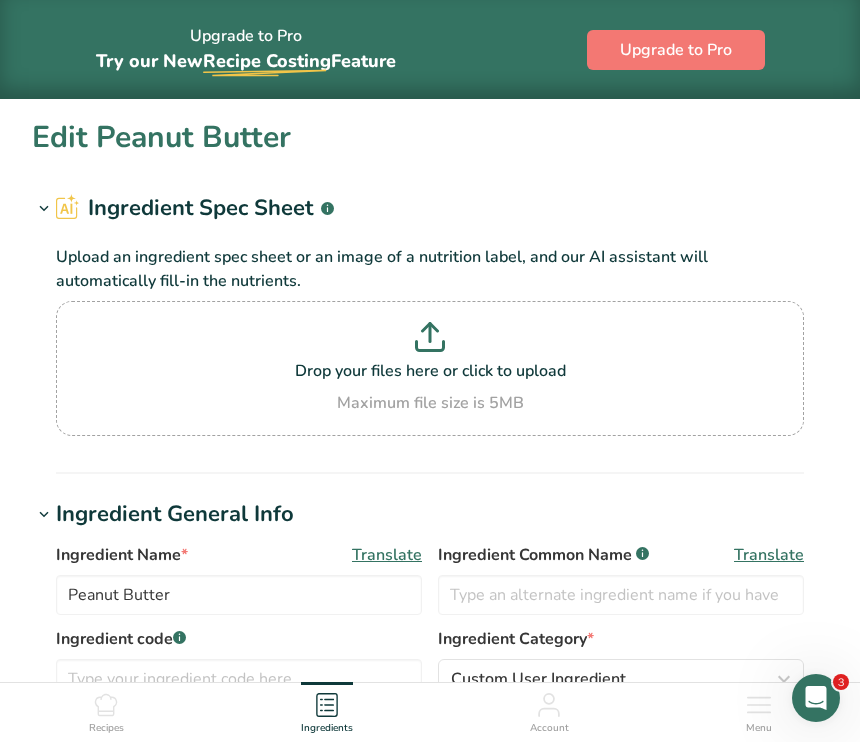 click on "Upload an ingredient spec sheet or an image of a nutrition label, and our AI assistant will automatically fill-in the nutrients.
Drop your files here or click to upload
Maximum file size is 5MB" at bounding box center [430, 336] 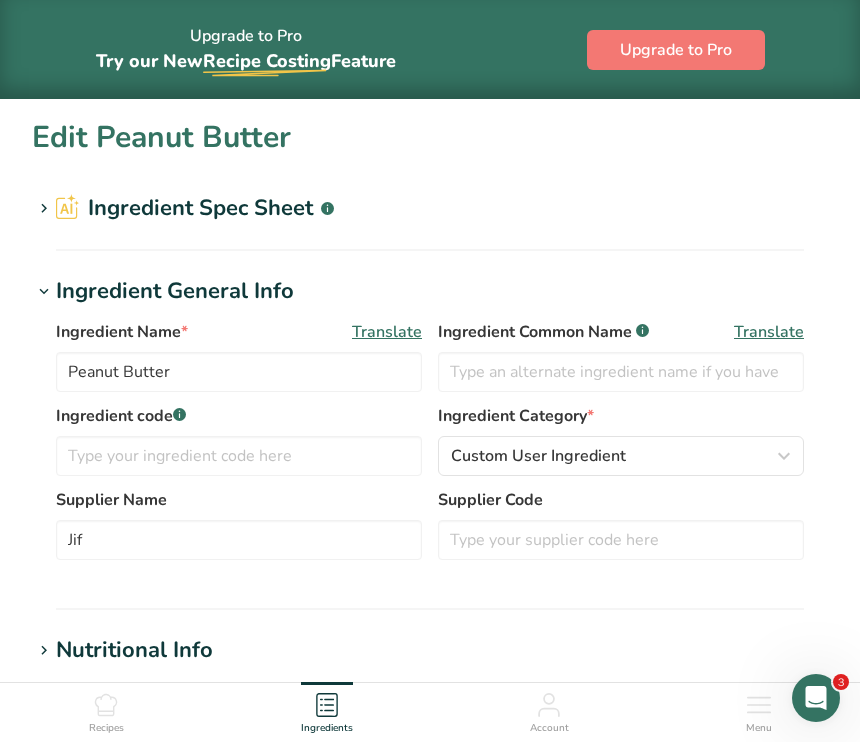 click on "Nutritional Info" at bounding box center (134, 650) 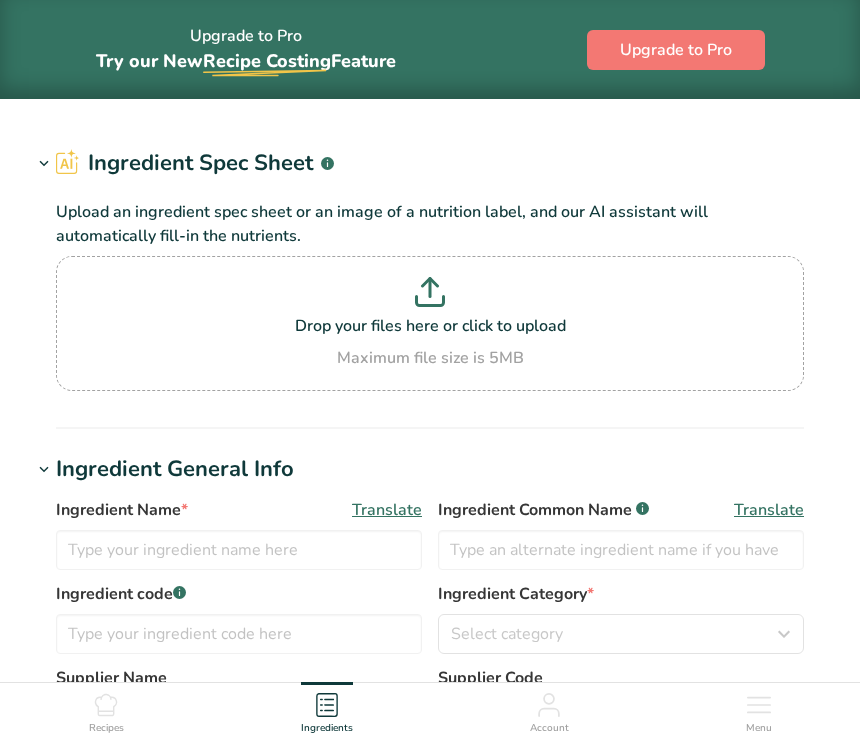 type on "Peanut Butter" 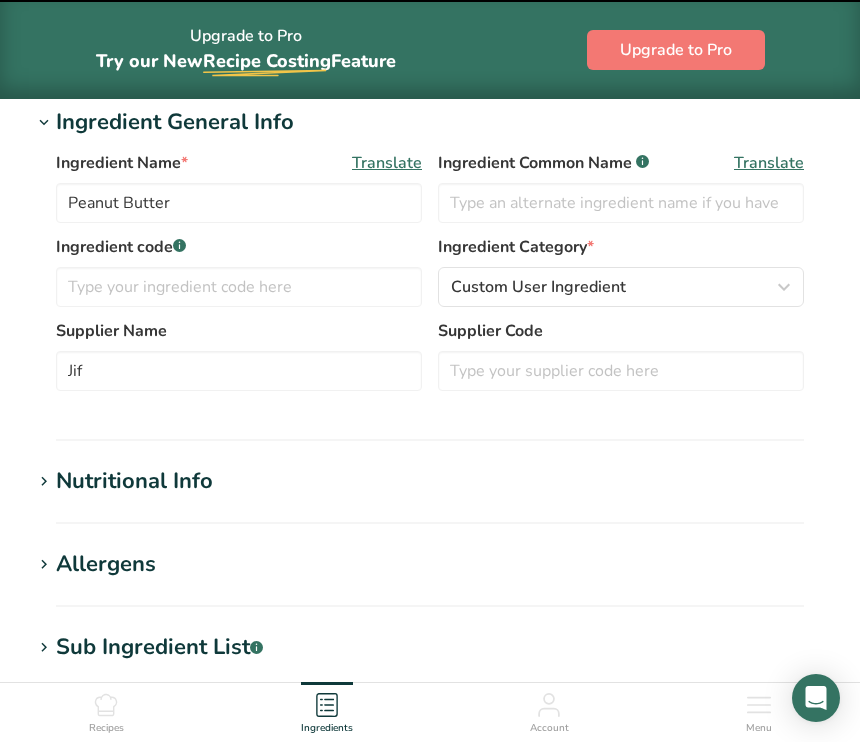 scroll, scrollTop: 513, scrollLeft: 0, axis: vertical 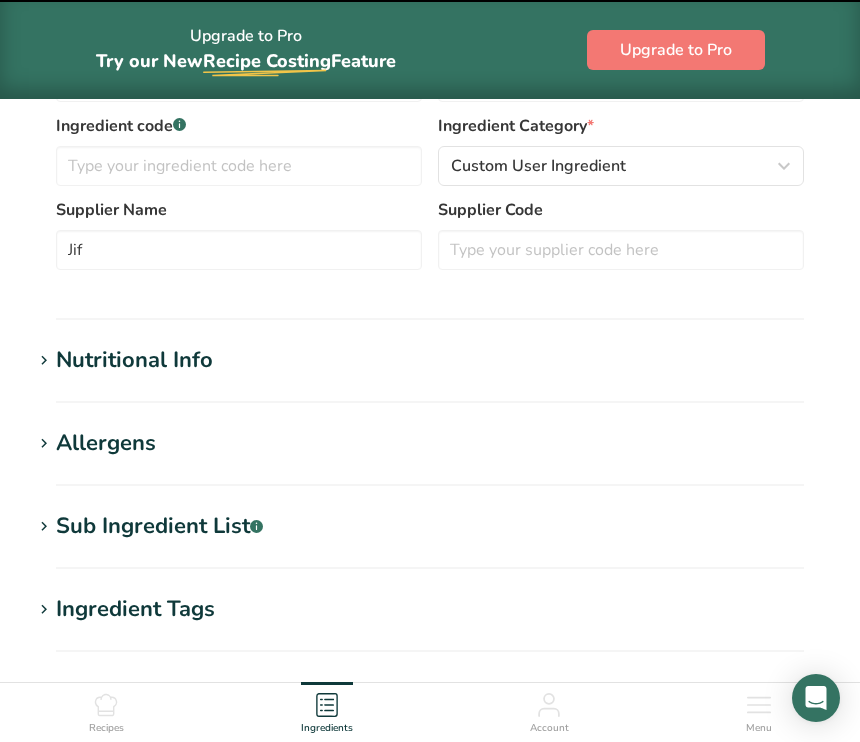 click on "Nutritional Info" at bounding box center (134, 360) 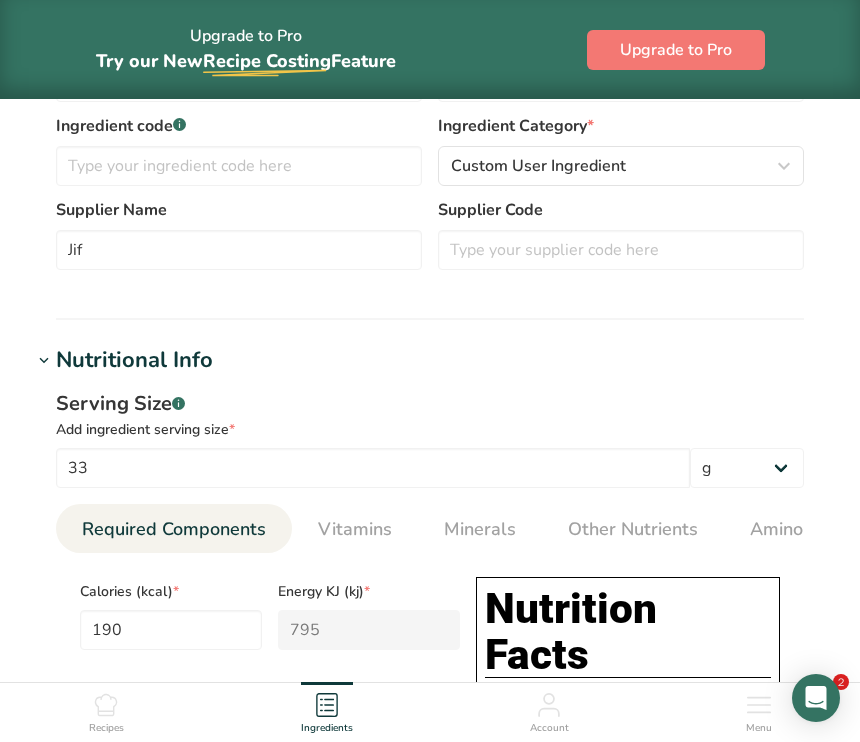 scroll, scrollTop: 0, scrollLeft: 0, axis: both 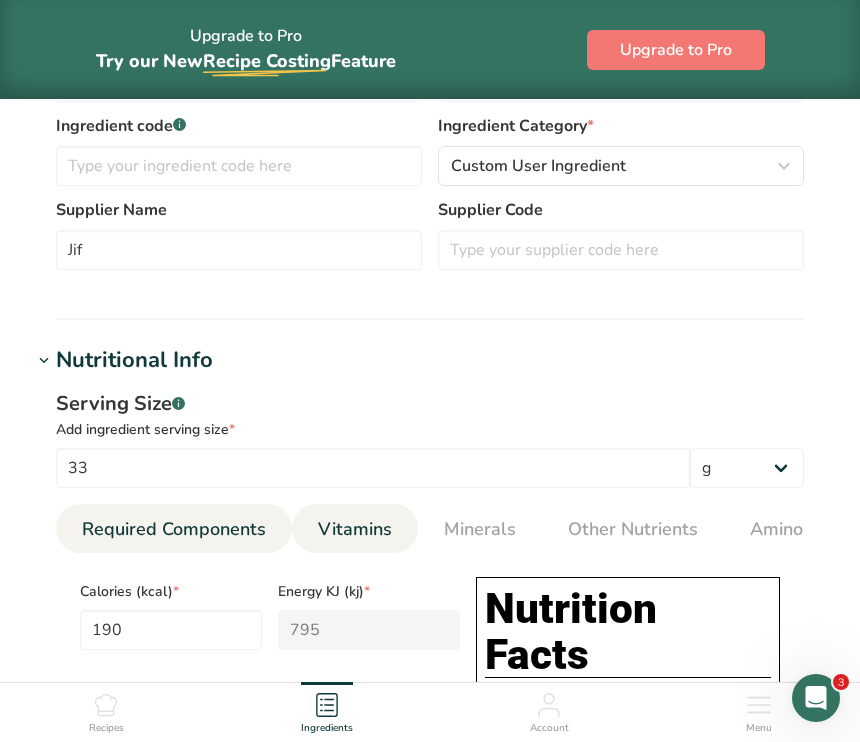 click on "Vitamins" at bounding box center (355, 529) 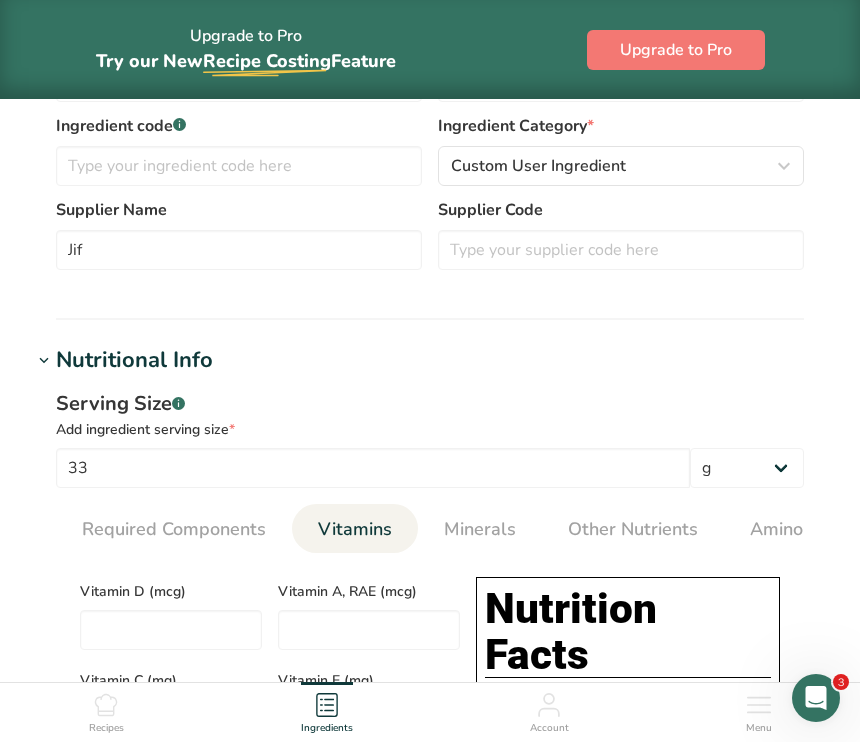 scroll, scrollTop: 555, scrollLeft: 0, axis: vertical 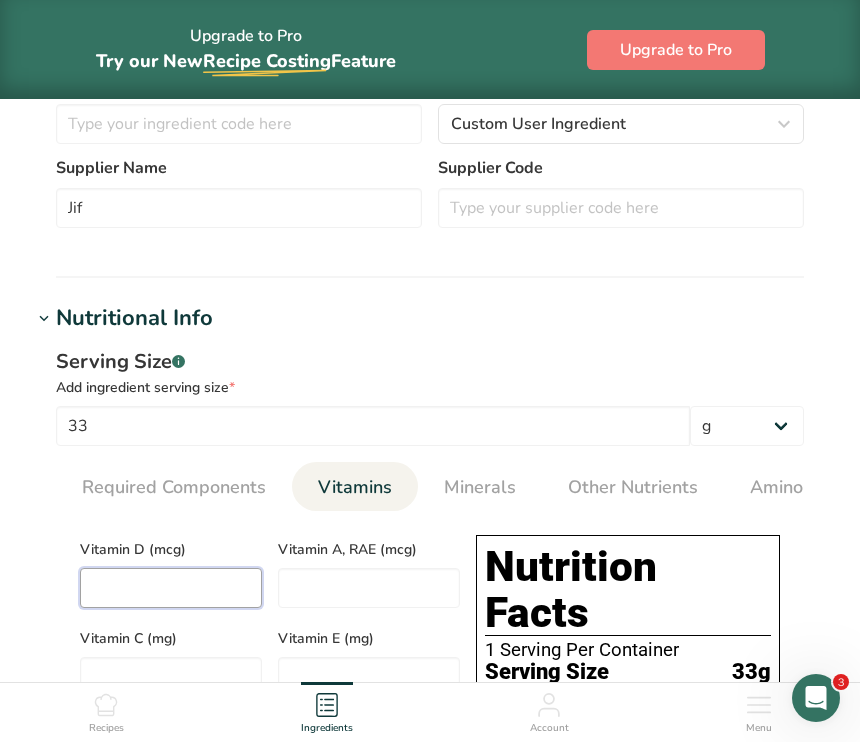 click at bounding box center (171, 588) 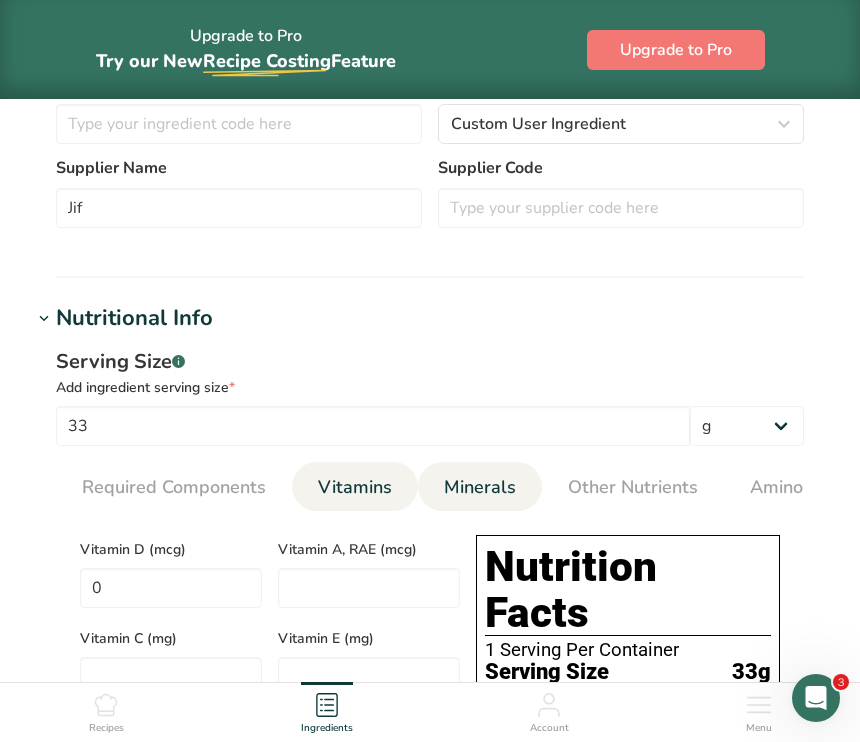 click on "Minerals" at bounding box center (480, 487) 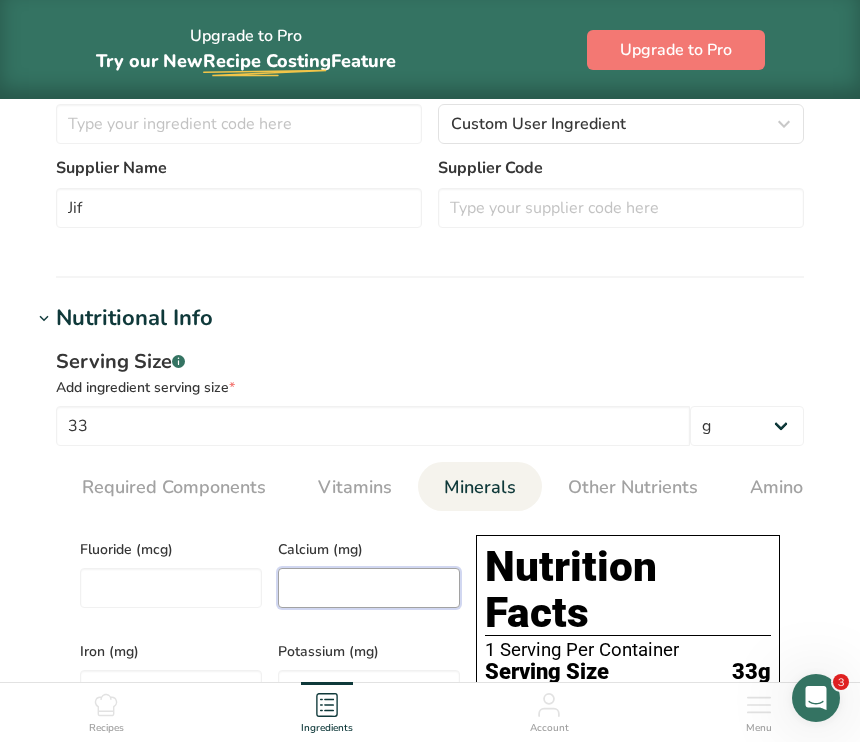 click at bounding box center (369, 588) 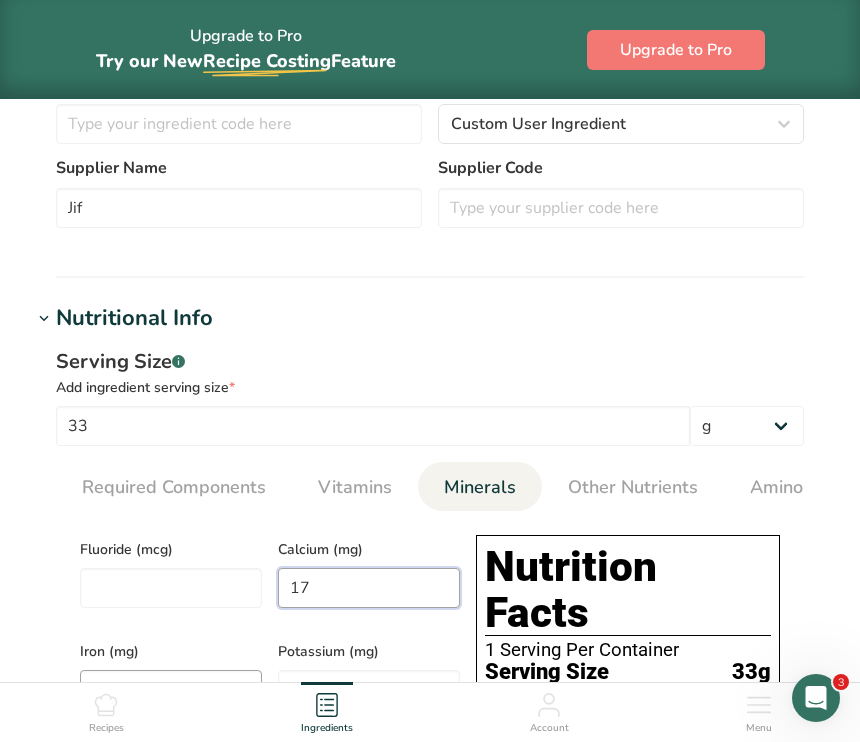 type on "17" 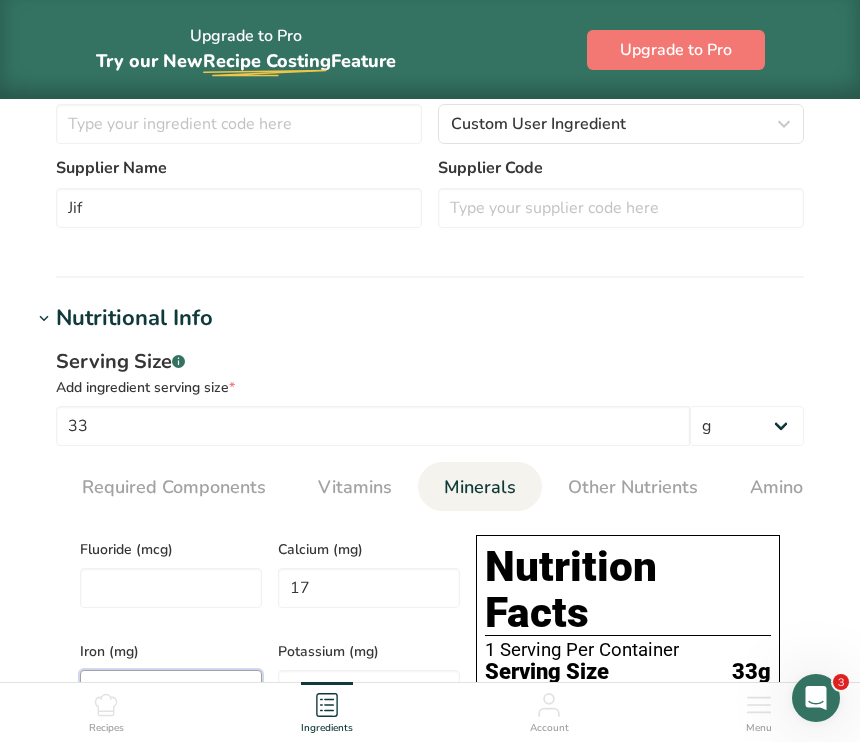 click at bounding box center [171, 690] 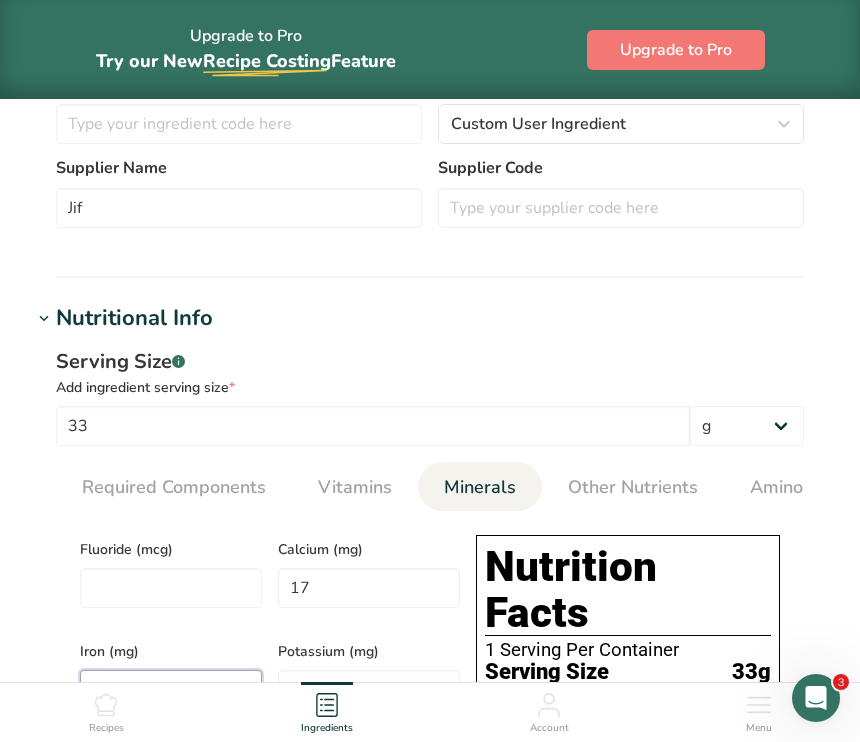 type on "0.5" 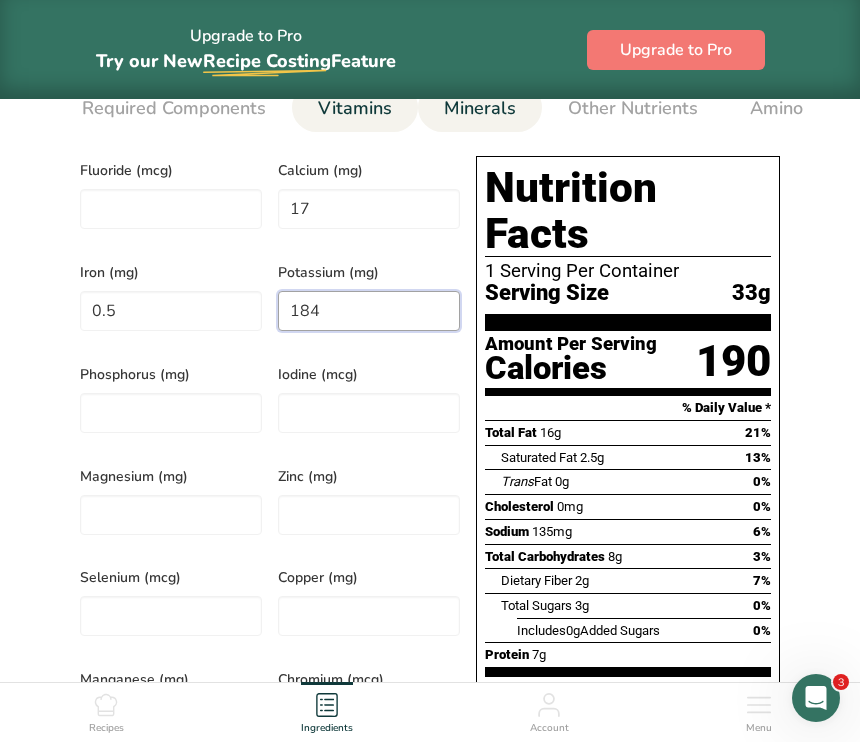 scroll, scrollTop: 917, scrollLeft: 0, axis: vertical 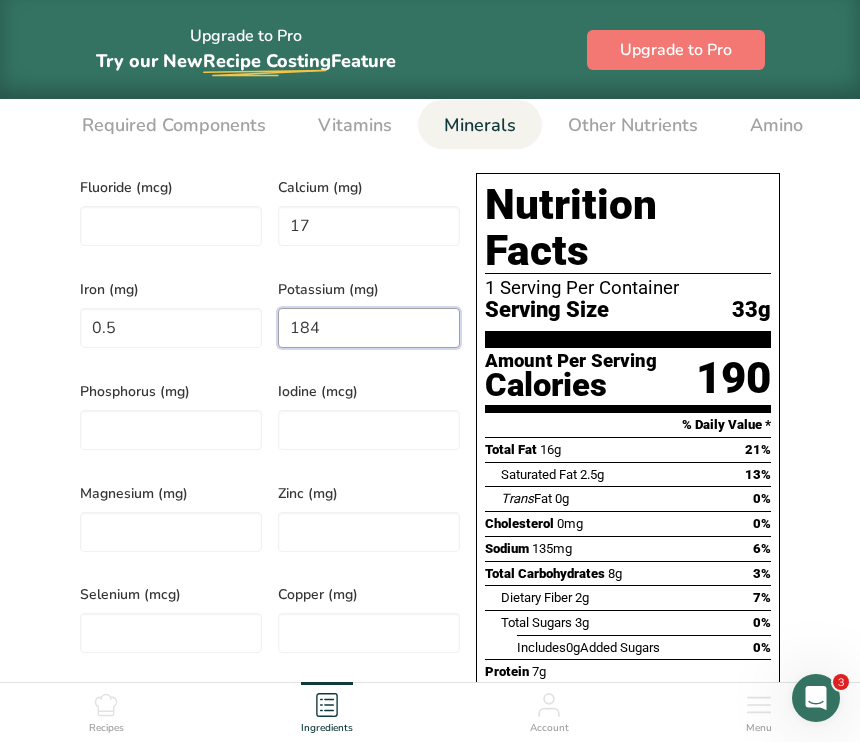 type on "184" 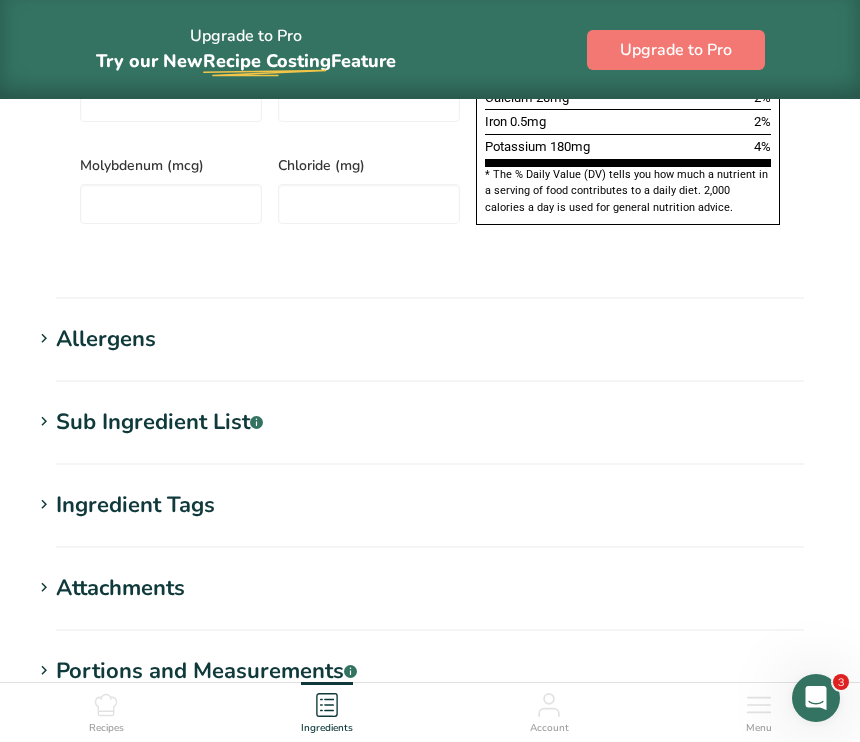 scroll, scrollTop: 1783, scrollLeft: 0, axis: vertical 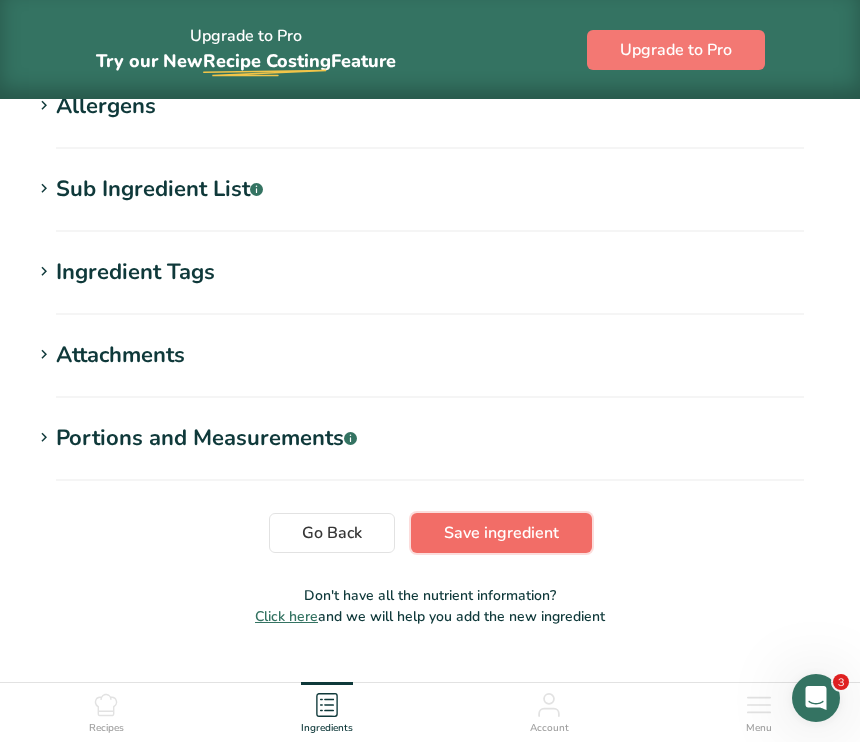 click on "Save ingredient" at bounding box center [501, 533] 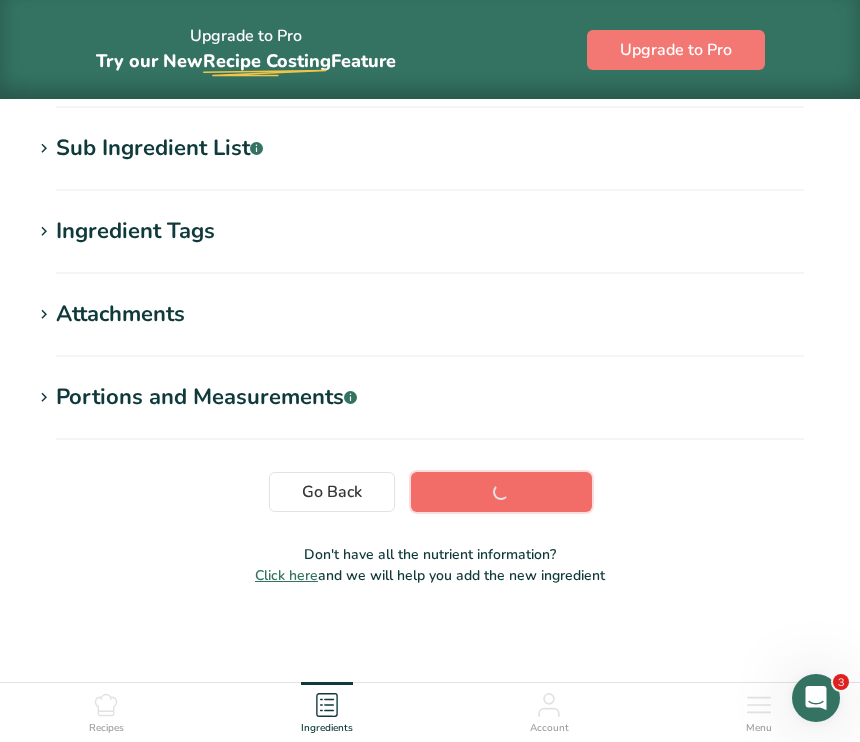 scroll, scrollTop: 392, scrollLeft: 0, axis: vertical 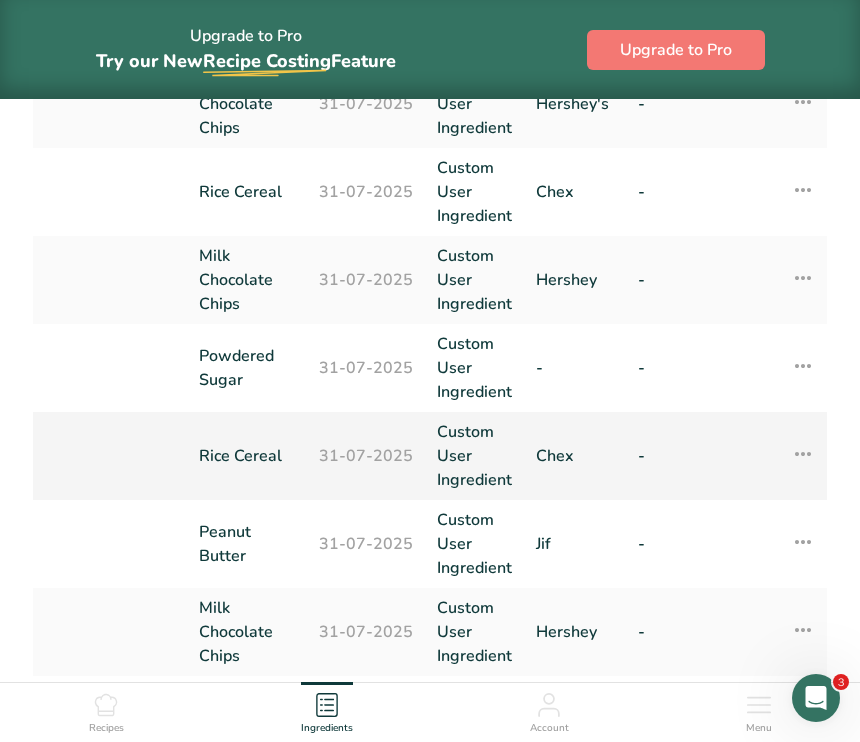 click at bounding box center [803, 454] 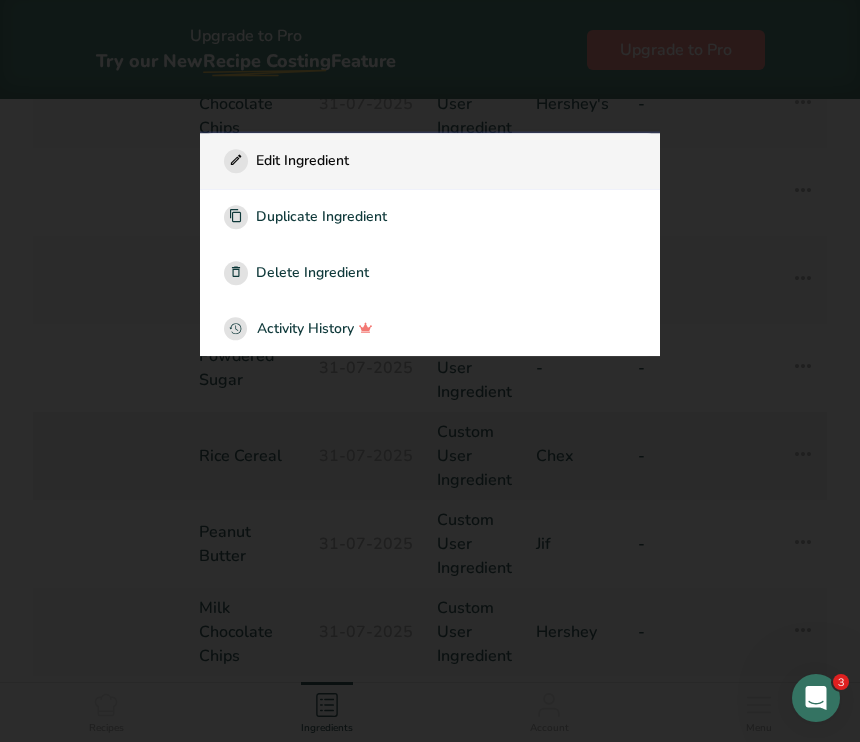 click on "Edit Ingredient" at bounding box center [430, 161] 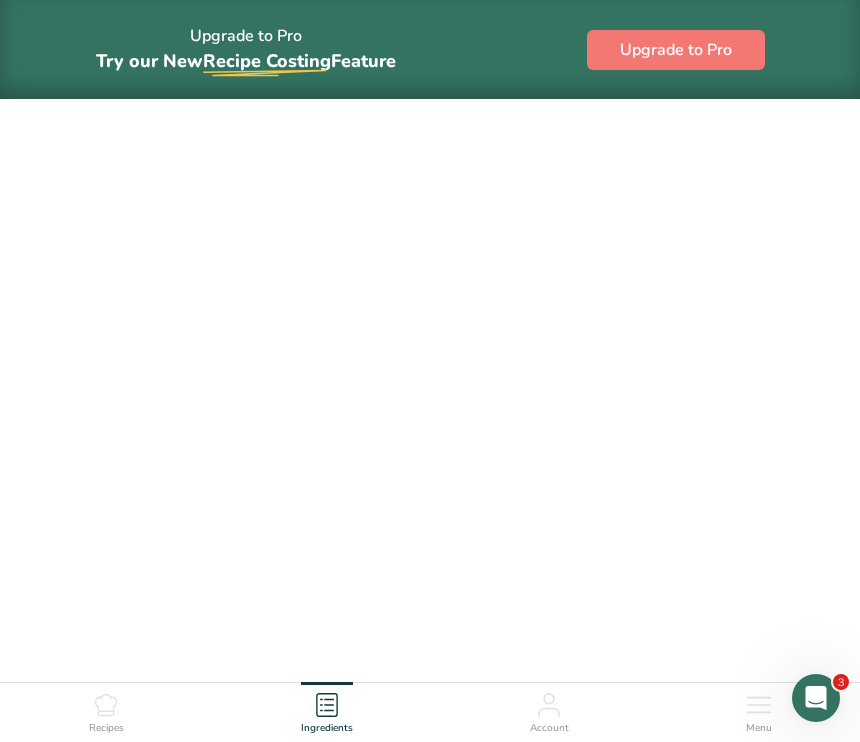scroll, scrollTop: 0, scrollLeft: 0, axis: both 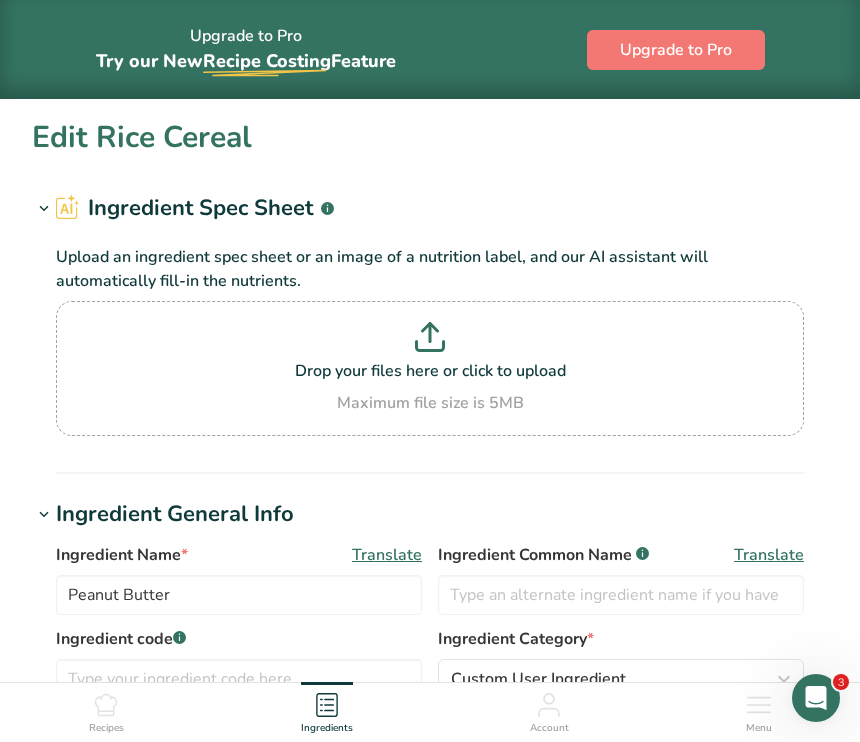 type on "Rice Cereal" 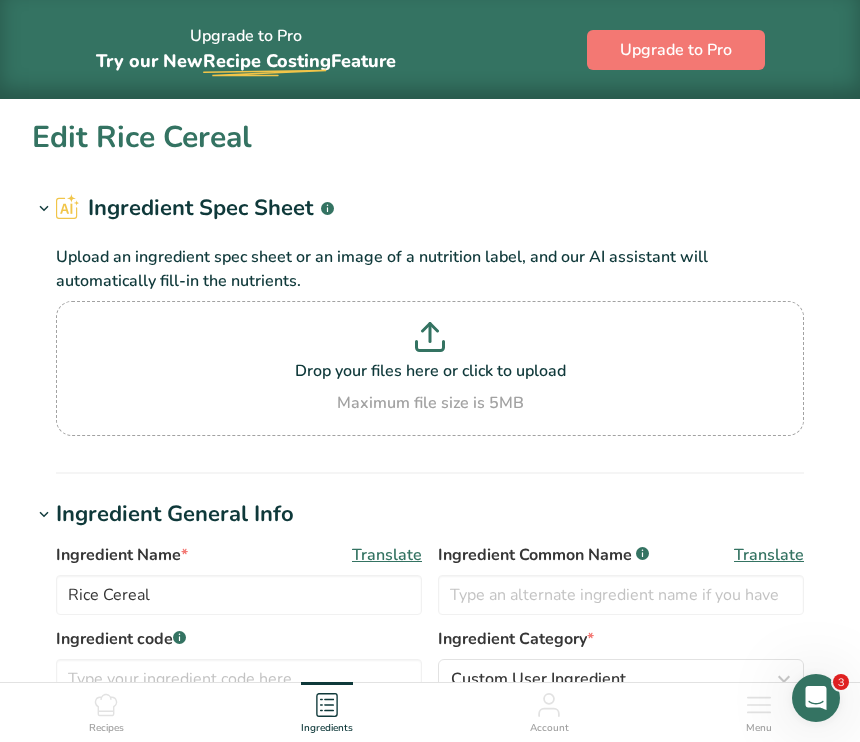 click on "Ingredient General Info" at bounding box center [430, 514] 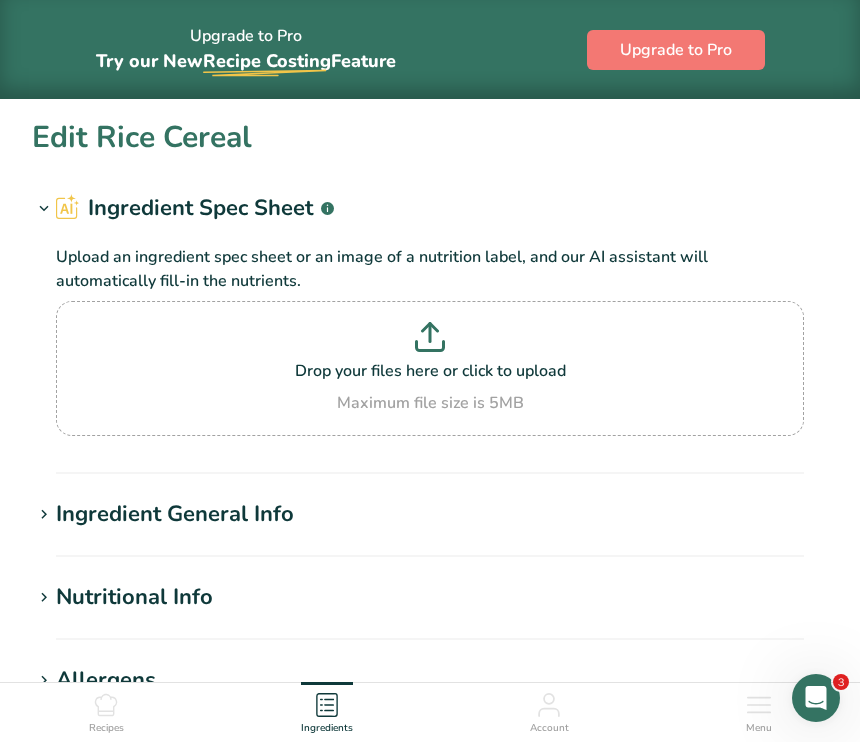 click on "Nutritional Info" at bounding box center (134, 597) 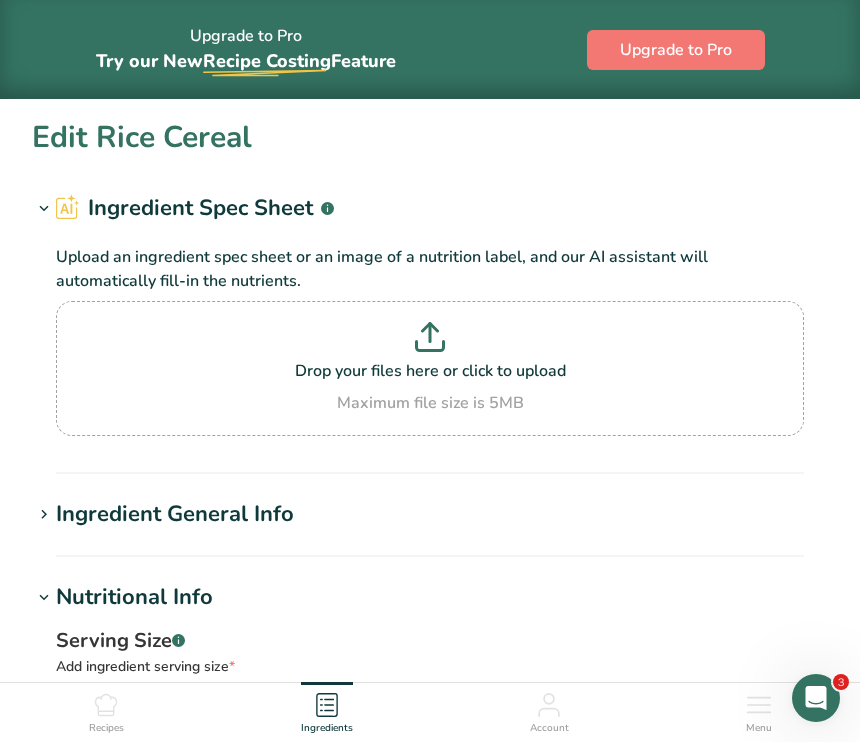 click on "Edit Rice Cereal" at bounding box center (430, 137) 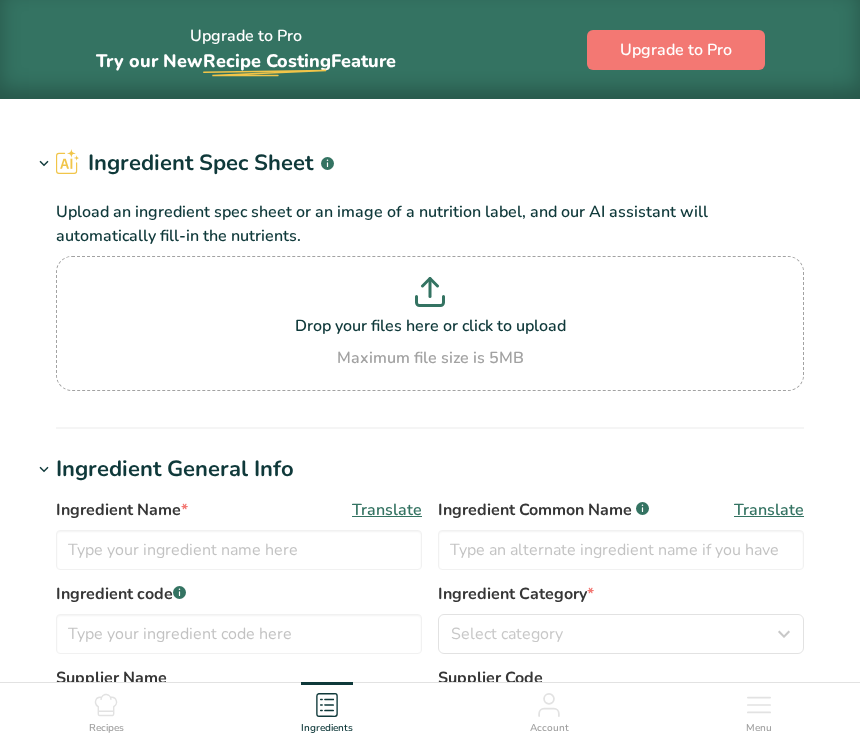 scroll, scrollTop: 0, scrollLeft: 0, axis: both 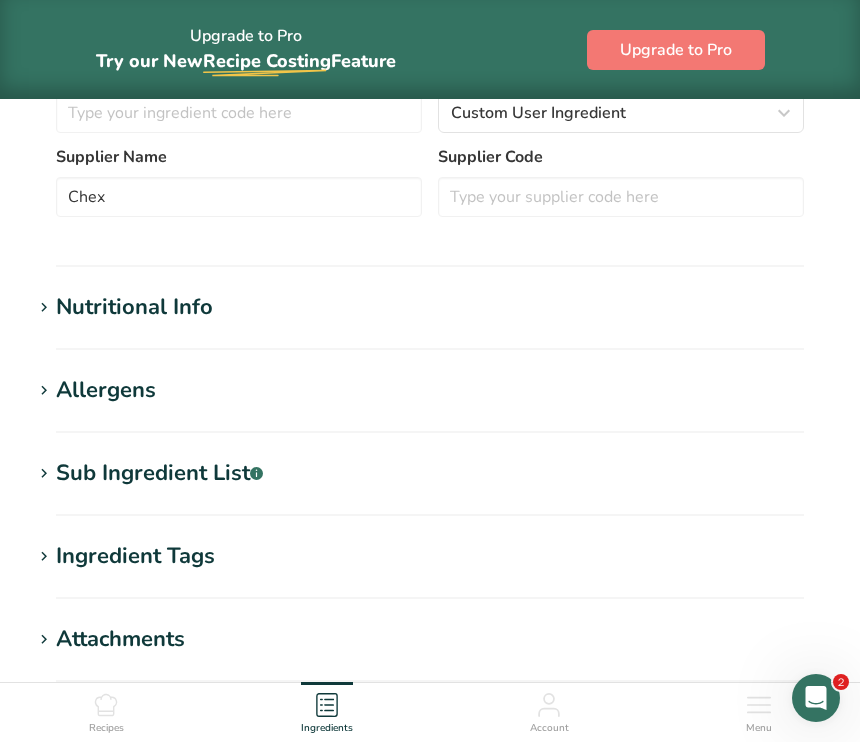 click on "Nutritional Info" at bounding box center [134, 307] 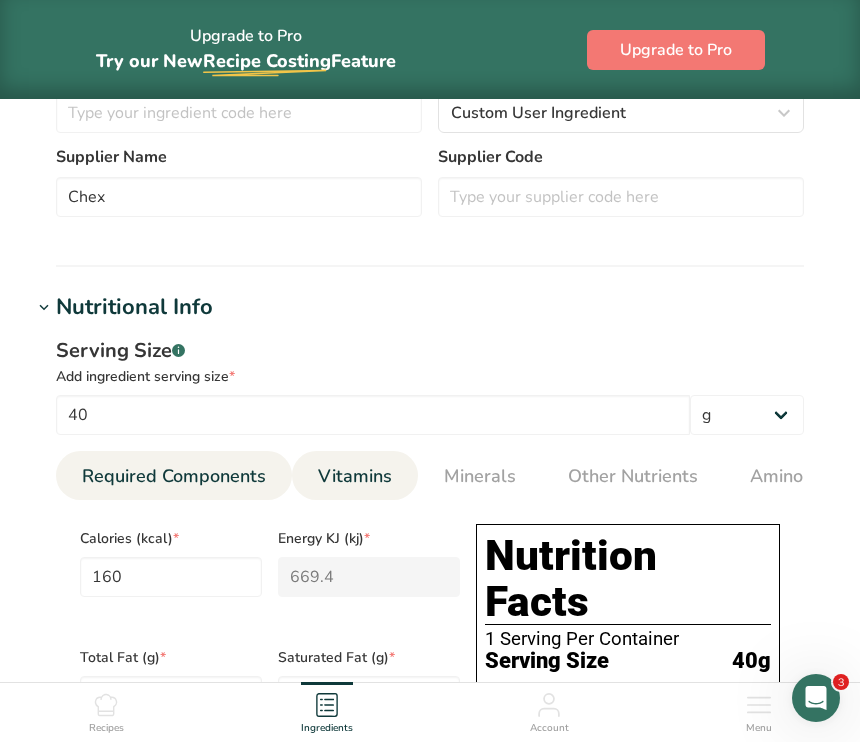 click on "Vitamins" at bounding box center (355, 476) 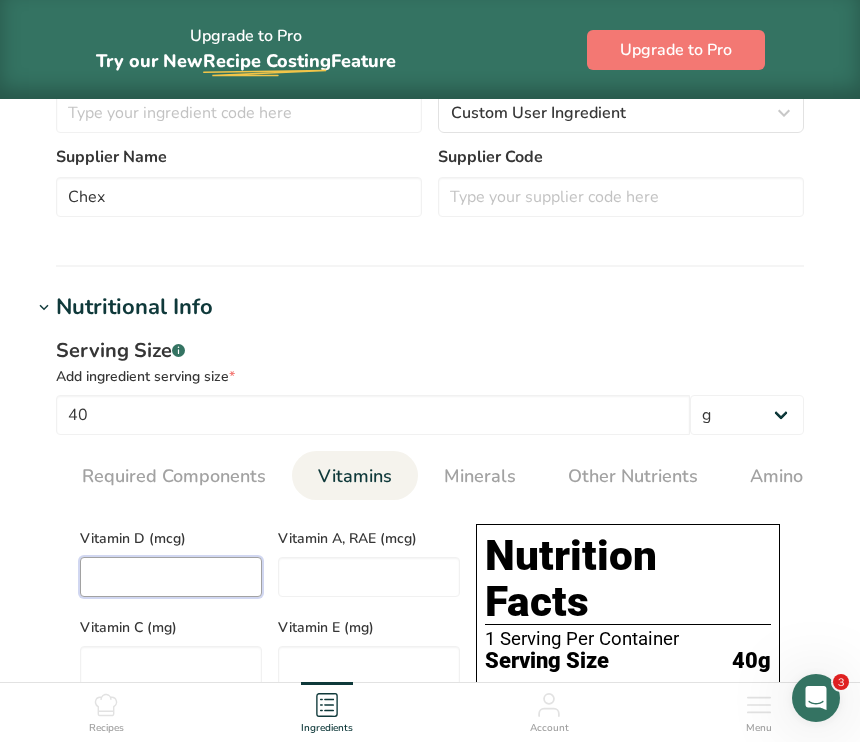 click at bounding box center [171, 577] 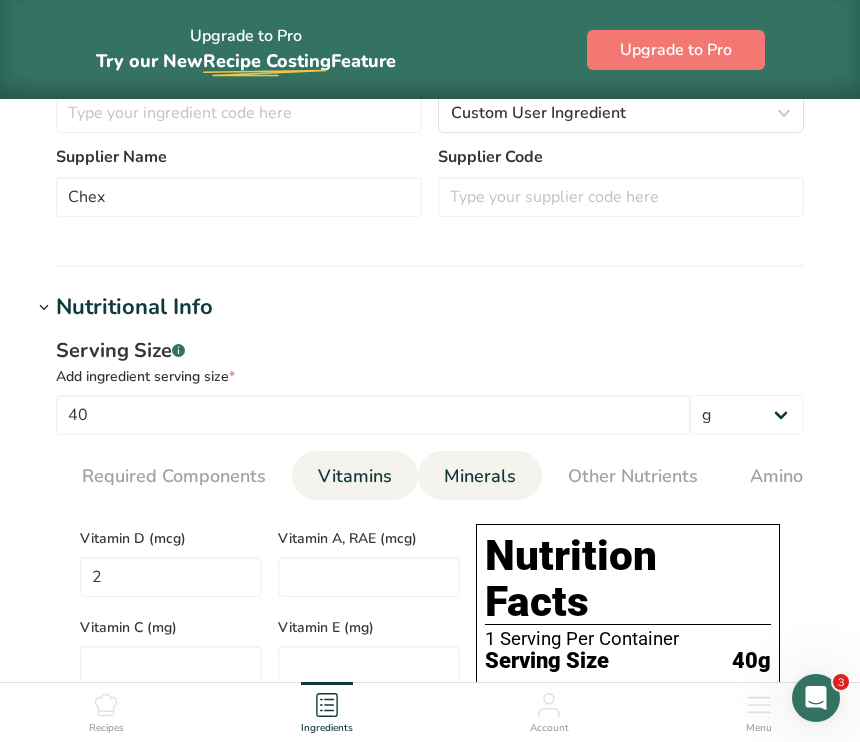 click on "Minerals" at bounding box center (480, 476) 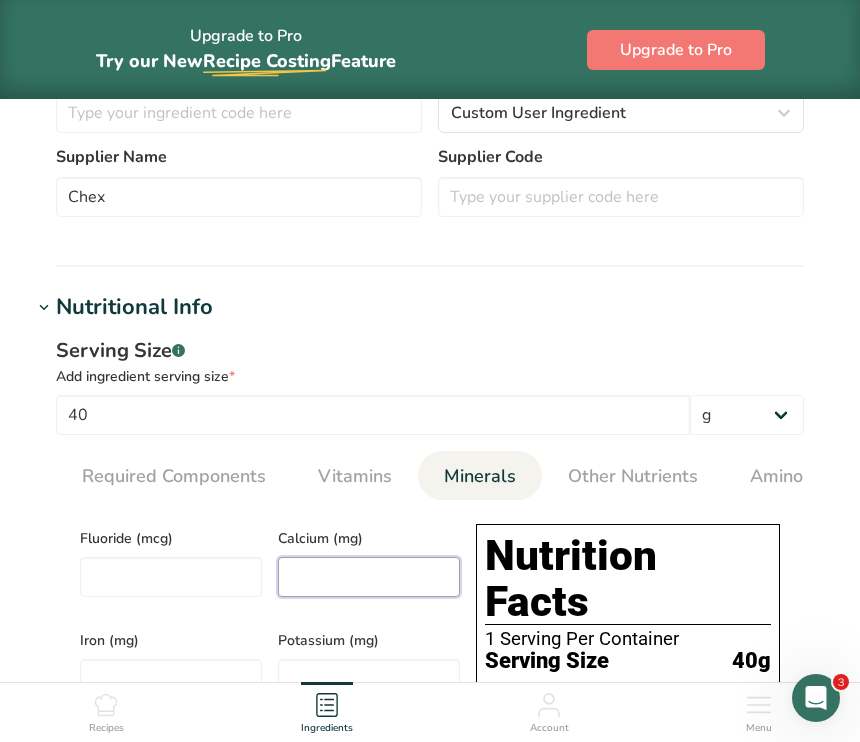 click at bounding box center (369, 577) 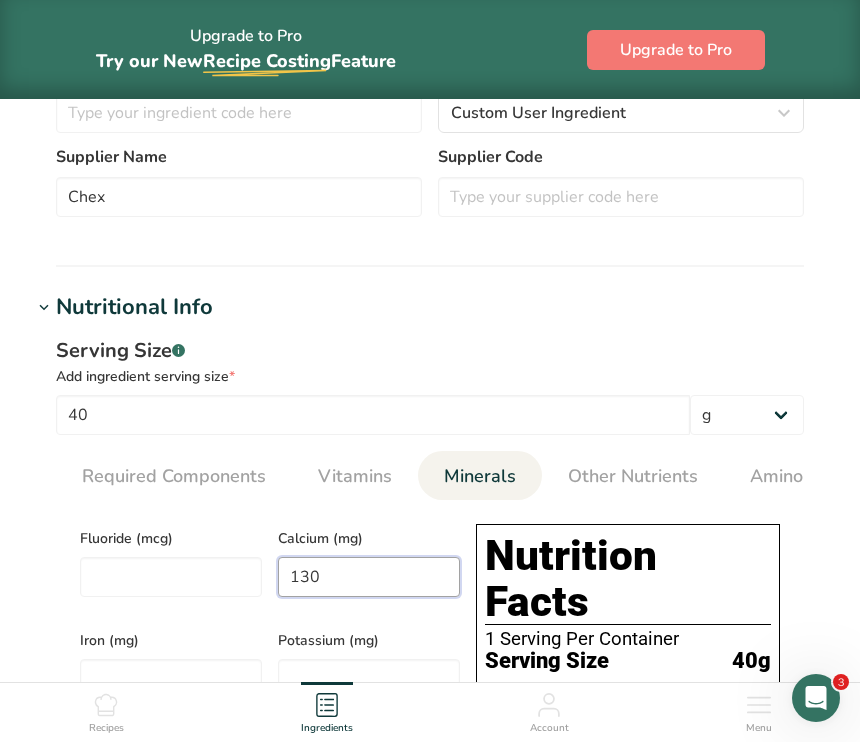 type on "130" 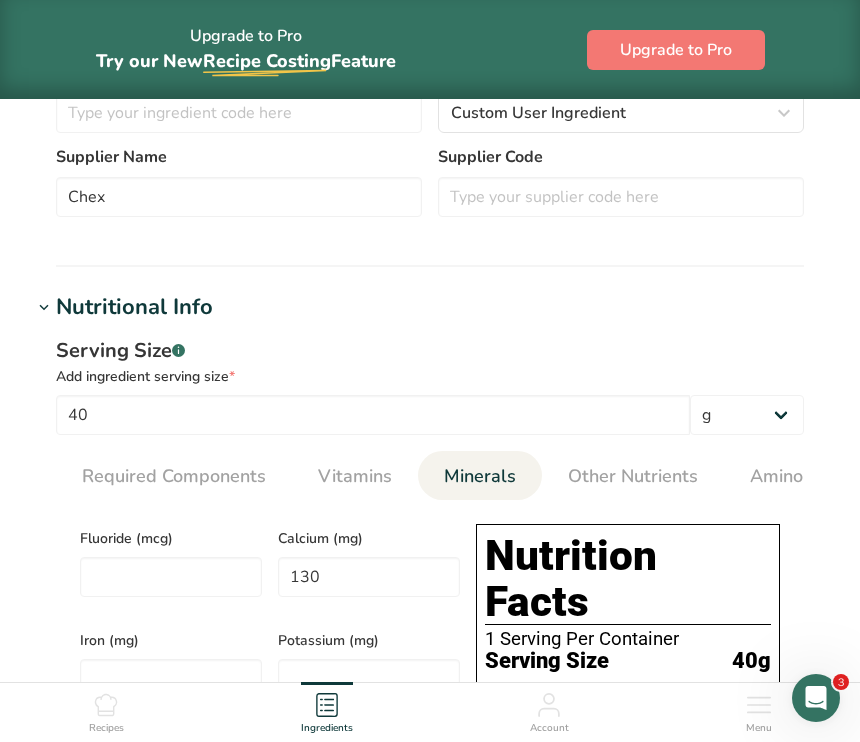 click on "Iron
(mg)" at bounding box center (171, 669) 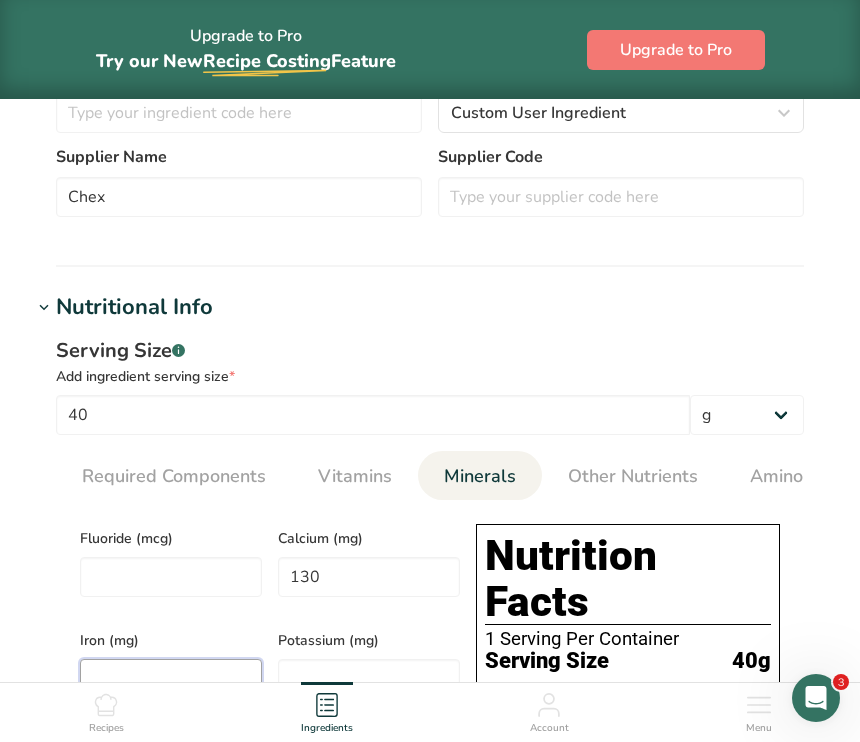 click at bounding box center [171, 679] 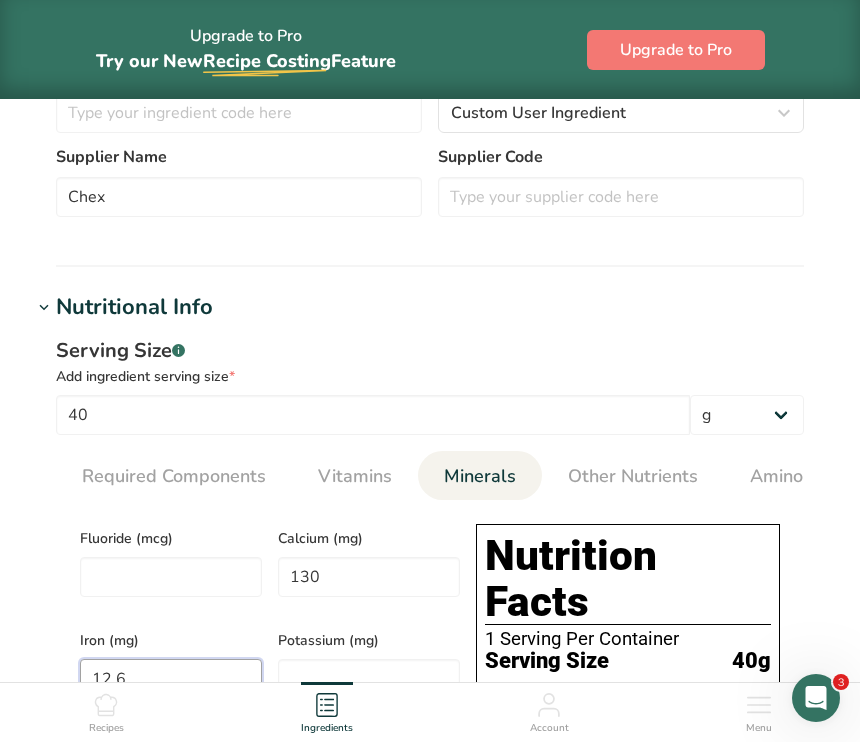 type on "12.6" 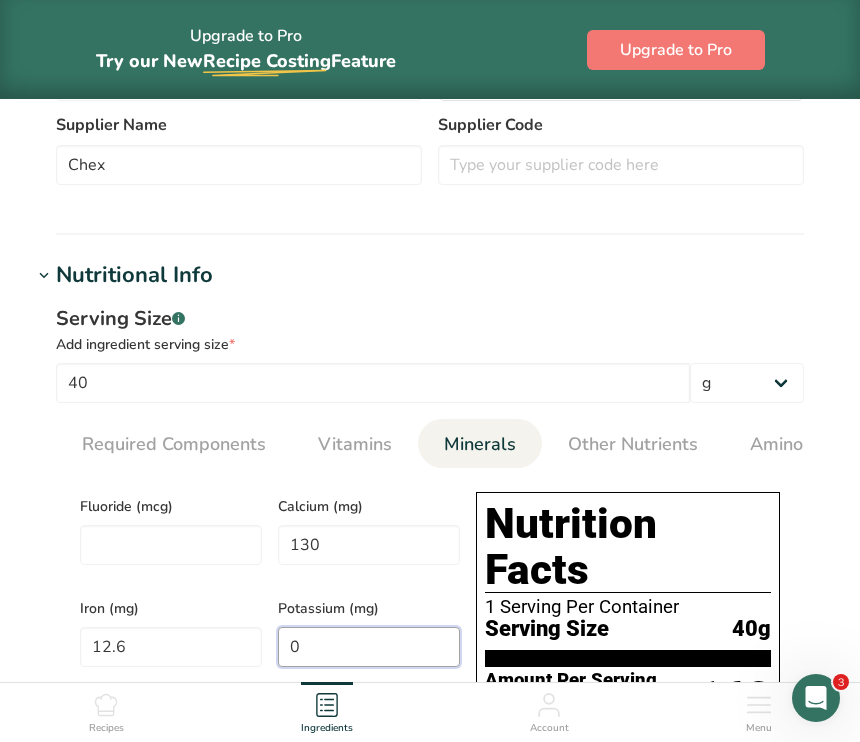 scroll, scrollTop: 0, scrollLeft: 0, axis: both 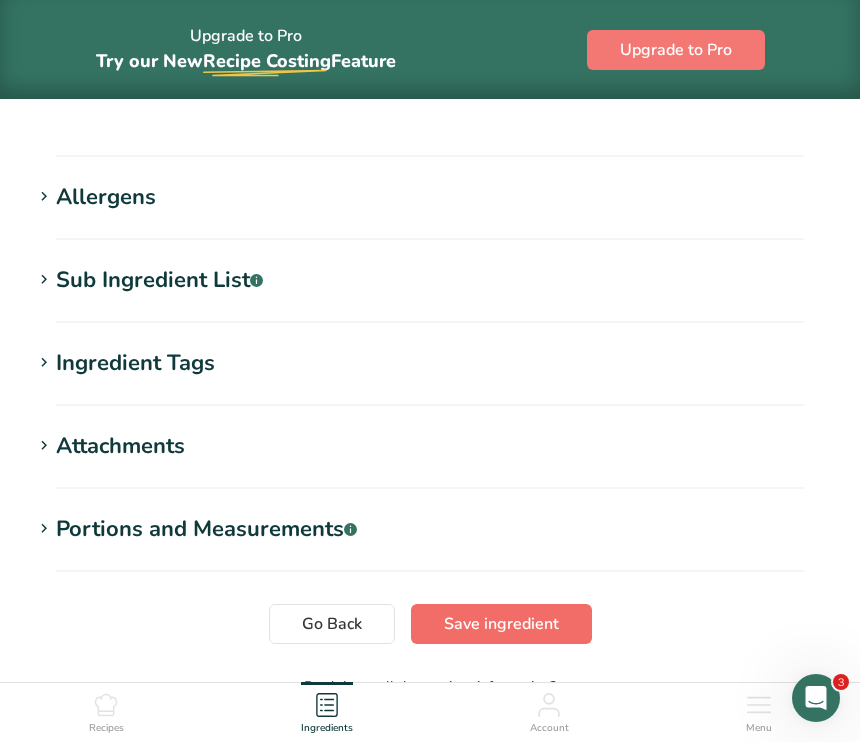 type on "0" 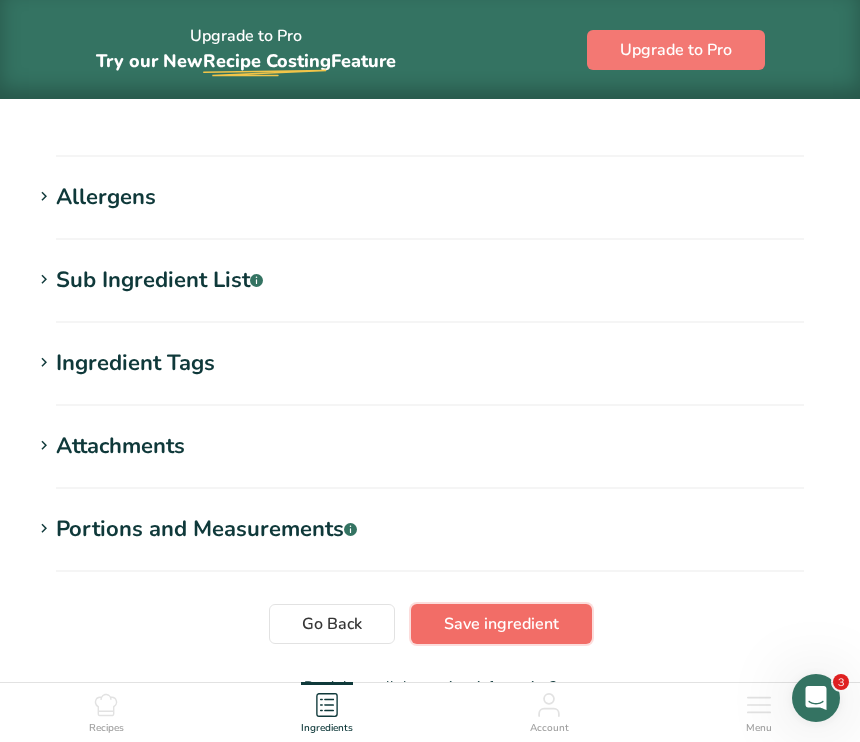 click on "Save ingredient" at bounding box center (501, 624) 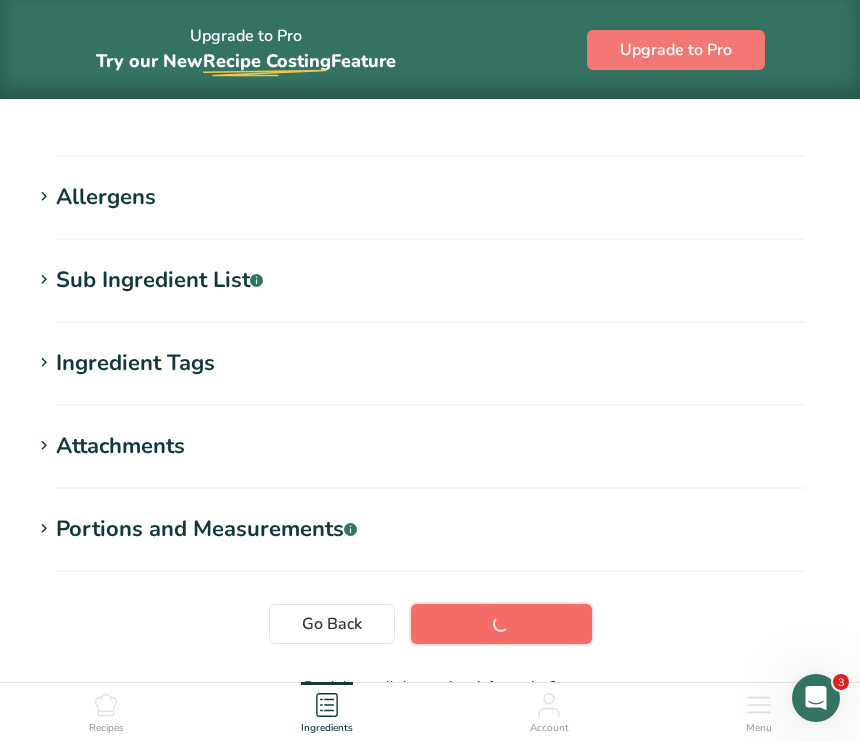 scroll, scrollTop: 392, scrollLeft: 0, axis: vertical 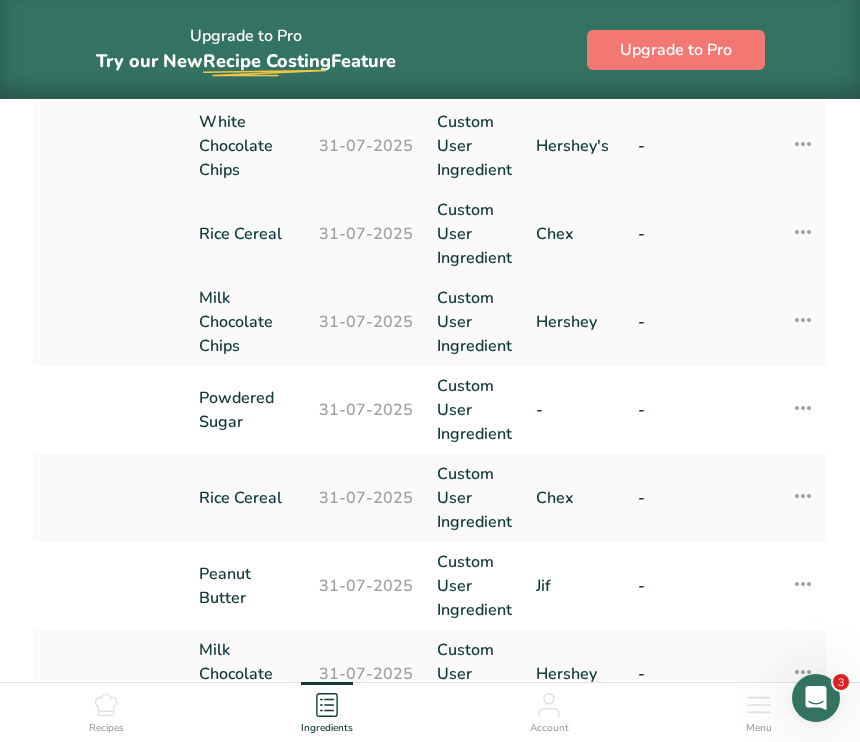 click at bounding box center (803, 232) 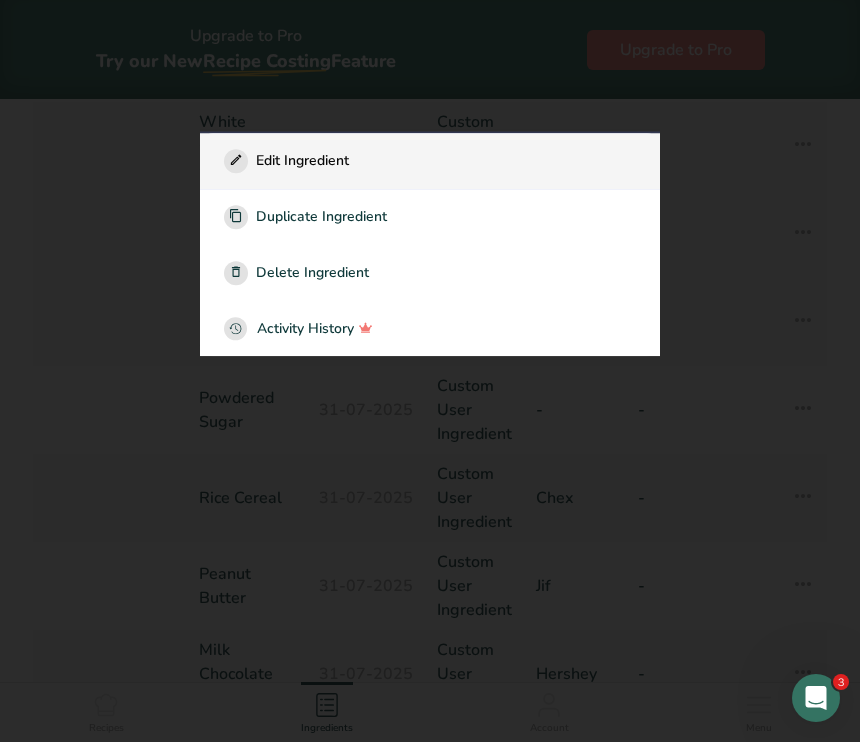 click on "Edit Ingredient" at bounding box center (302, 160) 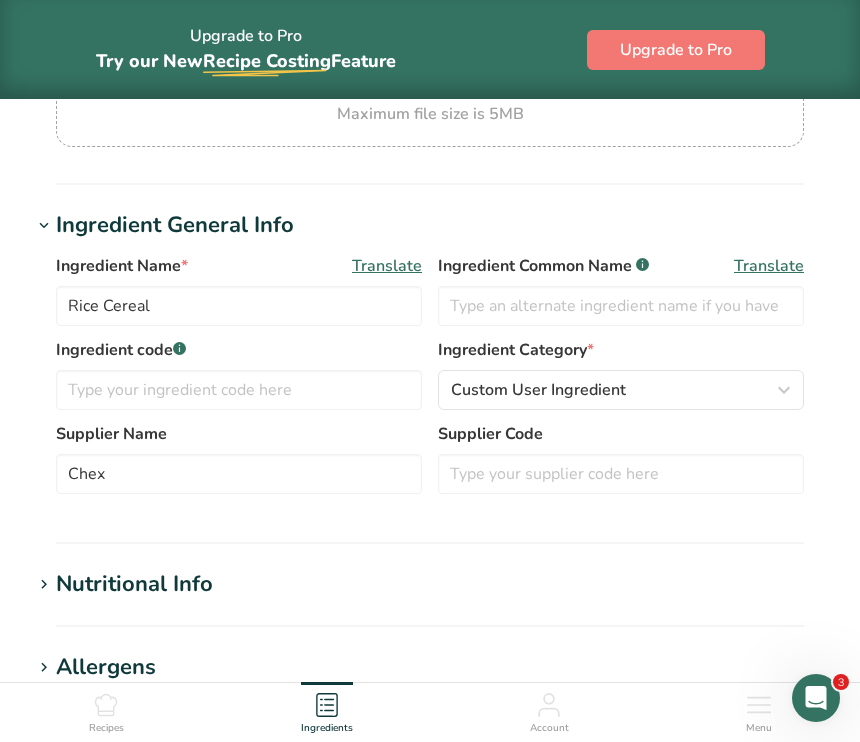 scroll, scrollTop: 0, scrollLeft: 0, axis: both 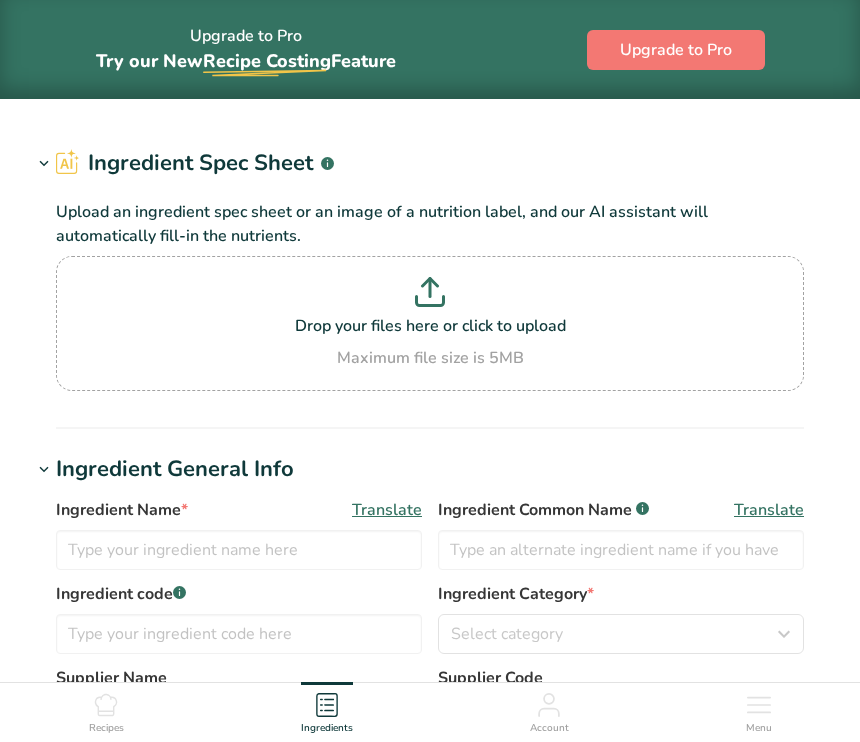 type on "Rice Cereal" 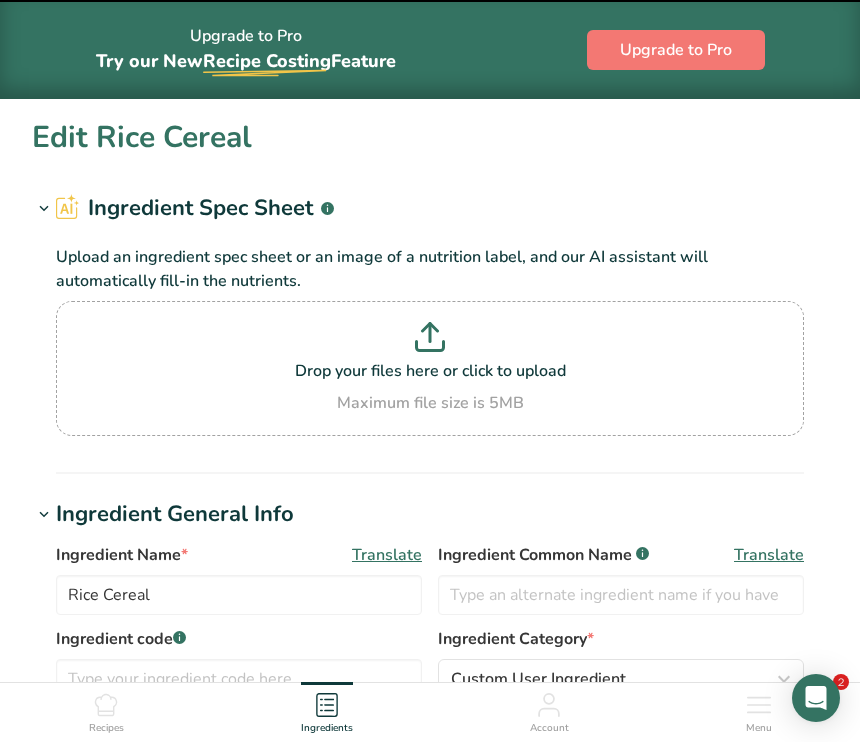 scroll, scrollTop: 468, scrollLeft: 0, axis: vertical 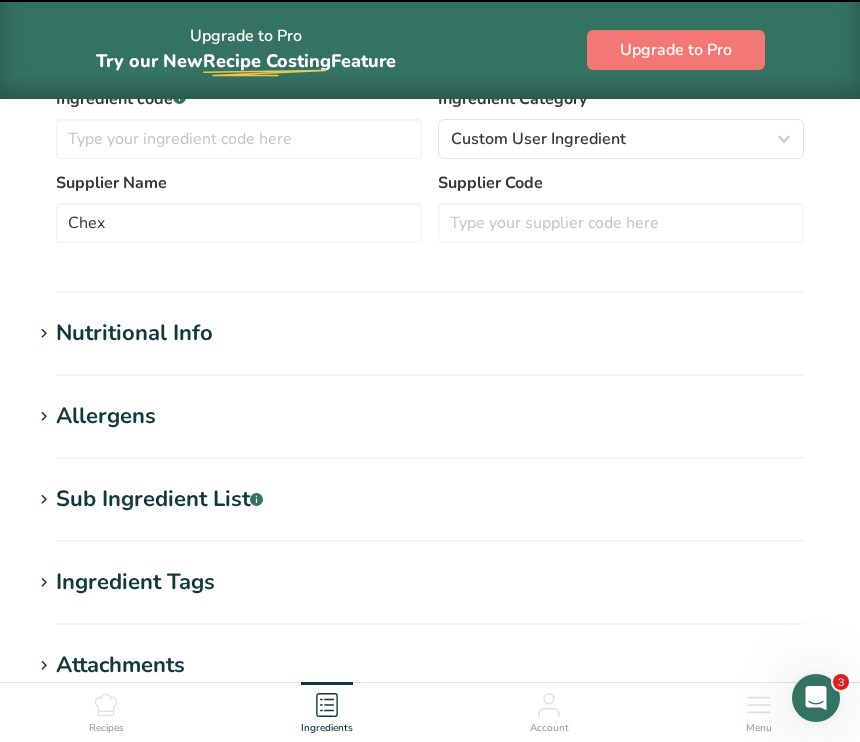 click on "Edit Rice Cereal
Ingredient Spec Sheet
.a-a{fill:#347362;}.b-a{fill:#fff;}
Upload an ingredient spec sheet or an image of a nutrition label, and our AI assistant will automatically fill-in the nutrients.
Drop your files here or click to upload
Maximum file size is 5MB
Ingredient General Info
Ingredient Name *
Translate
Rice Cereal
Ingredient Common Name
.a-a{fill:#347362;}.b-a{fill:#fff;}
Translate
Ingredient code
.a-a{fill:#347362;}.b-a{fill:#fff;}
Ingredient Category *
Custom User Ingredient
Standard Categories
Custom Categories" at bounding box center [430, 264] 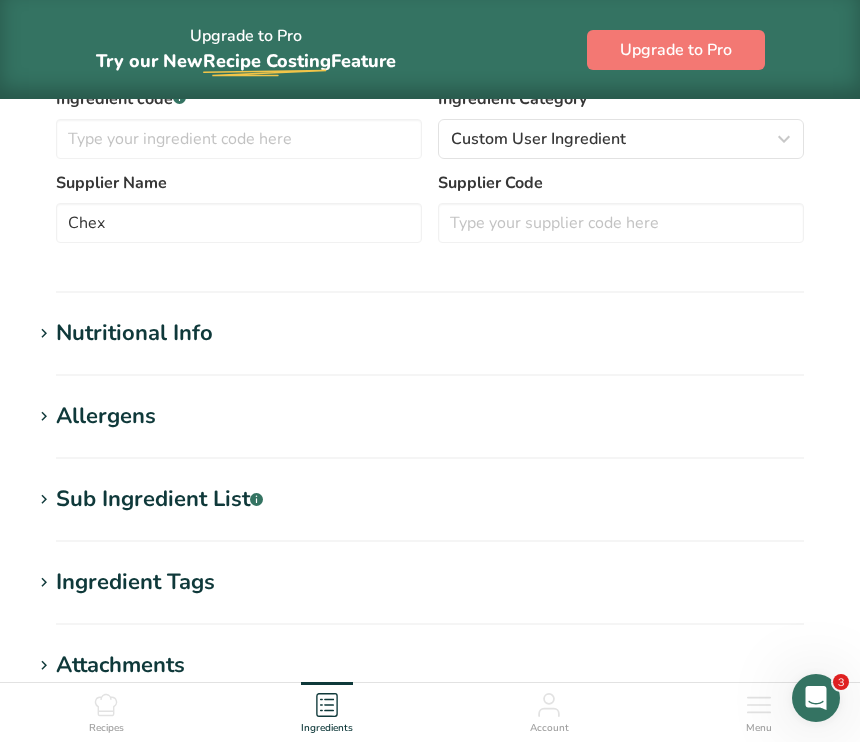click on "Nutritional Info" at bounding box center (134, 333) 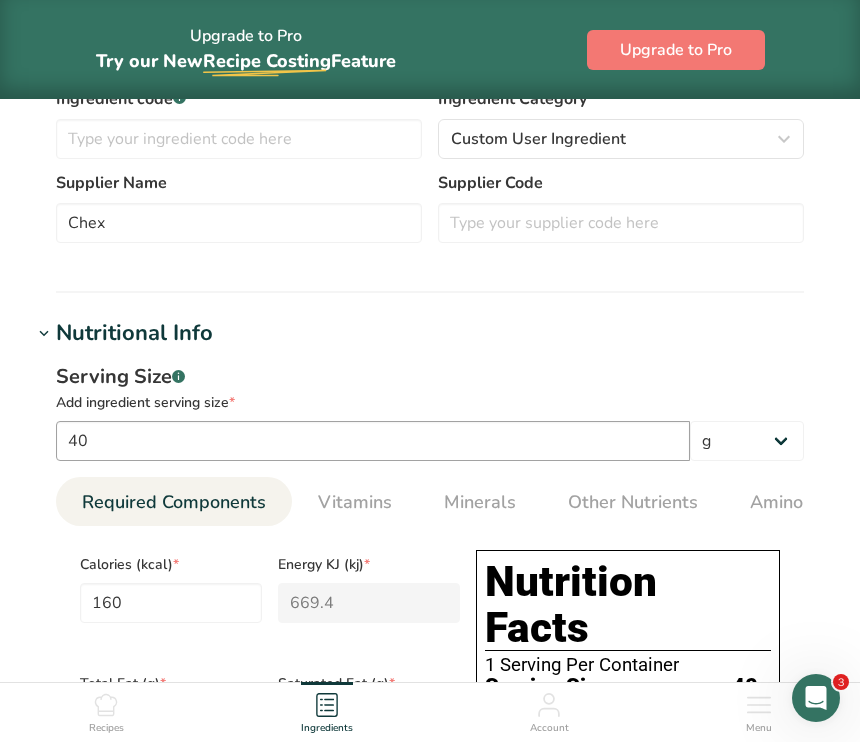 scroll, scrollTop: 719, scrollLeft: 0, axis: vertical 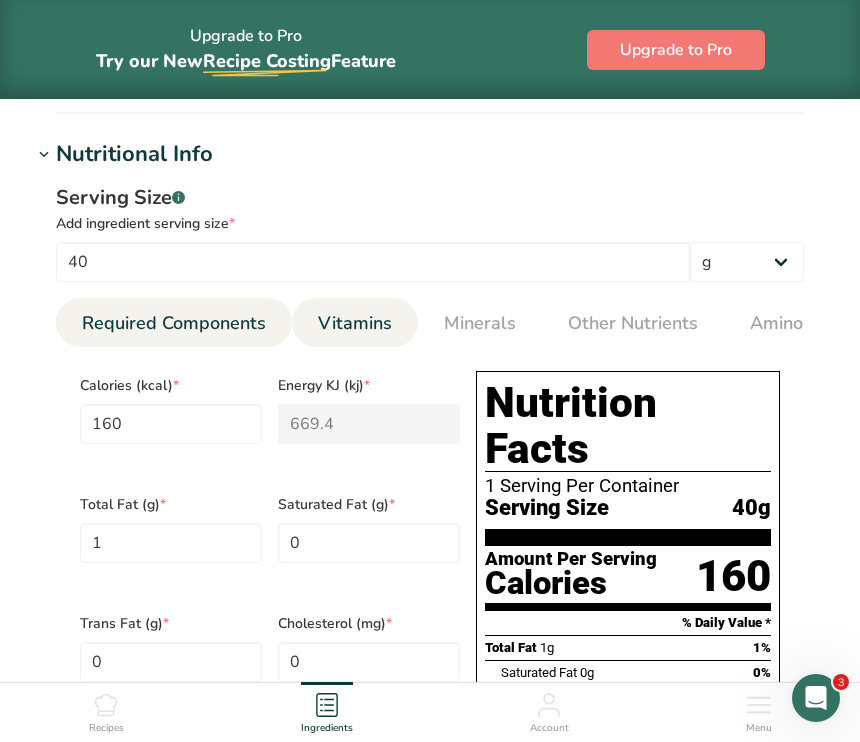 click on "Vitamins" at bounding box center [355, 323] 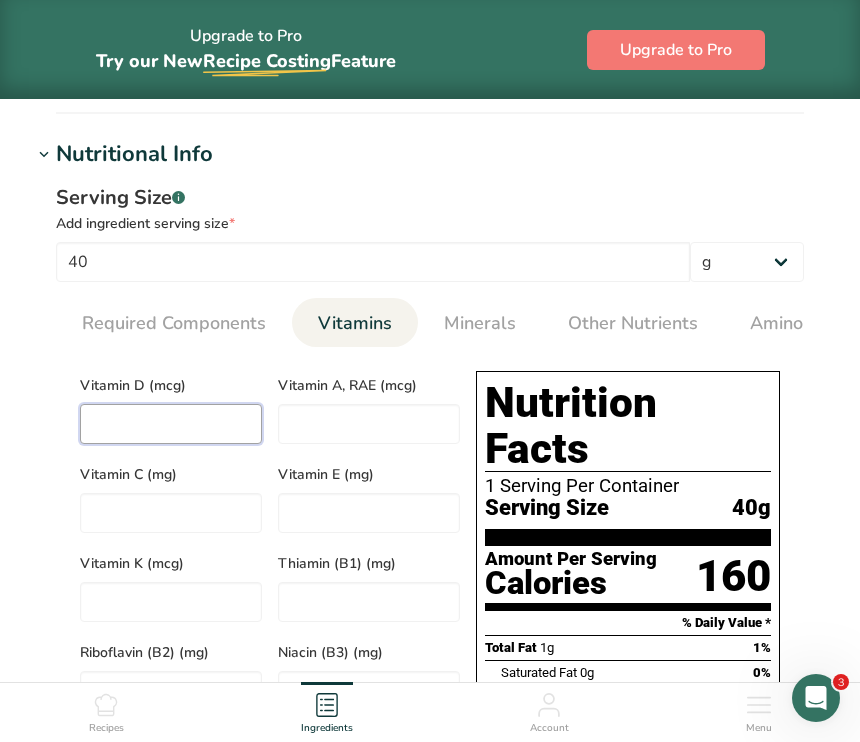 click at bounding box center [171, 424] 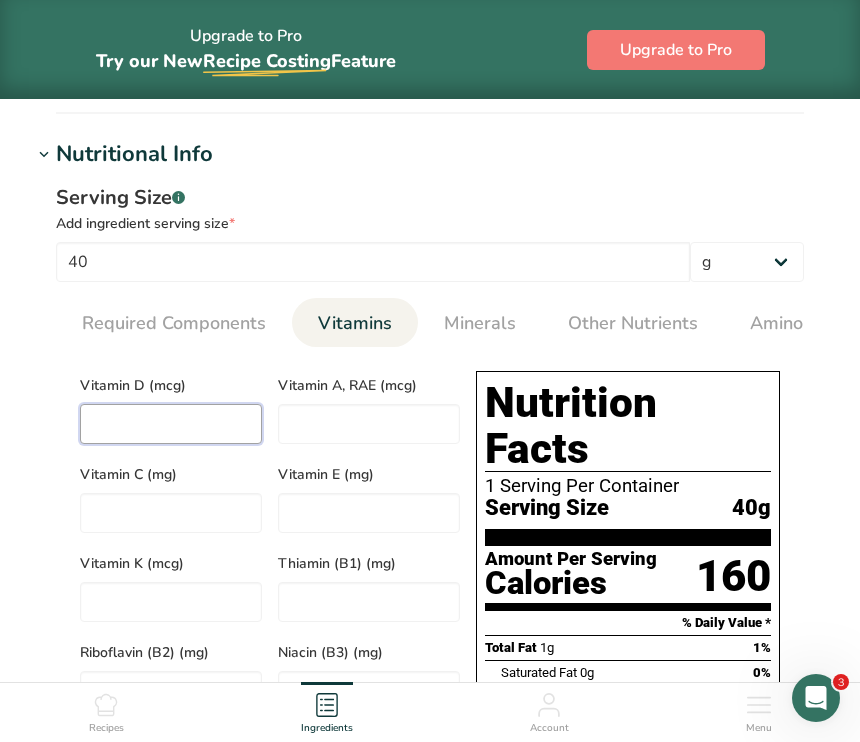 type on "2" 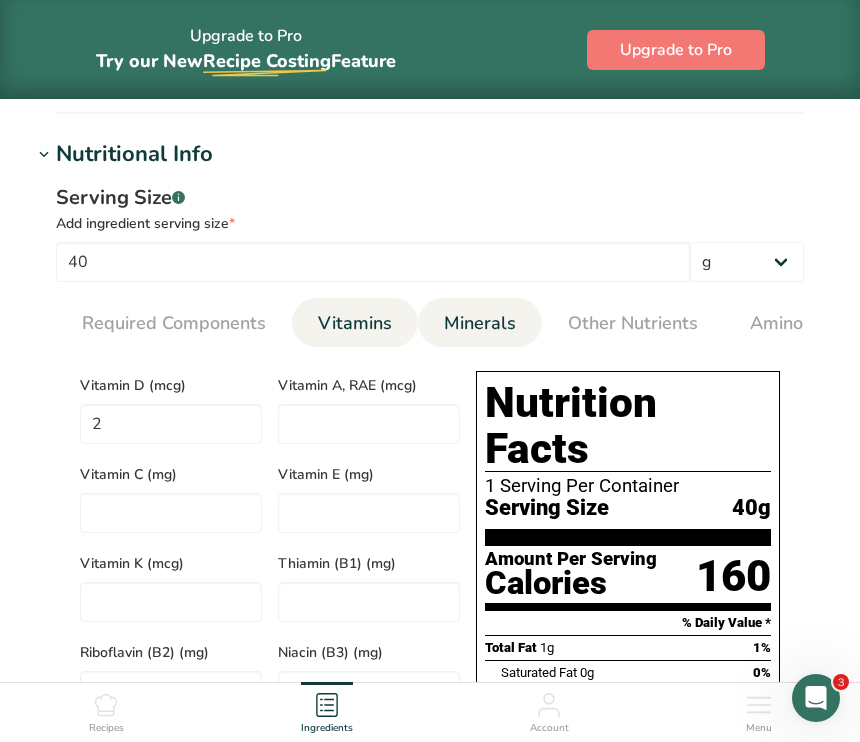 click on "Minerals" at bounding box center [480, 323] 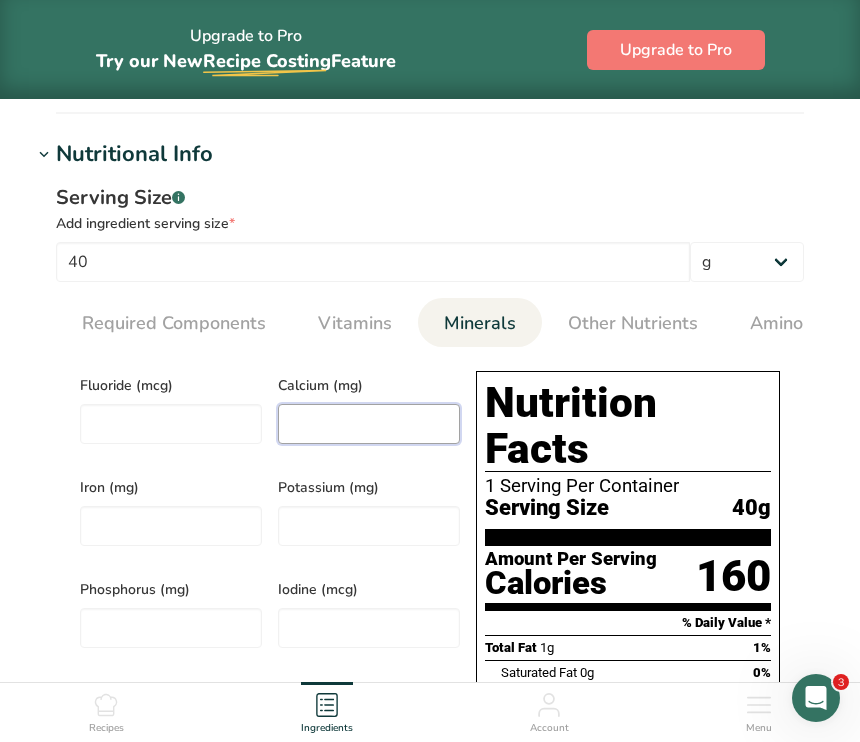 click at bounding box center [369, 424] 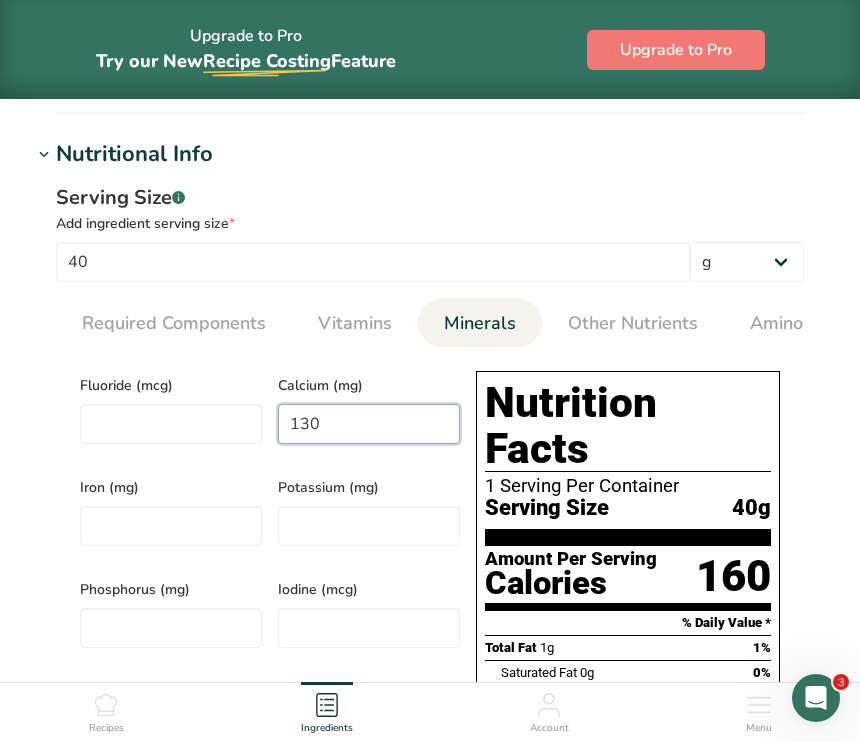 type on "130" 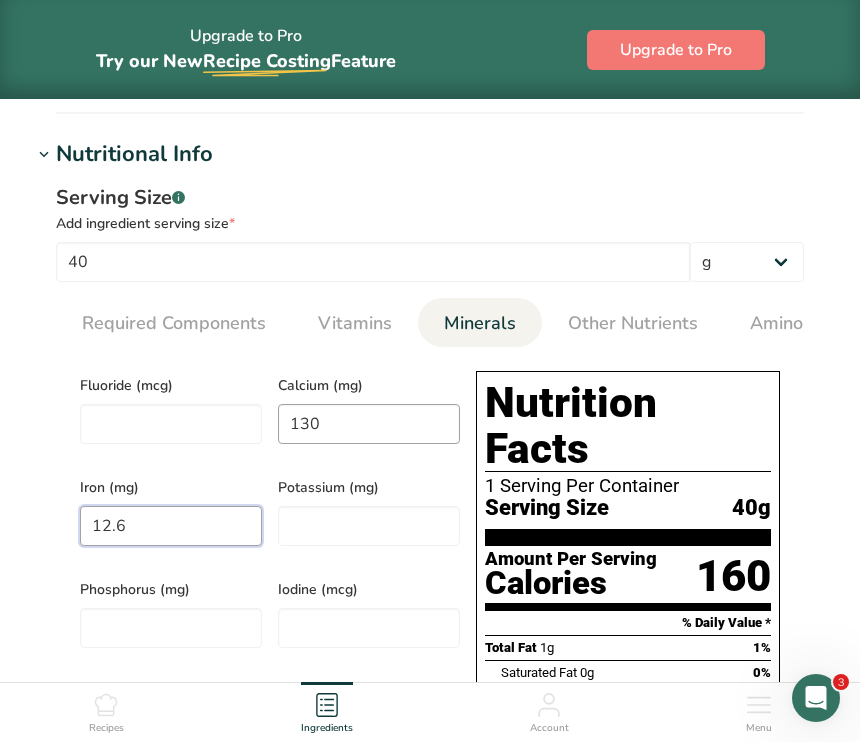 type on "12.6" 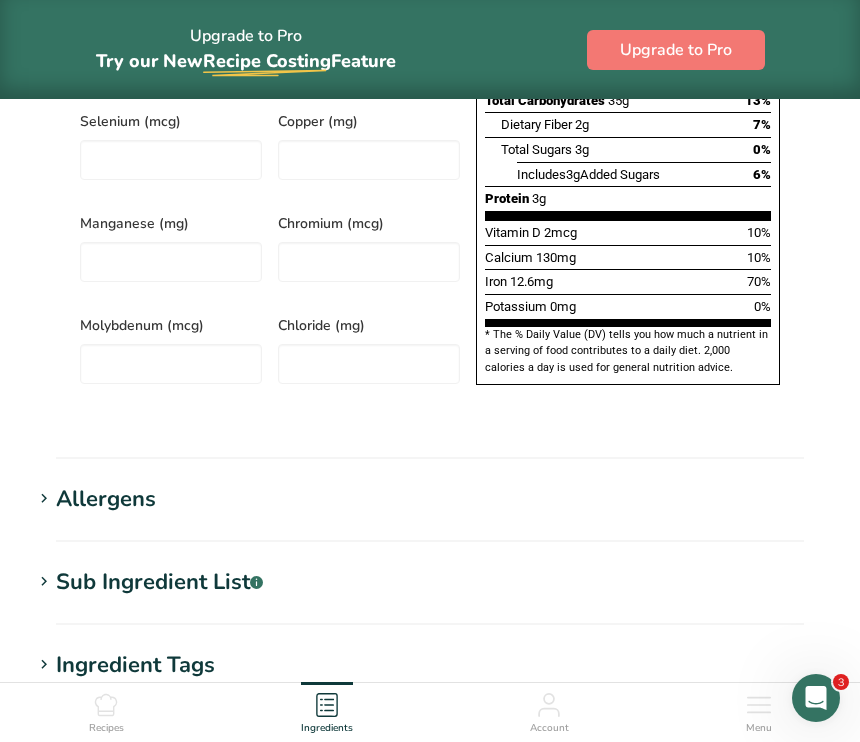 scroll, scrollTop: 1783, scrollLeft: 0, axis: vertical 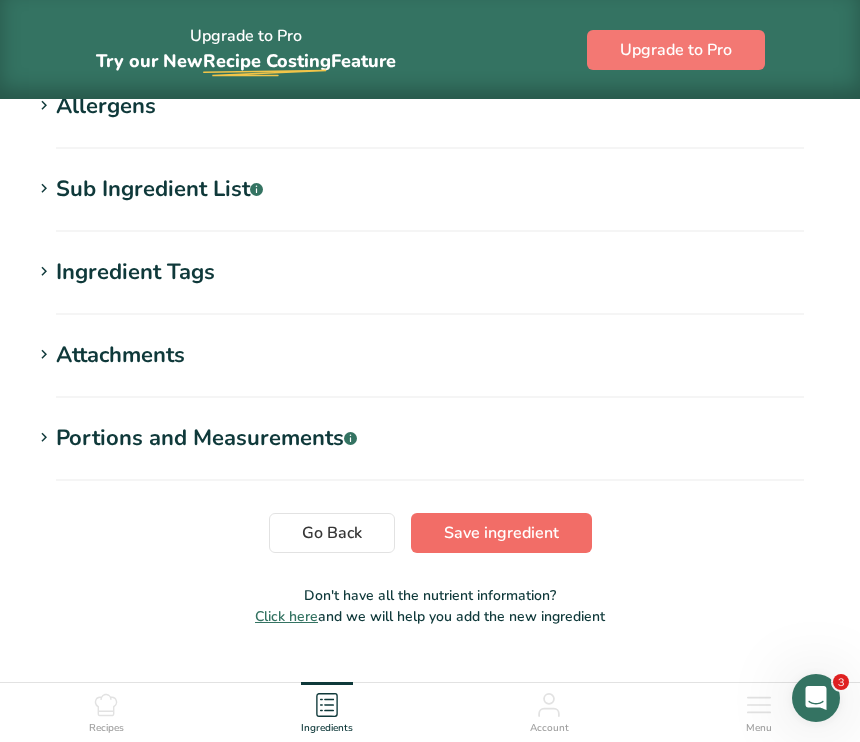 type on "0" 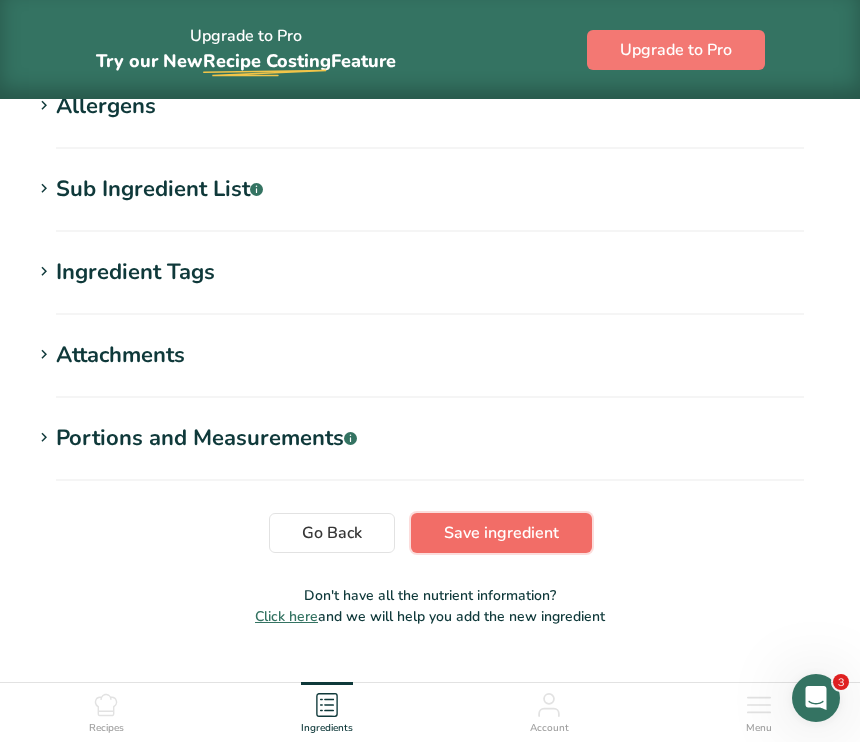 click on "Save ingredient" at bounding box center [501, 533] 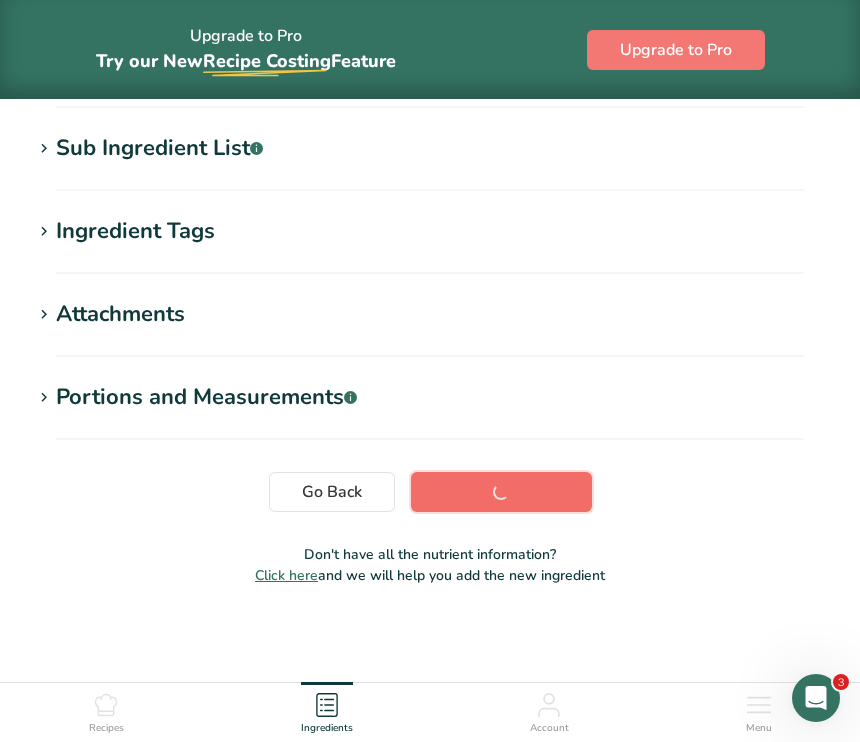 scroll, scrollTop: 392, scrollLeft: 0, axis: vertical 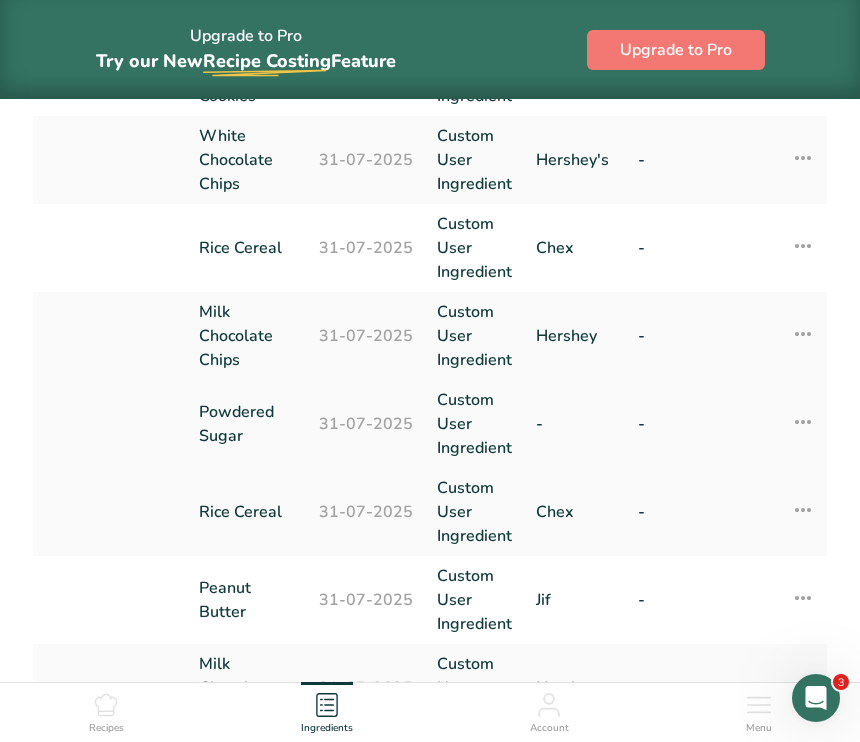 click at bounding box center [803, 422] 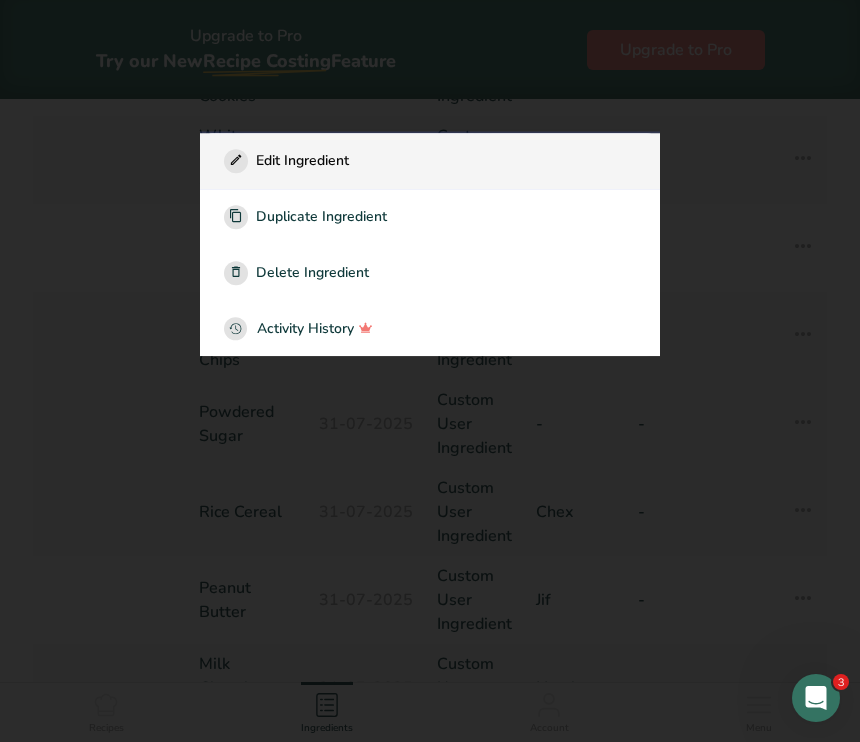 click on "Edit Ingredient" at bounding box center (302, 160) 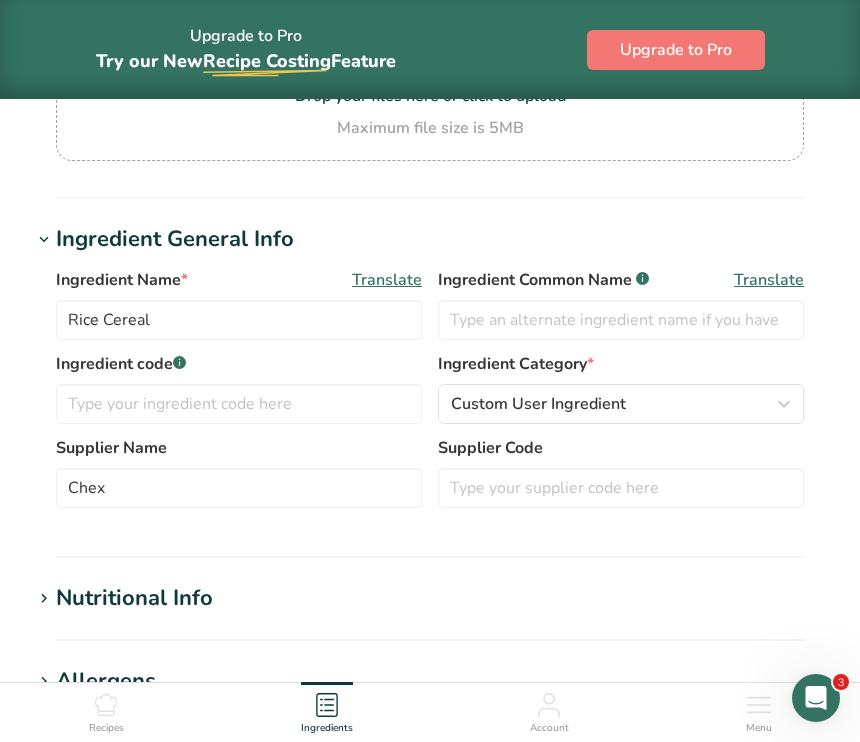 scroll, scrollTop: 0, scrollLeft: 0, axis: both 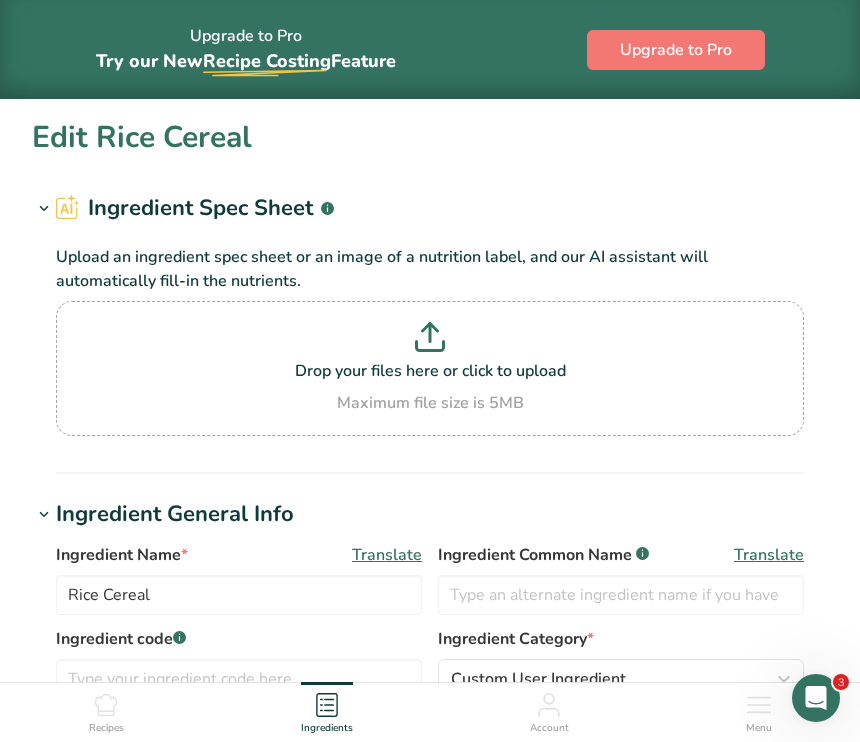 type on "Powdered Sugar" 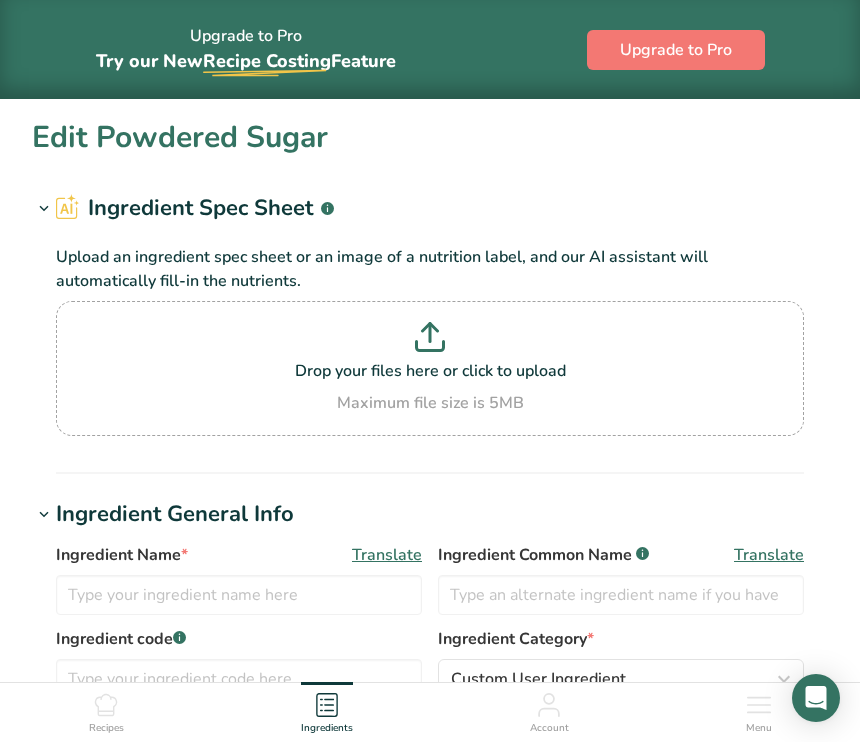 type on "Powdered Sugar" 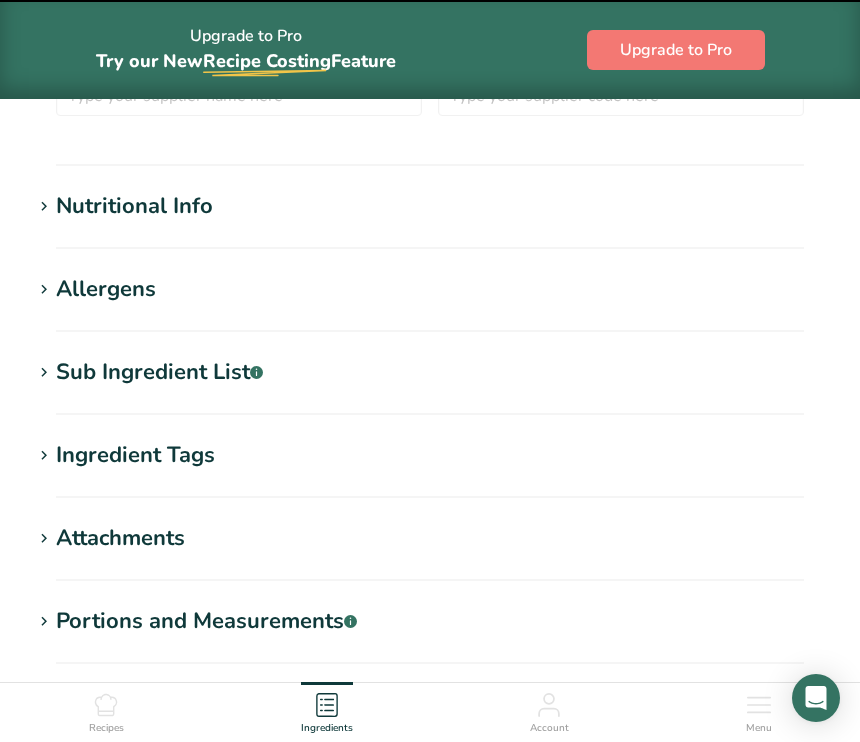 scroll, scrollTop: 667, scrollLeft: 0, axis: vertical 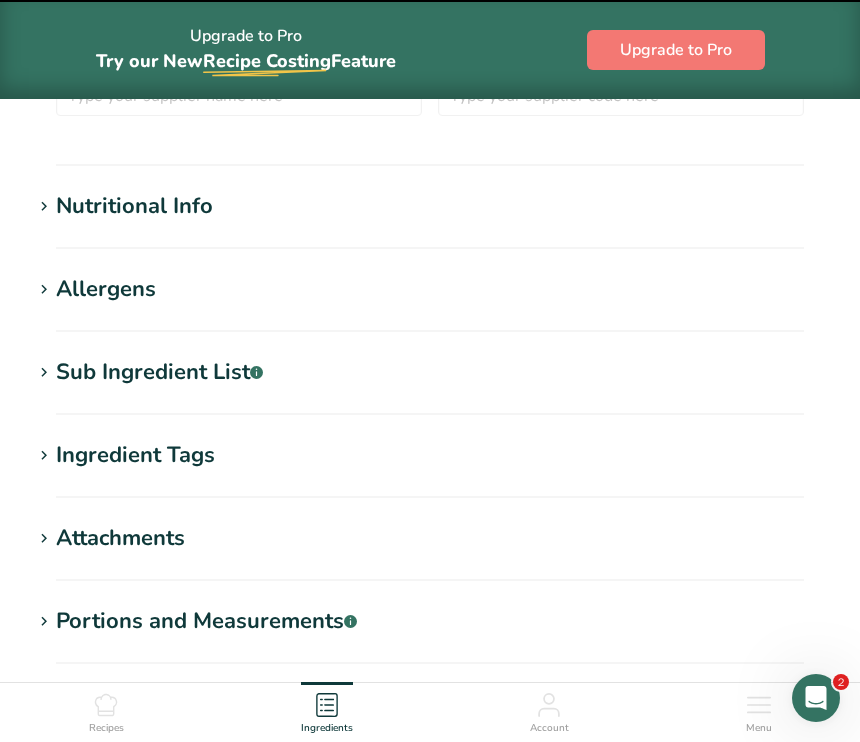 click on "Nutritional Info" at bounding box center (134, 206) 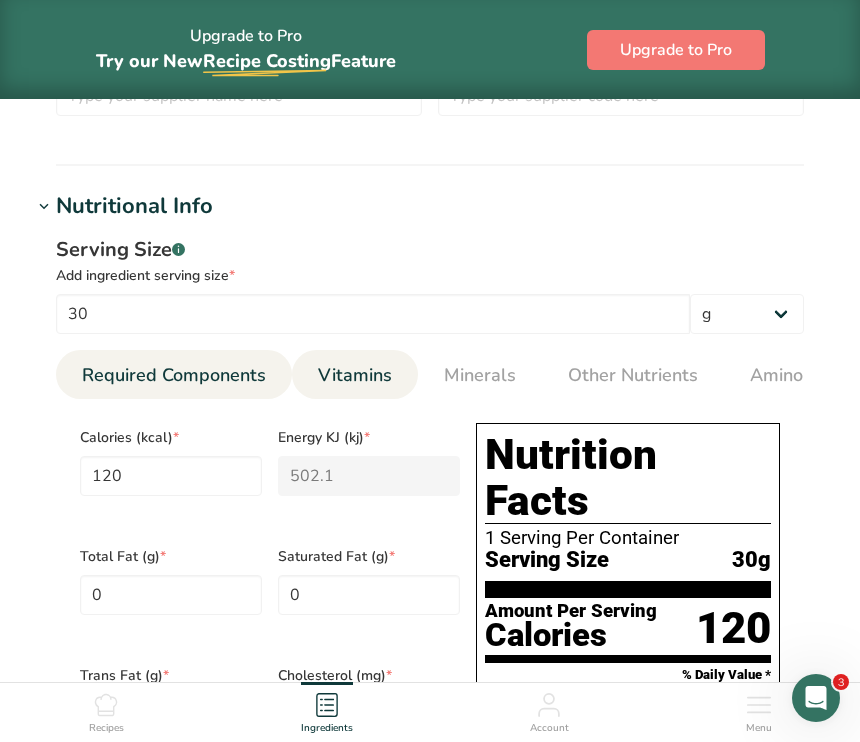 click on "Vitamins" at bounding box center [355, 375] 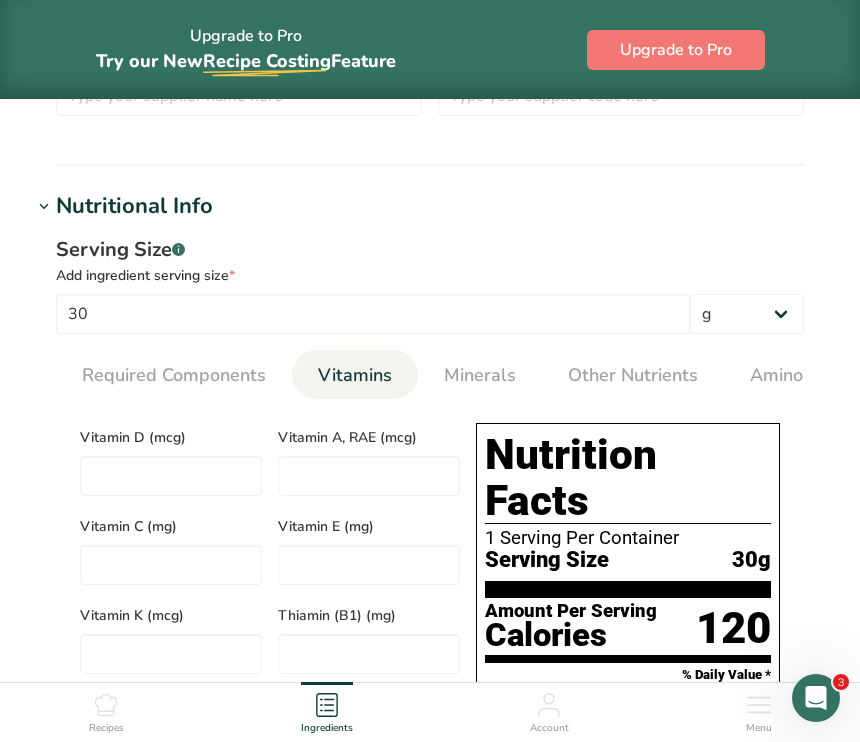 click on "Vitamin D
(mcg)" at bounding box center (171, 459) 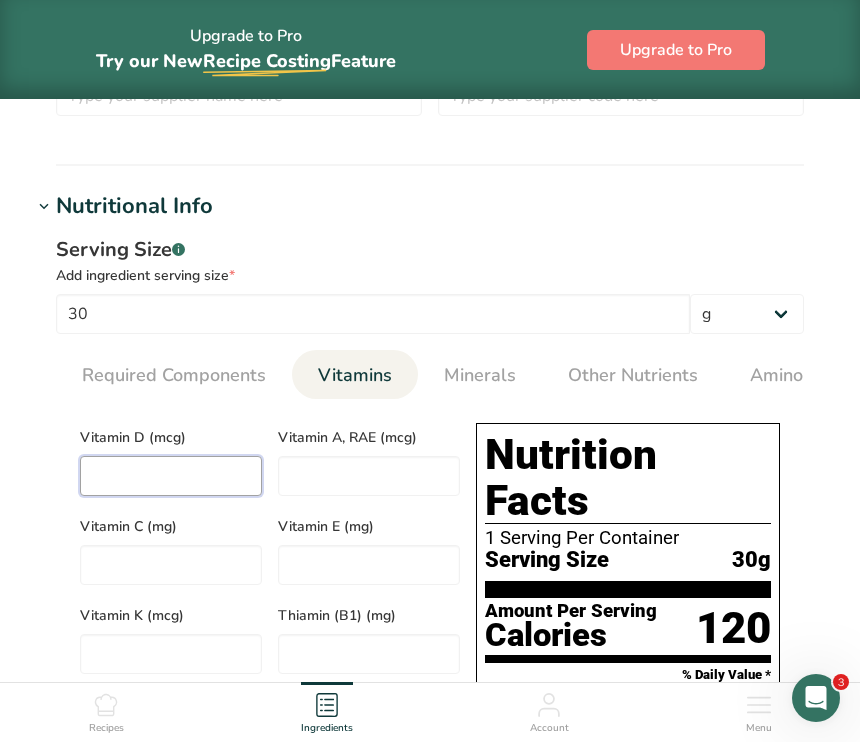 click at bounding box center (171, 476) 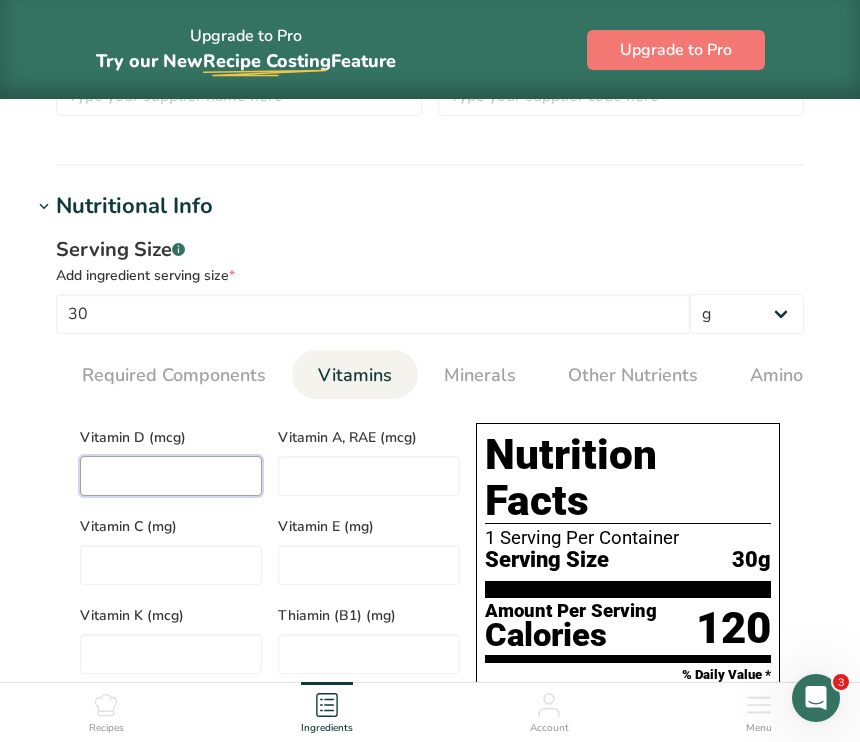 type on "0" 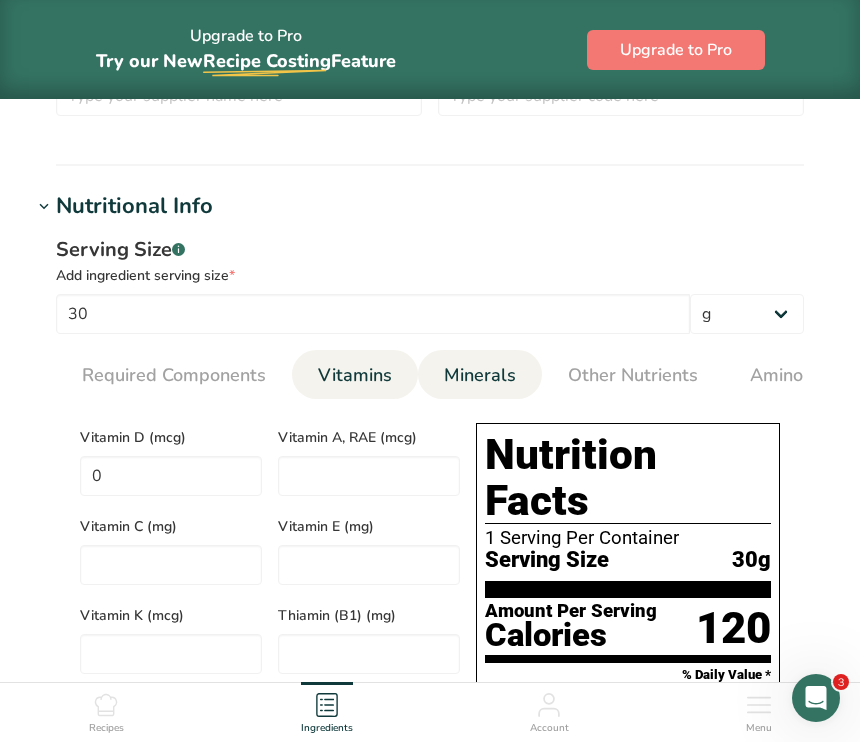 click on "Minerals" at bounding box center (480, 375) 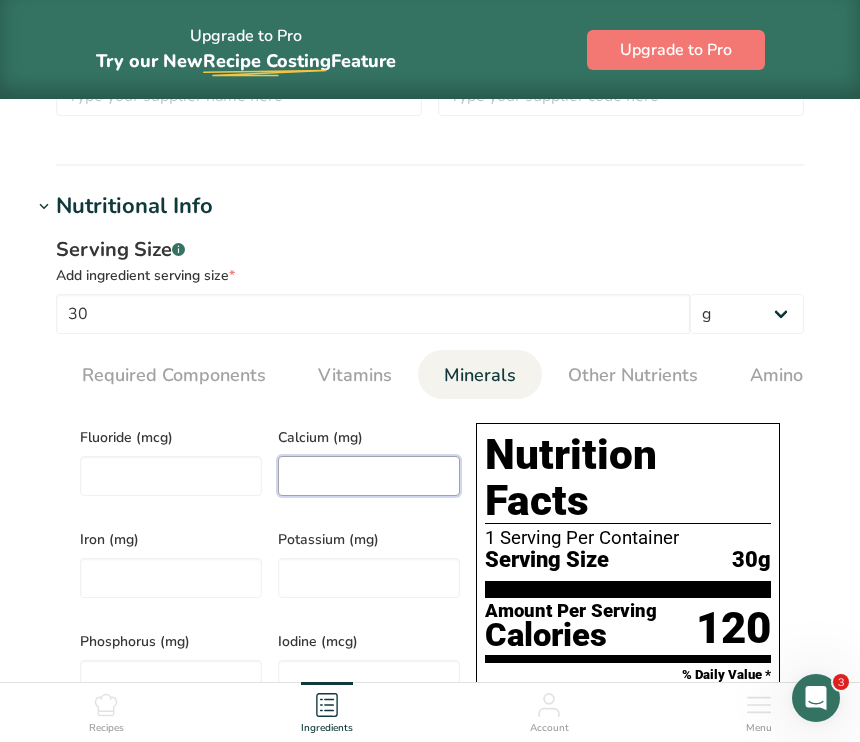 click at bounding box center [369, 476] 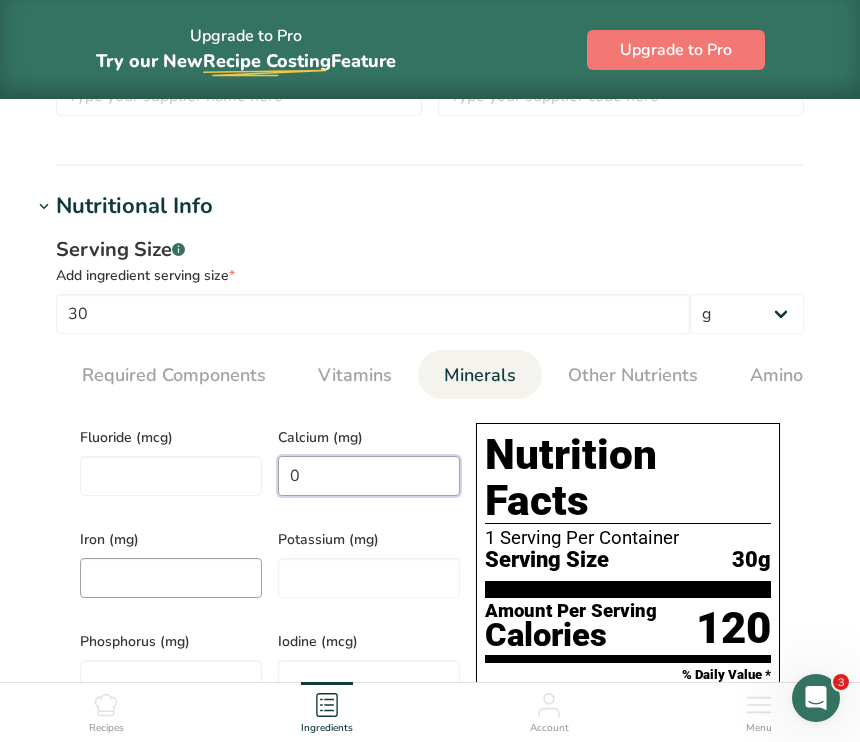 type on "0" 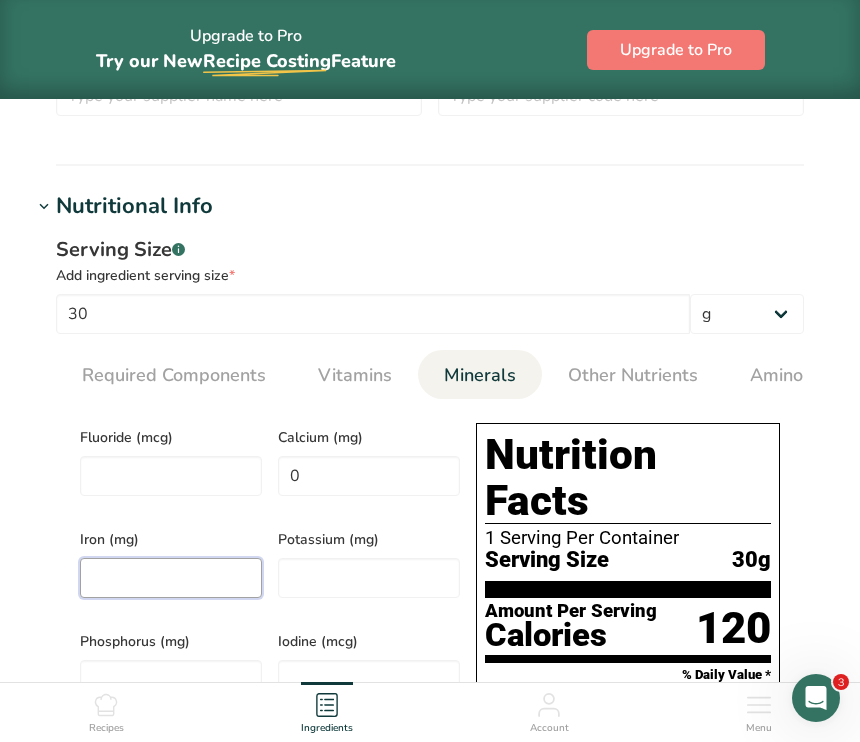 click at bounding box center (171, 578) 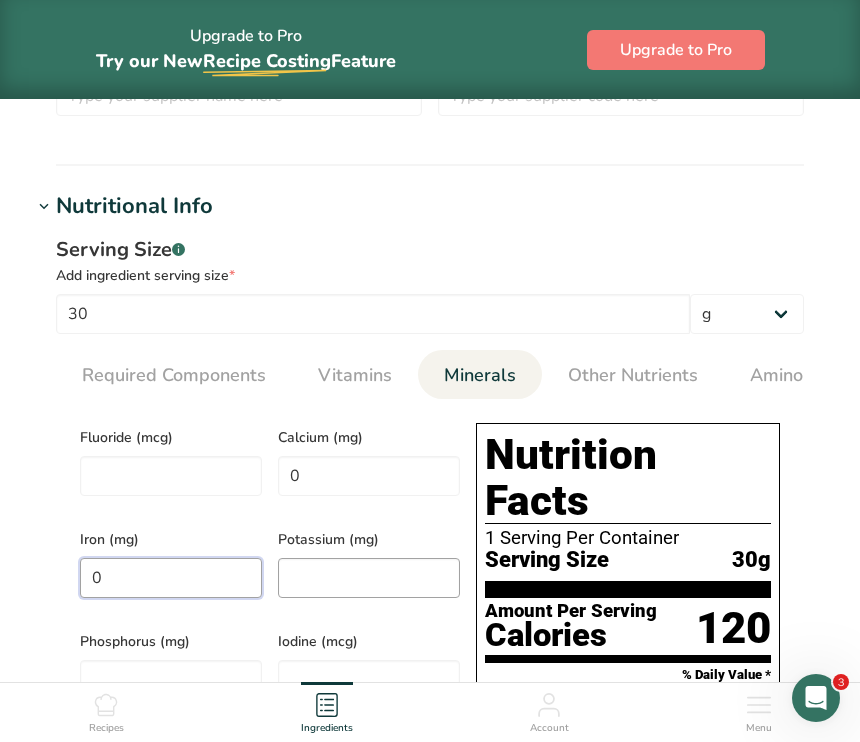 type on "0" 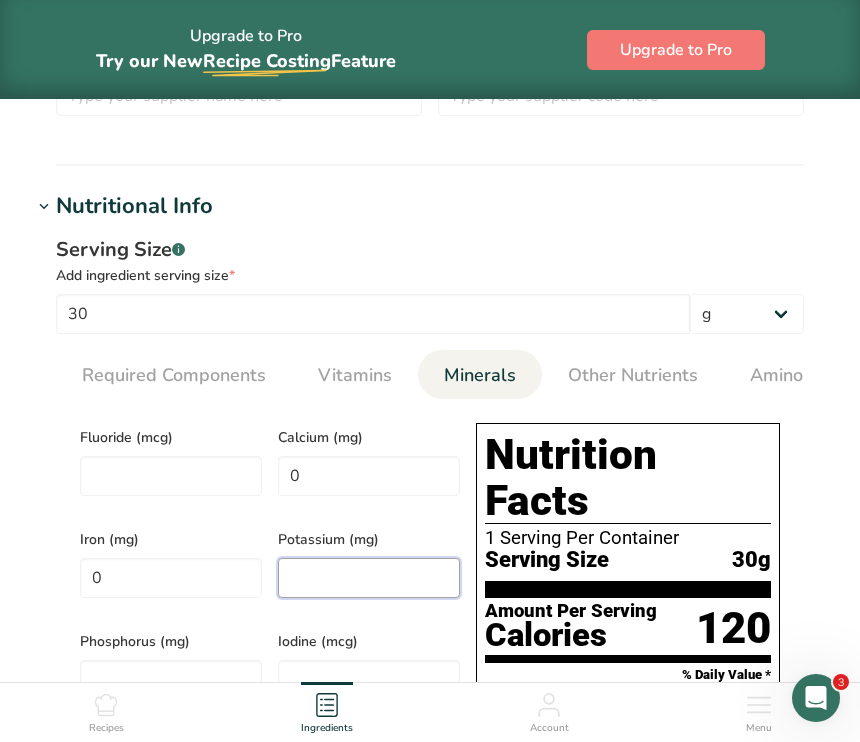 click at bounding box center (369, 578) 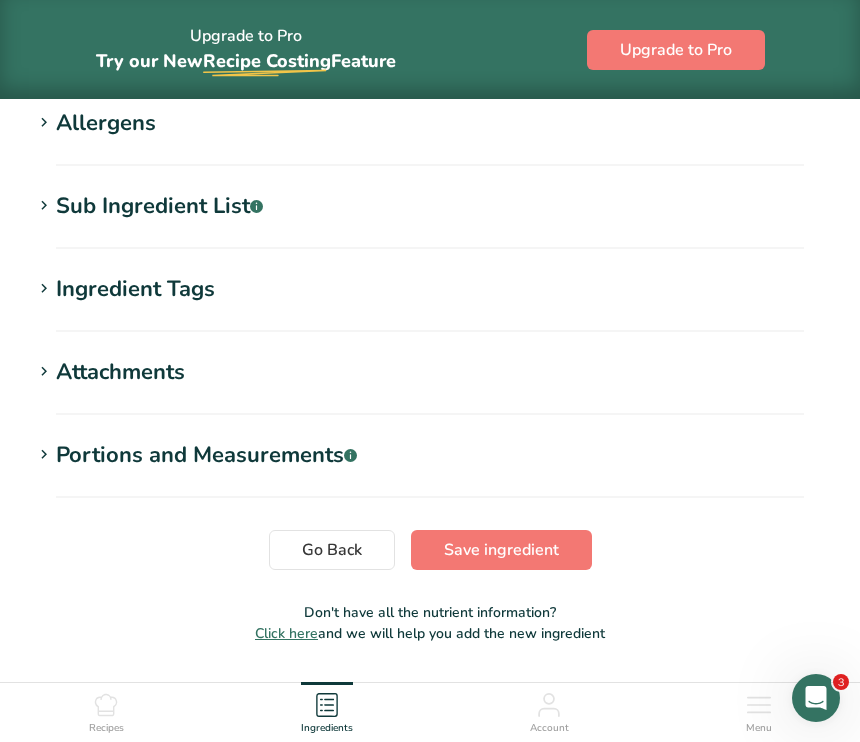 scroll, scrollTop: 1783, scrollLeft: 0, axis: vertical 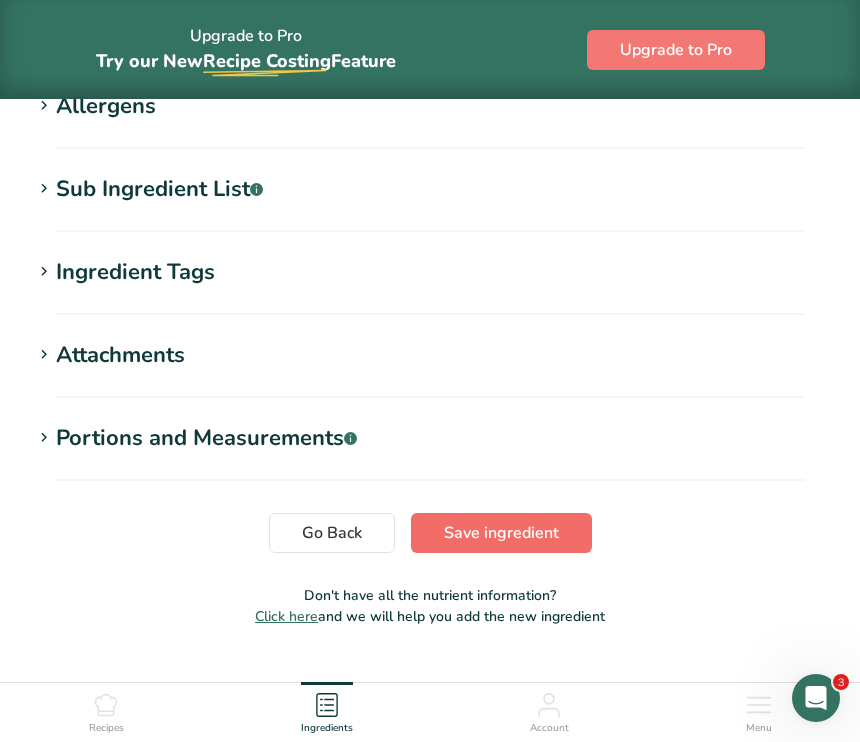 type on "0" 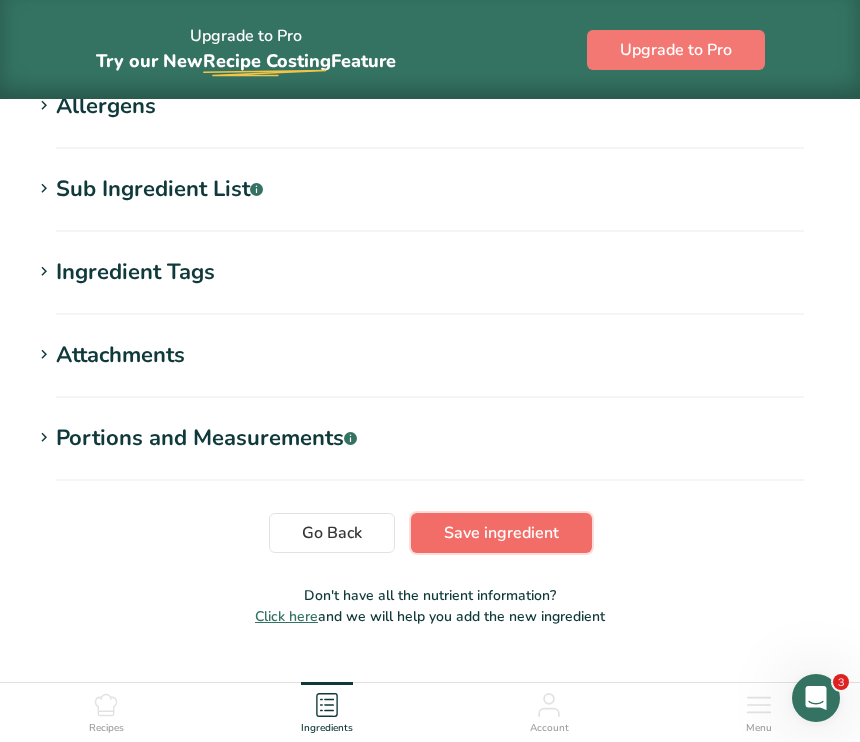 click on "Save ingredient" at bounding box center (501, 533) 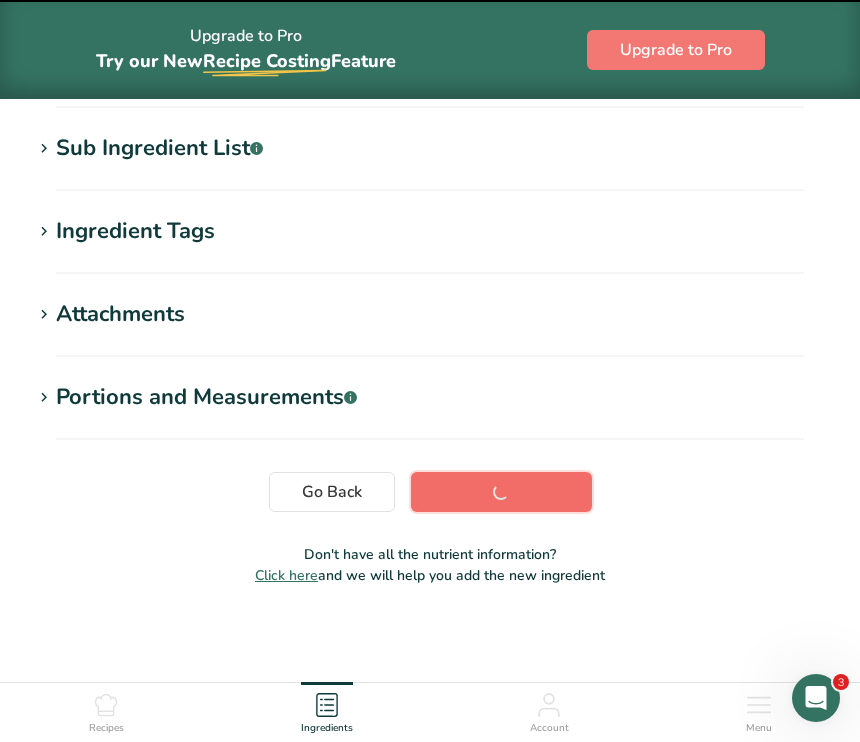 scroll, scrollTop: 392, scrollLeft: 0, axis: vertical 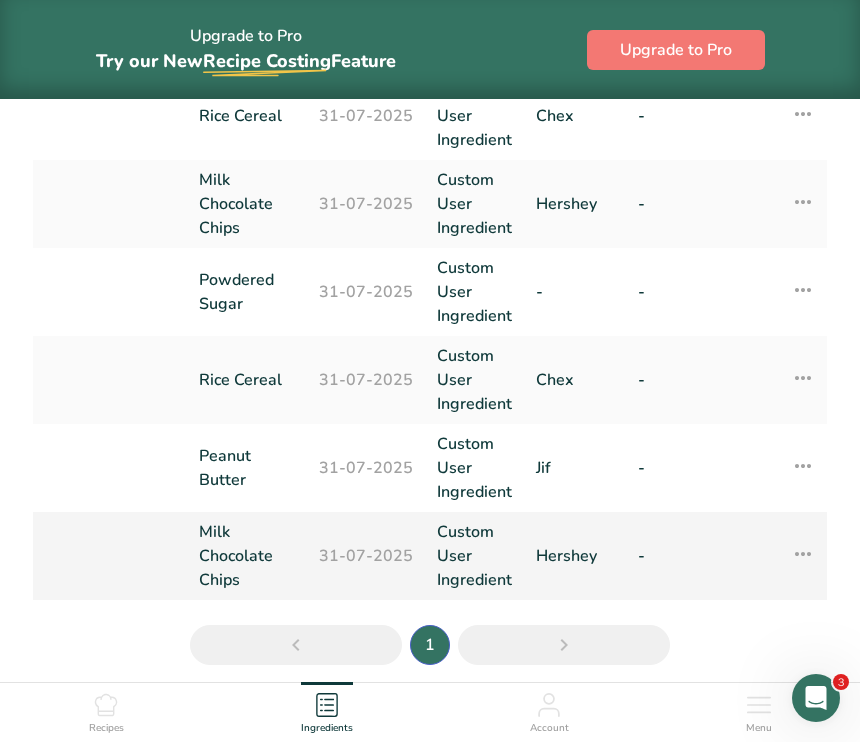click at bounding box center (803, 554) 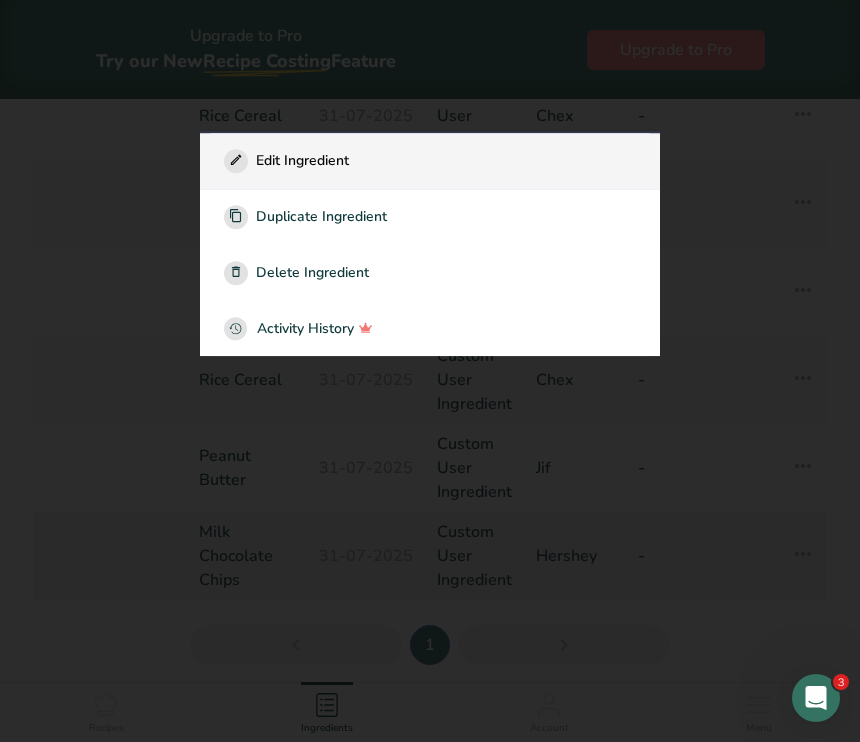 click on "Edit Ingredient" at bounding box center [430, 161] 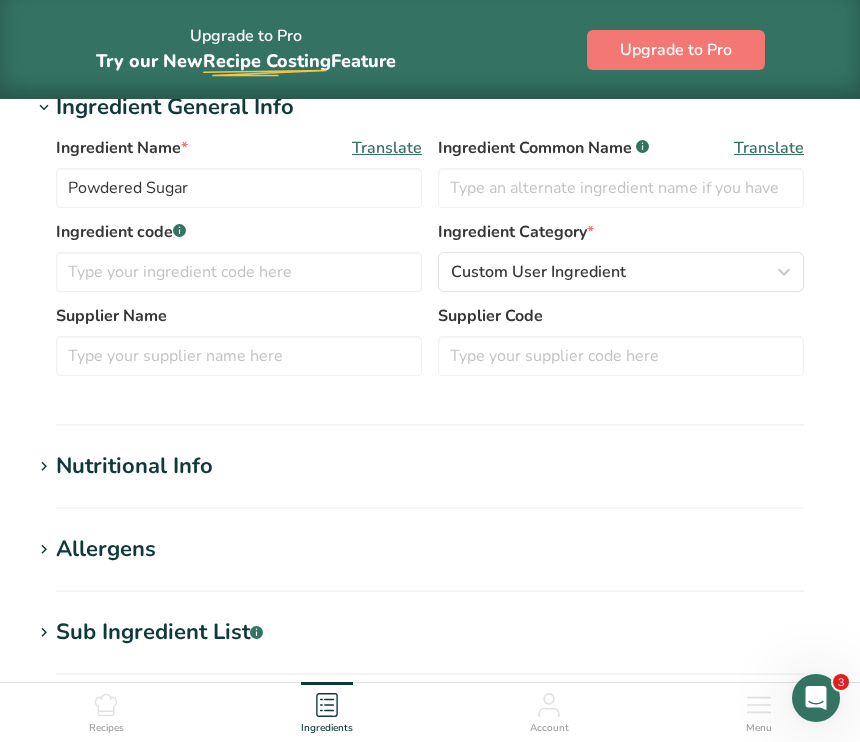 scroll, scrollTop: 0, scrollLeft: 0, axis: both 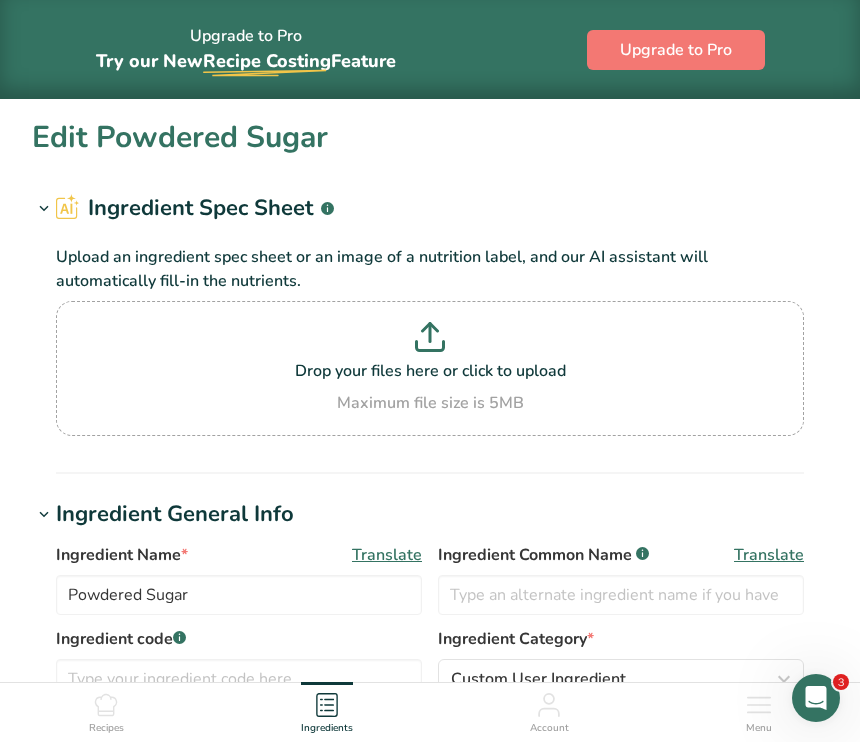 type on "Milk Chocolate Chips" 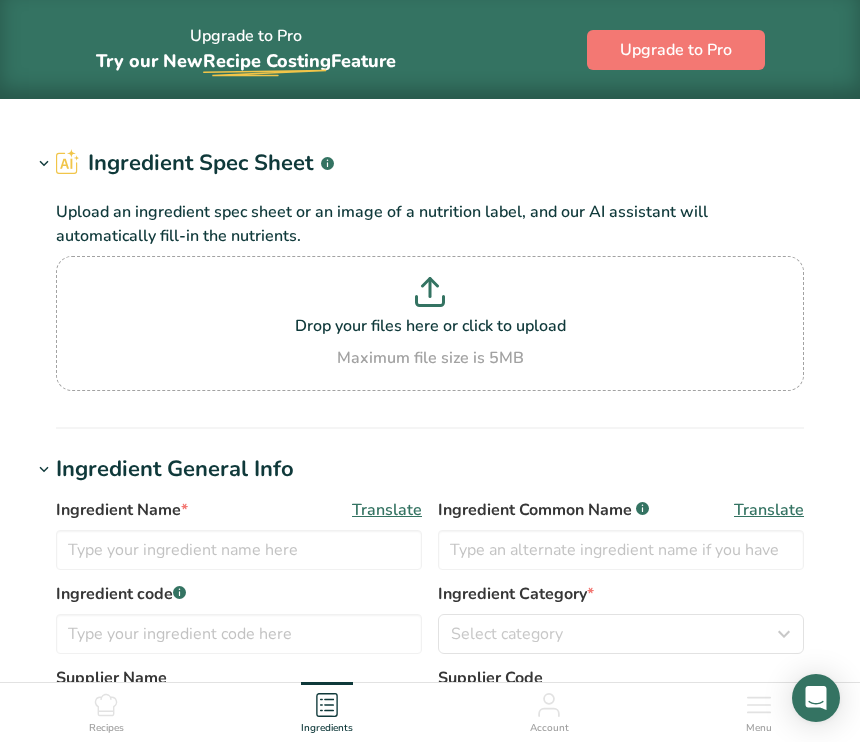 type on "Milk Chocolate Chips" 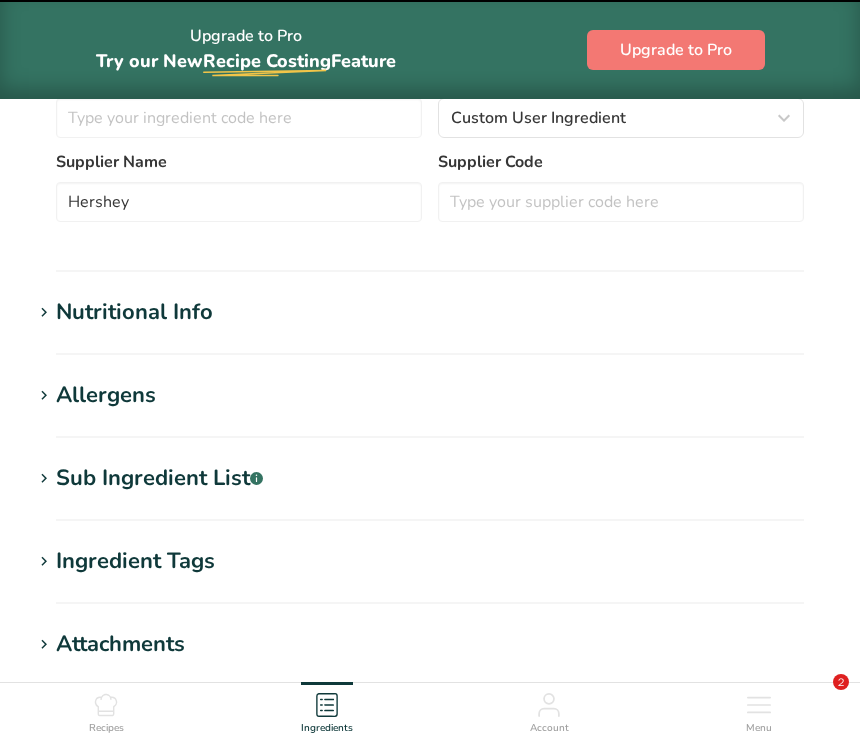 scroll, scrollTop: 602, scrollLeft: 0, axis: vertical 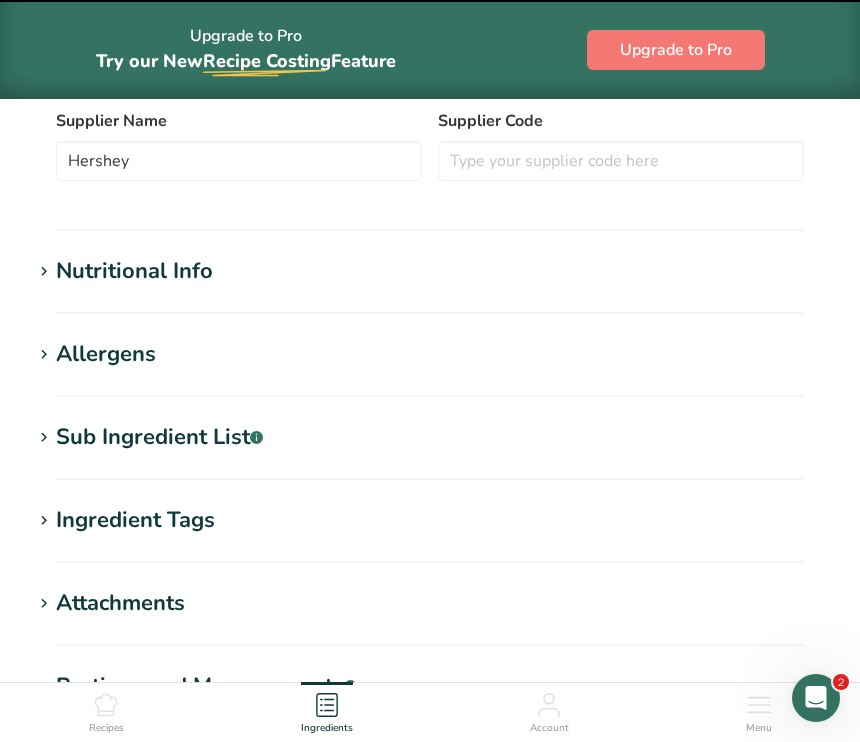click on "Nutritional Info" at bounding box center [134, 271] 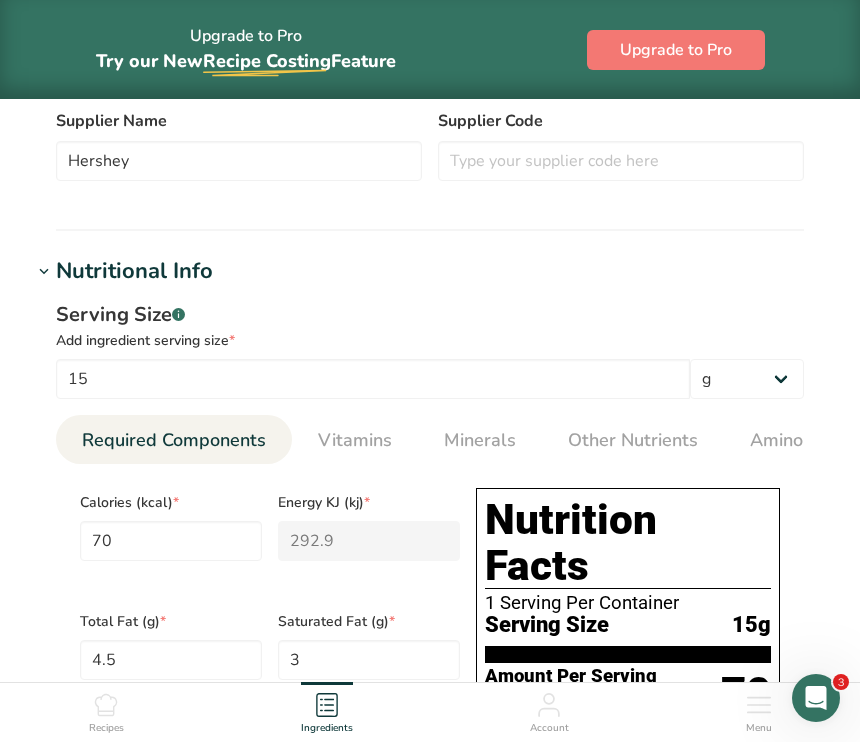 scroll, scrollTop: 0, scrollLeft: 0, axis: both 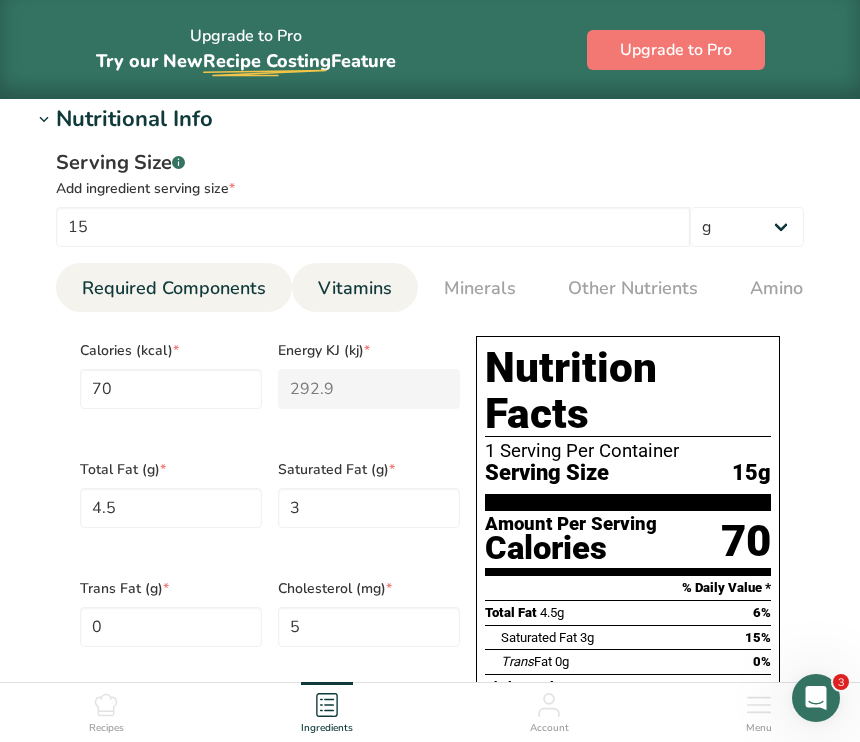click on "Vitamins" at bounding box center [355, 288] 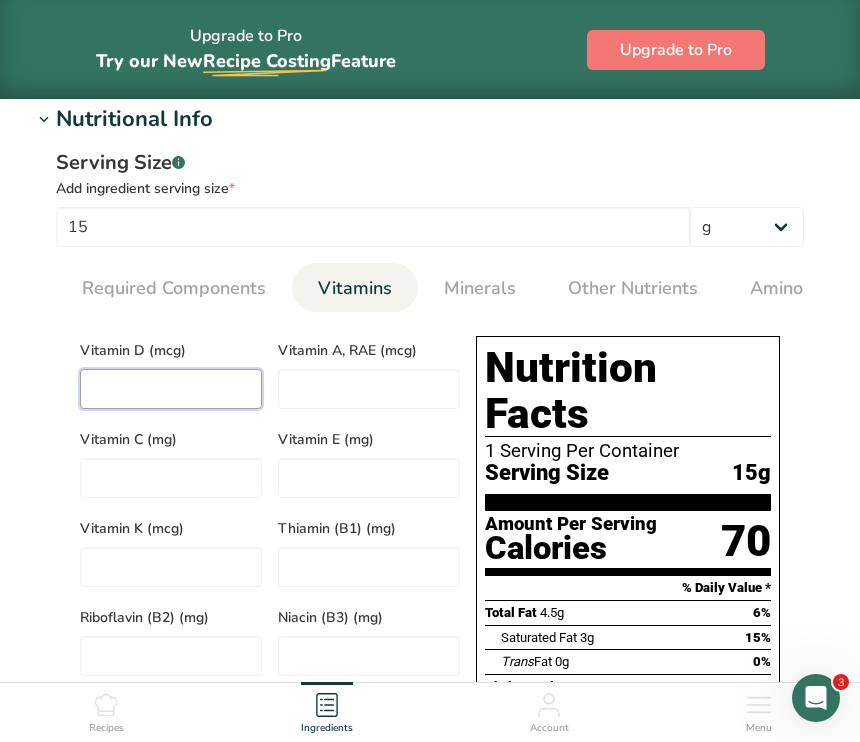 click at bounding box center (171, 389) 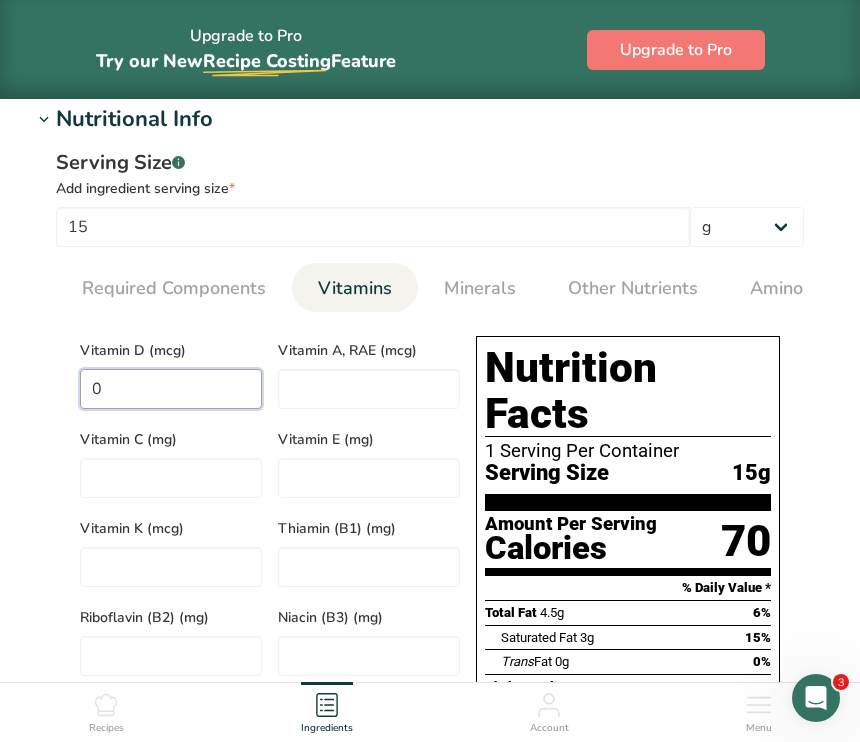 type on "0.1" 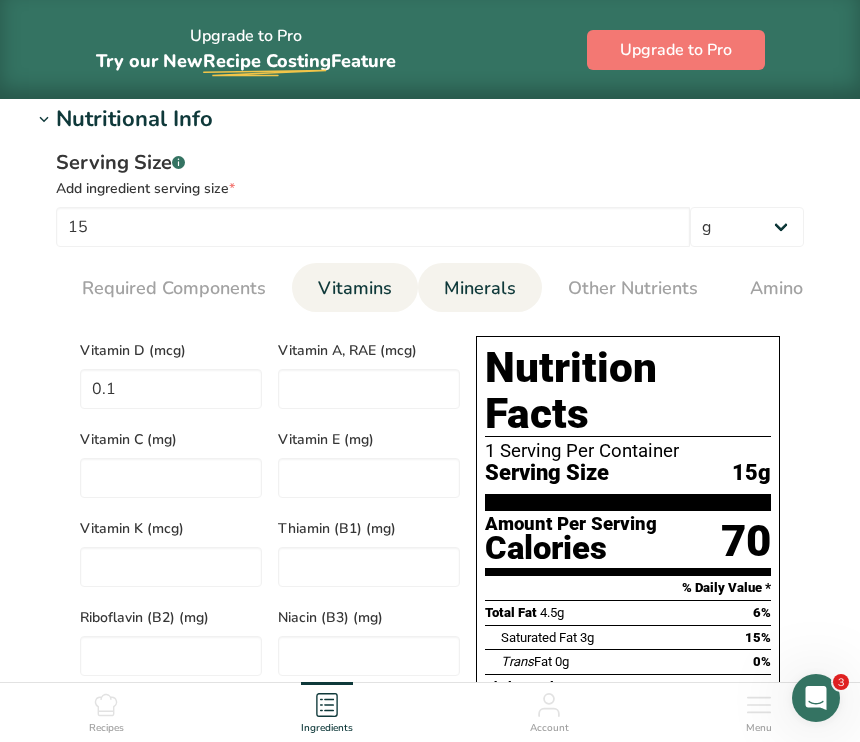 click on "Minerals" at bounding box center [480, 288] 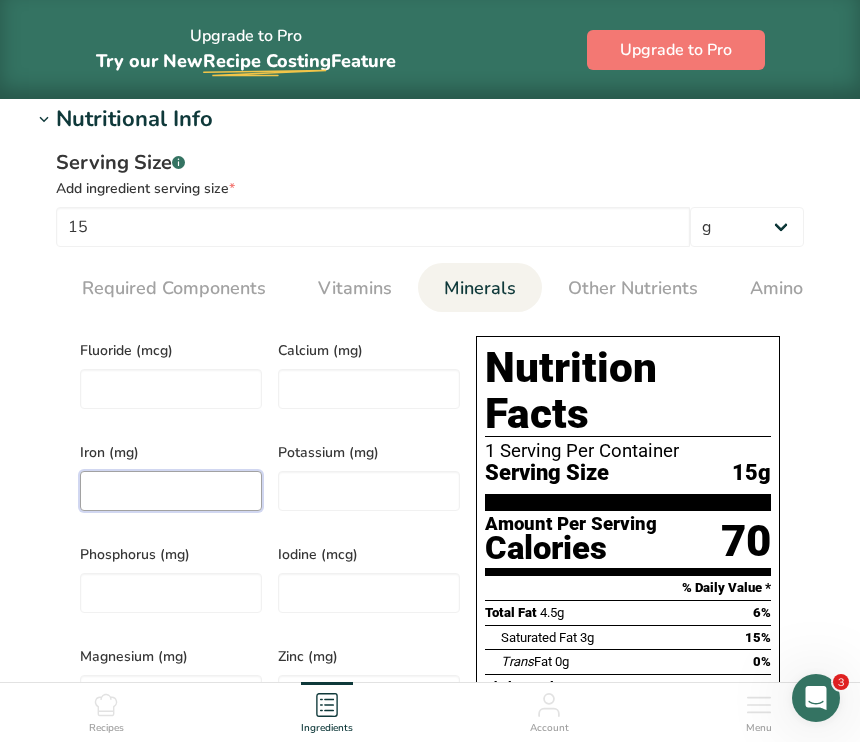 click at bounding box center [171, 491] 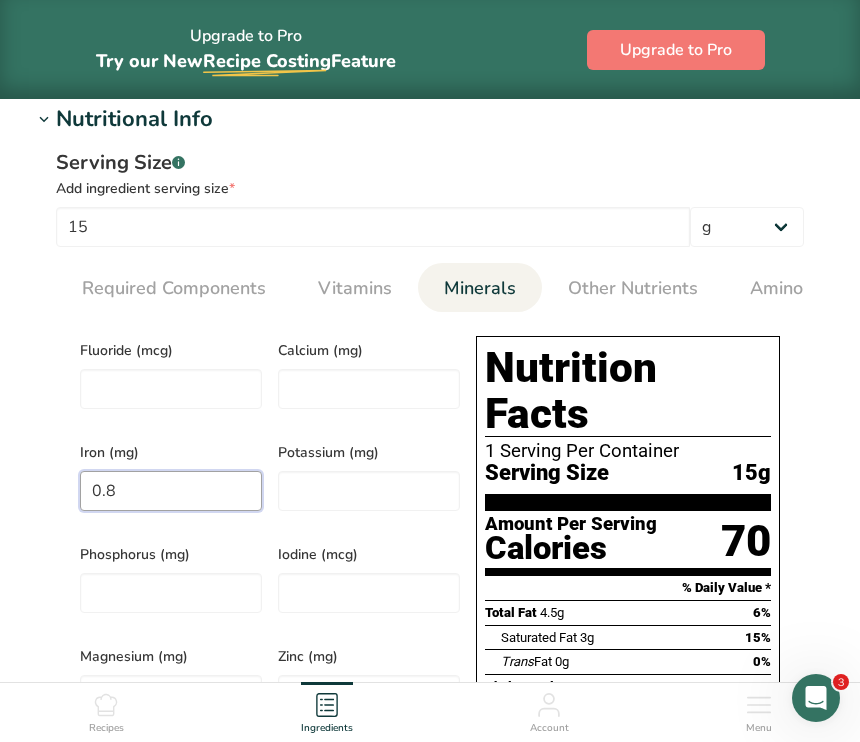 type on "0.8" 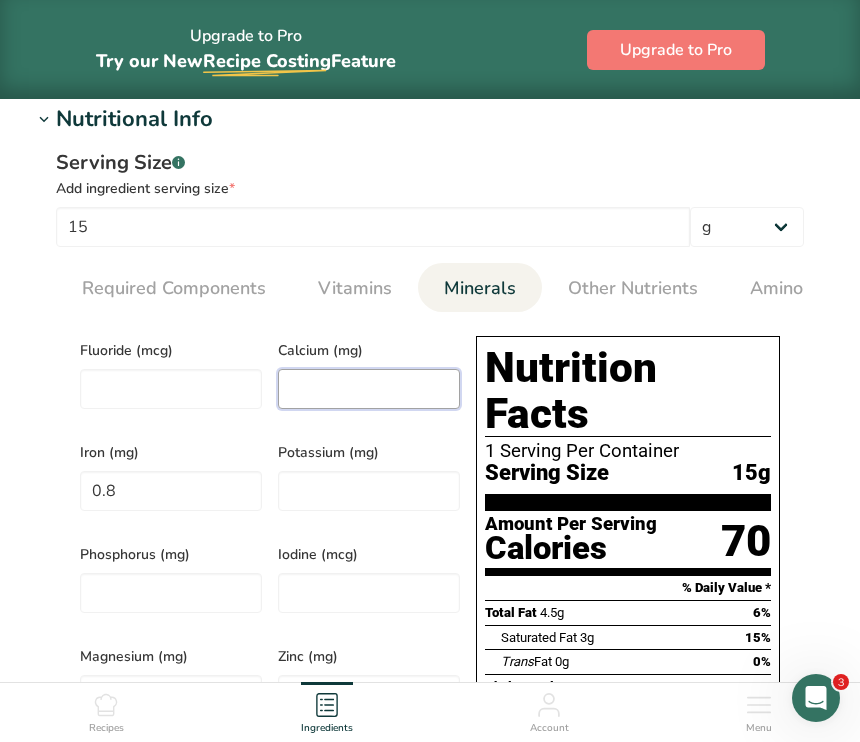click at bounding box center (369, 389) 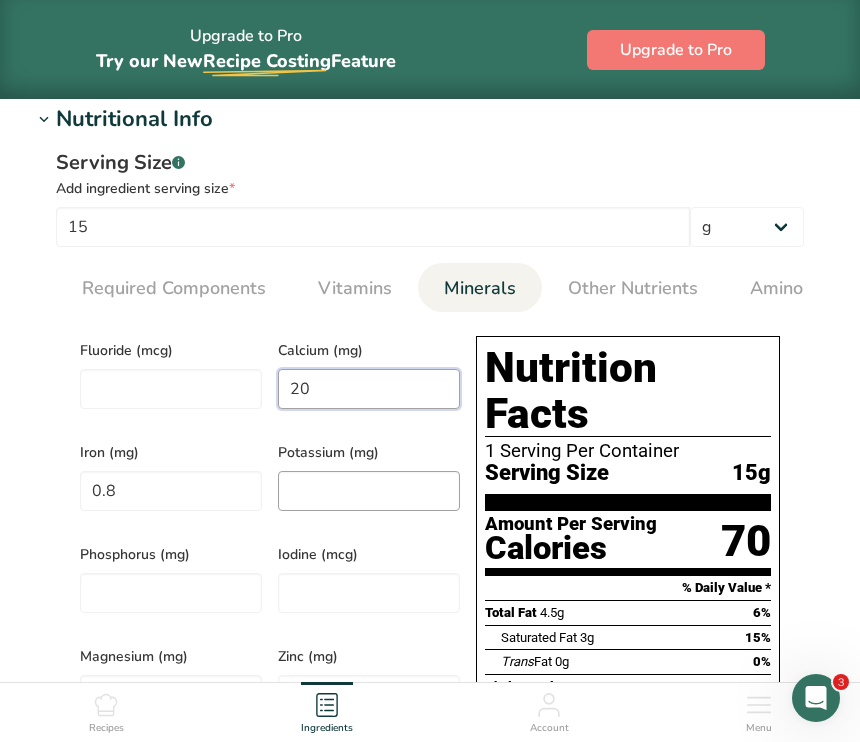 type on "20" 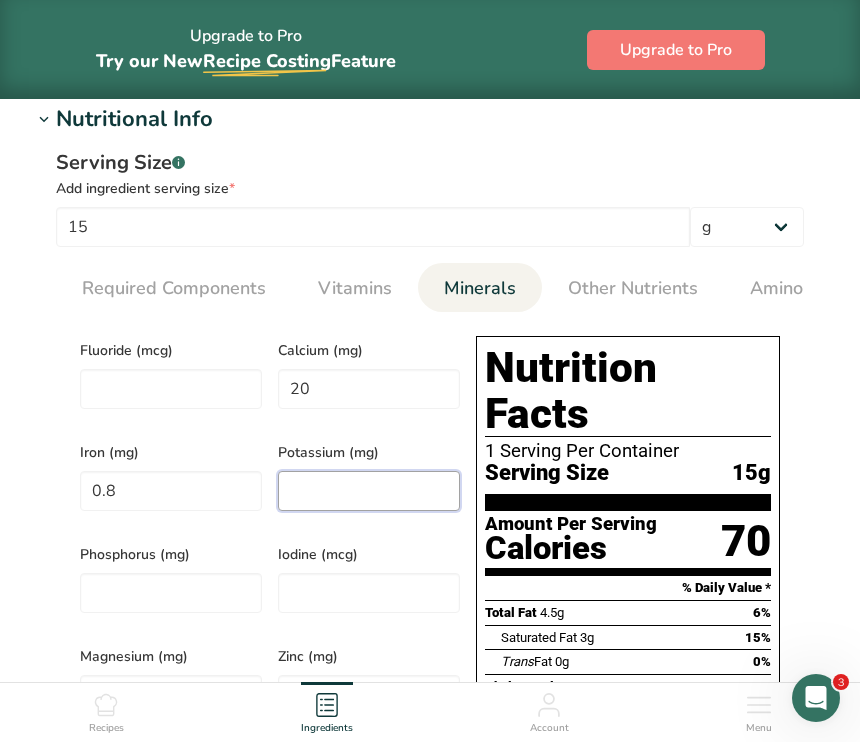 click at bounding box center [369, 491] 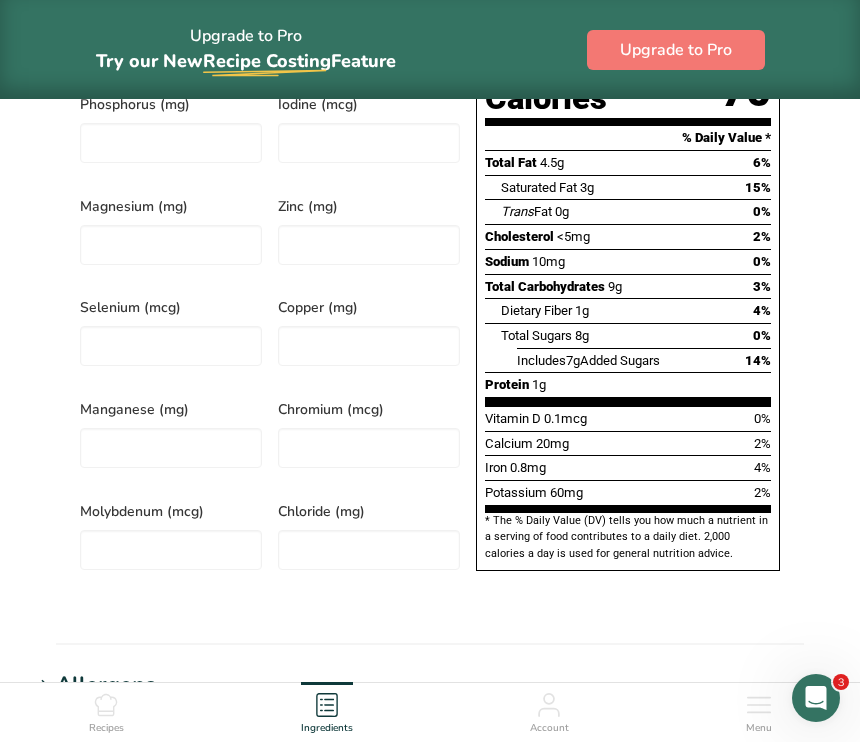 scroll, scrollTop: 1783, scrollLeft: 0, axis: vertical 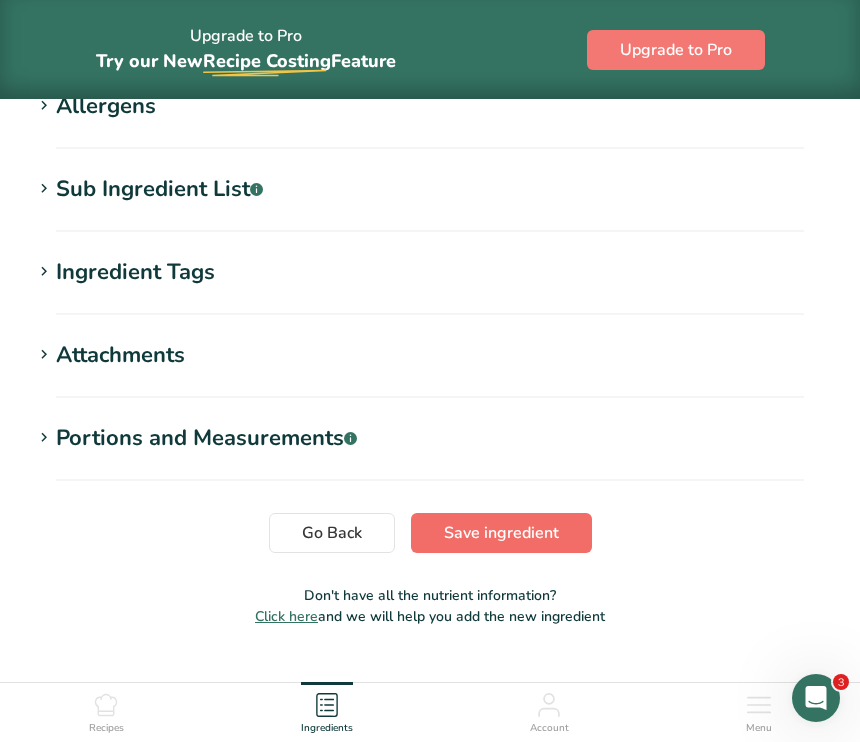 type on "59.9999" 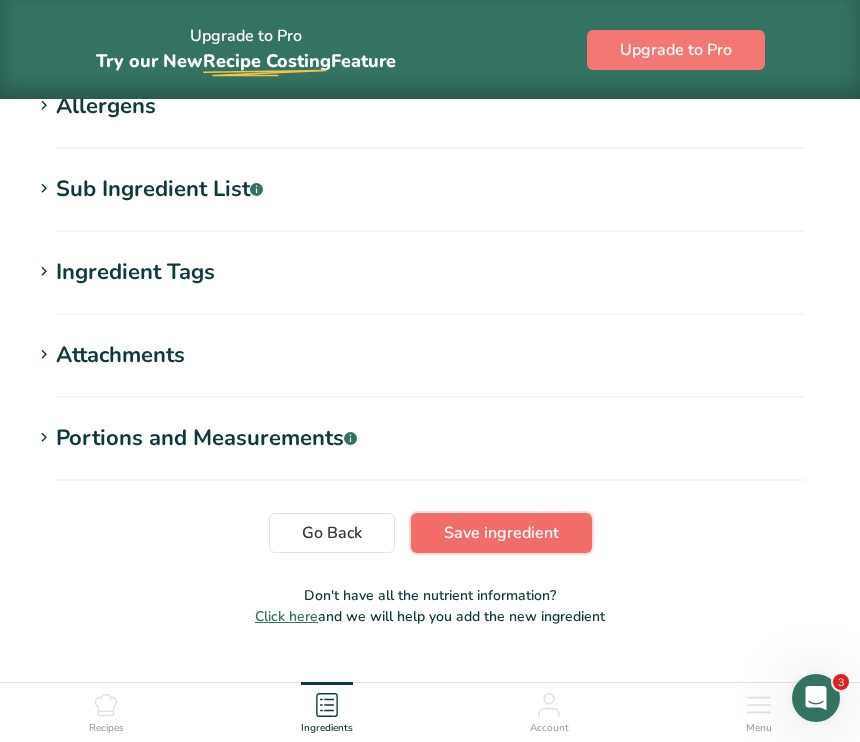 click on "Save ingredient" at bounding box center (501, 533) 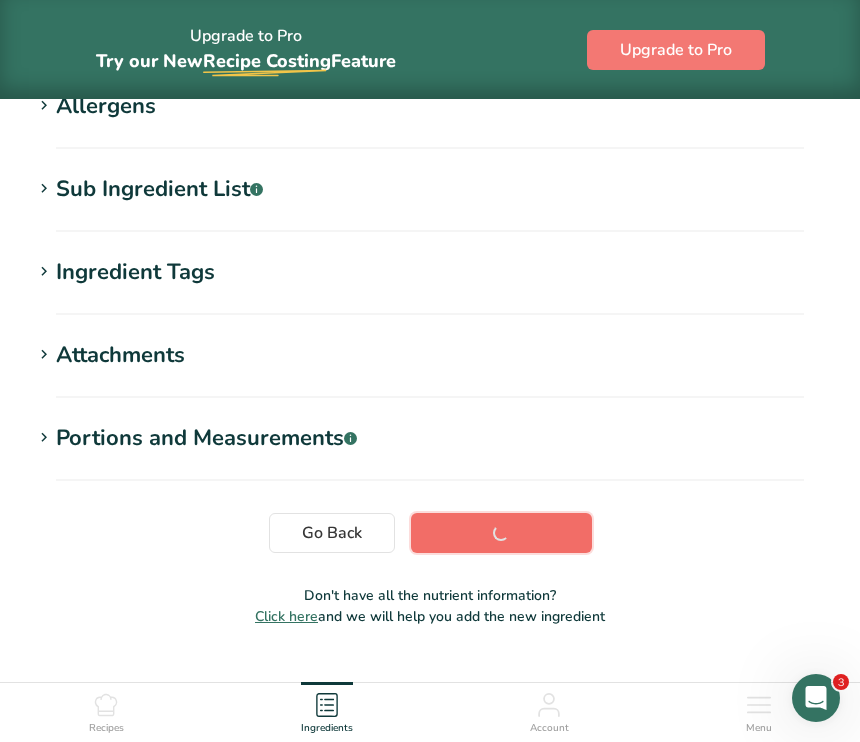 scroll, scrollTop: 392, scrollLeft: 0, axis: vertical 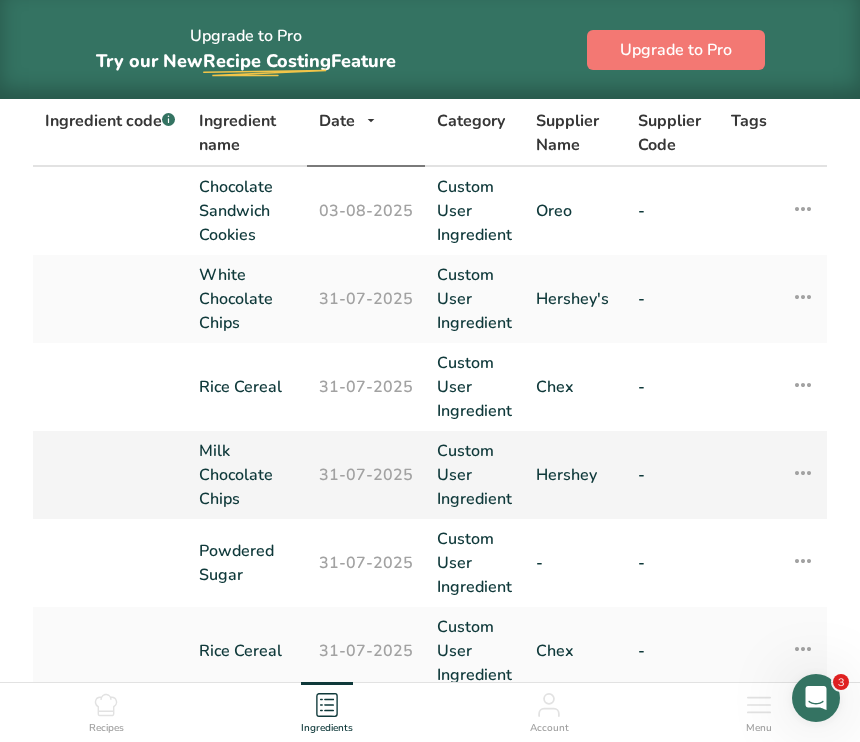 click at bounding box center (803, 473) 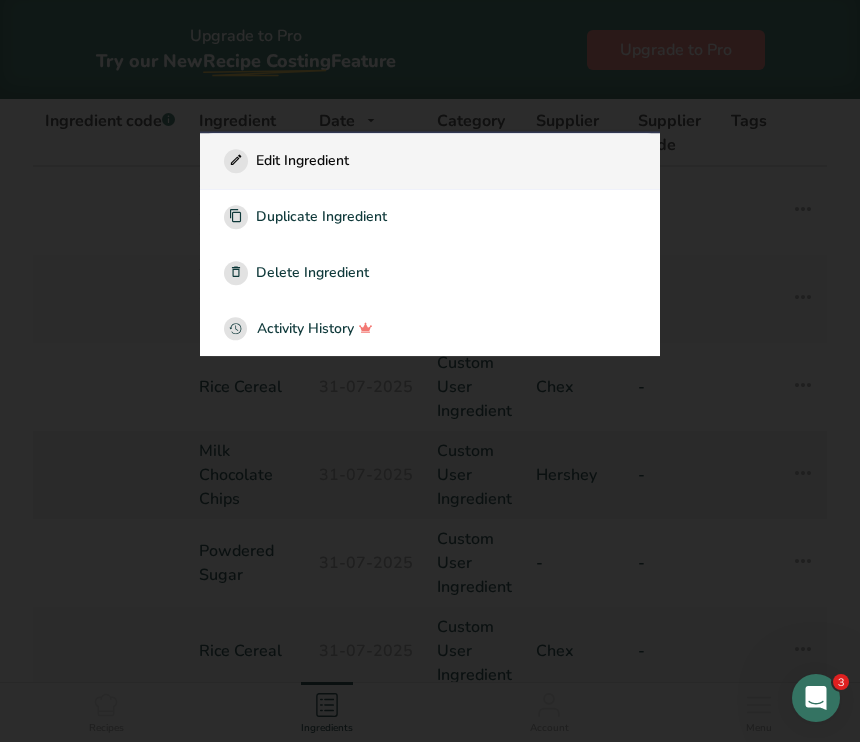 click on "Edit Ingredient" at bounding box center [302, 160] 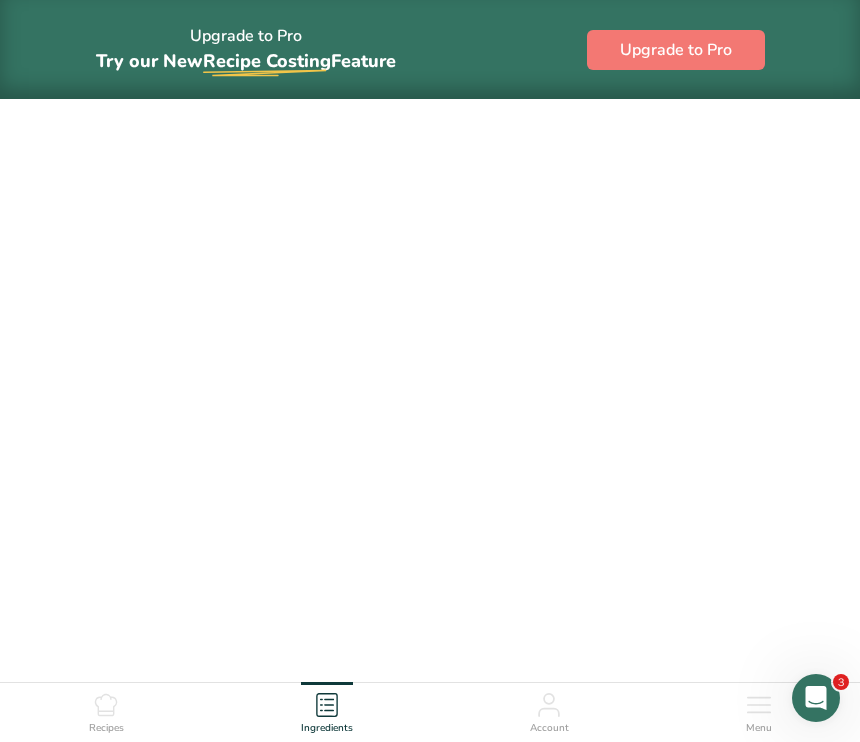 scroll, scrollTop: 0, scrollLeft: 0, axis: both 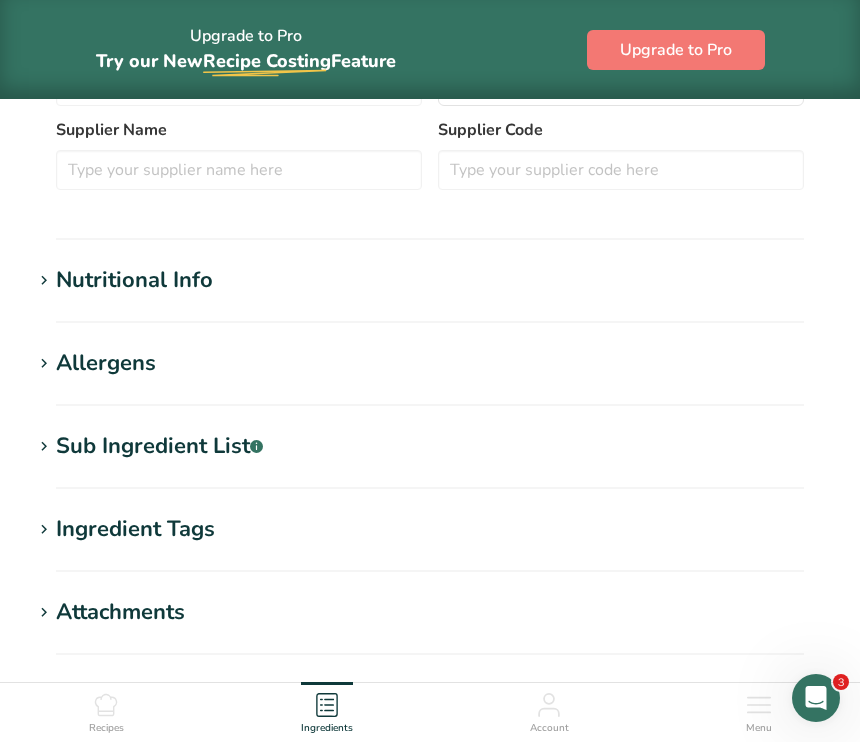 click on "Nutritional Info" at bounding box center [134, 280] 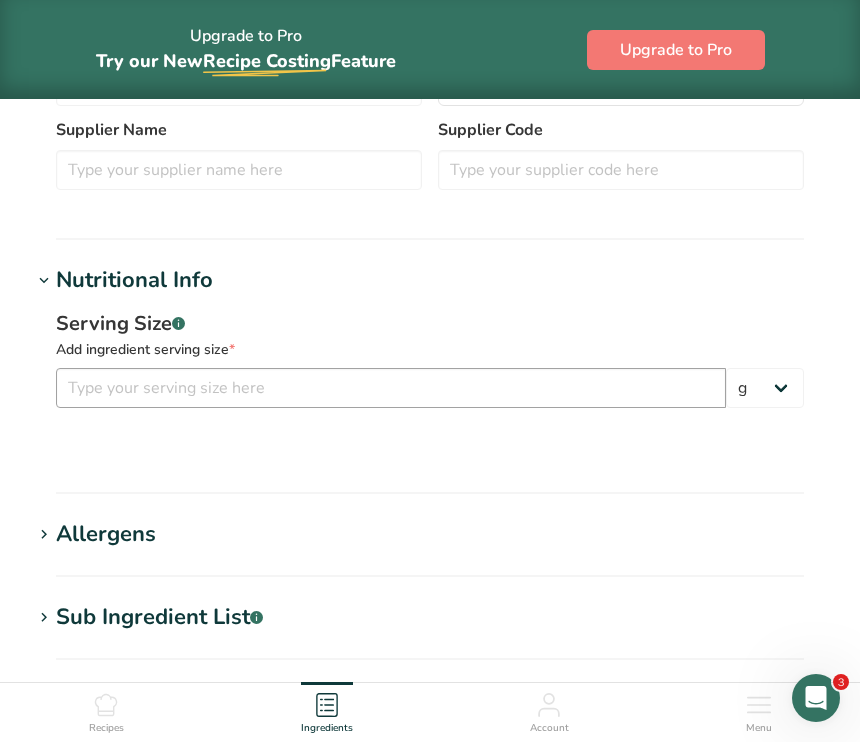 type on "Milk Chocolate Chips" 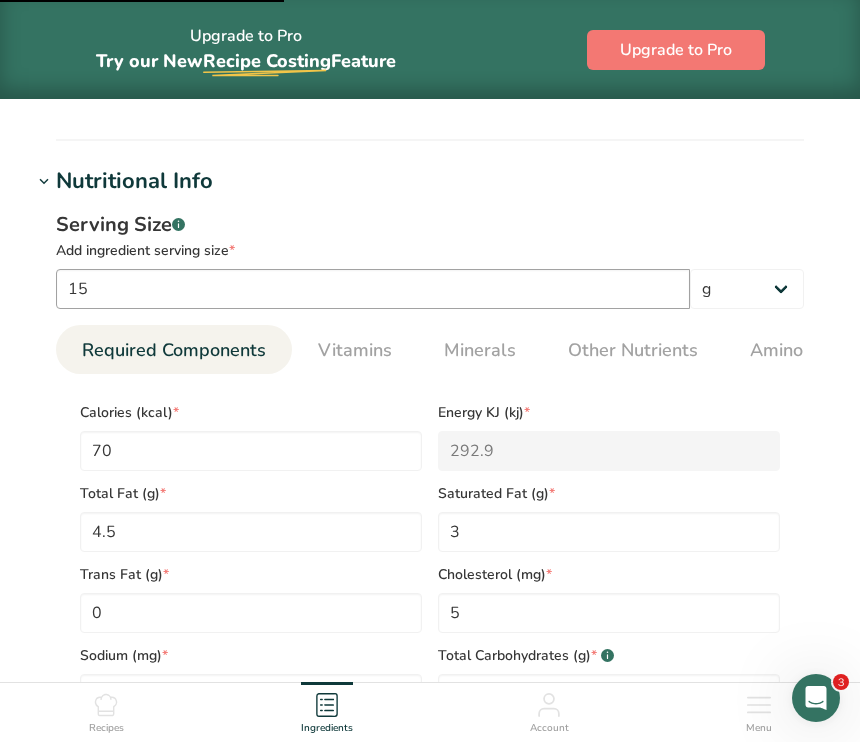 scroll, scrollTop: 719, scrollLeft: 0, axis: vertical 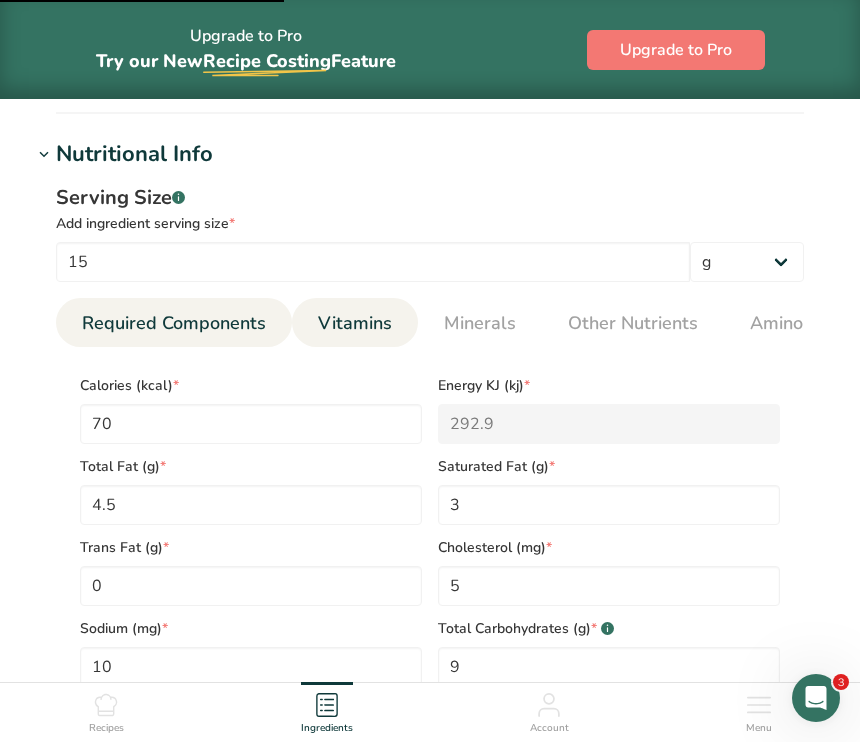 click on "Vitamins" at bounding box center [355, 323] 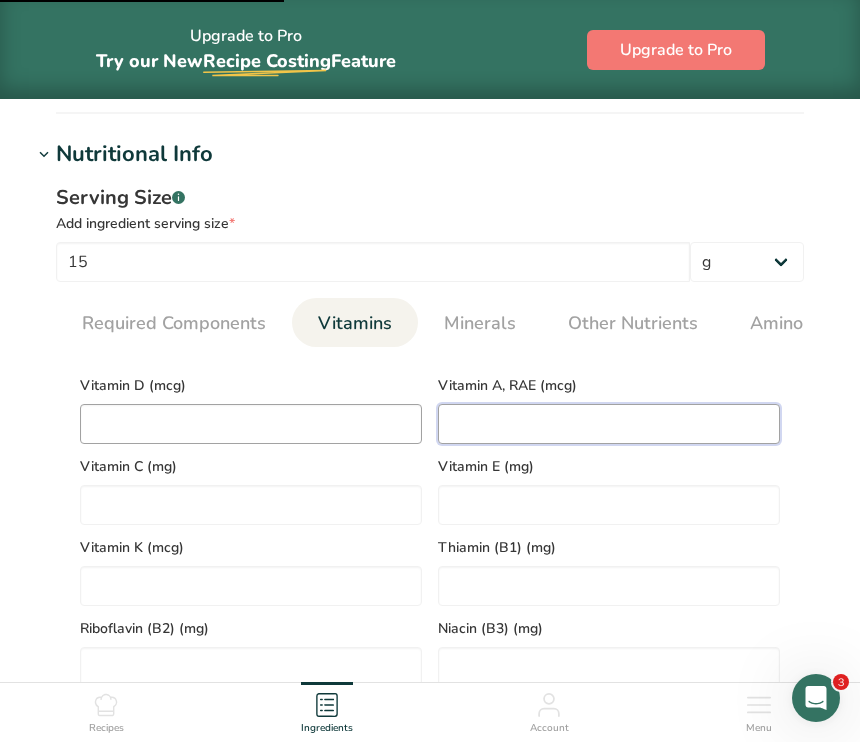 click at bounding box center (609, 424) 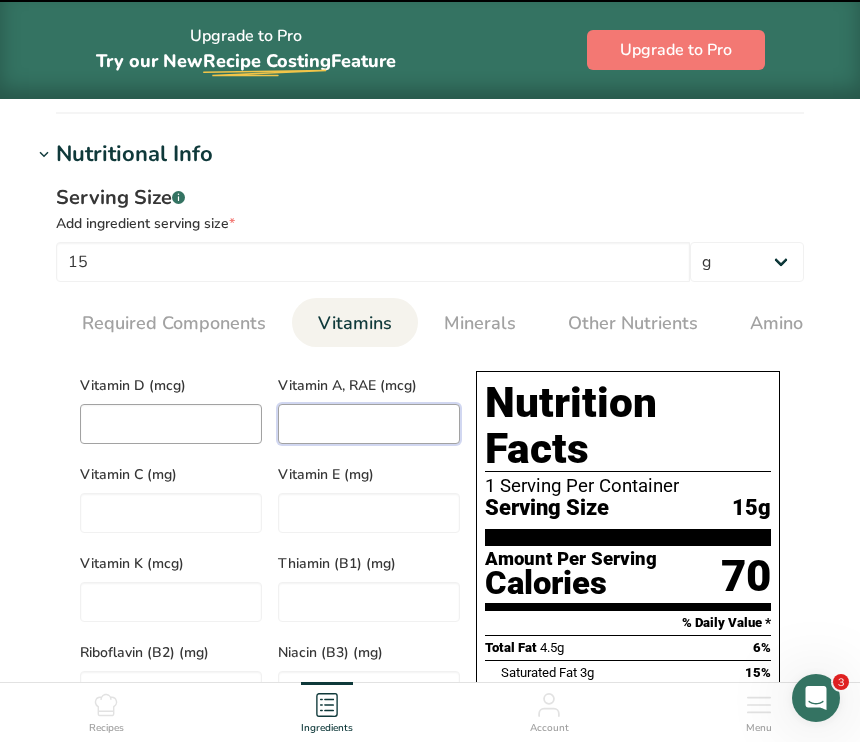 type on "0" 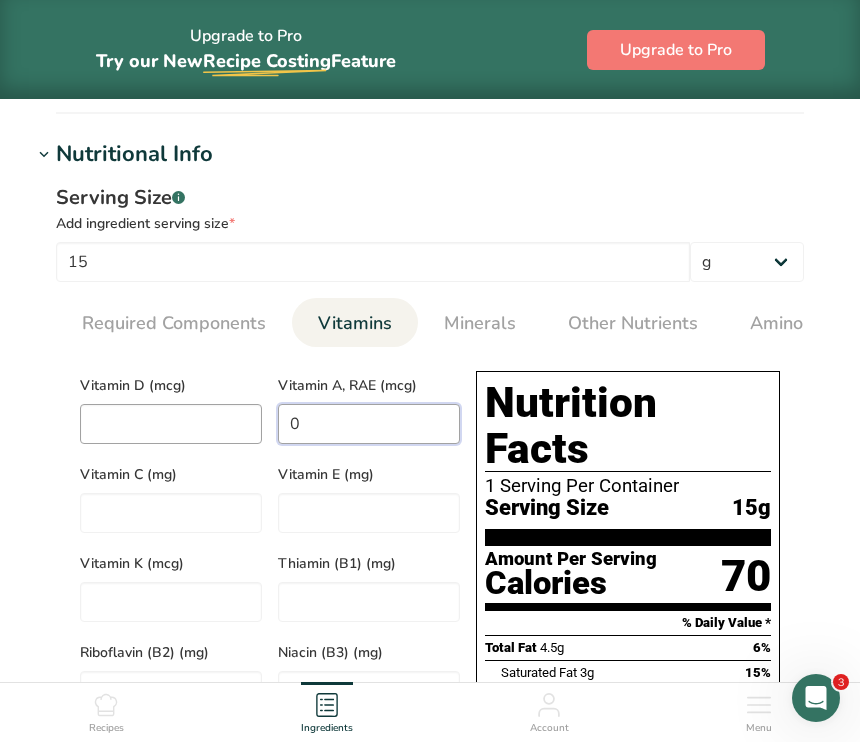 type 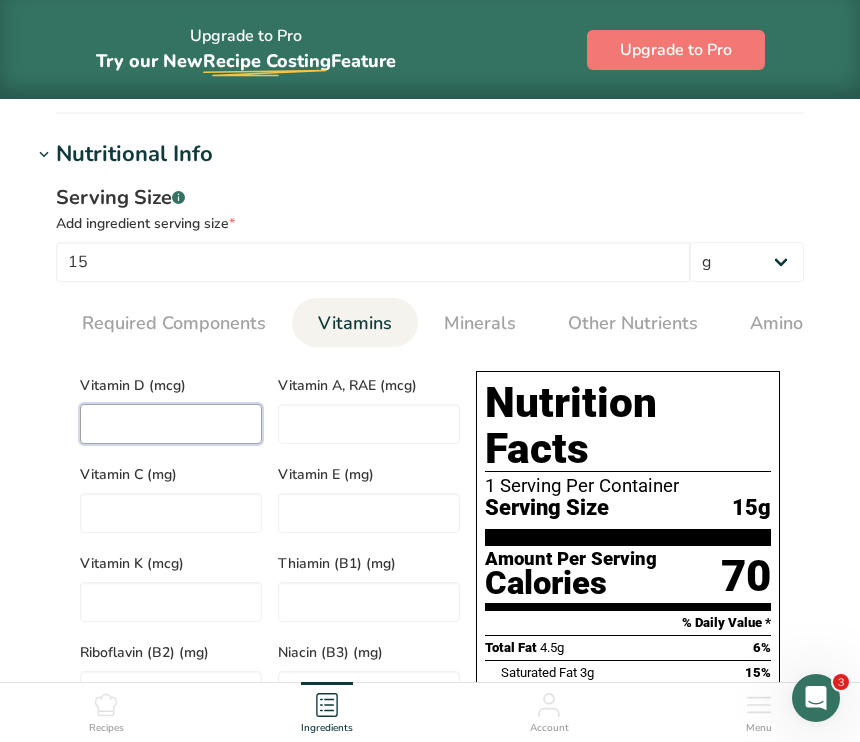 click at bounding box center [171, 424] 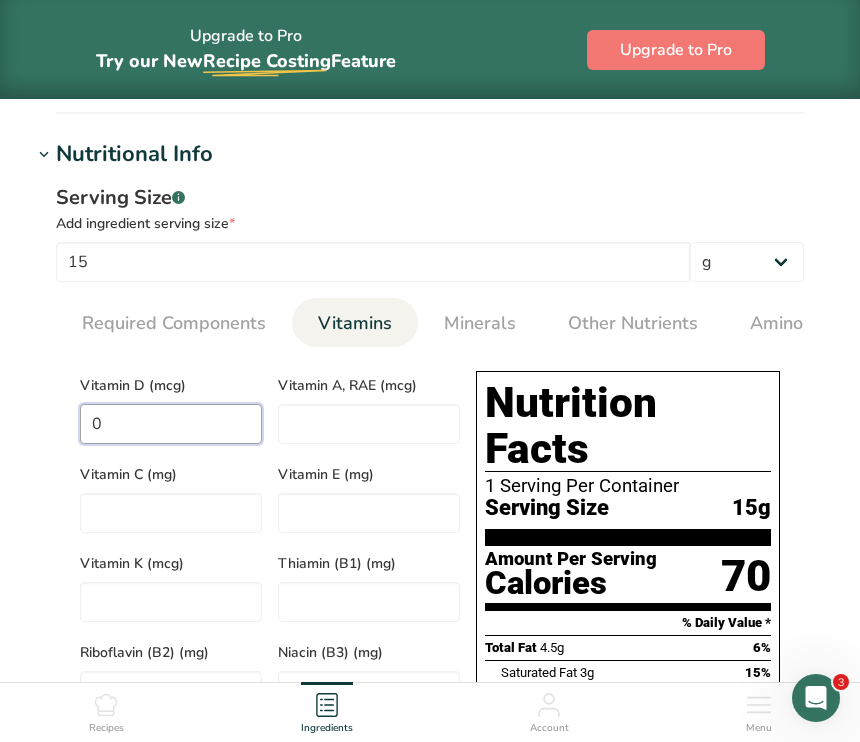 type on "0.1" 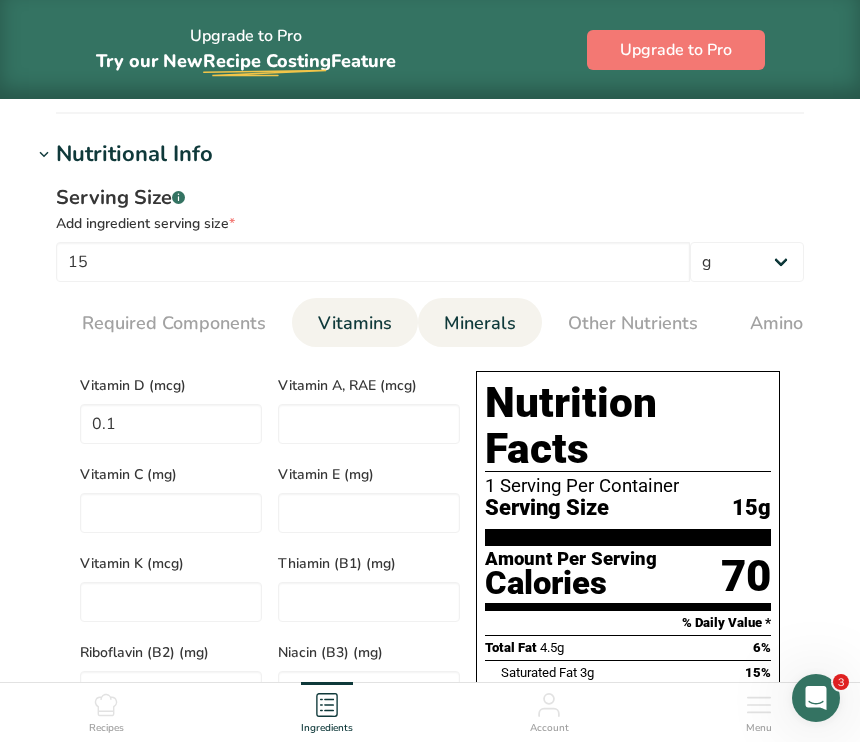 click on "Minerals" at bounding box center [480, 323] 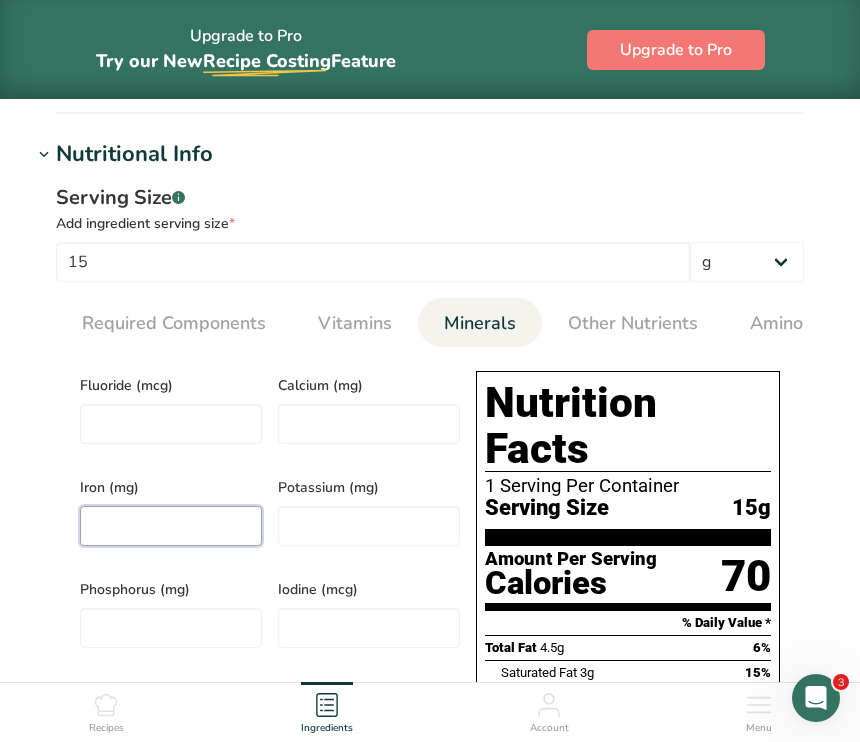 click at bounding box center (171, 526) 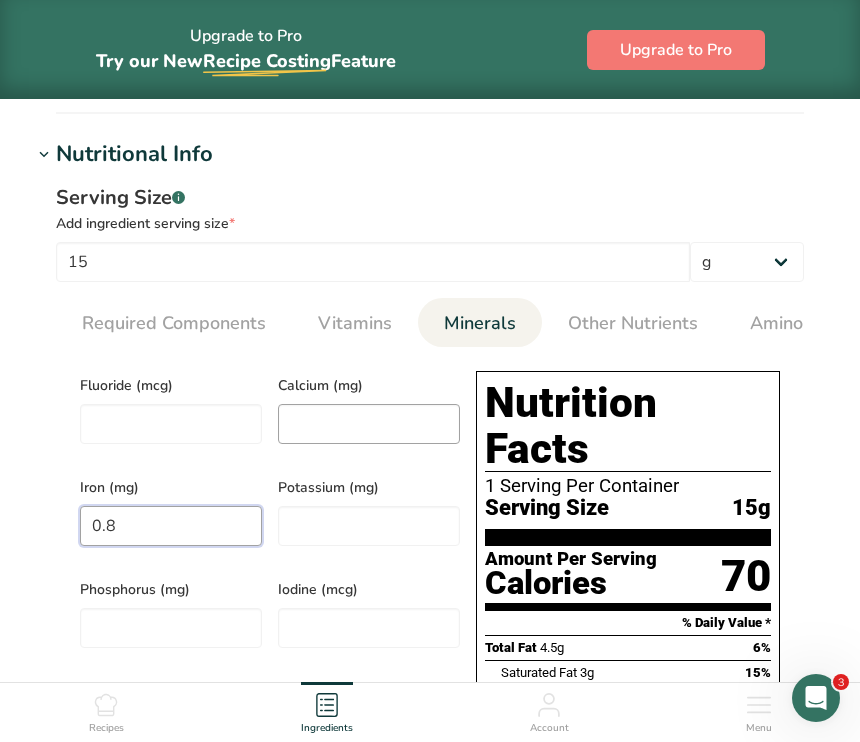 type on "0.8" 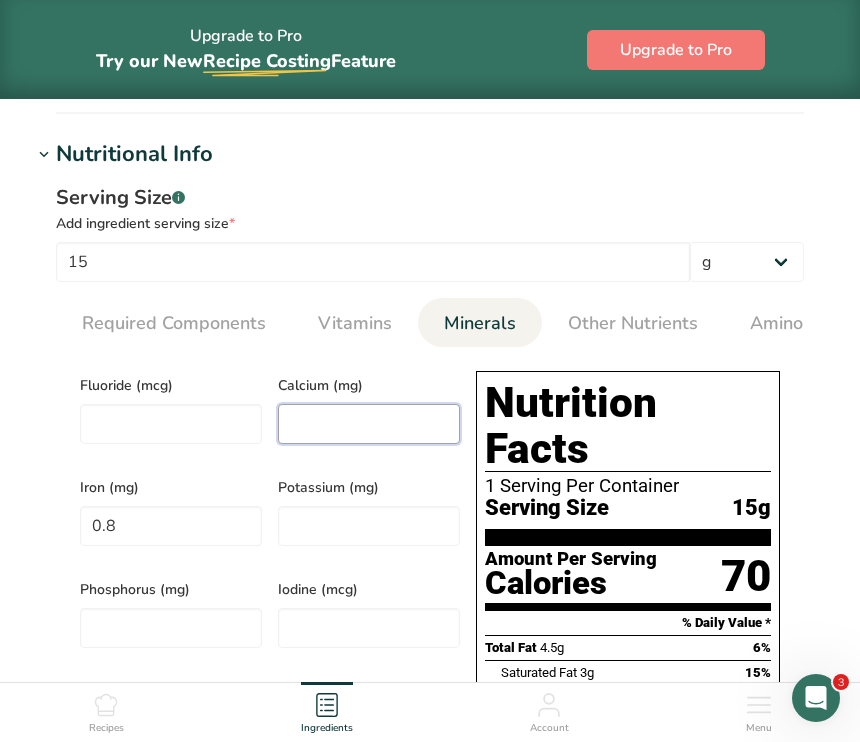 click at bounding box center (369, 424) 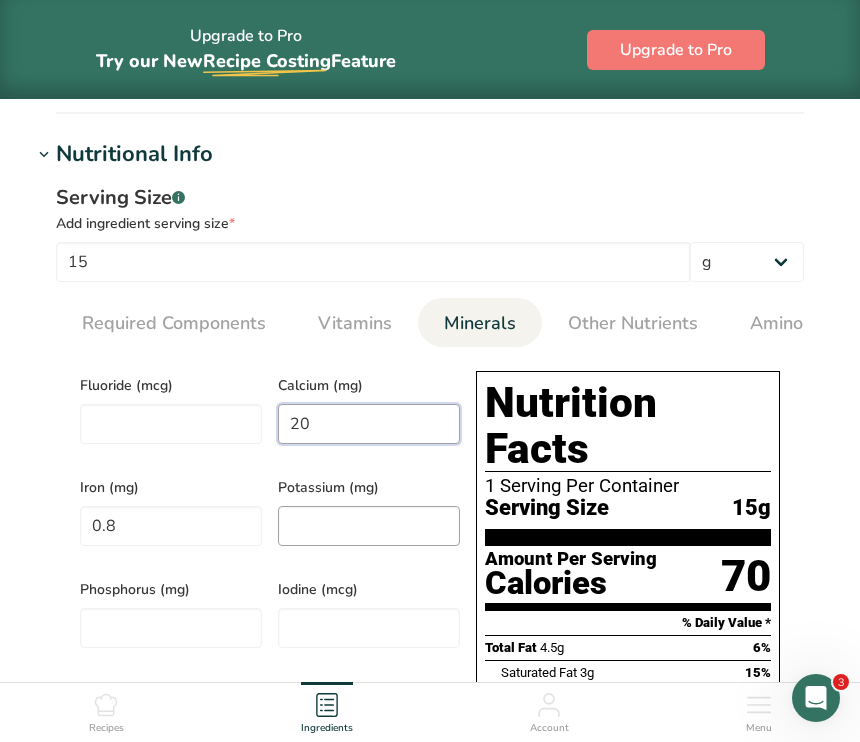type on "20" 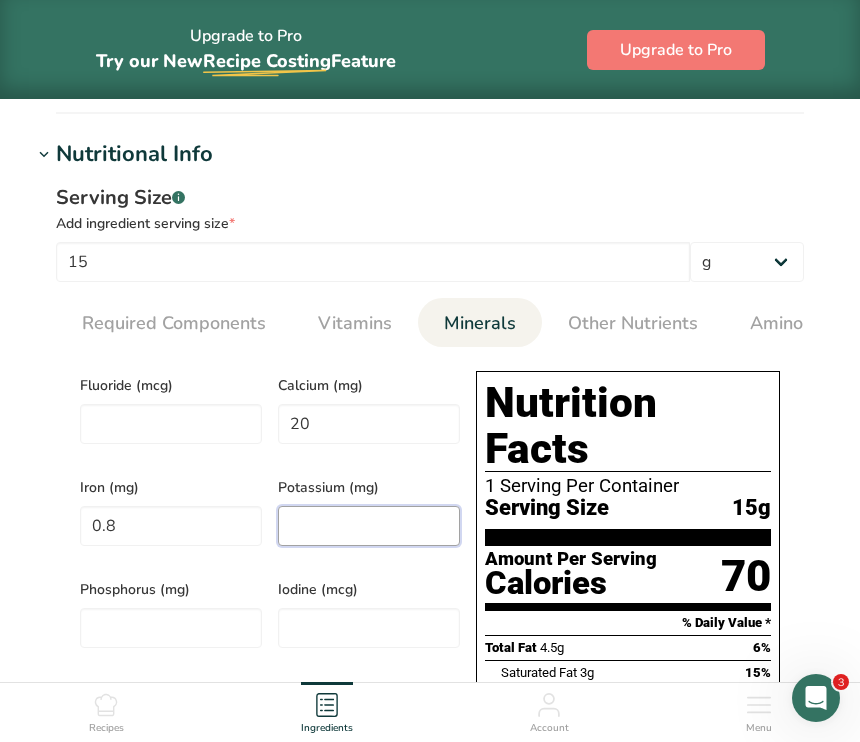 click at bounding box center [369, 526] 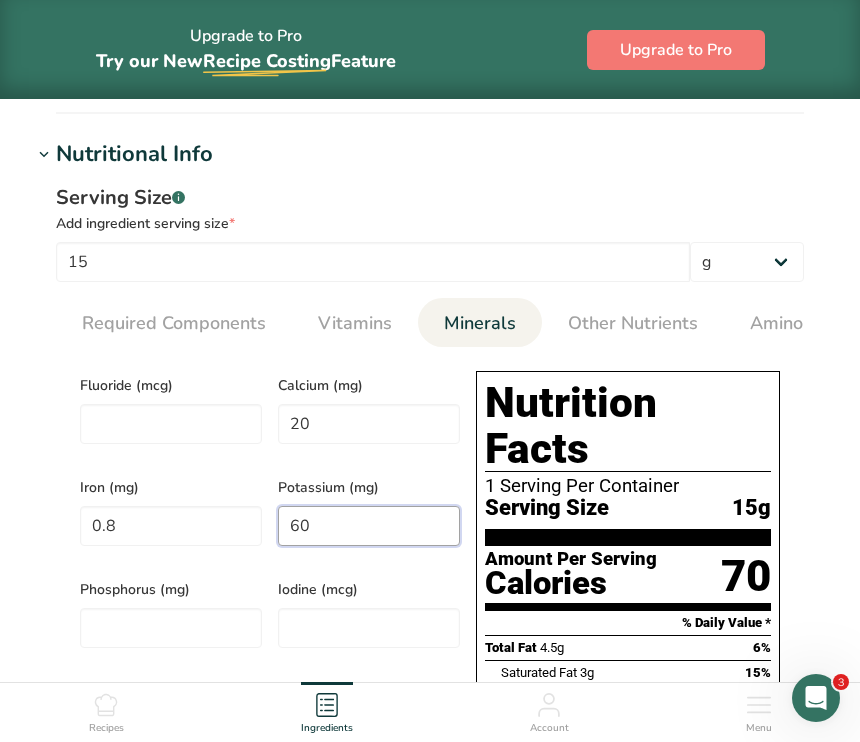 type on "60" 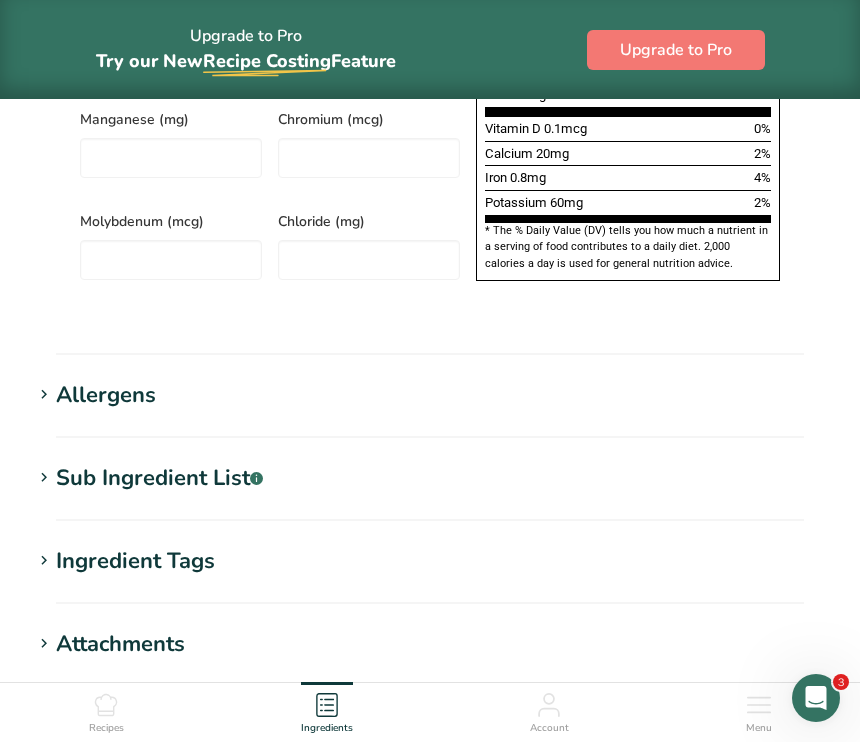 scroll, scrollTop: 1628, scrollLeft: 0, axis: vertical 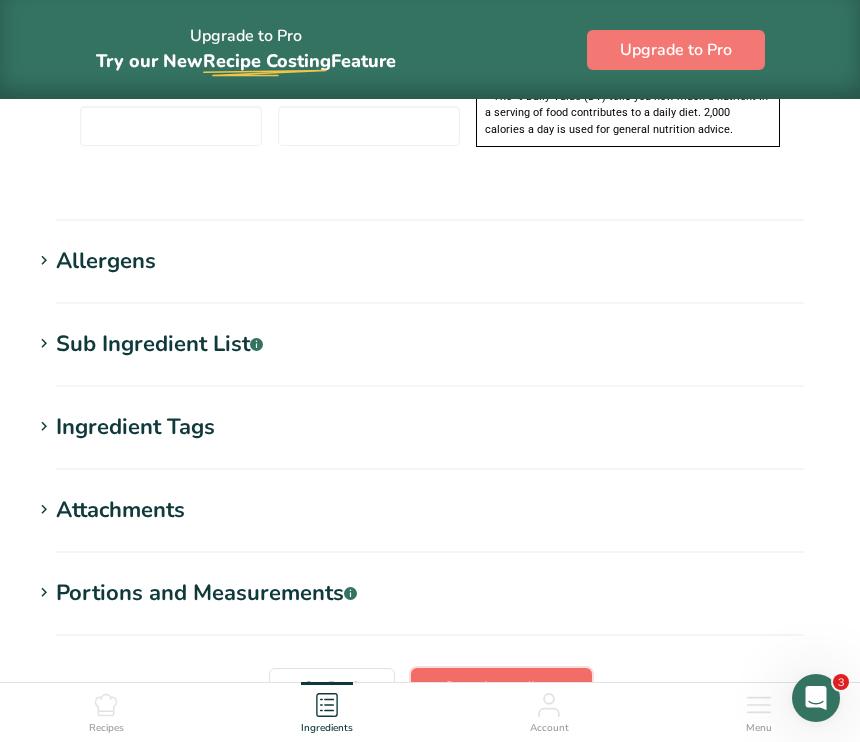 click on "Save ingredient" at bounding box center [501, 688] 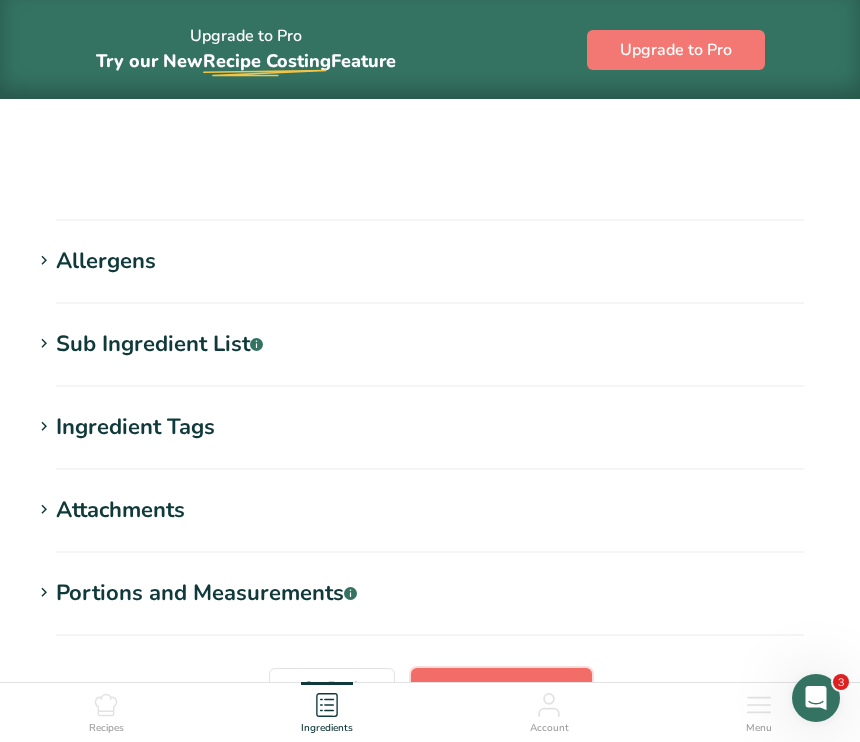 scroll, scrollTop: 392, scrollLeft: 0, axis: vertical 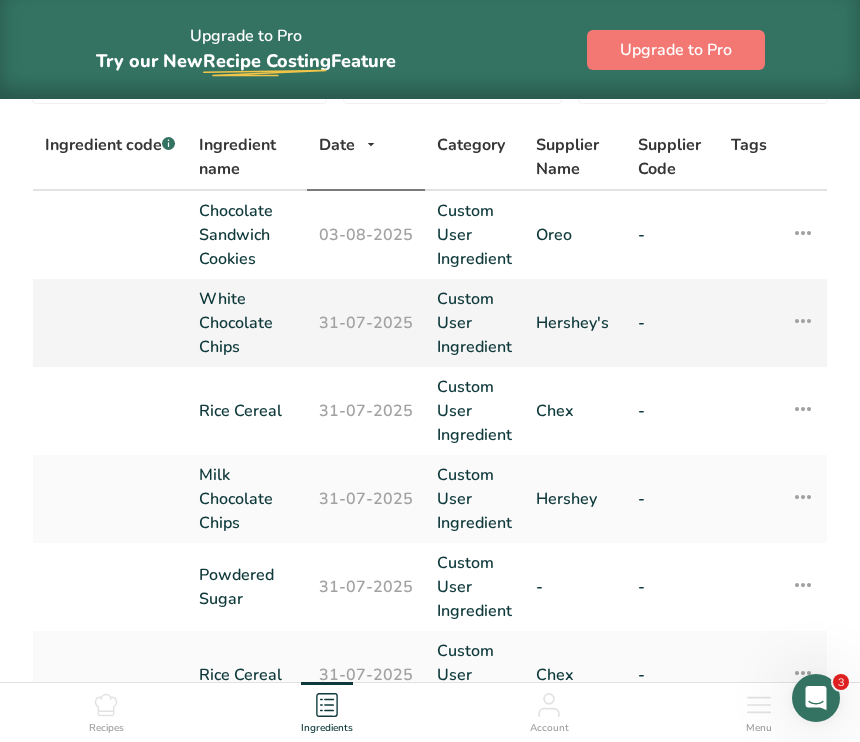 click at bounding box center [803, 321] 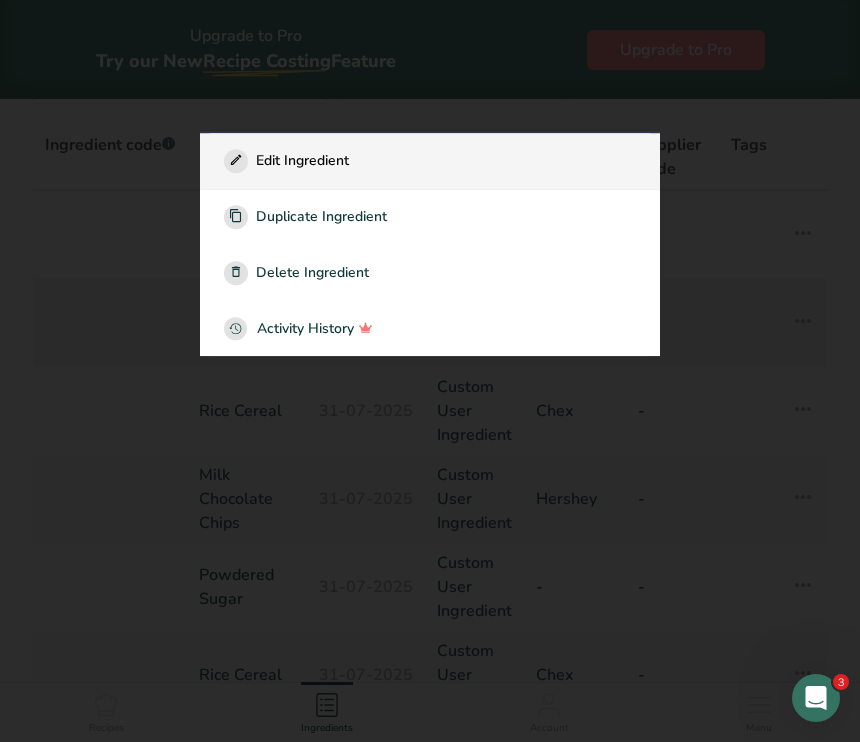 click on "Edit Ingredient" at bounding box center [430, 161] 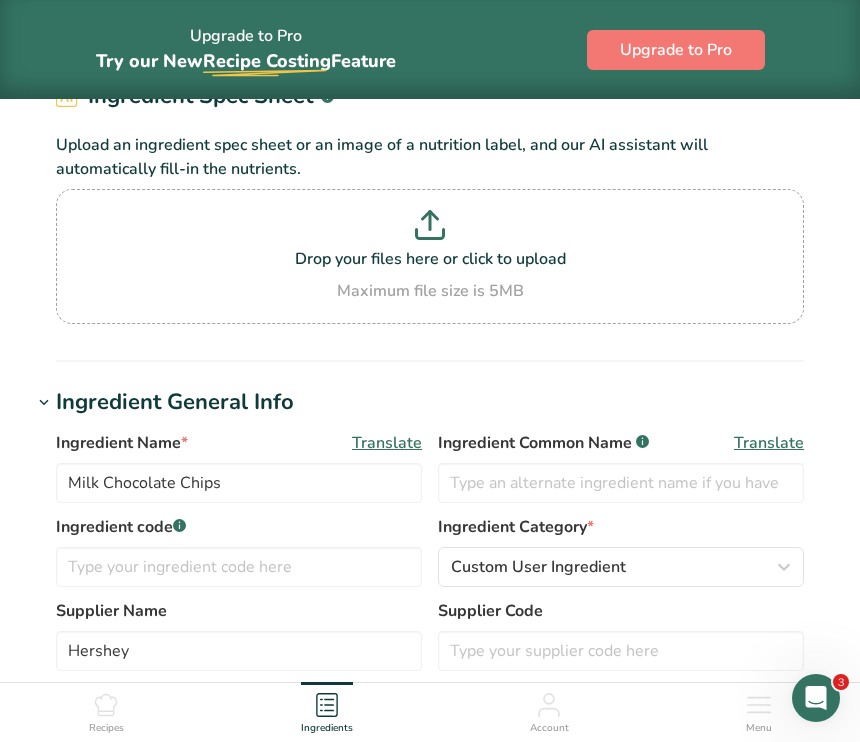 scroll, scrollTop: 0, scrollLeft: 0, axis: both 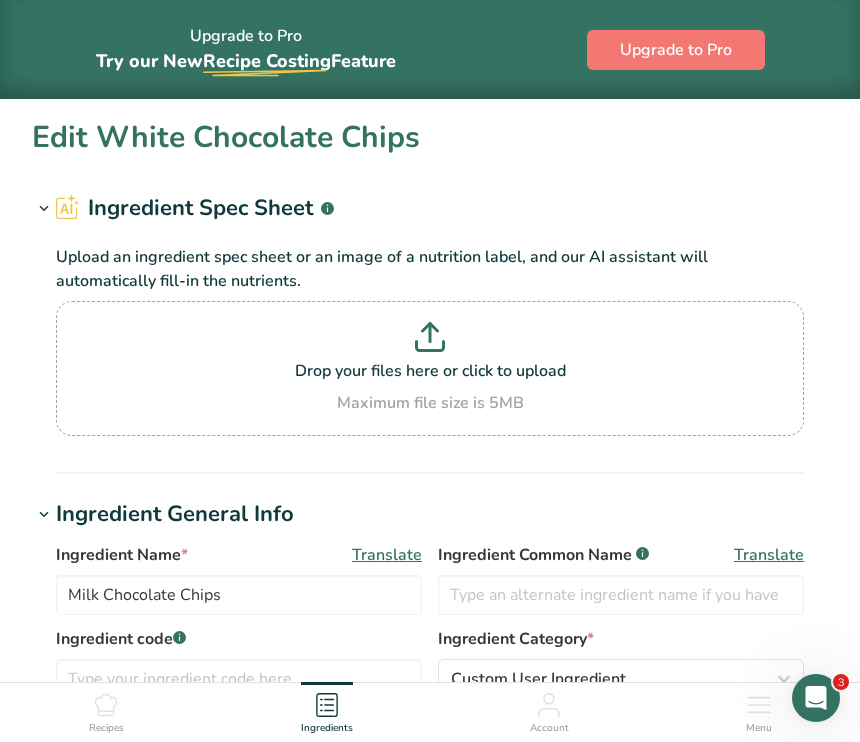 type on "White Chocolate Chips" 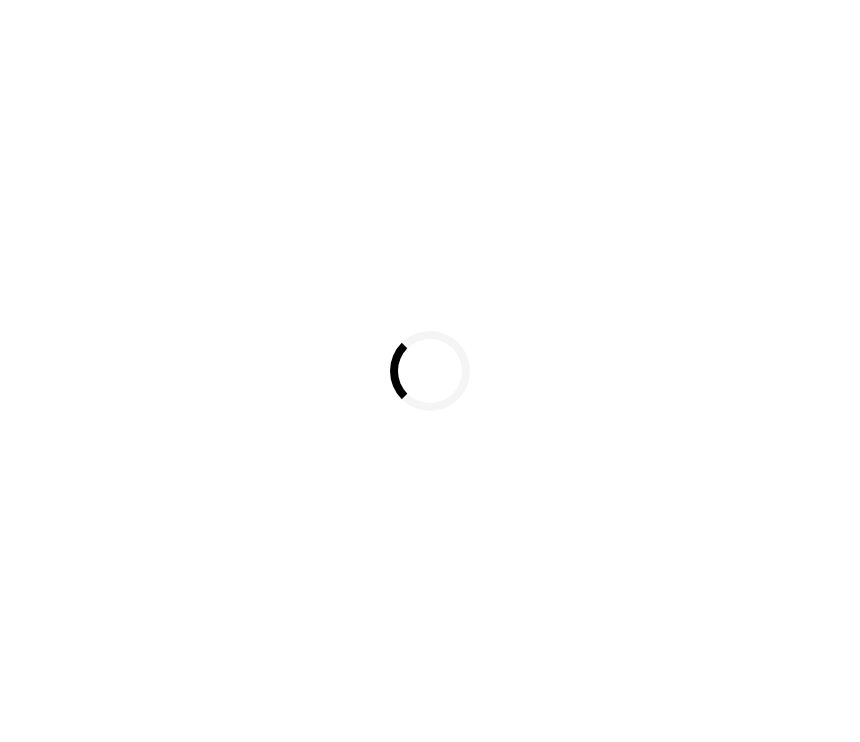 scroll, scrollTop: 0, scrollLeft: 0, axis: both 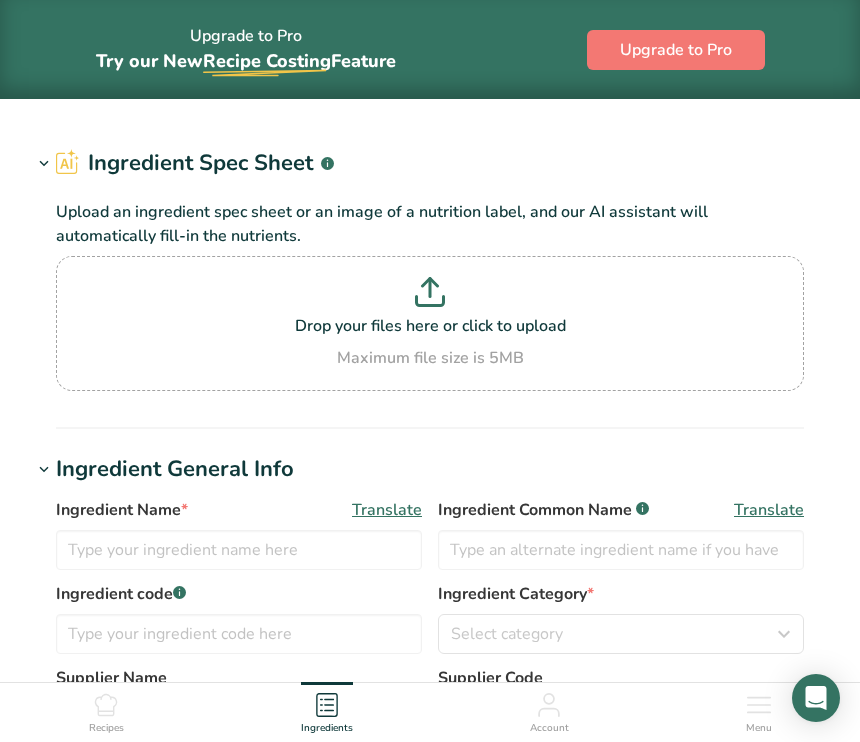 type on "White Chocolate Chips" 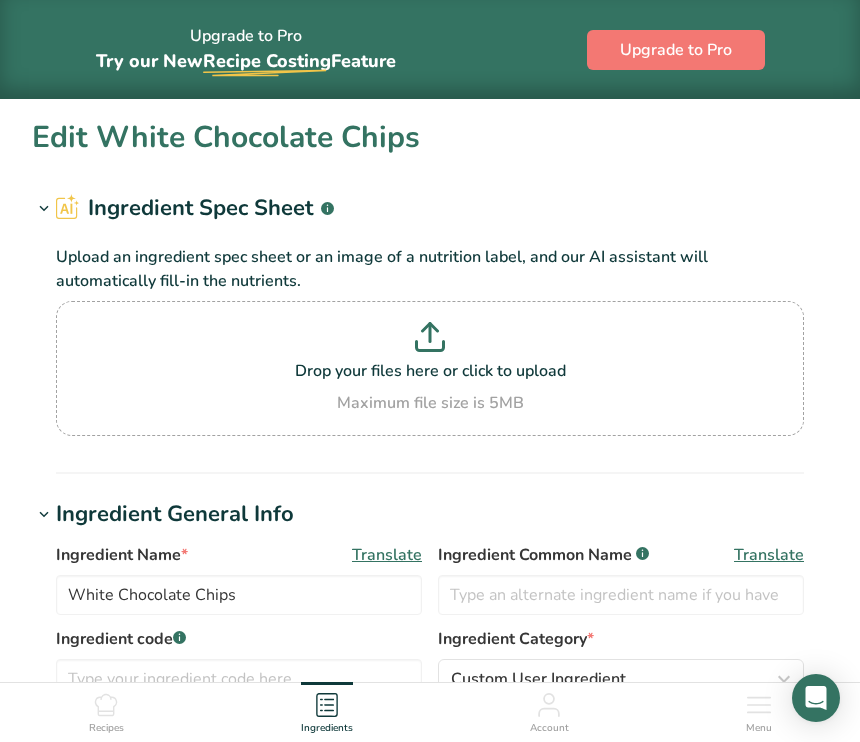 scroll, scrollTop: 0, scrollLeft: 0, axis: both 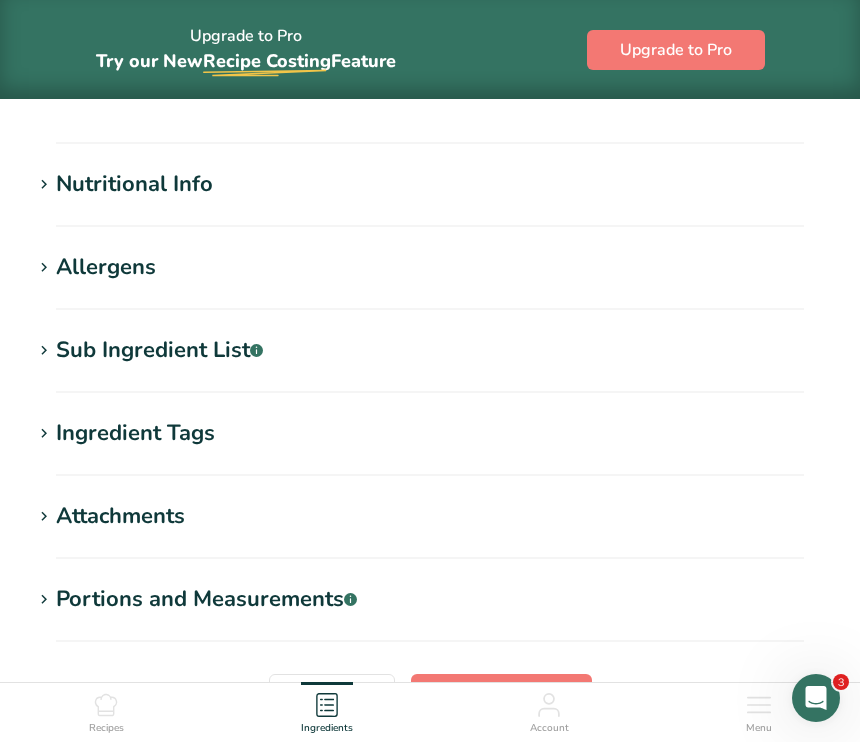 click on "Nutritional Info" at bounding box center [134, 184] 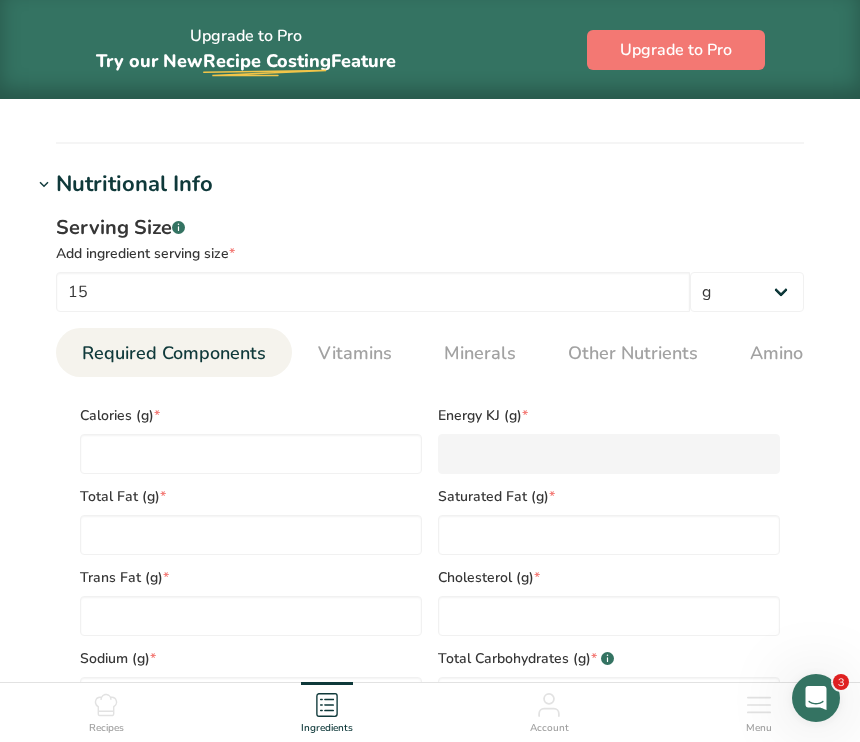 type on "80" 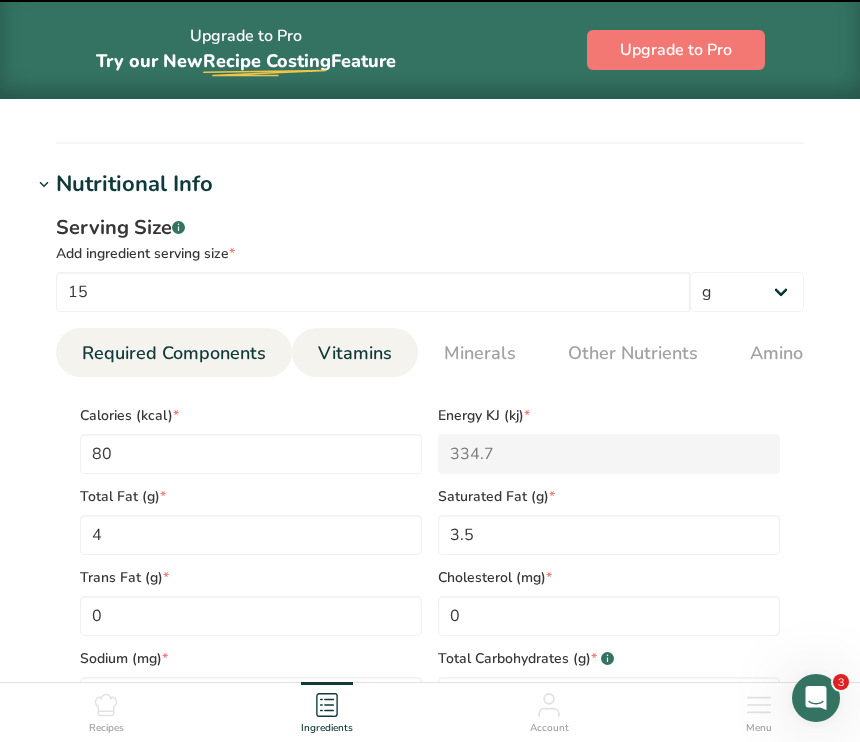 click on "Vitamins" at bounding box center (355, 353) 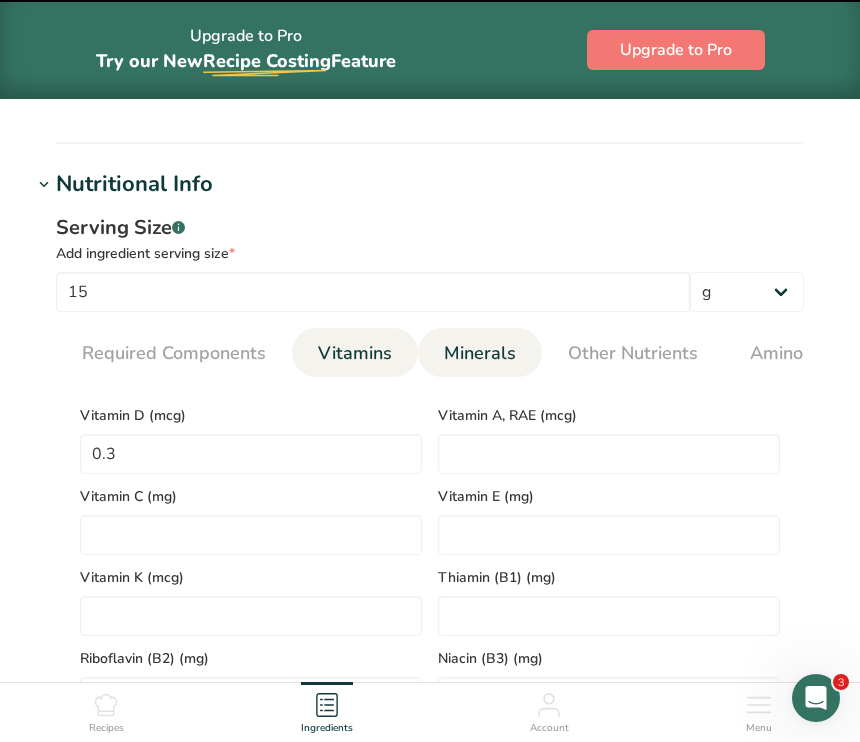 click on "Minerals" at bounding box center (480, 353) 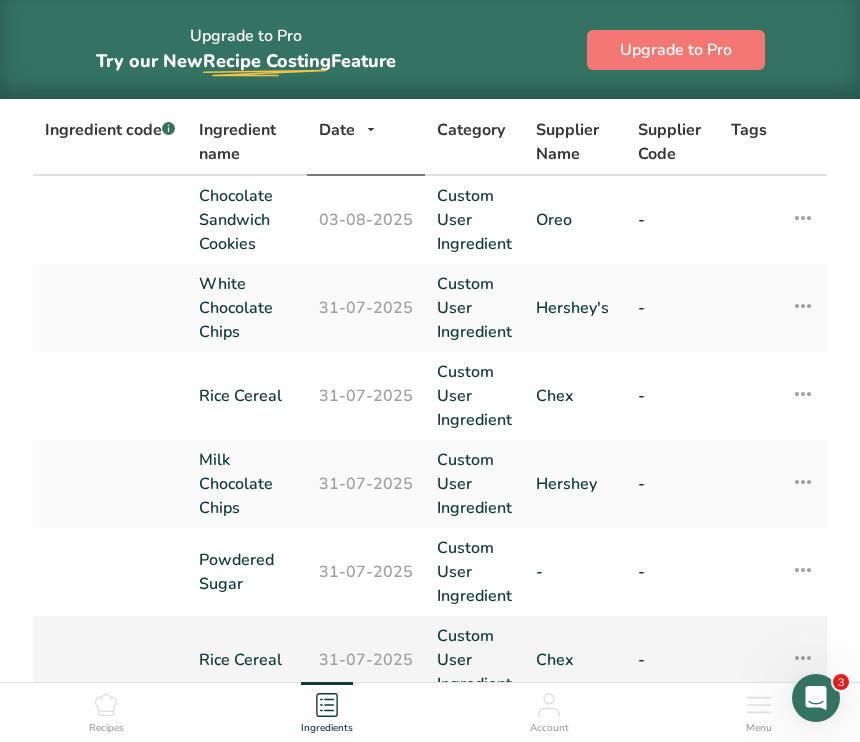 scroll, scrollTop: 148, scrollLeft: 0, axis: vertical 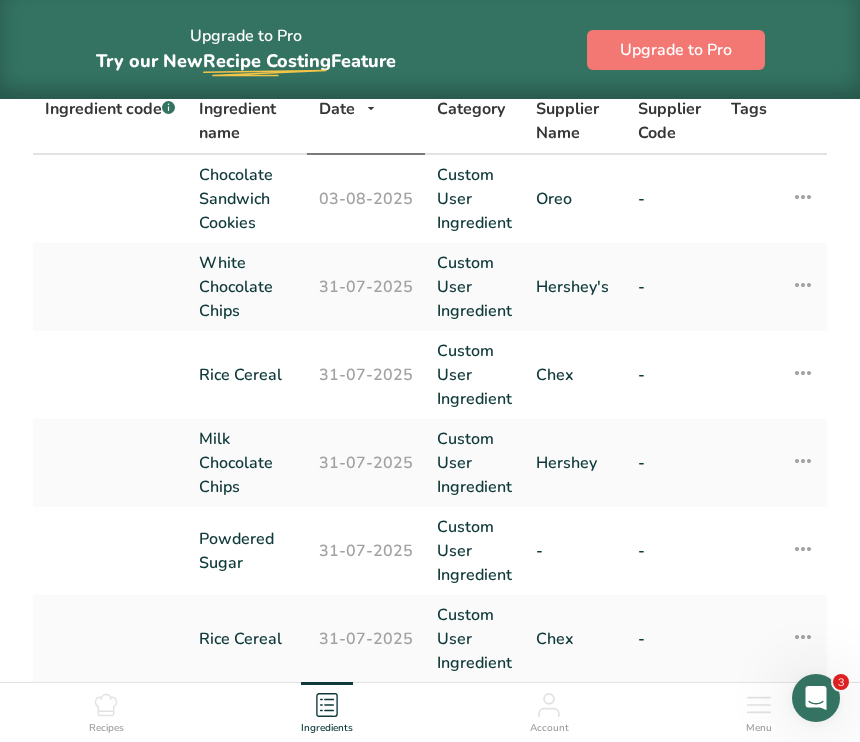 click on "Recipes" at bounding box center (106, 709) 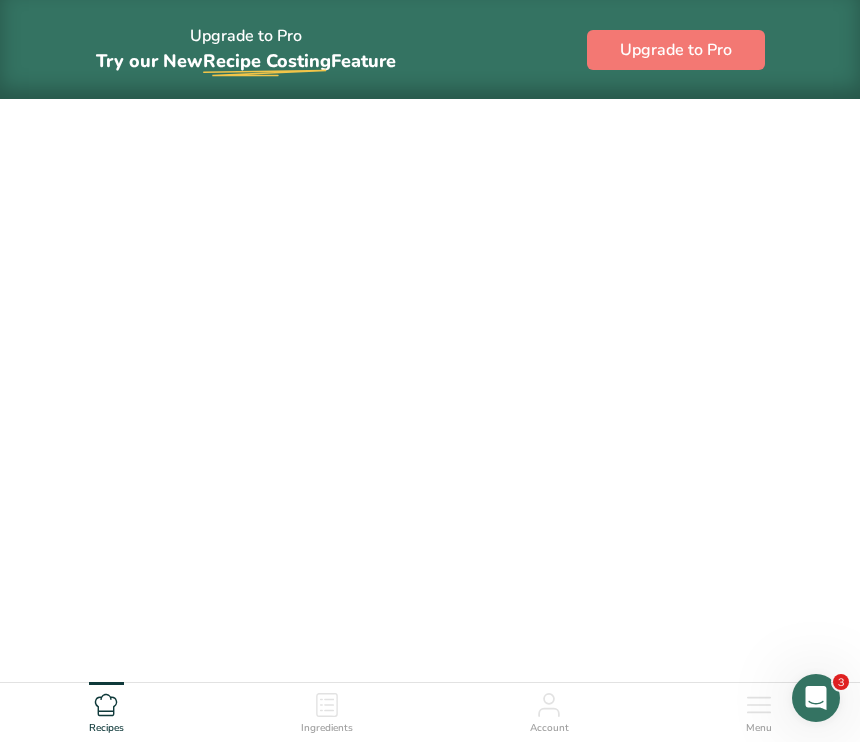 scroll, scrollTop: 0, scrollLeft: 0, axis: both 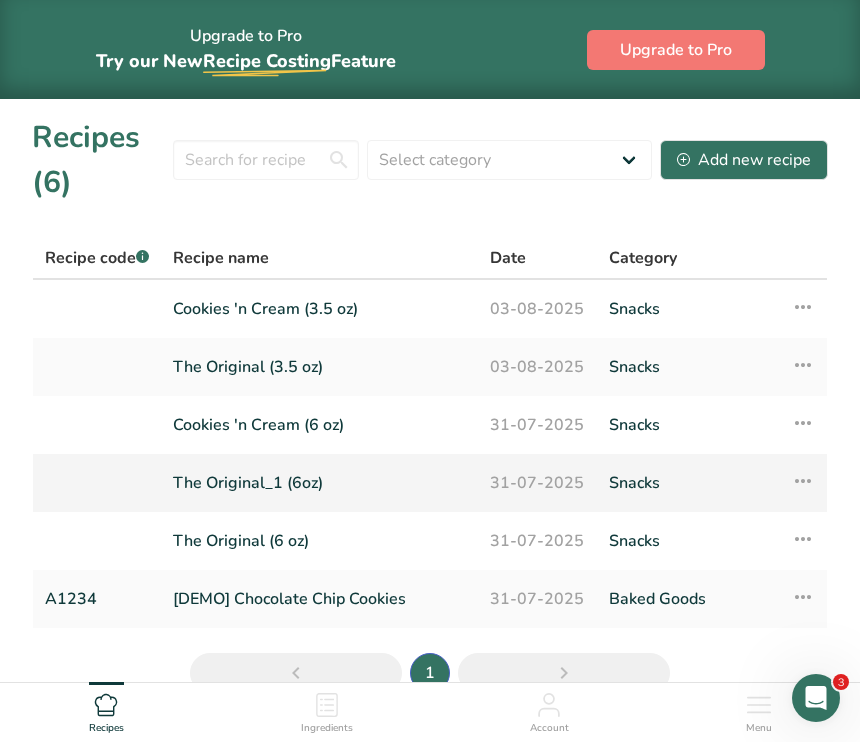 click at bounding box center [803, 481] 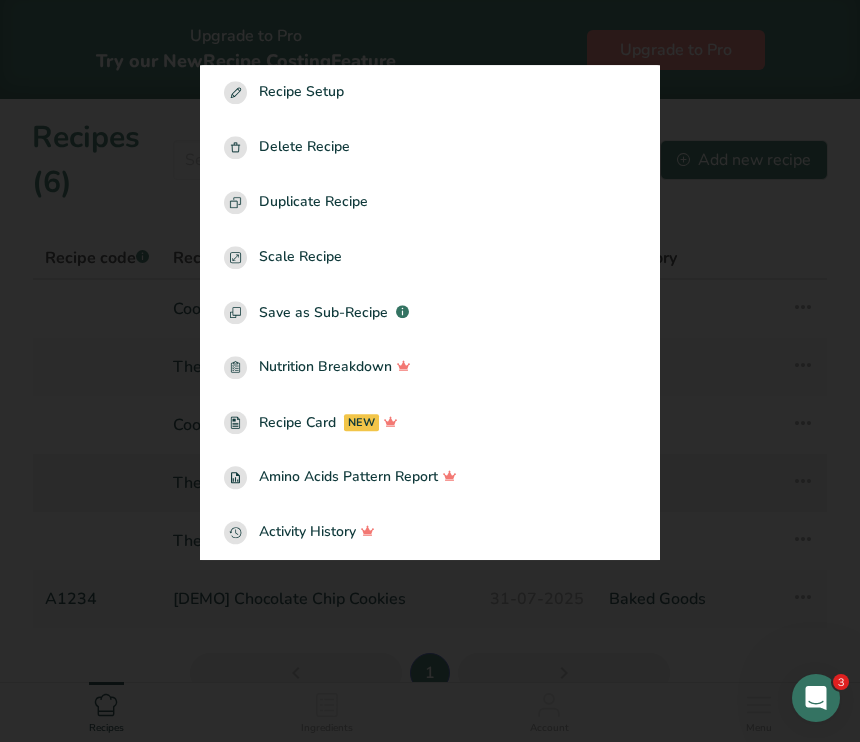click at bounding box center [430, 371] 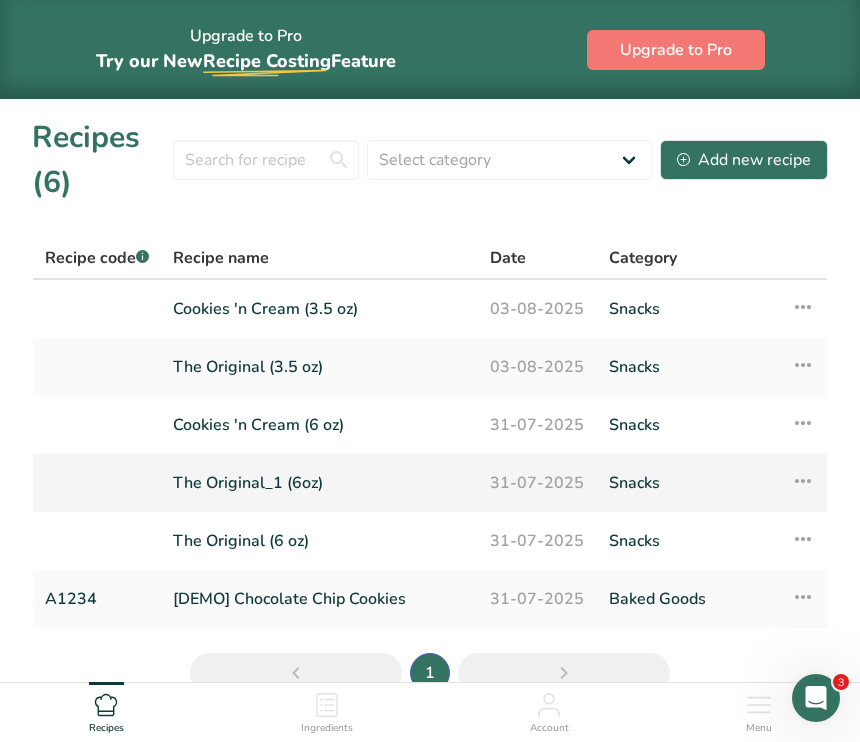 click on "The Original_1 (6oz)" at bounding box center (319, 483) 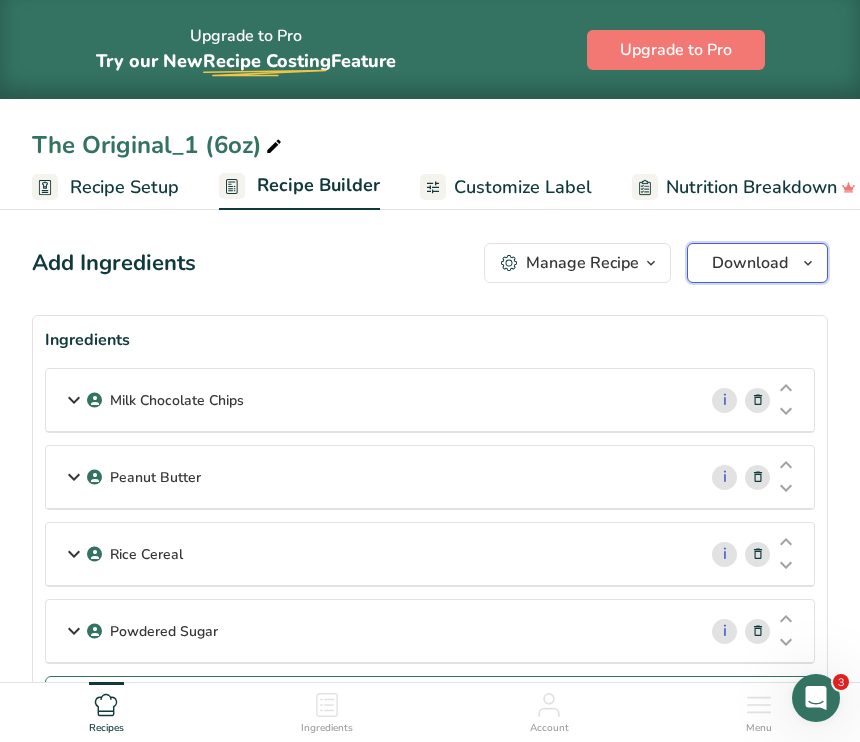 click on "Download" at bounding box center [757, 263] 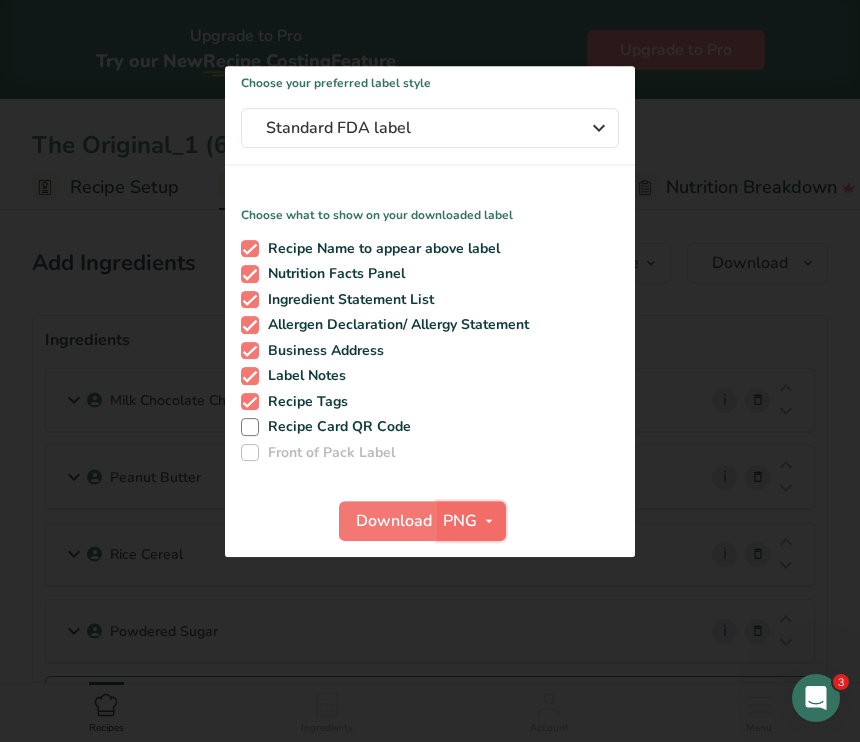 click on "PNG" at bounding box center [460, 521] 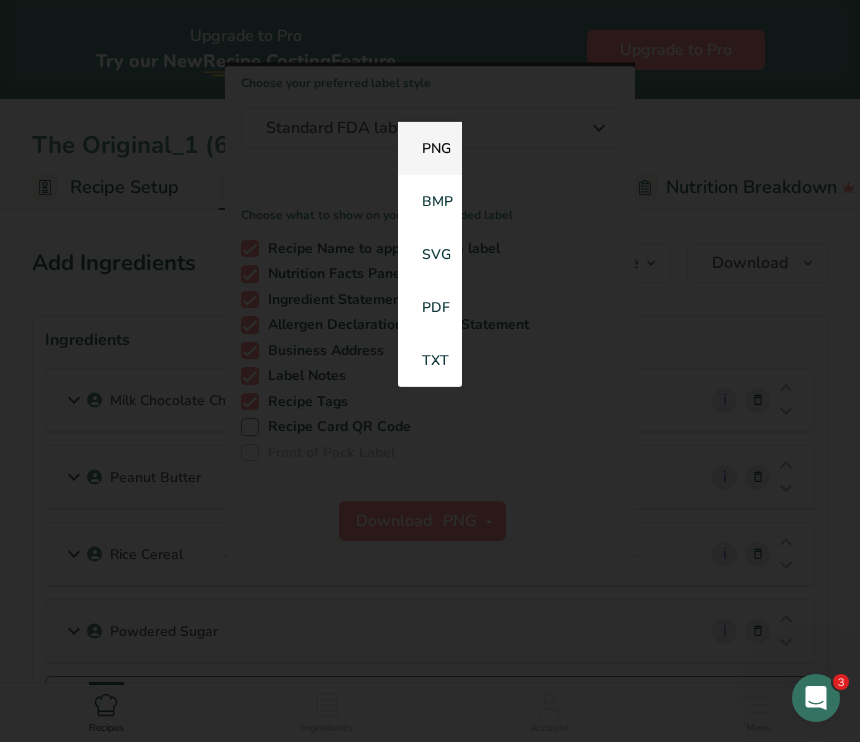 click on "PNG" at bounding box center [430, 148] 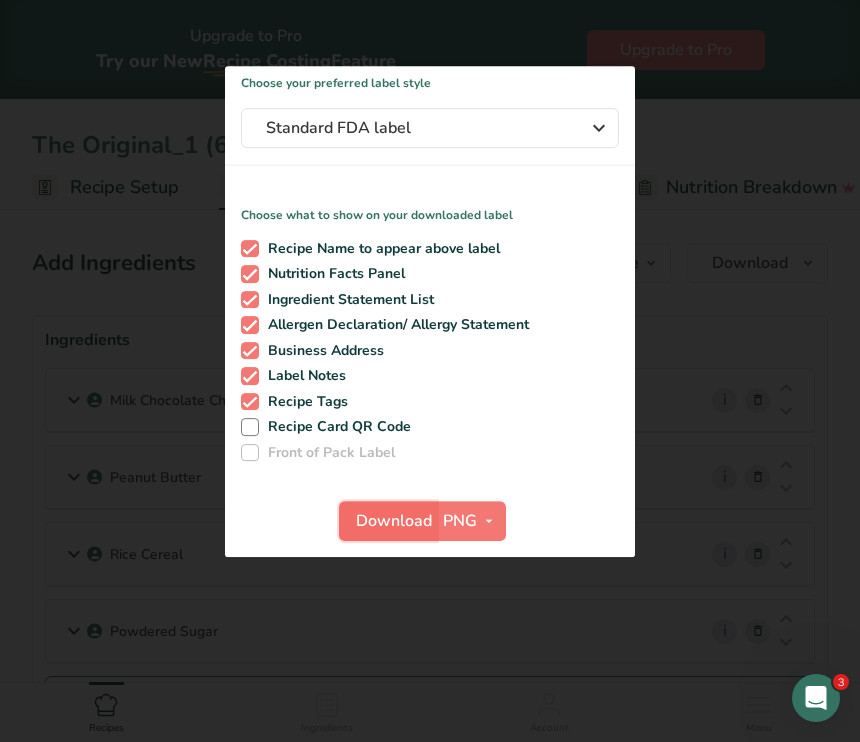 click on "Download" at bounding box center [394, 521] 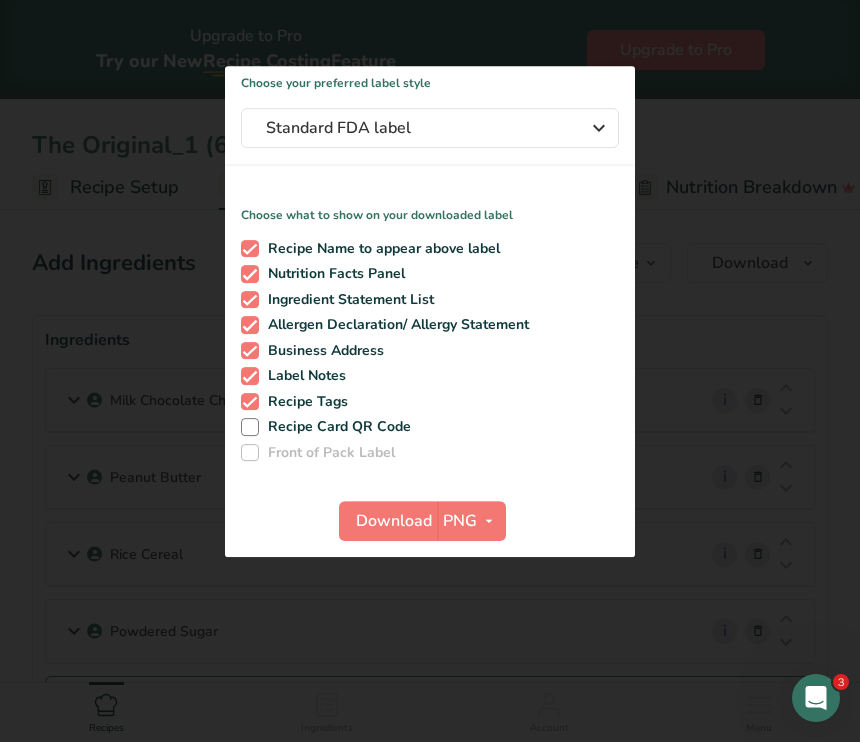 click at bounding box center (430, 371) 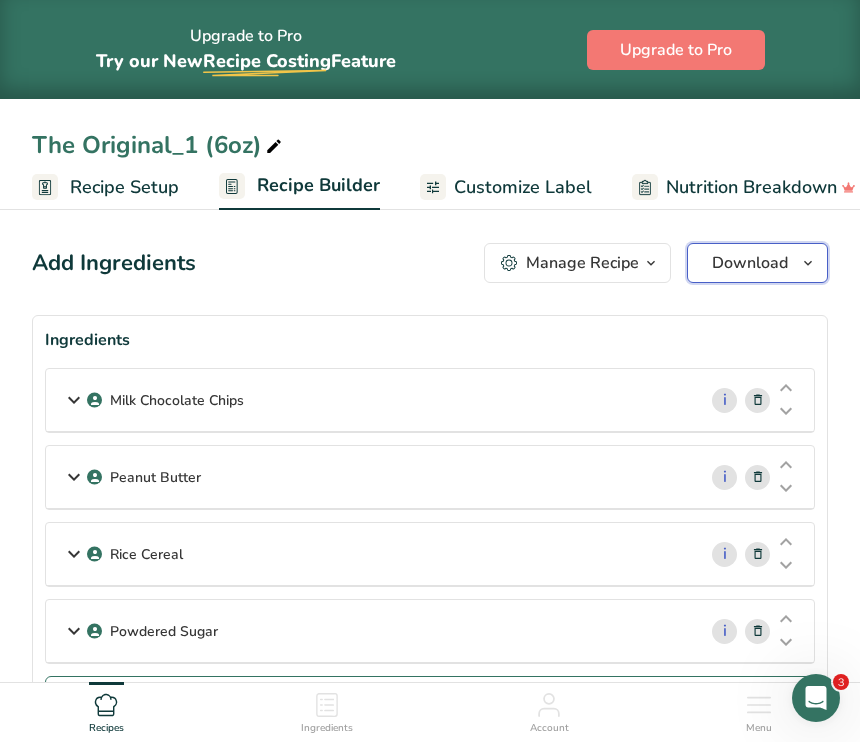 click on "Download" at bounding box center [757, 263] 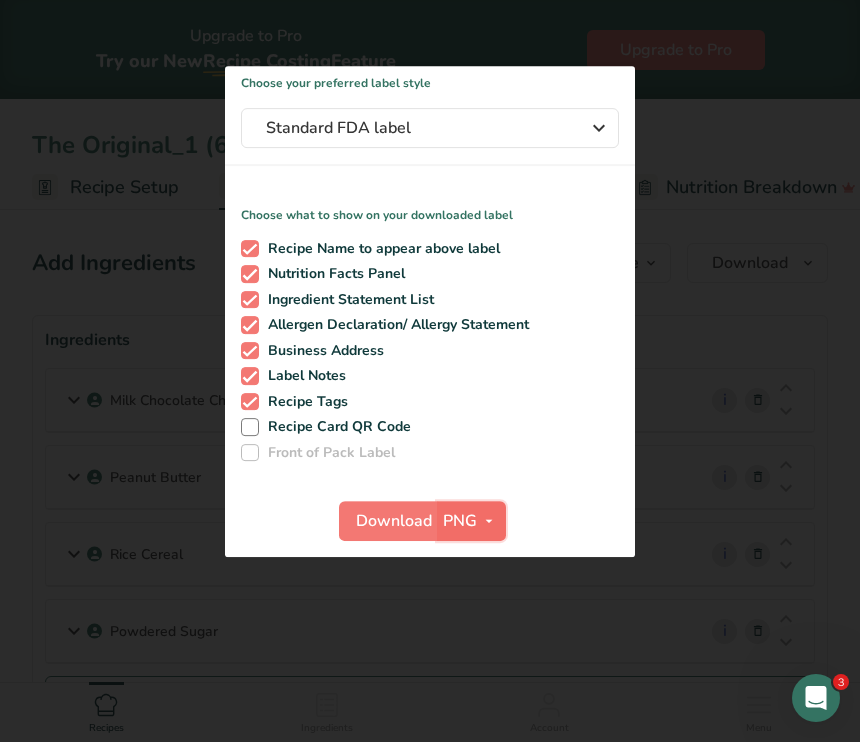 click on "PNG" at bounding box center [471, 521] 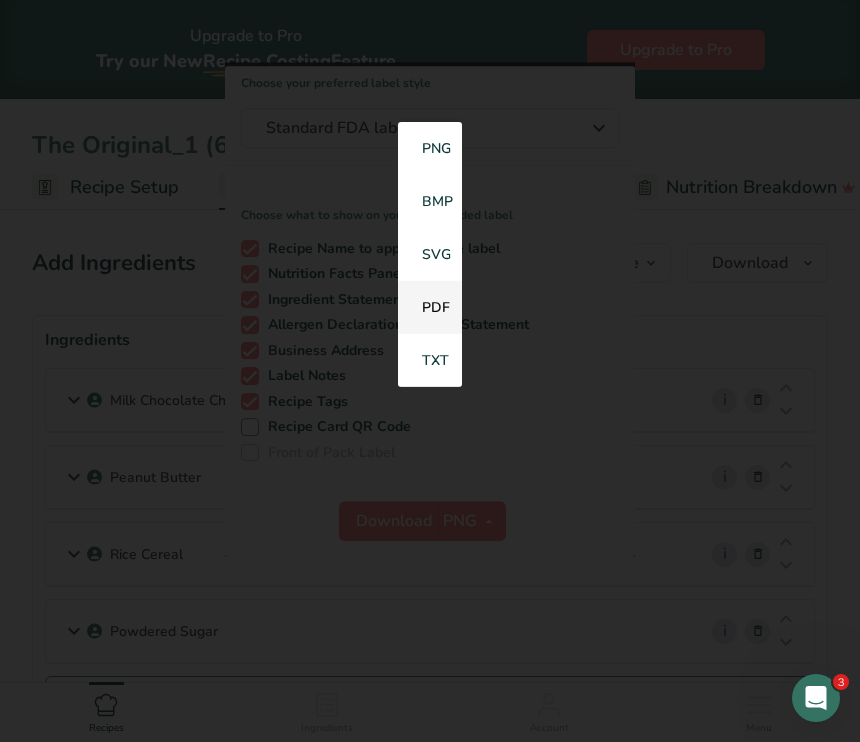 click on "PDF" at bounding box center [430, 307] 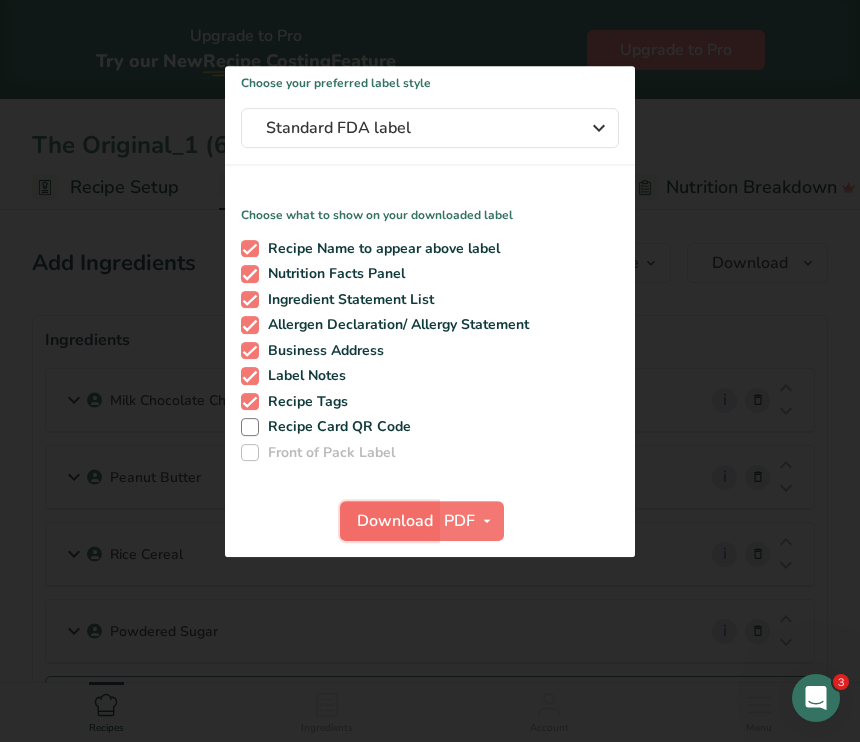 click on "Download" at bounding box center (395, 521) 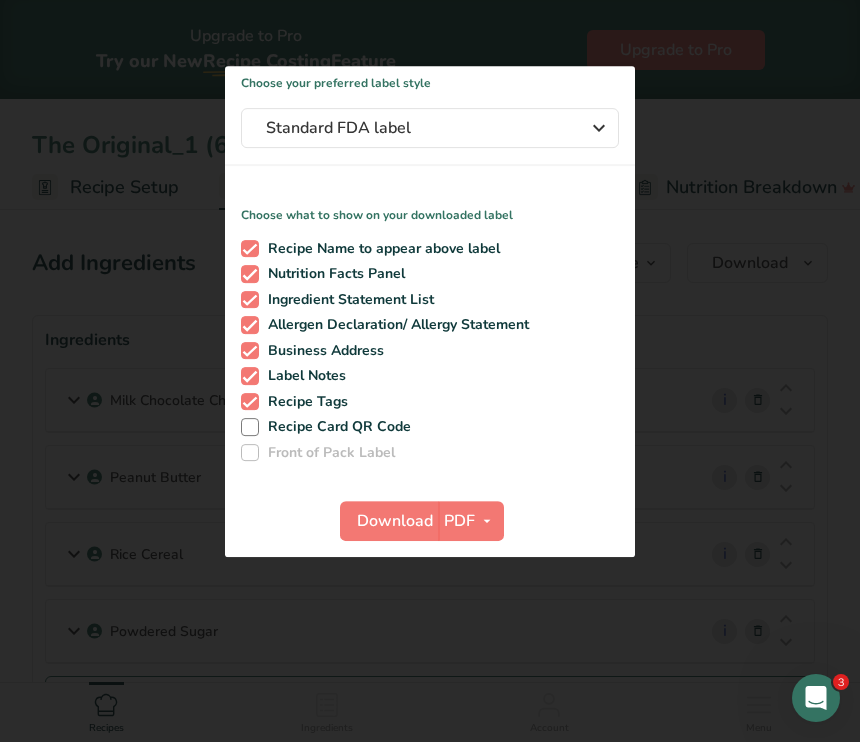 click at bounding box center [430, 371] 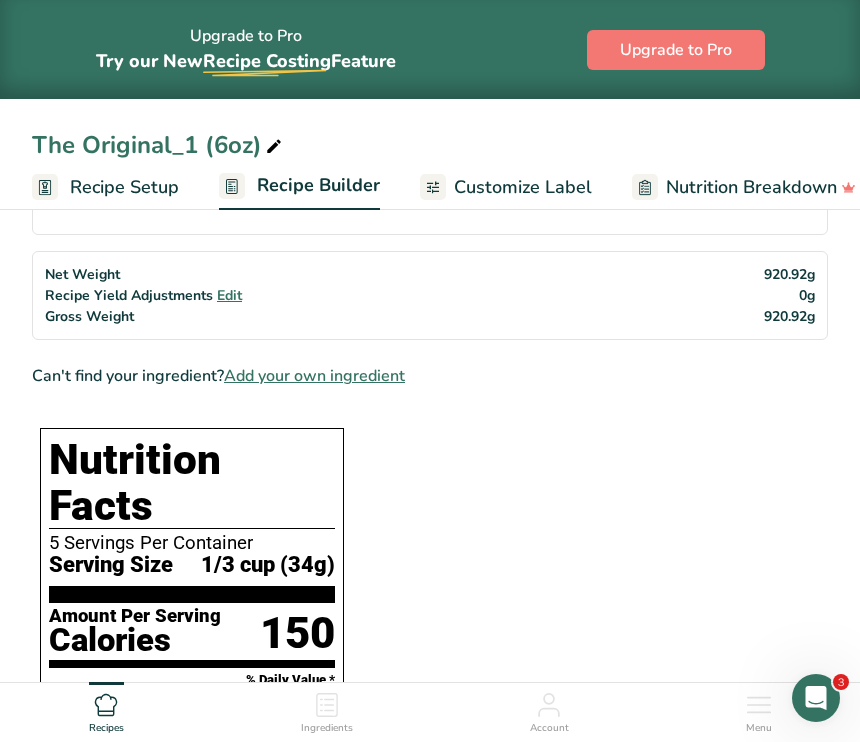 scroll, scrollTop: 543, scrollLeft: 0, axis: vertical 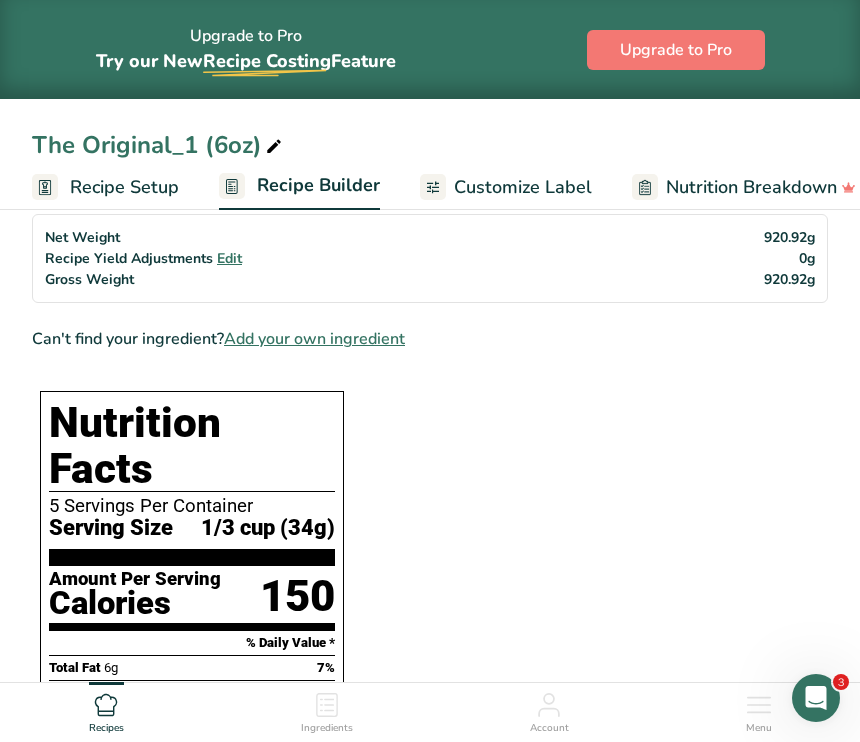 click 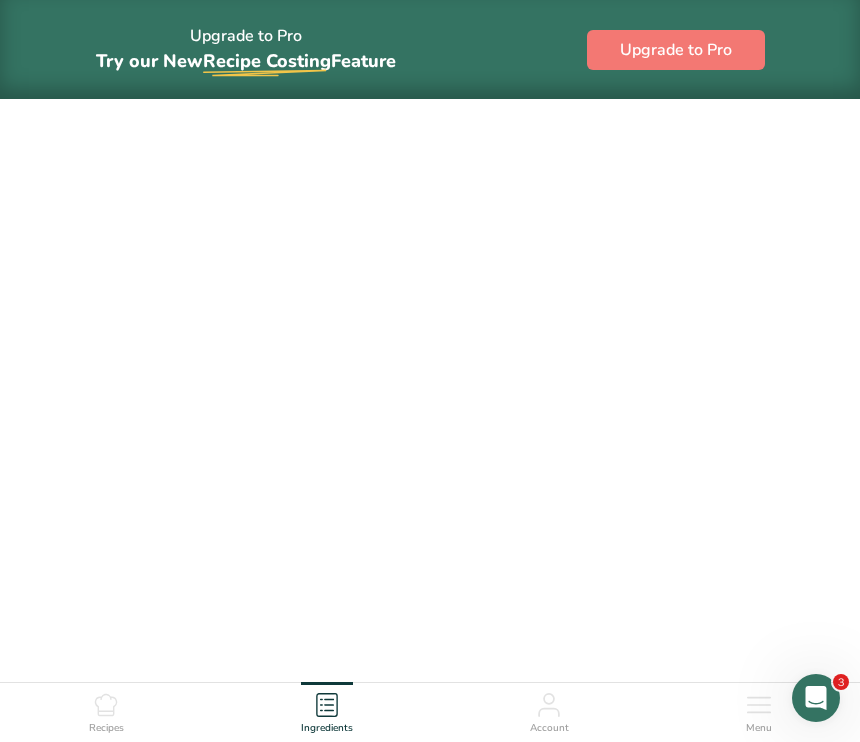 scroll, scrollTop: 0, scrollLeft: 0, axis: both 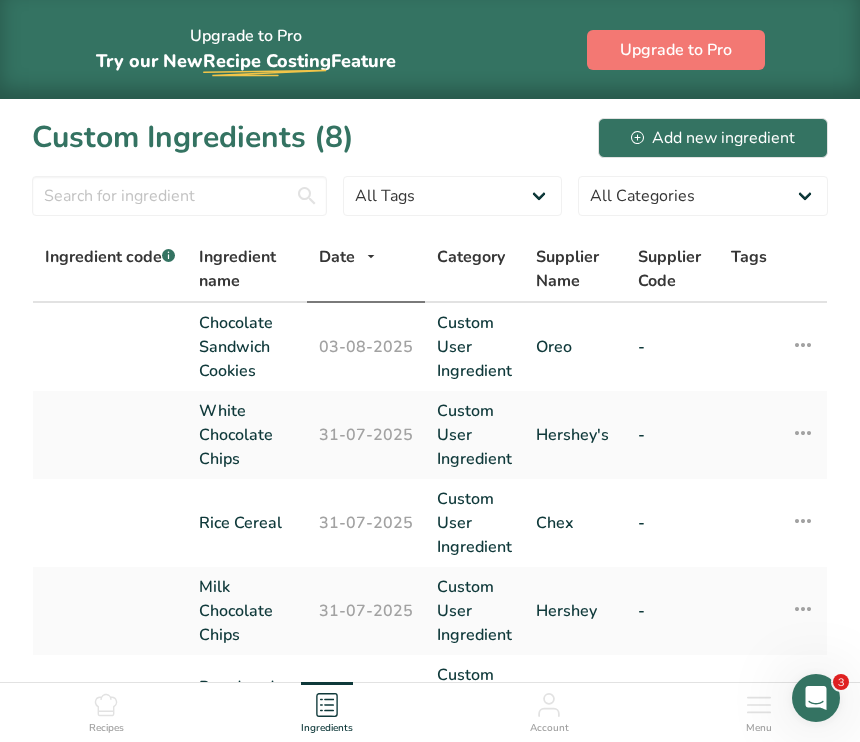 click on "Recipes" at bounding box center (106, 709) 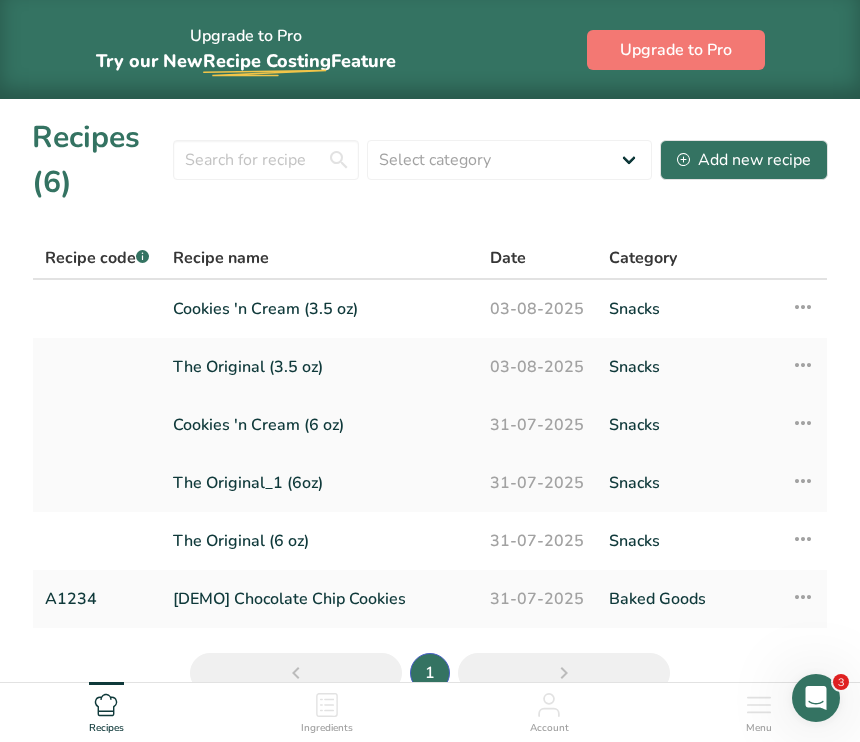 click on "Cookies 'n Cream (6 oz)" at bounding box center (319, 425) 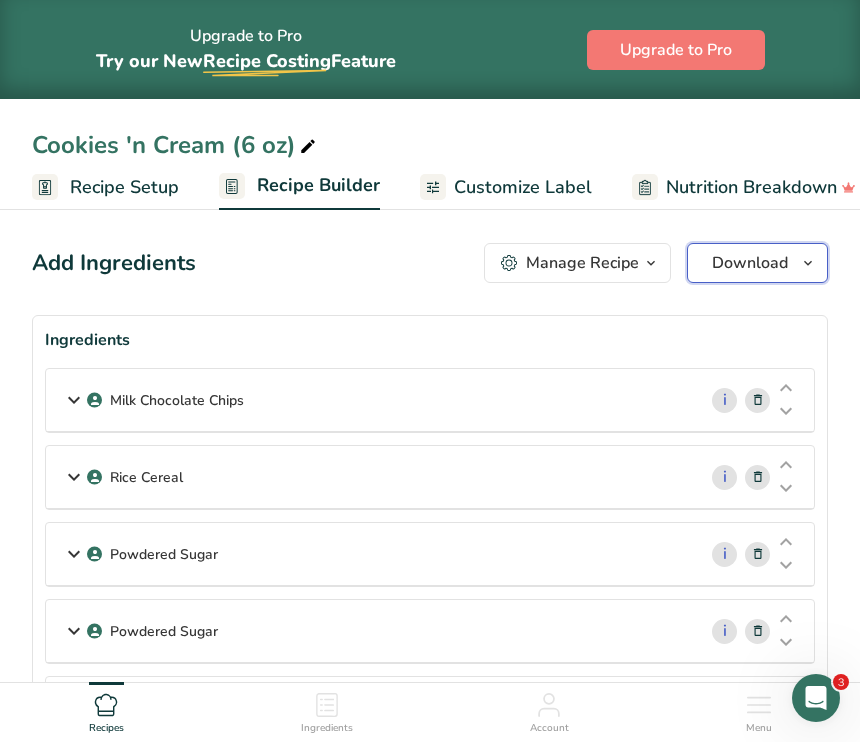 click on "Download" at bounding box center [757, 263] 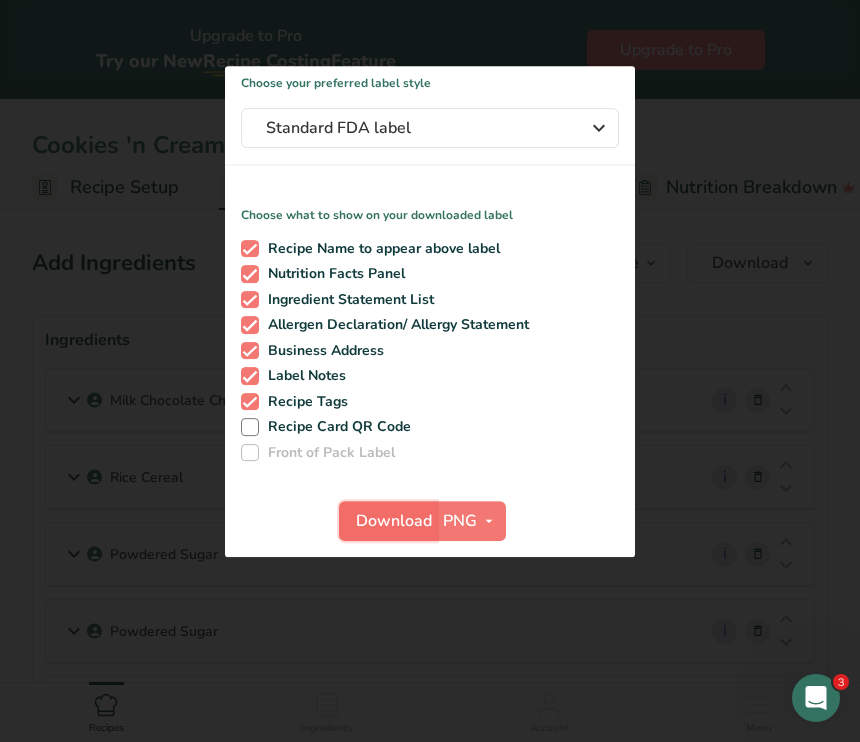 click on "Download" at bounding box center (394, 521) 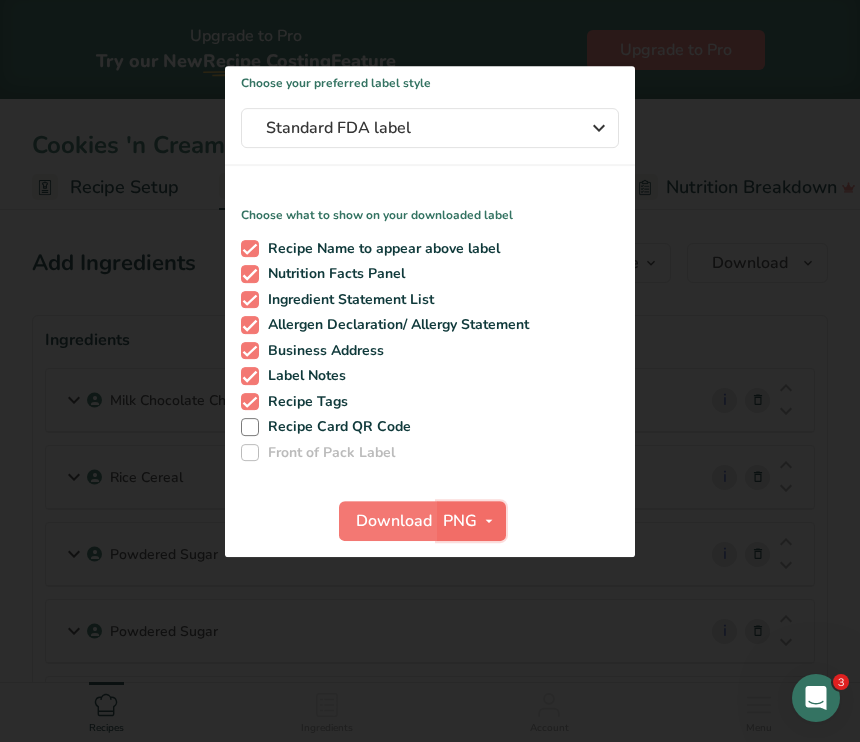 click on "PNG" at bounding box center (460, 521) 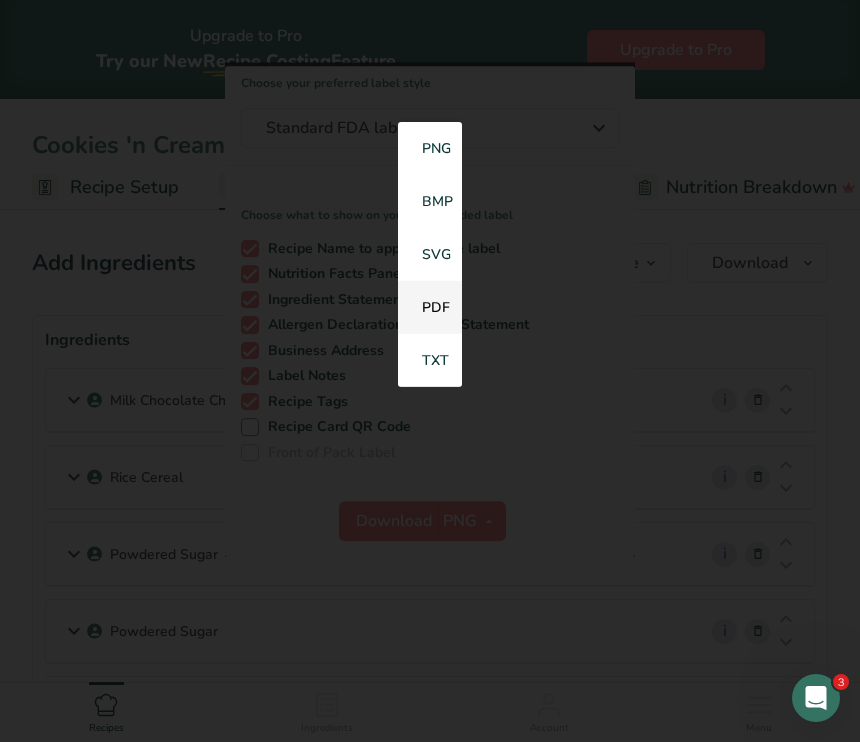 click on "PDF" at bounding box center [430, 307] 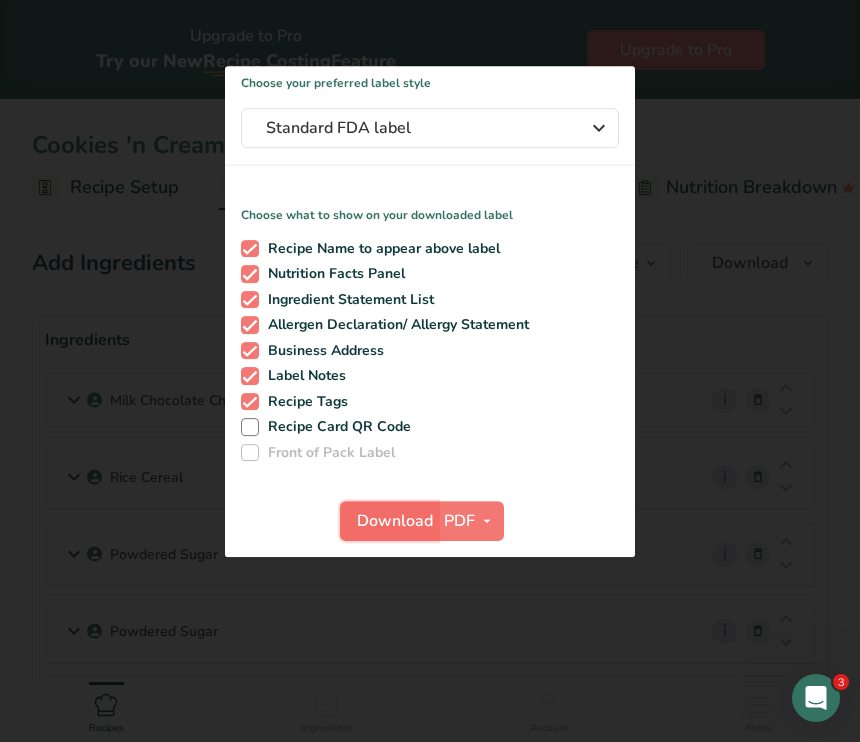 click on "Download" at bounding box center (395, 521) 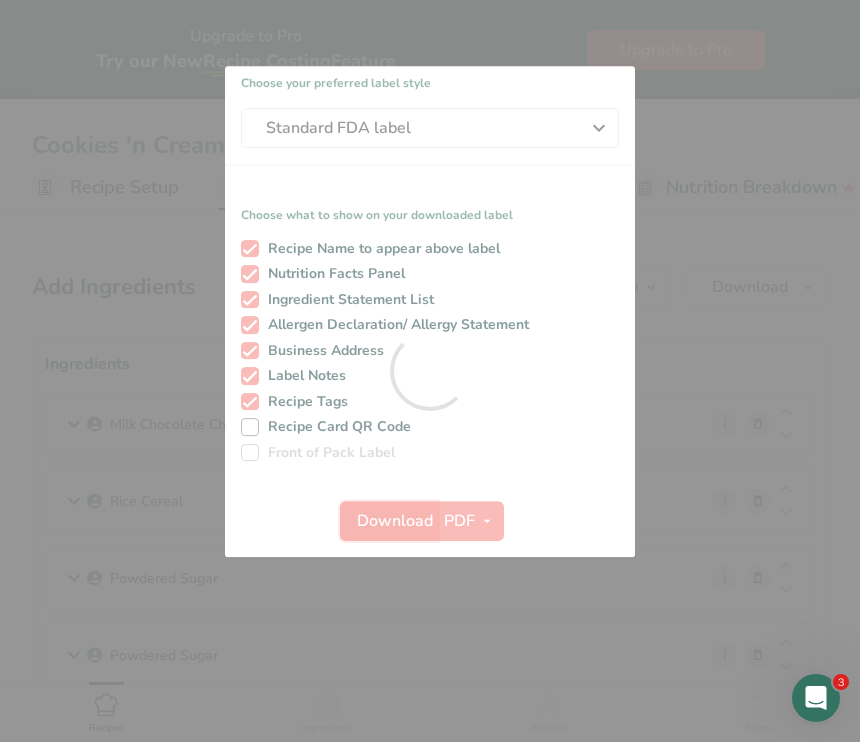scroll, scrollTop: 0, scrollLeft: 0, axis: both 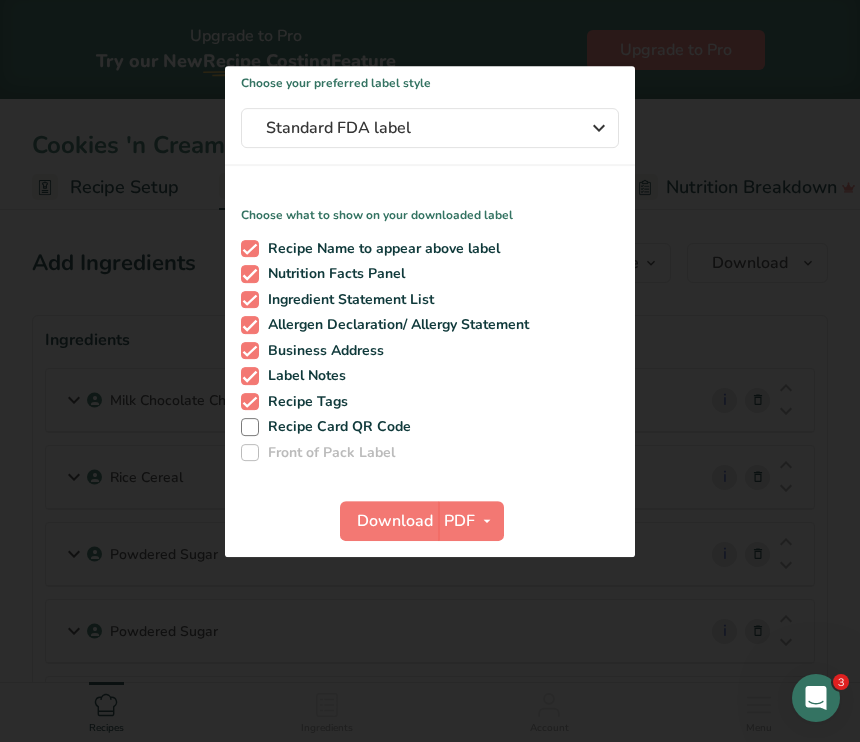 click at bounding box center (430, 371) 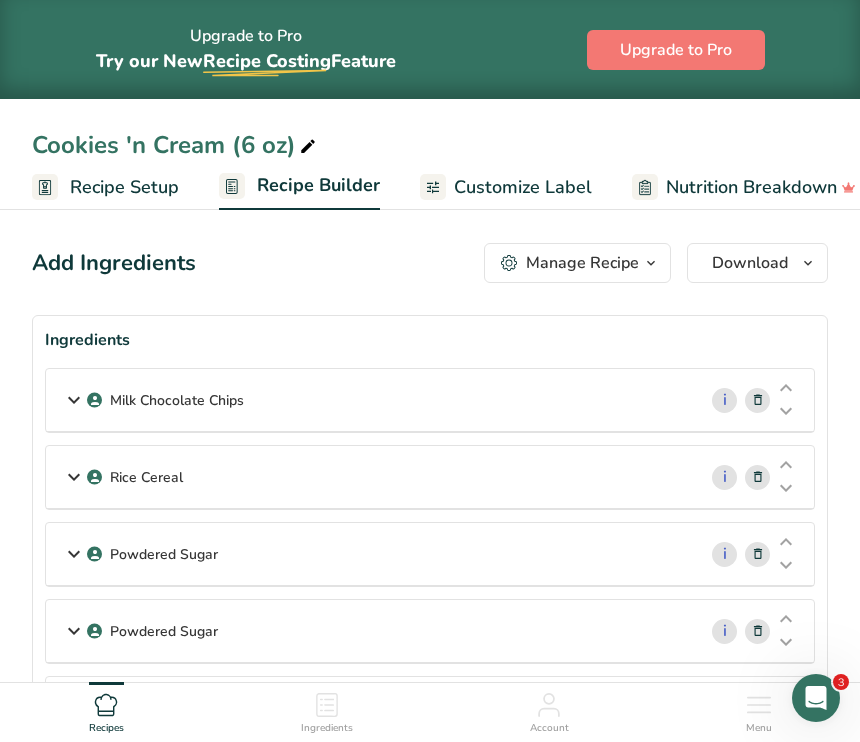 click on "Ingredients" at bounding box center (327, 709) 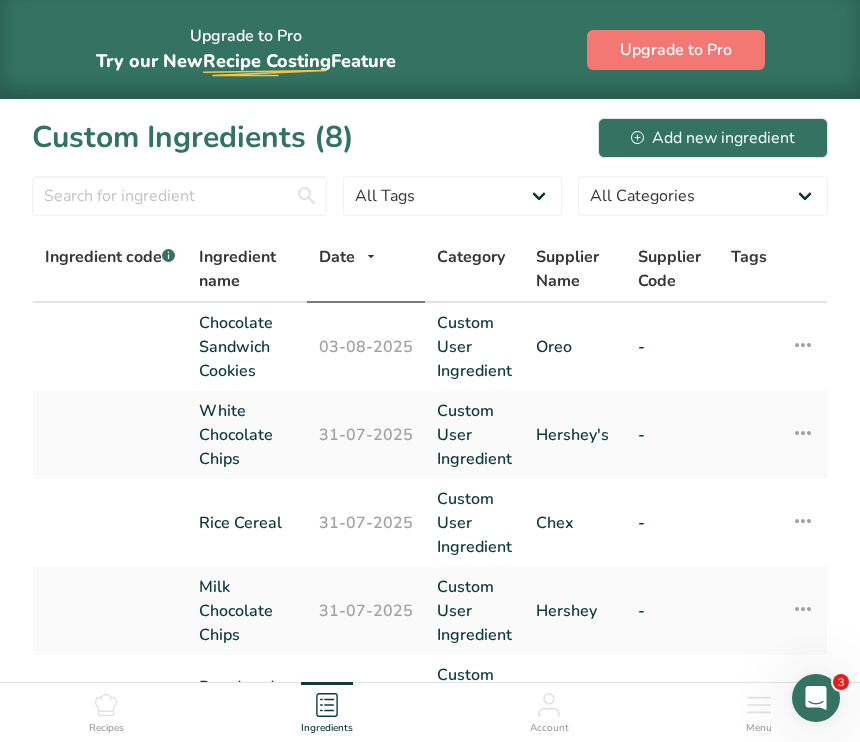 click on "Recipes" at bounding box center [106, 709] 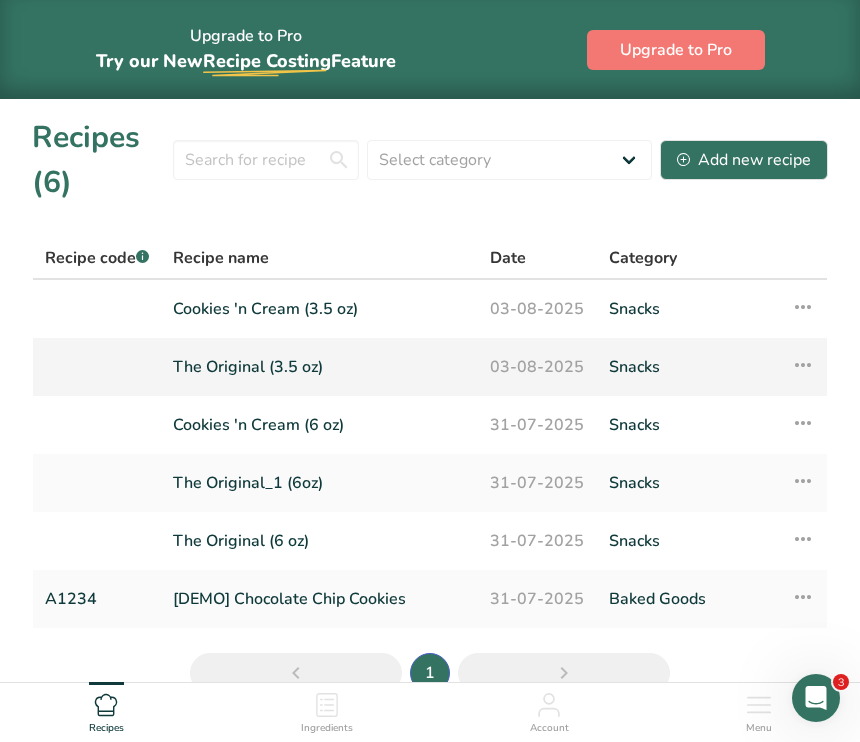 click on "The Original (3.5 oz)" at bounding box center [319, 367] 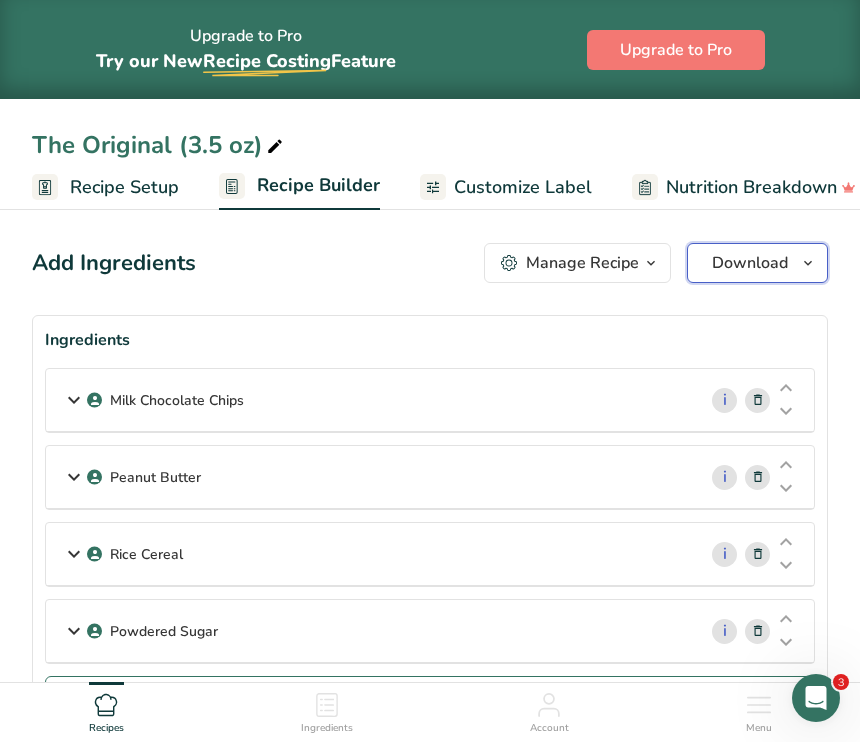 click on "Download" at bounding box center [757, 263] 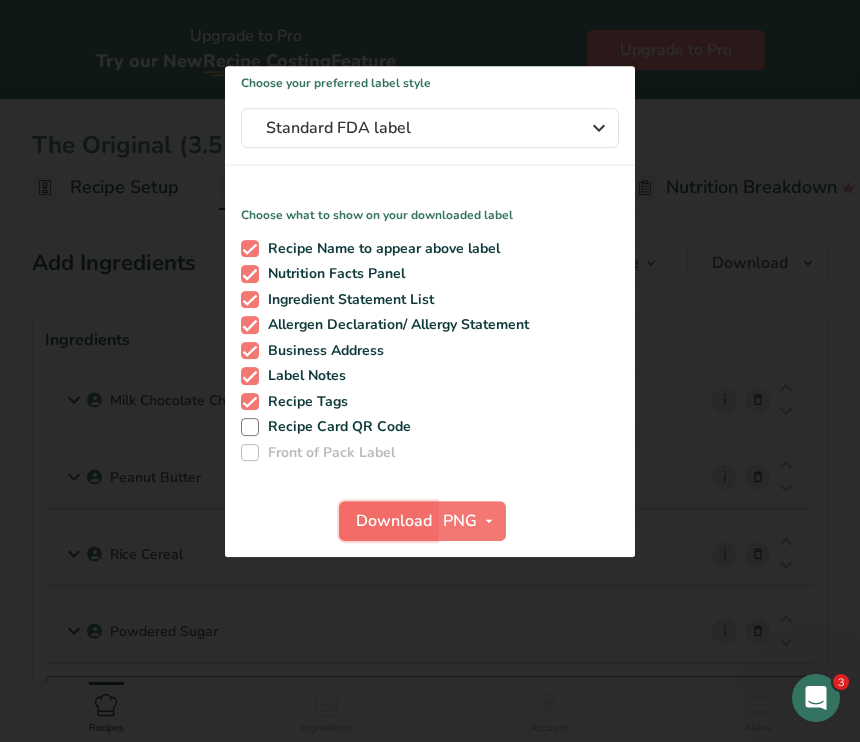 click on "Download" at bounding box center [394, 521] 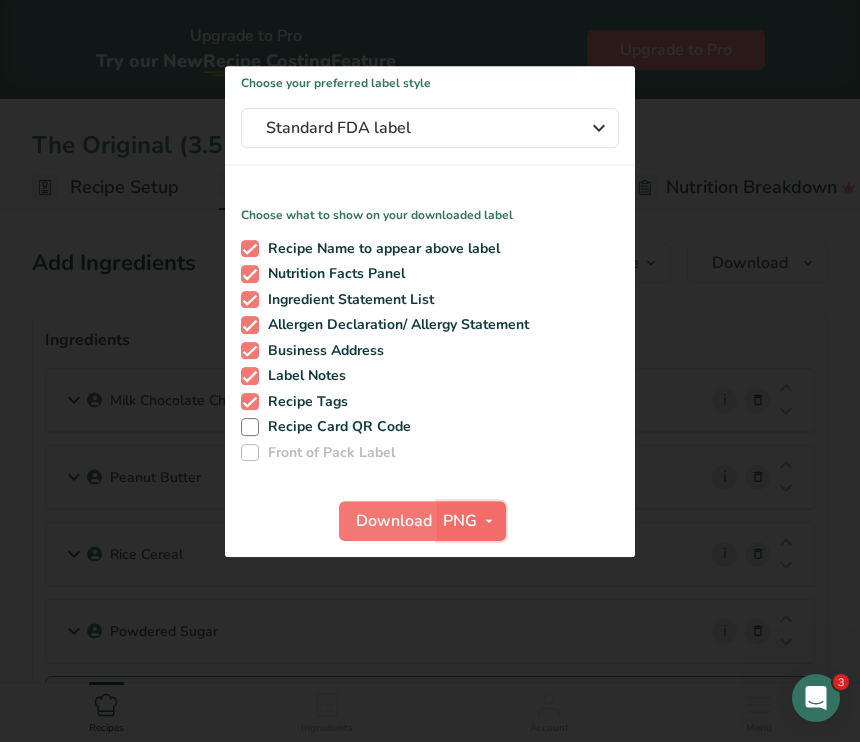 click on "PNG" at bounding box center [460, 521] 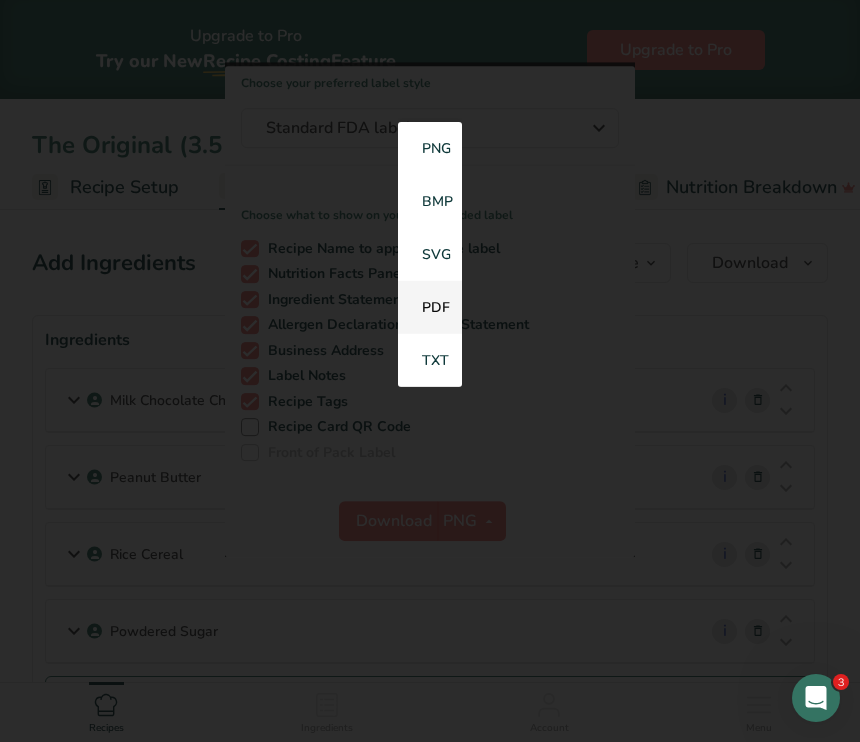 click on "PDF" at bounding box center [430, 307] 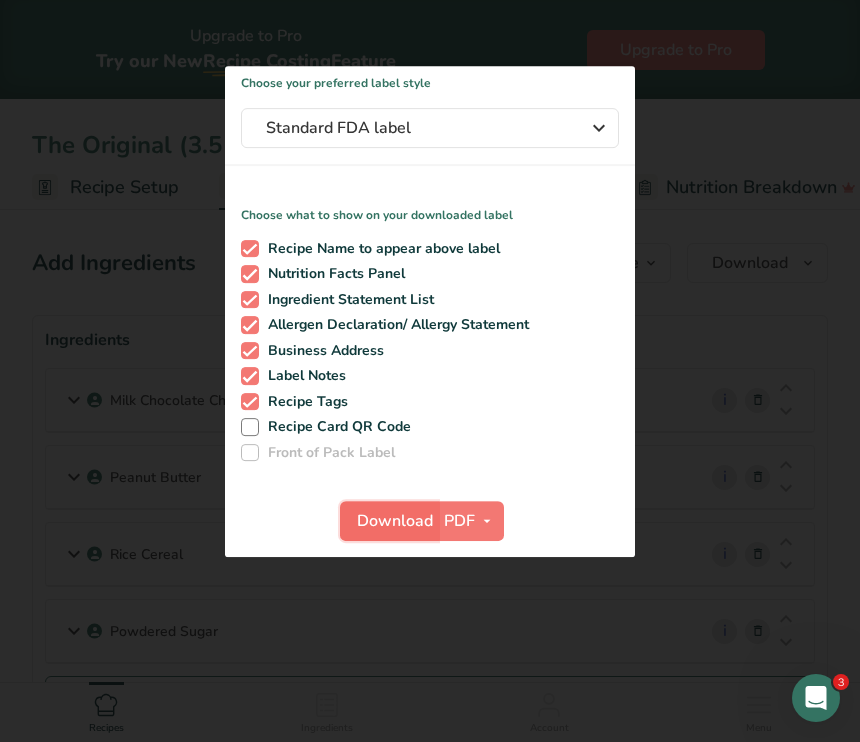 click on "Download" at bounding box center [395, 521] 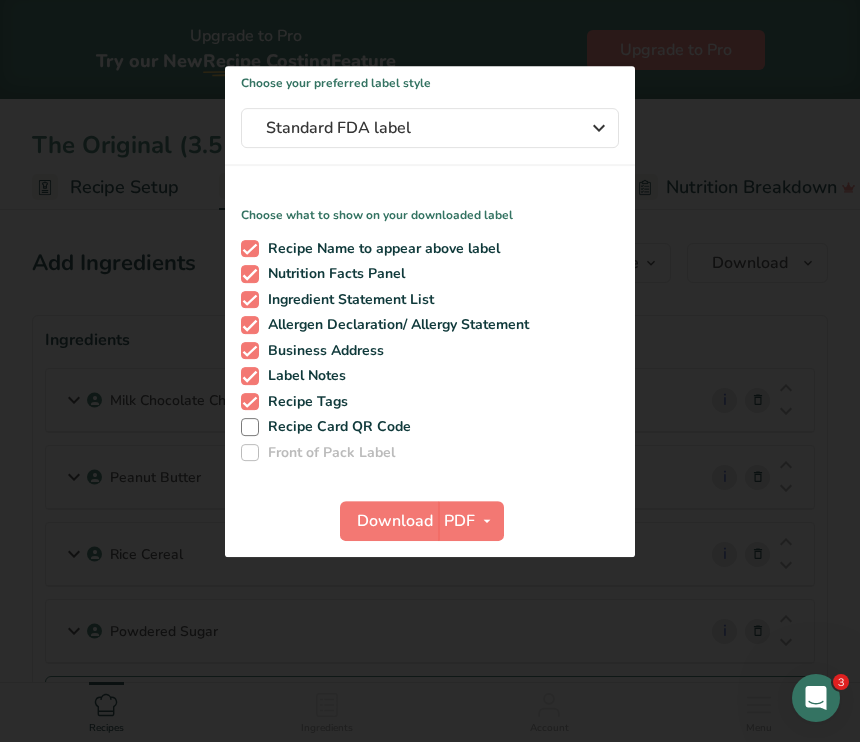 click at bounding box center (430, 371) 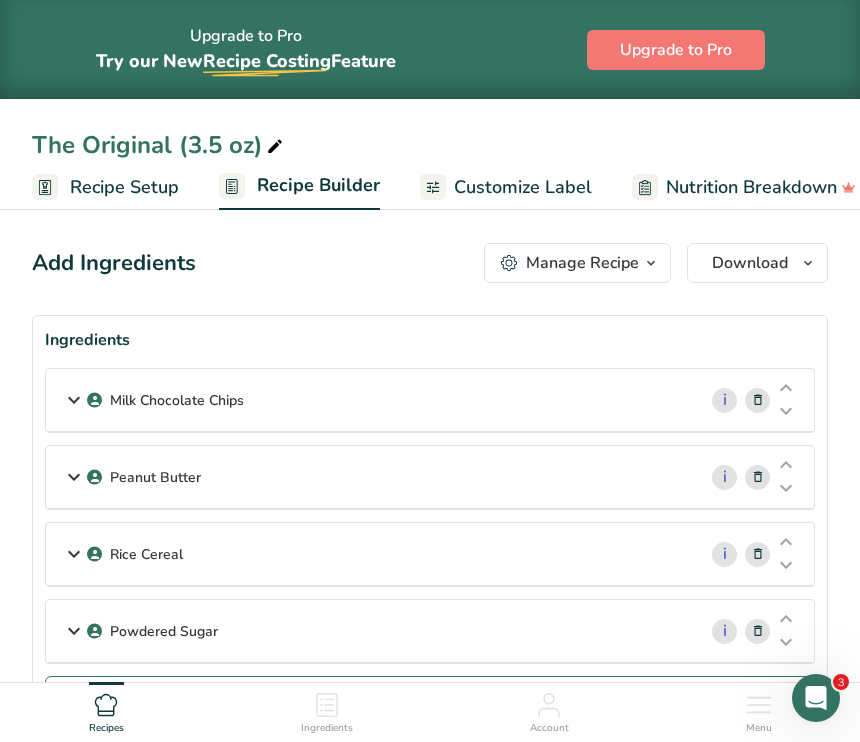 click 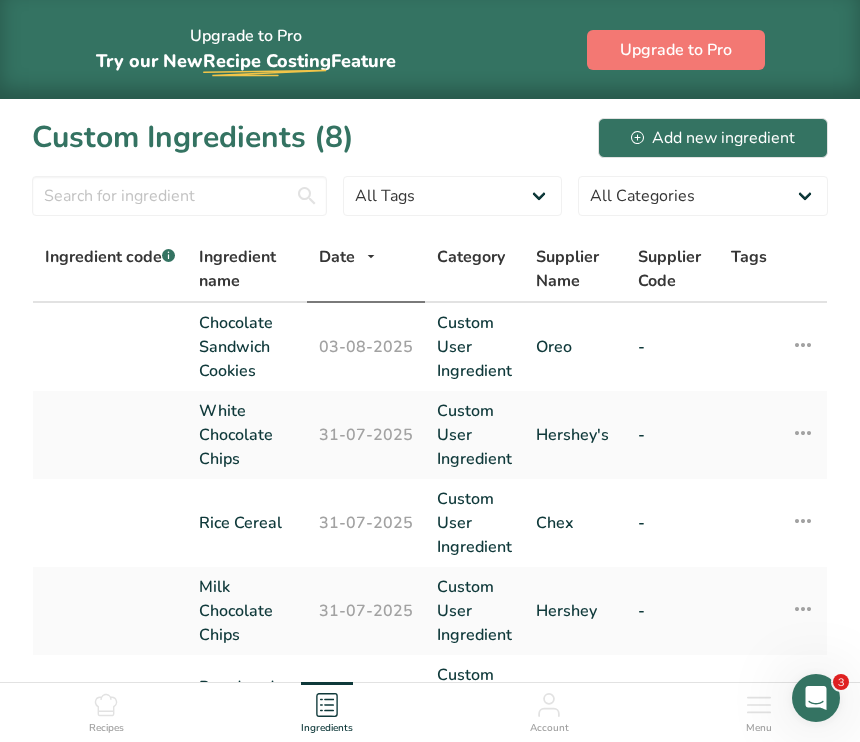 click on "Recipes" at bounding box center (106, 728) 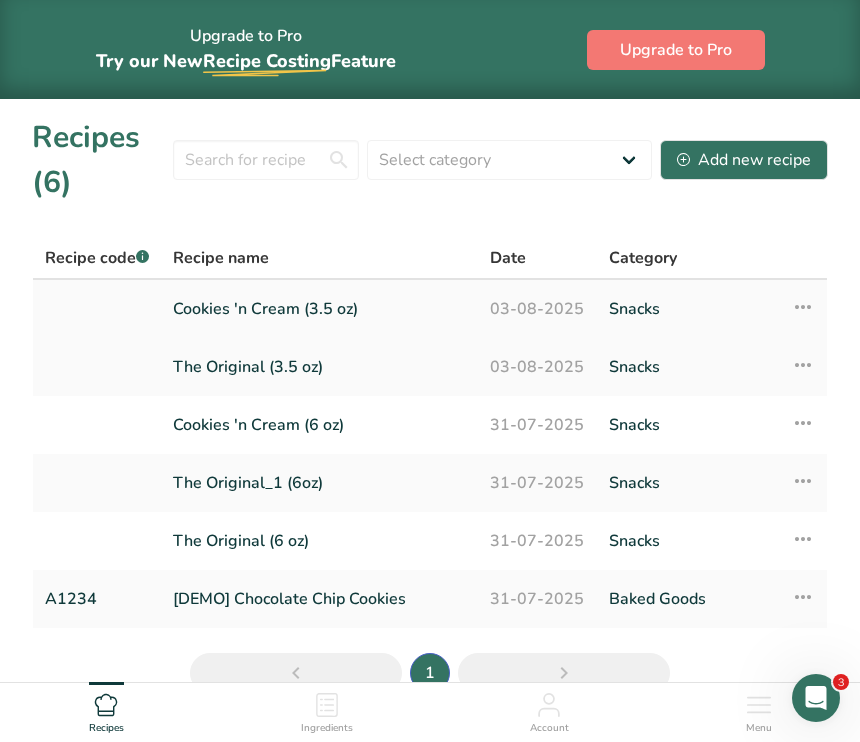 click on "Cookies 'n Cream (3.5 oz)" at bounding box center [319, 309] 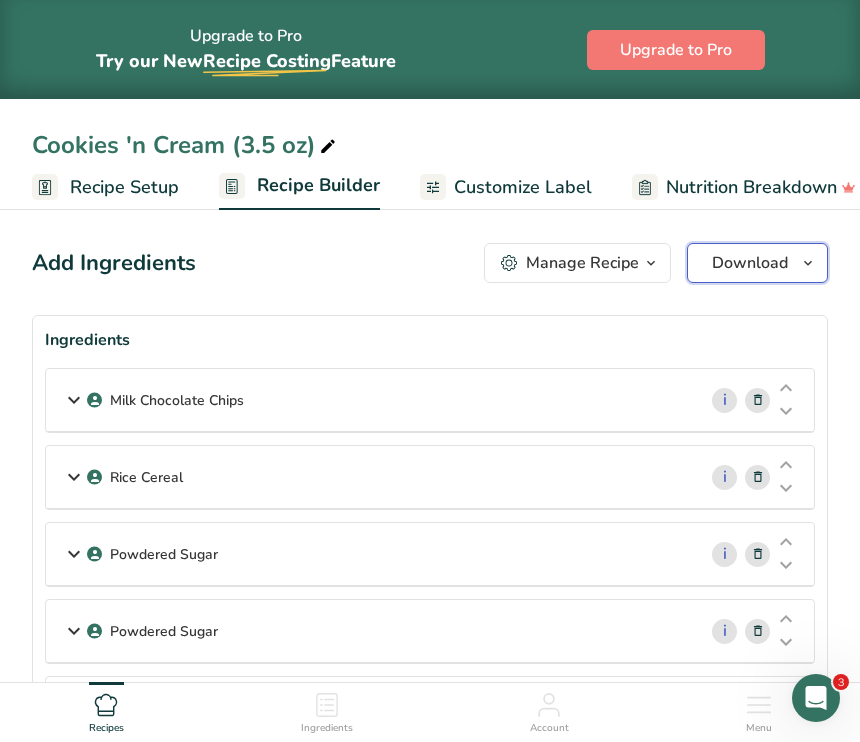 click on "Download" at bounding box center (750, 263) 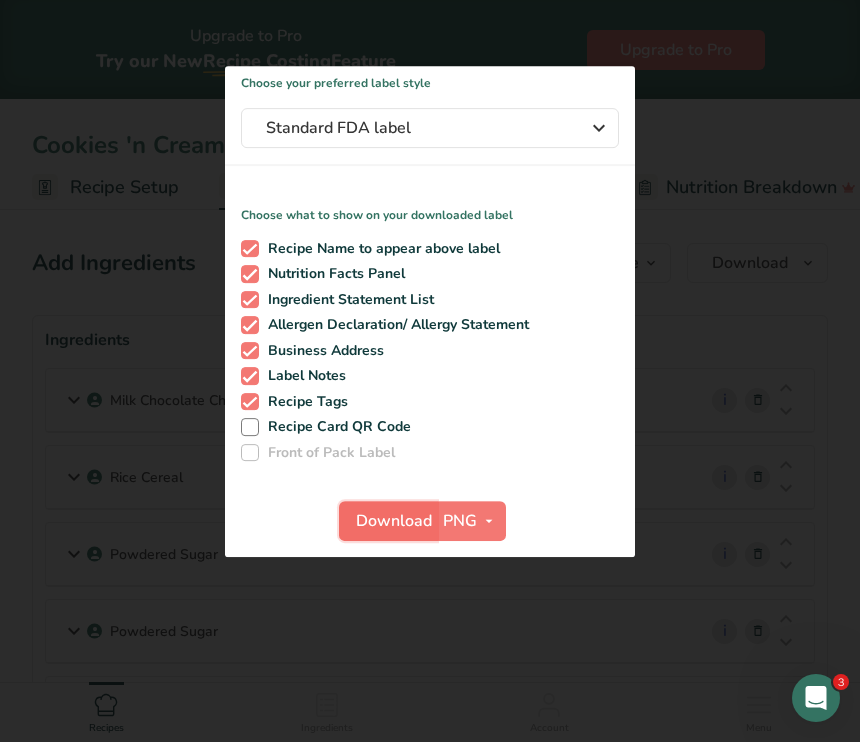 click on "Download" at bounding box center (394, 521) 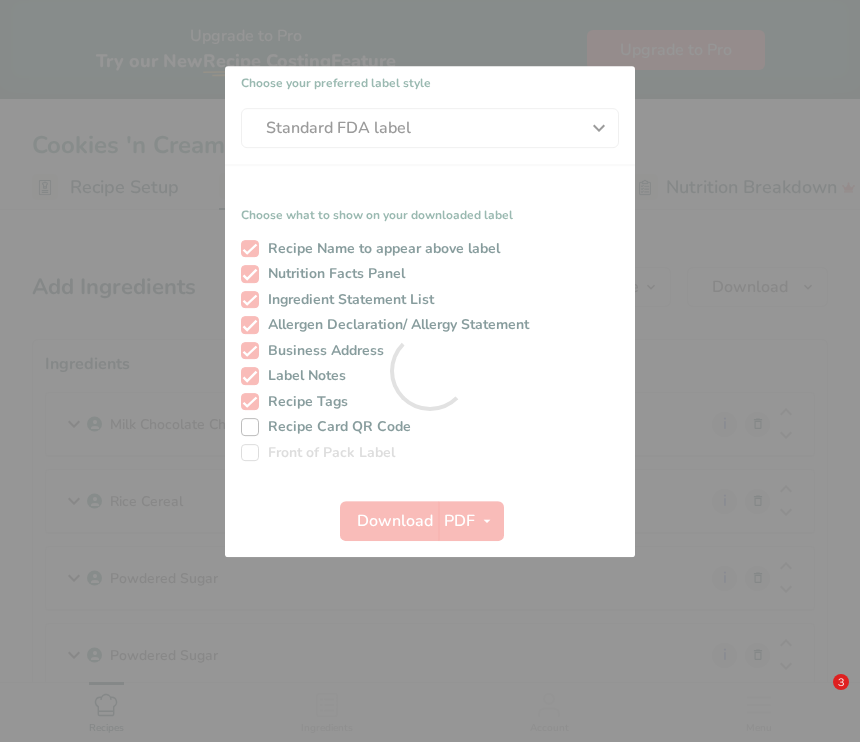 scroll, scrollTop: 0, scrollLeft: 0, axis: both 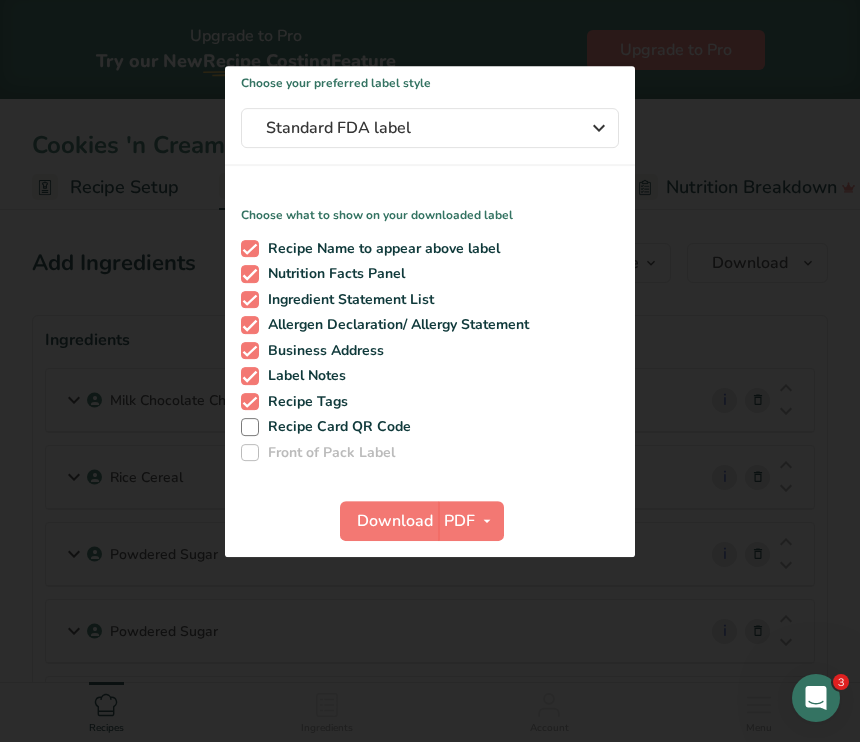 click at bounding box center (430, 371) 